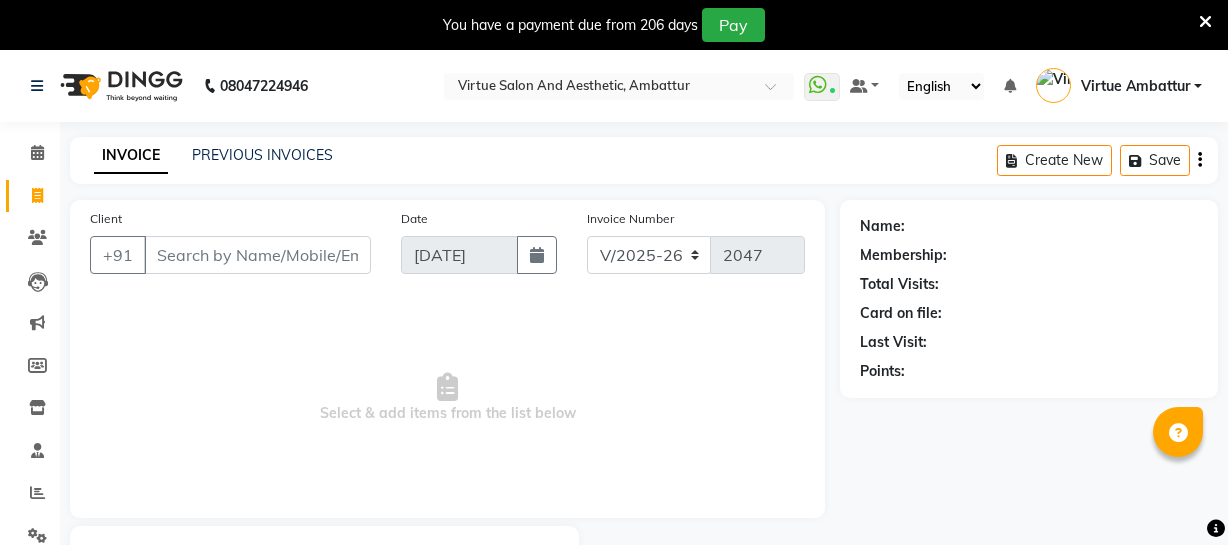 select on "5237" 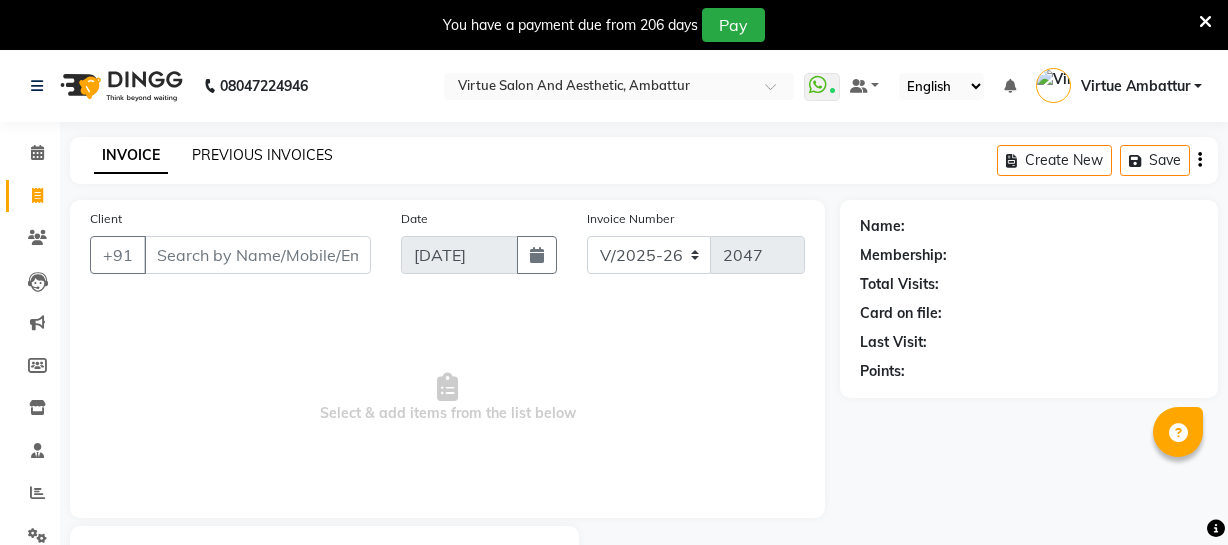 scroll, scrollTop: 0, scrollLeft: 0, axis: both 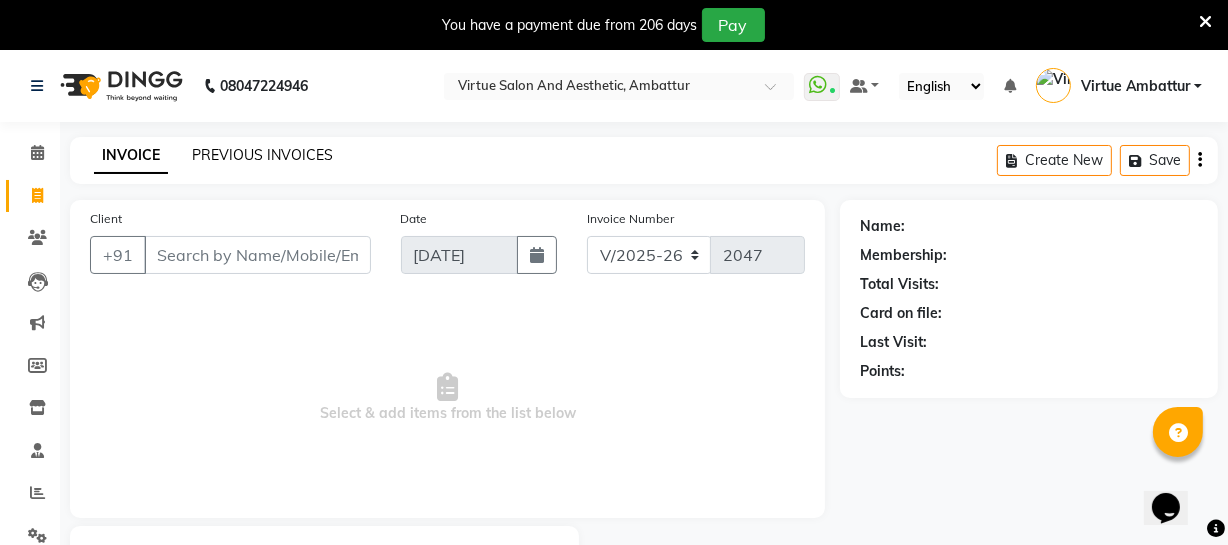 click on "PREVIOUS INVOICES" 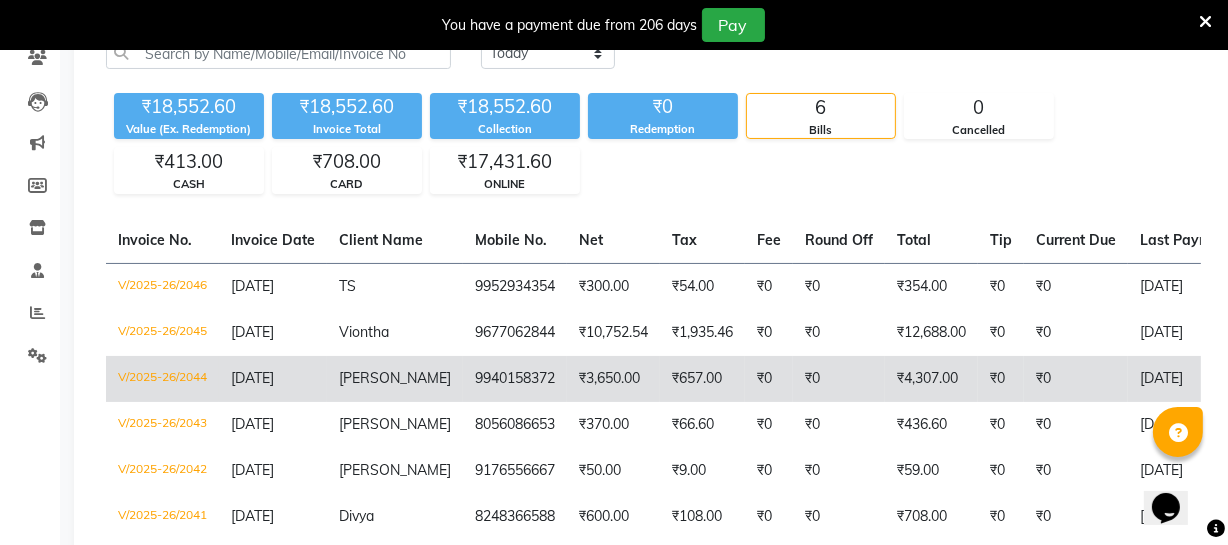 scroll, scrollTop: 0, scrollLeft: 0, axis: both 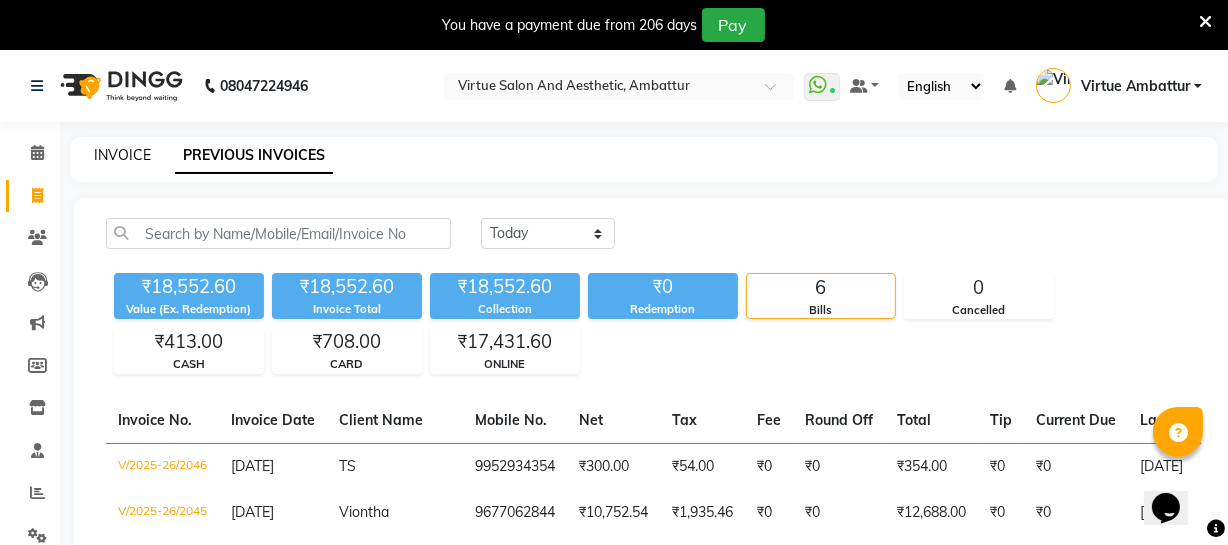 click on "INVOICE" 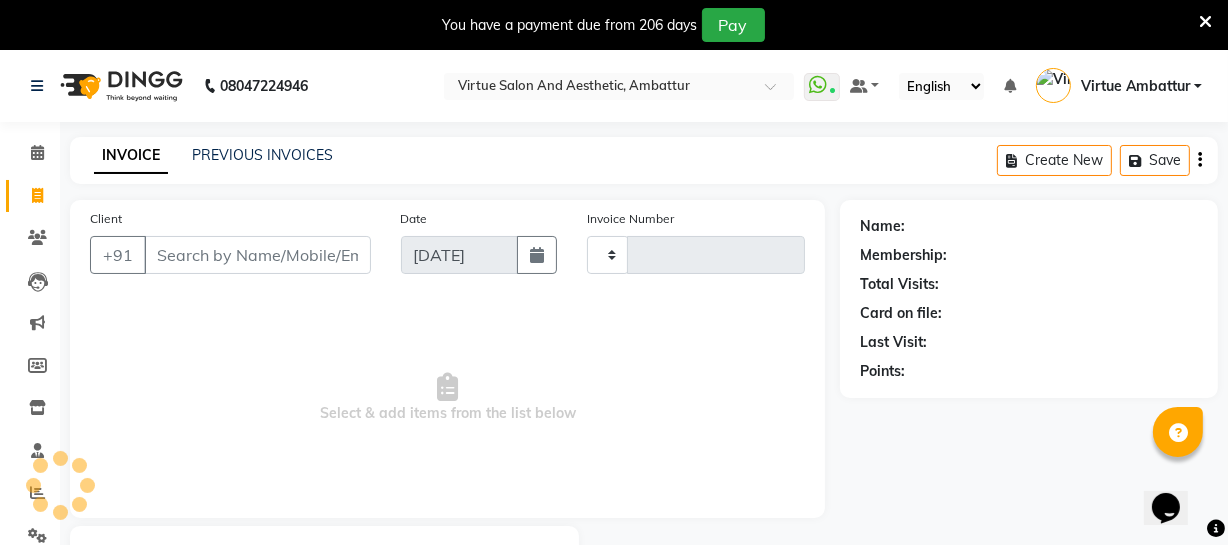 scroll, scrollTop: 107, scrollLeft: 0, axis: vertical 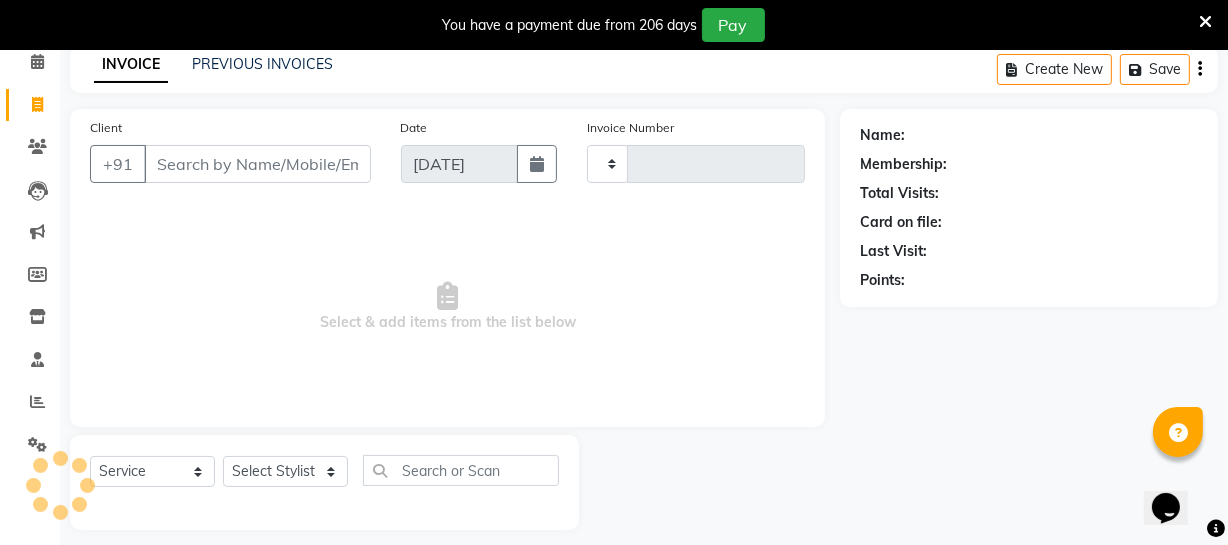 type on "2047" 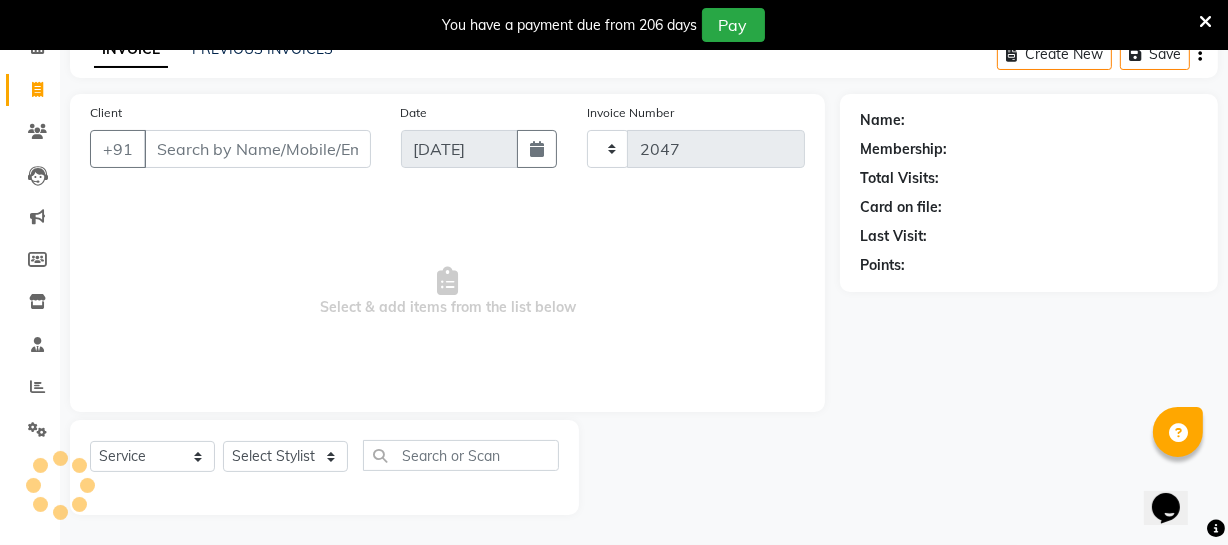 select on "5237" 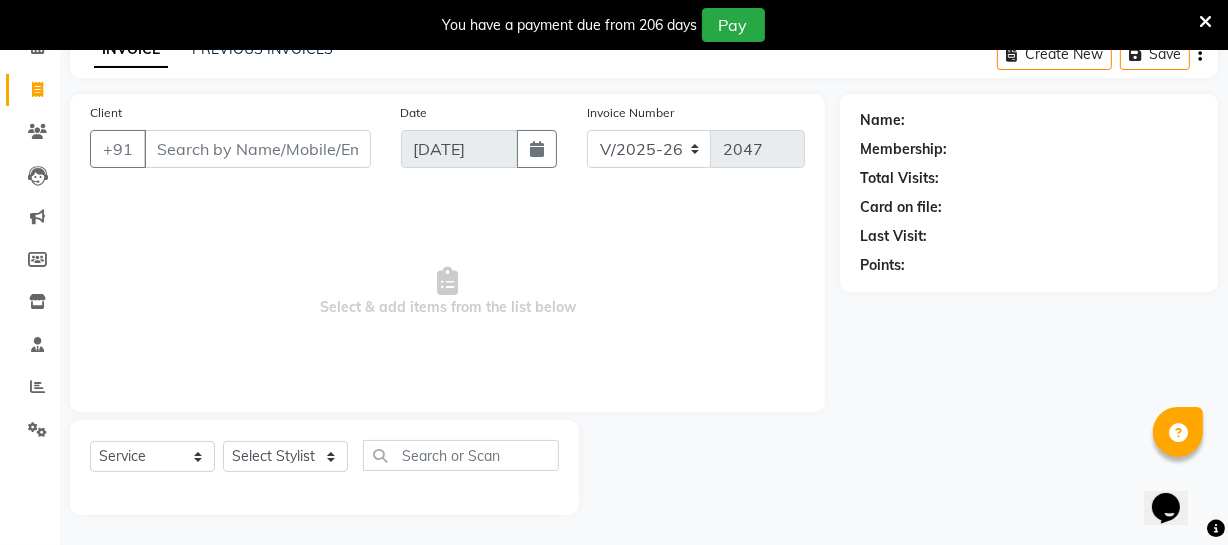 click on "Client" at bounding box center (257, 149) 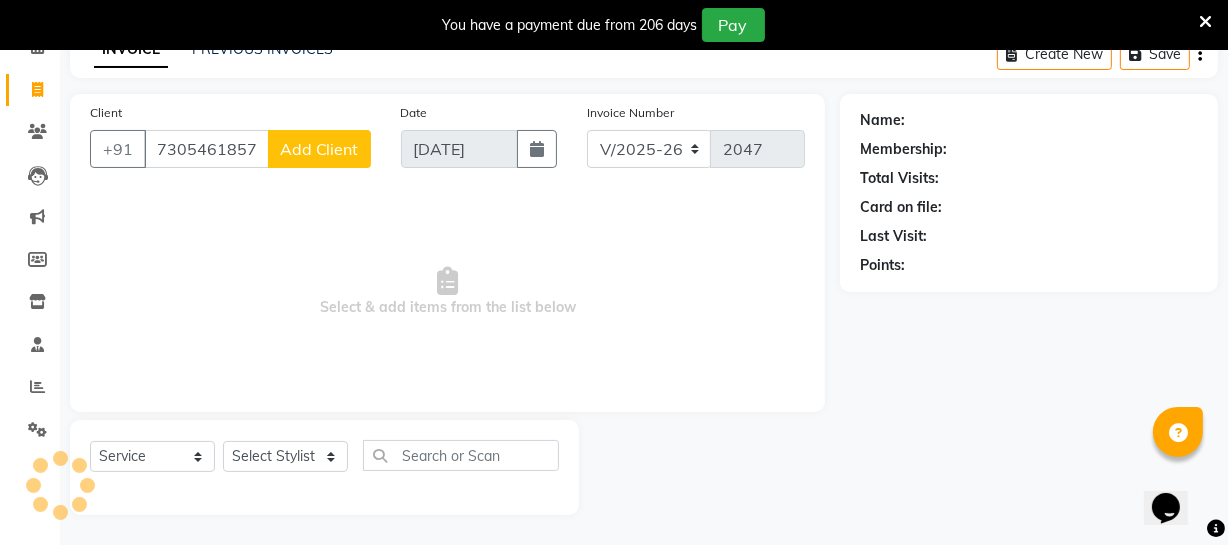 type on "7305461857" 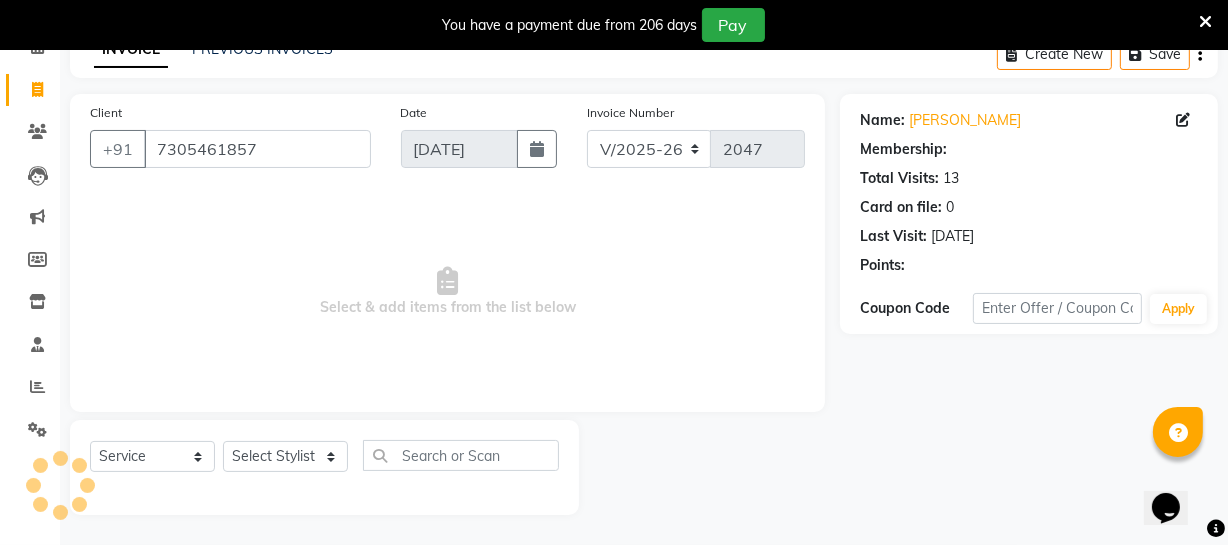 select on "1: Object" 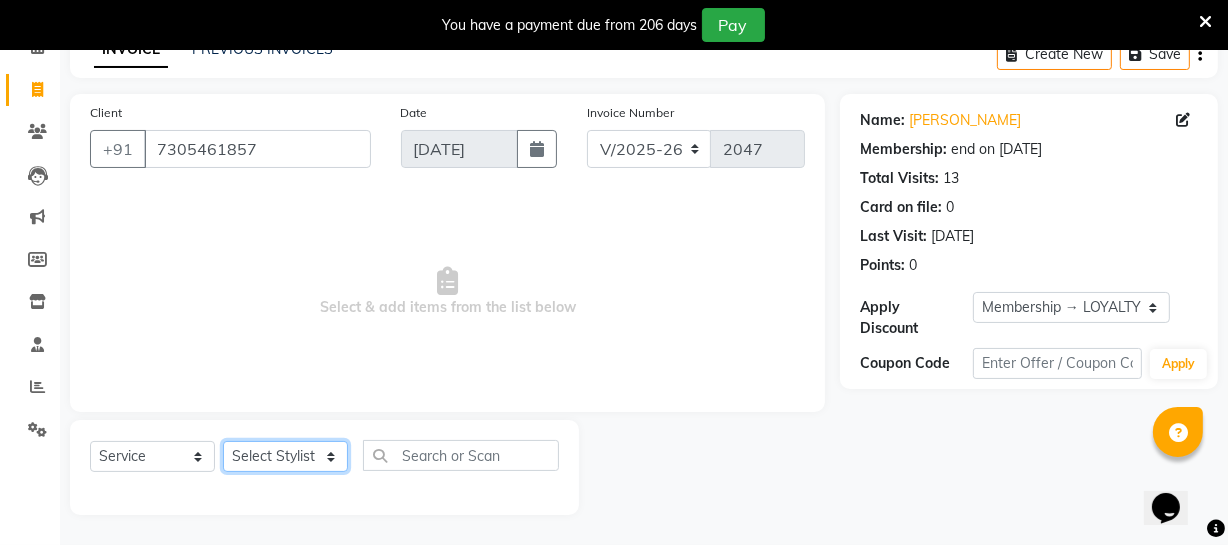 click on "Select Stylist [PERSON_NAME] [PERSON_NAME] [PERSON_NAME] [PERSON_NAME] [PERSON_NAME] [PERSON_NAME] Make up Mani Unisex Stylist [PERSON_NAME] [PERSON_NAME] [PERSON_NAME] Unisex Ramya [PERSON_NAME] Unisex [PERSON_NAME] [PERSON_NAME] [PERSON_NAME] Thiru Virtue Aesthetic Virtue Ambattur" 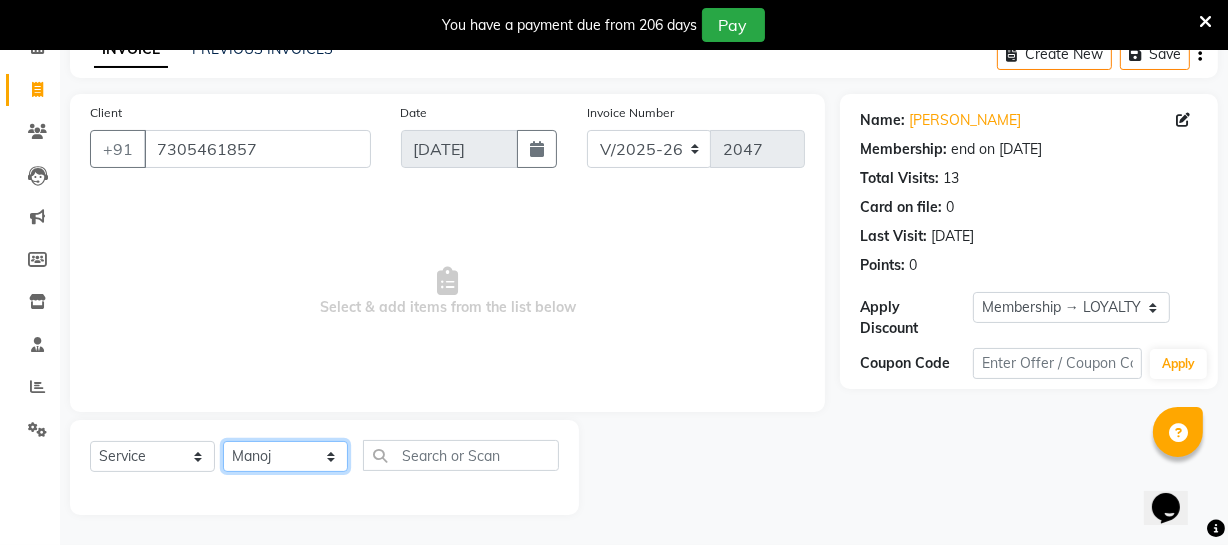 click on "Select Stylist [PERSON_NAME] [PERSON_NAME] [PERSON_NAME] [PERSON_NAME] [PERSON_NAME] [PERSON_NAME] Make up Mani Unisex Stylist [PERSON_NAME] [PERSON_NAME] [PERSON_NAME] Unisex Ramya [PERSON_NAME] Unisex [PERSON_NAME] [PERSON_NAME] [PERSON_NAME] Thiru Virtue Aesthetic Virtue Ambattur" 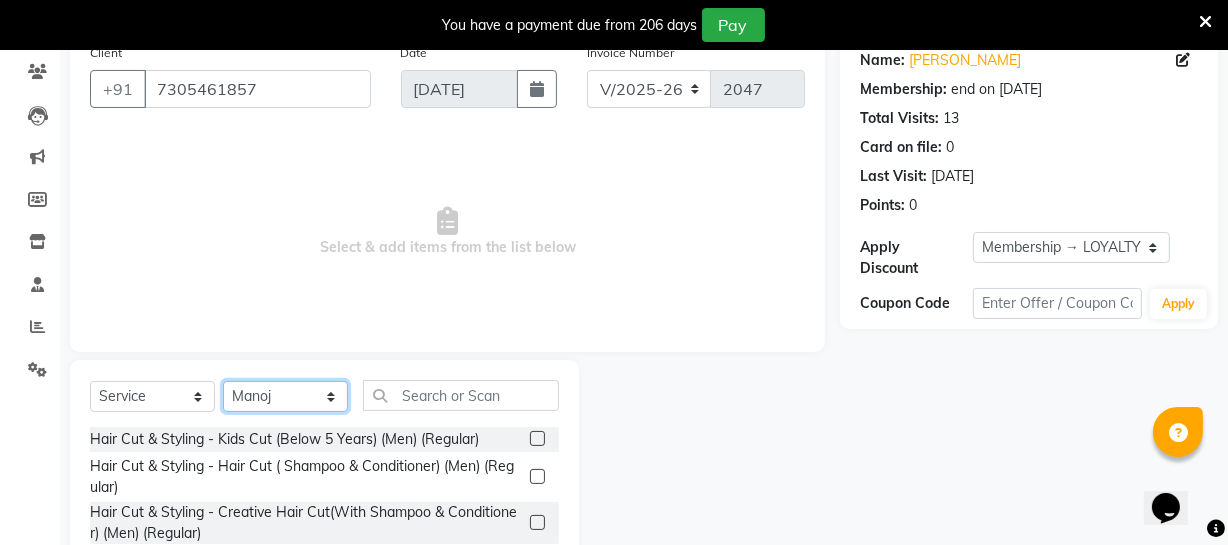 scroll, scrollTop: 198, scrollLeft: 0, axis: vertical 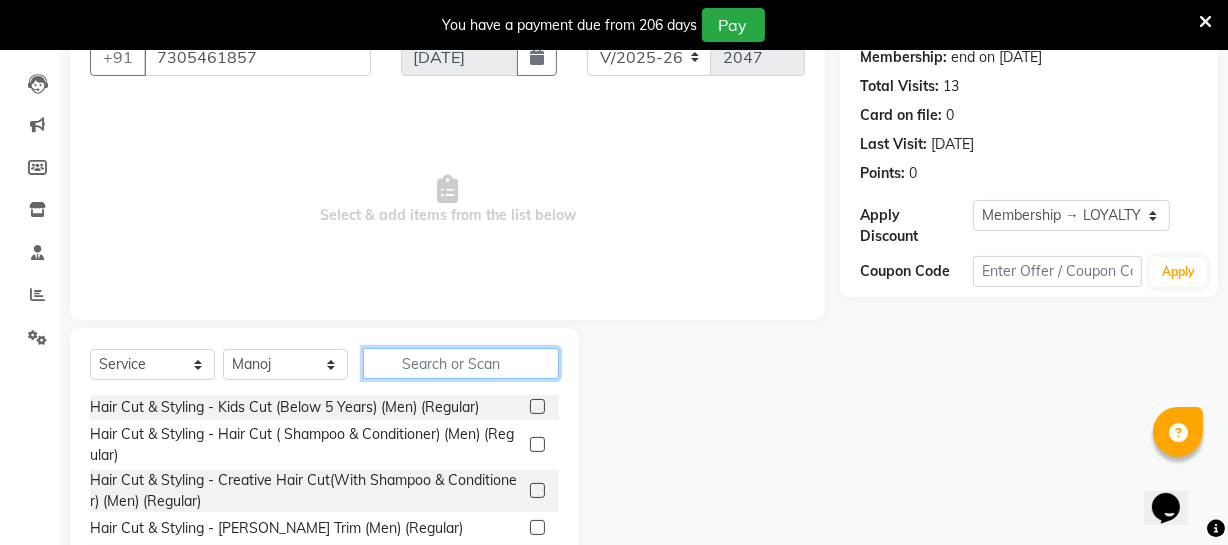 click 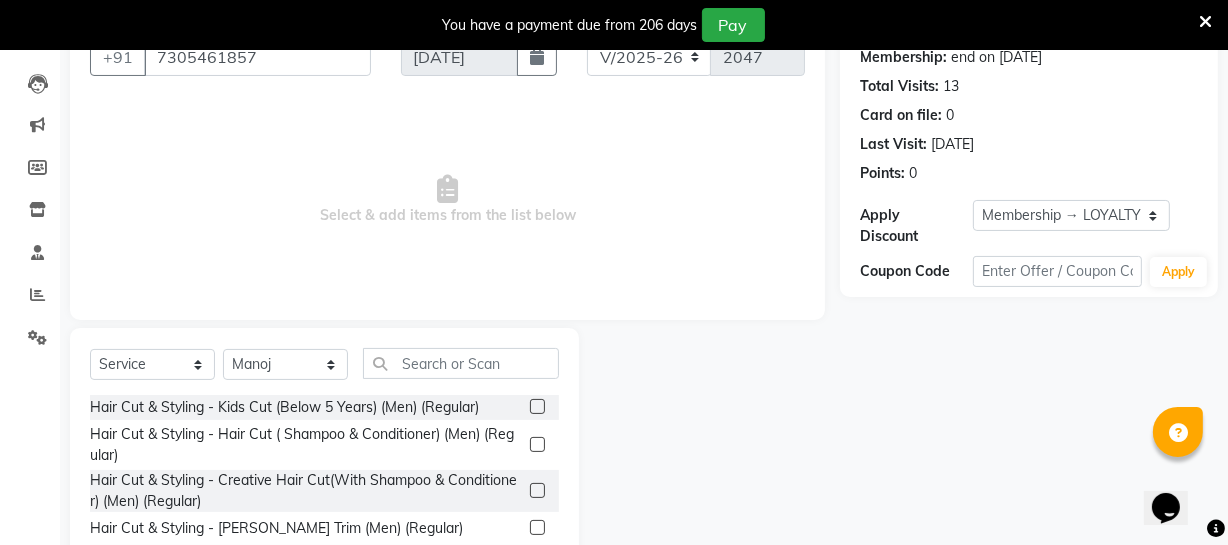 click 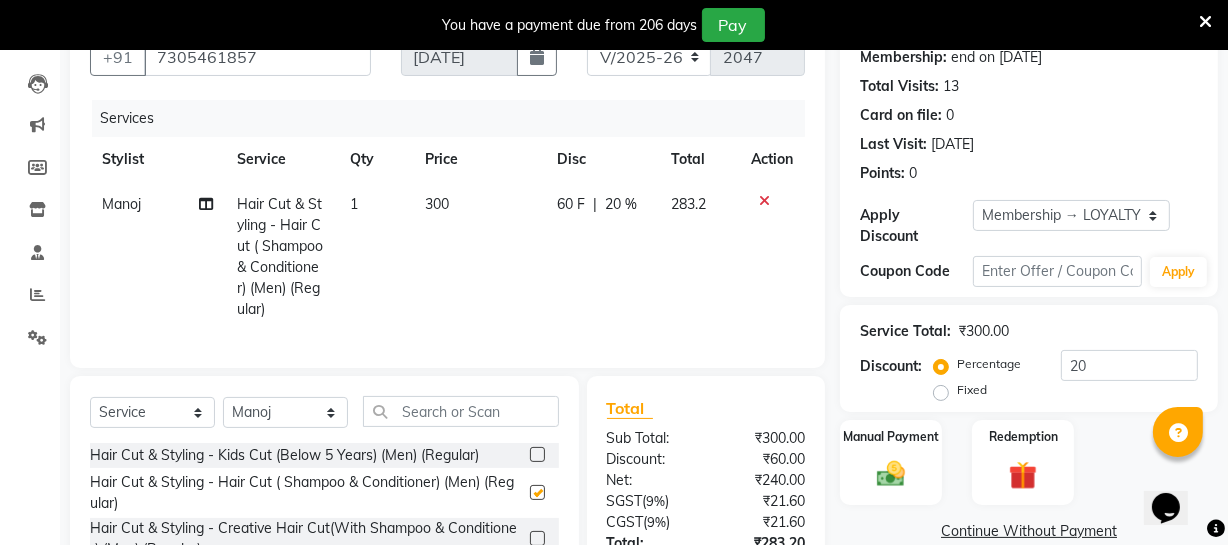 checkbox on "false" 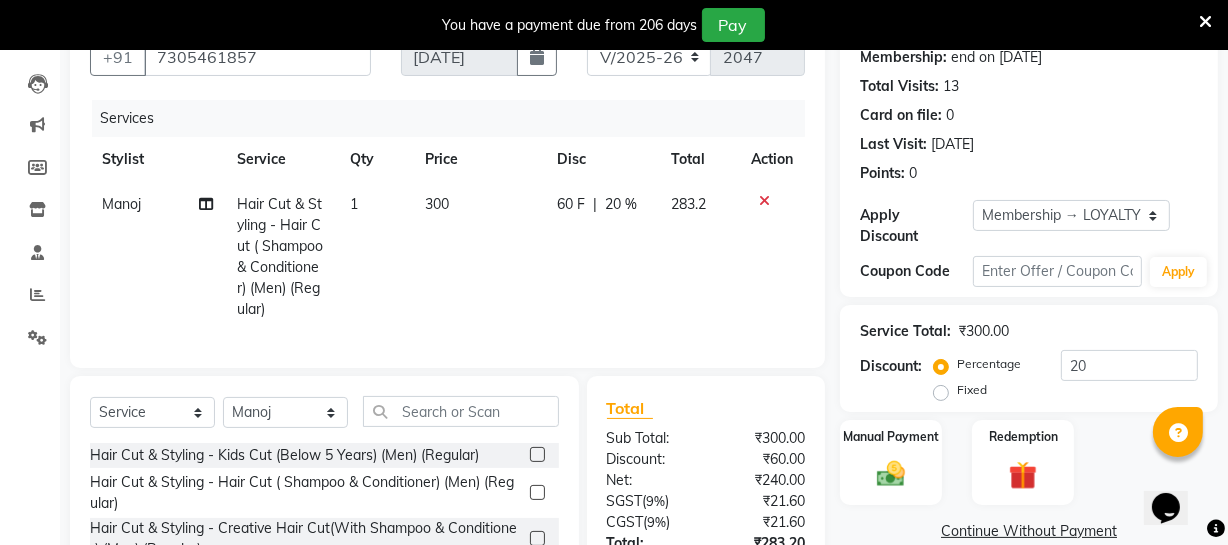 click on "300" 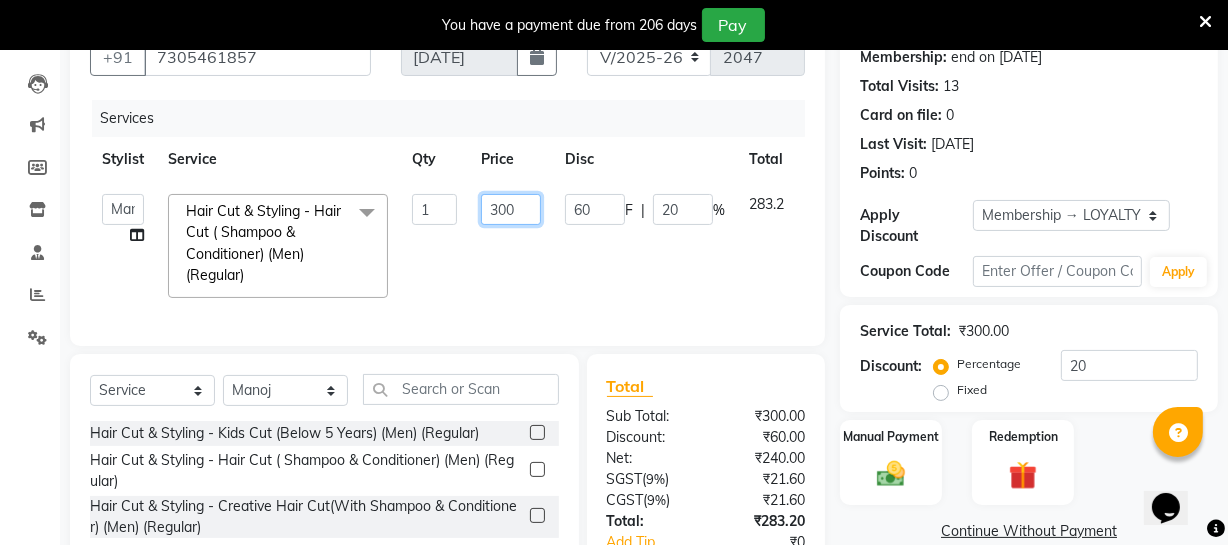 click on "300" 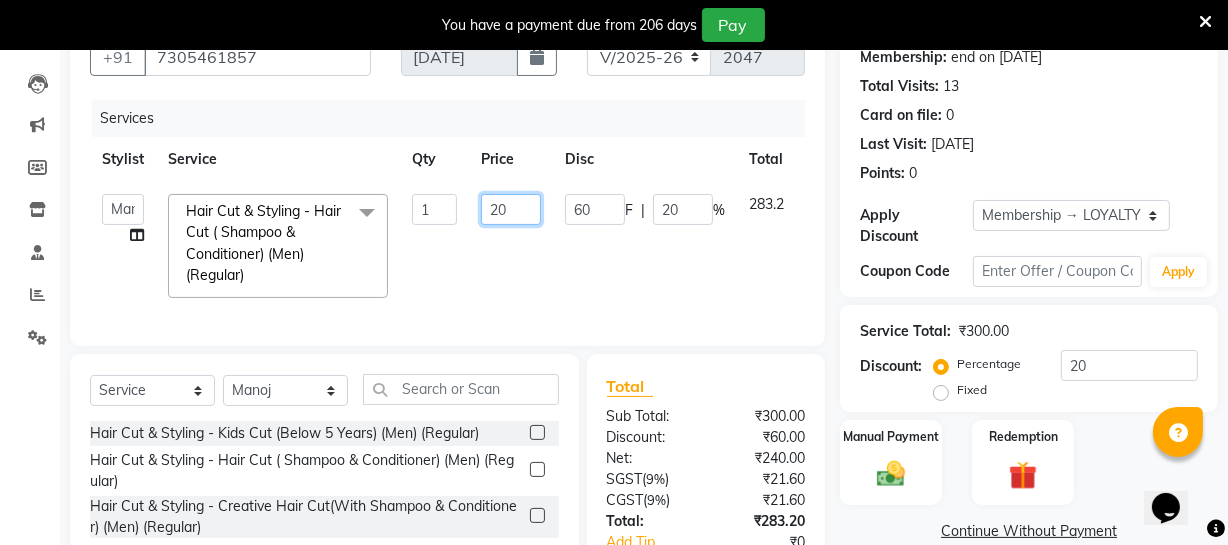type on "250" 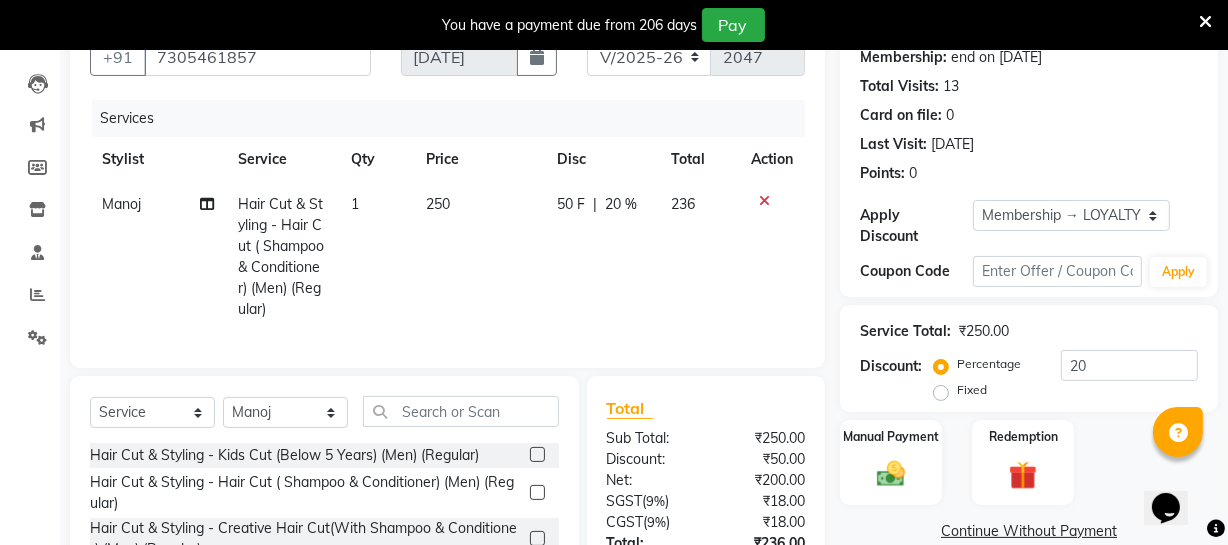 click on "50 F | 20 %" 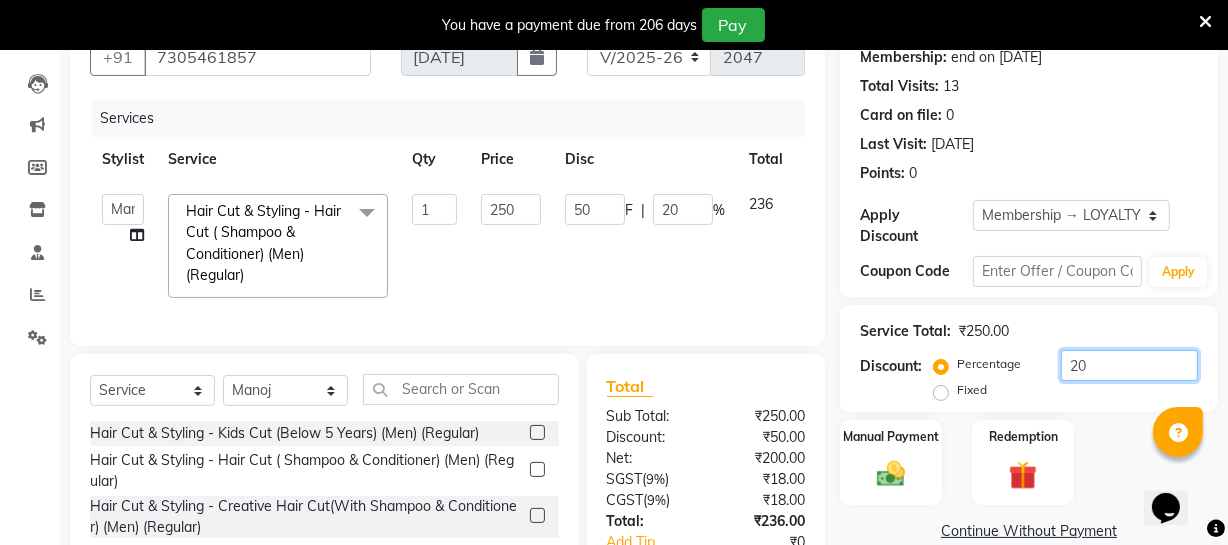 drag, startPoint x: 1131, startPoint y: 367, endPoint x: 863, endPoint y: 338, distance: 269.56445 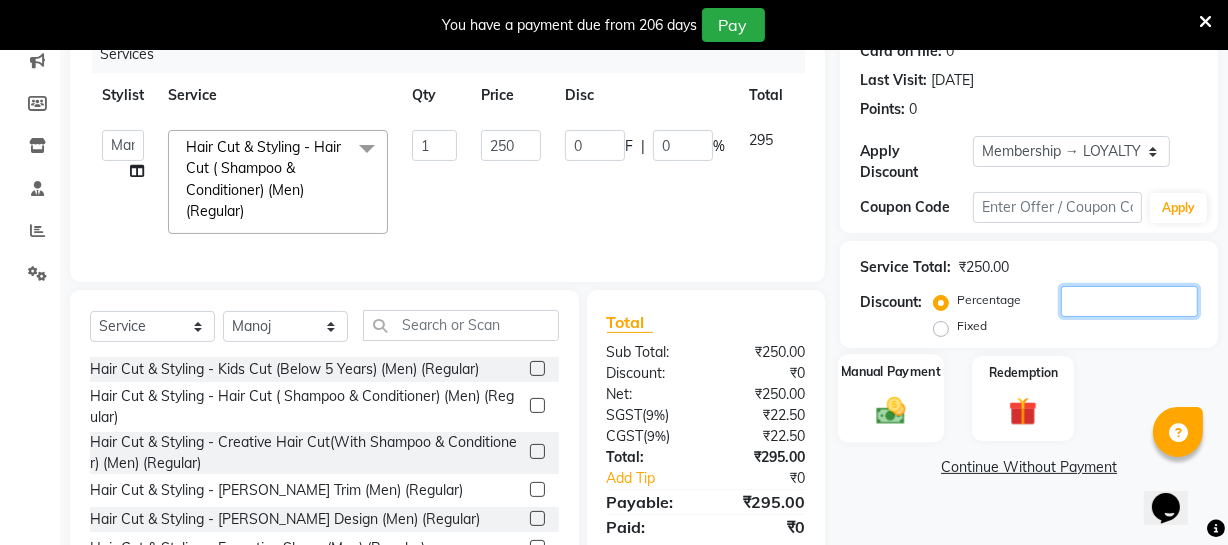 scroll, scrollTop: 346, scrollLeft: 0, axis: vertical 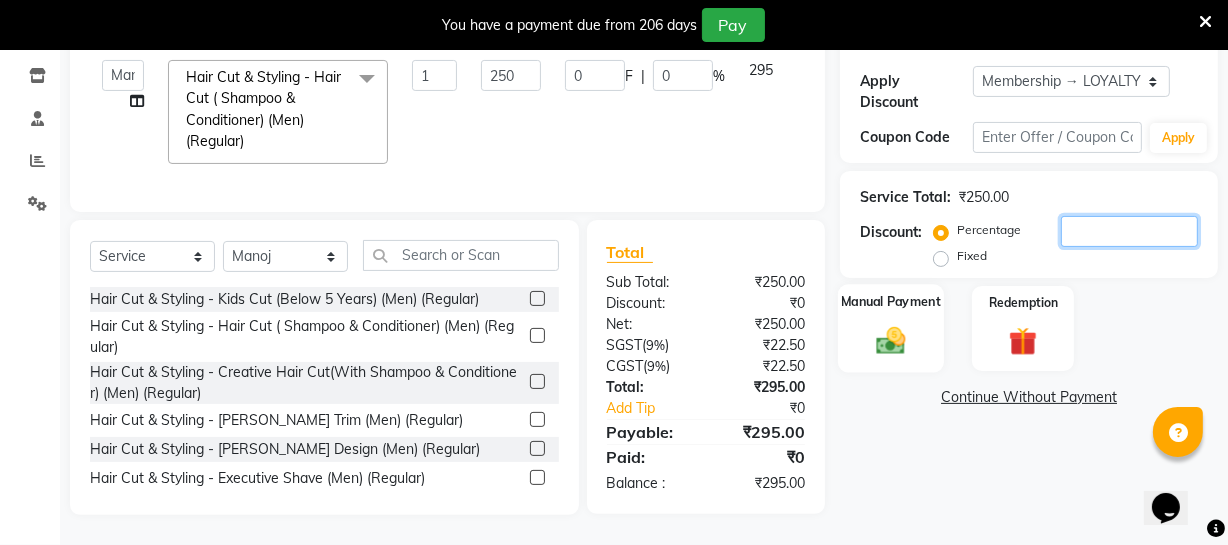 type 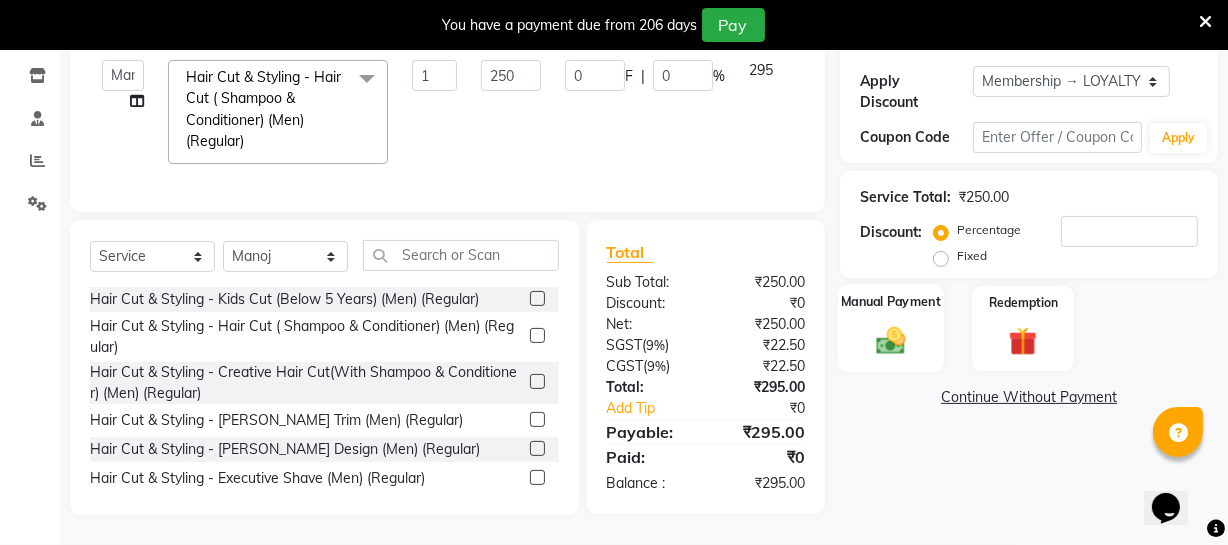 click 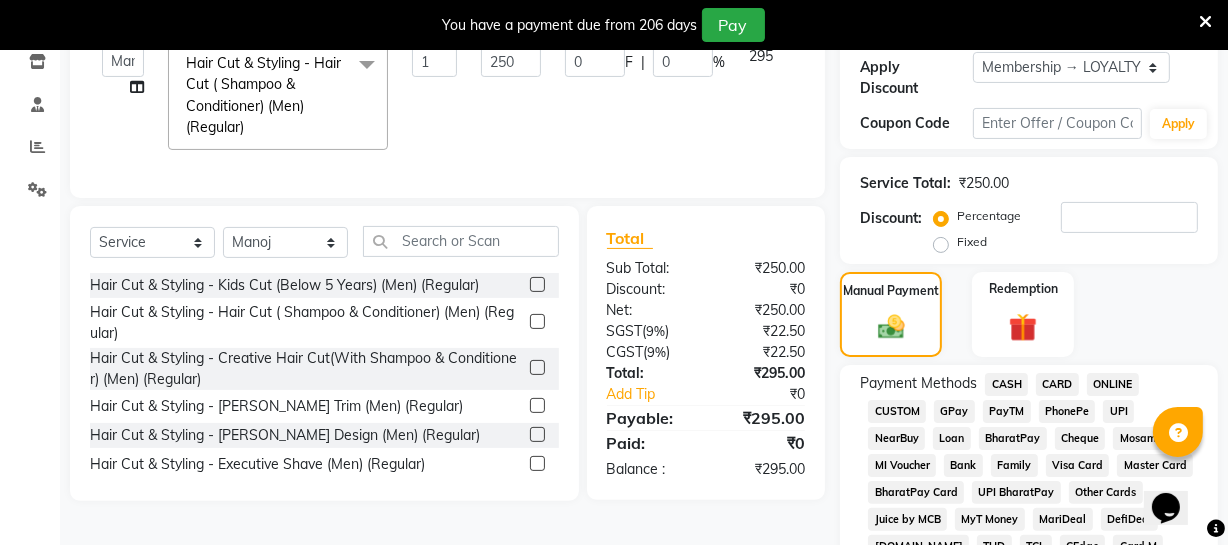 click on "ONLINE" 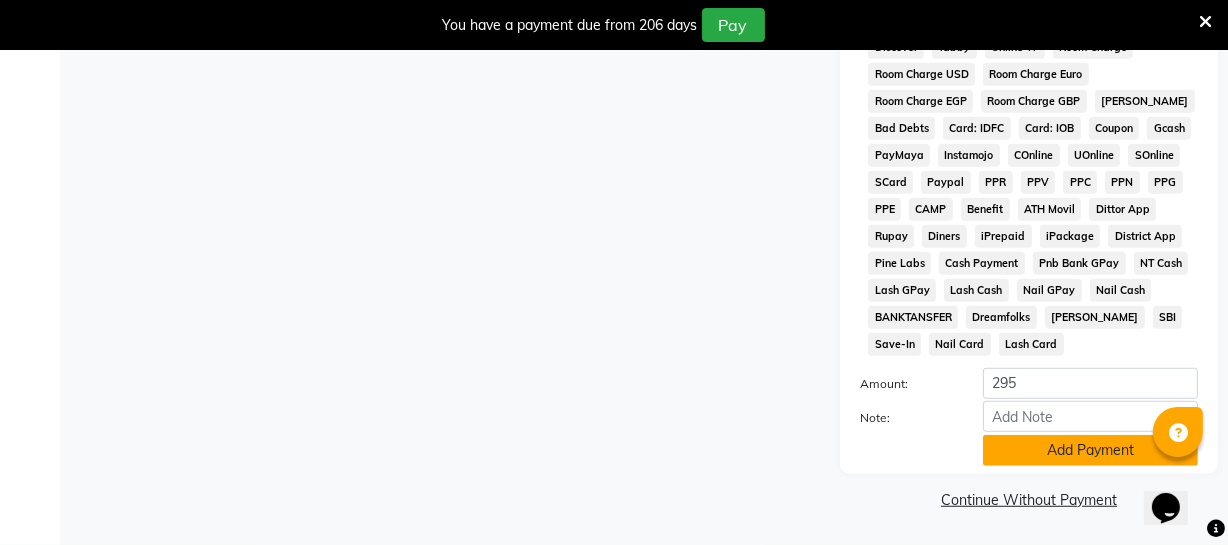 click on "Add Payment" 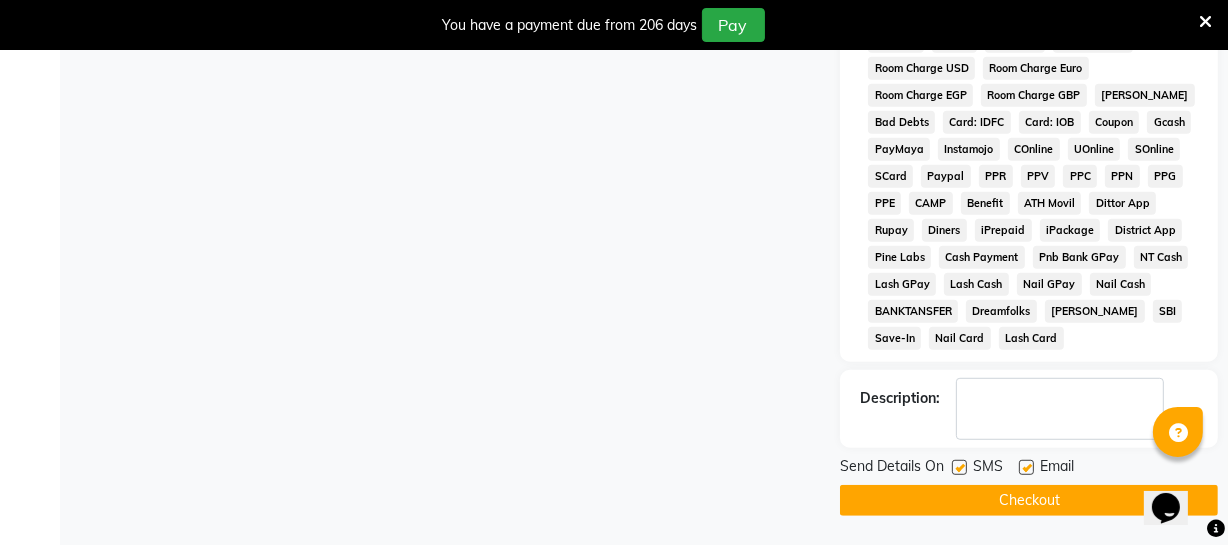 click on "Checkout" 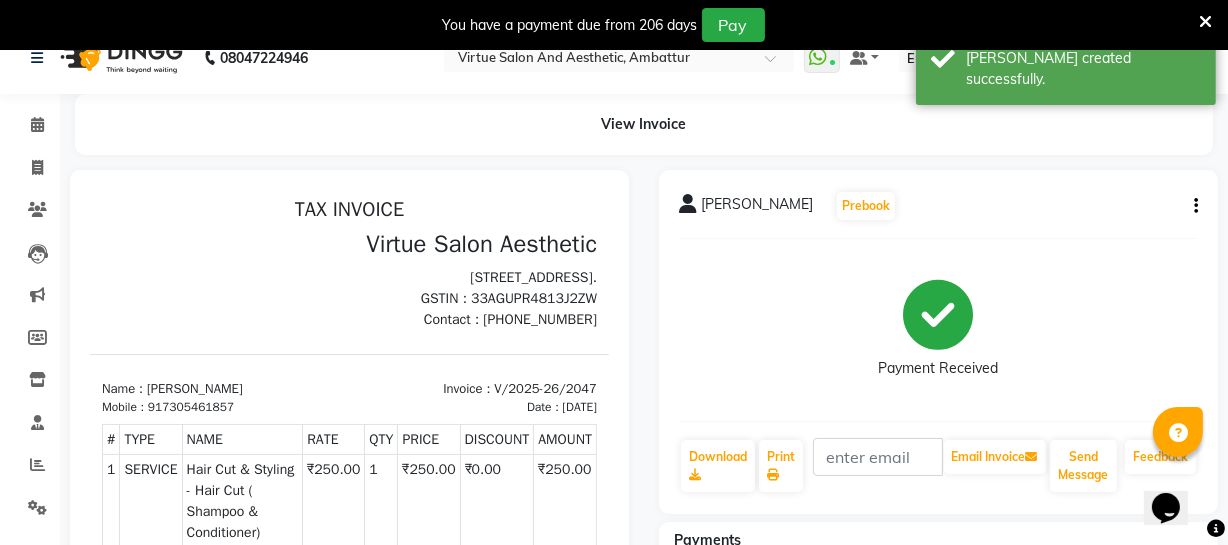 scroll, scrollTop: 0, scrollLeft: 0, axis: both 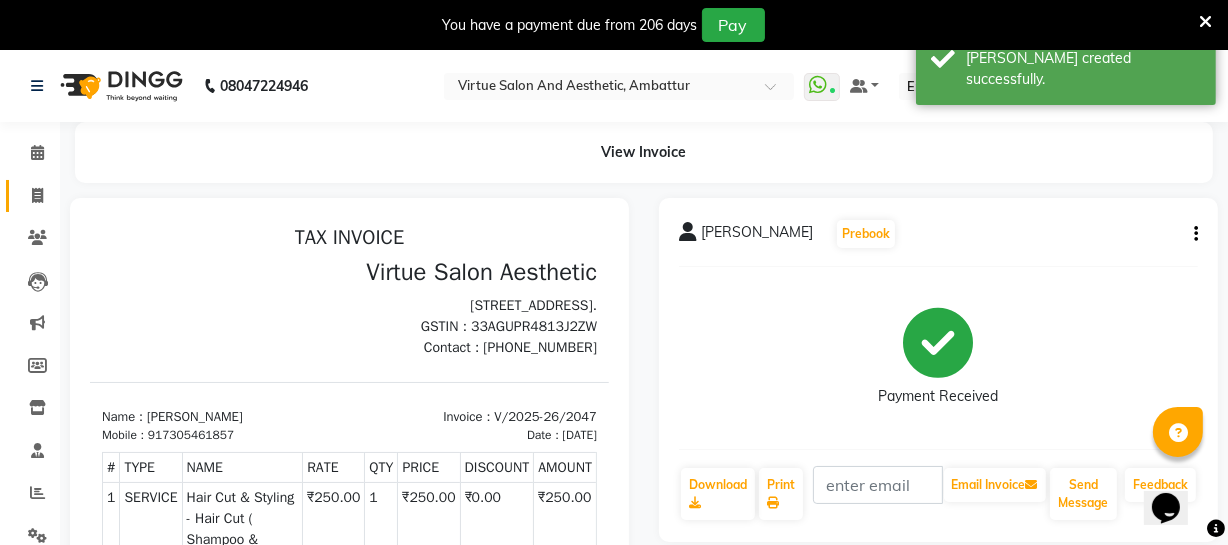 click on "Invoice" 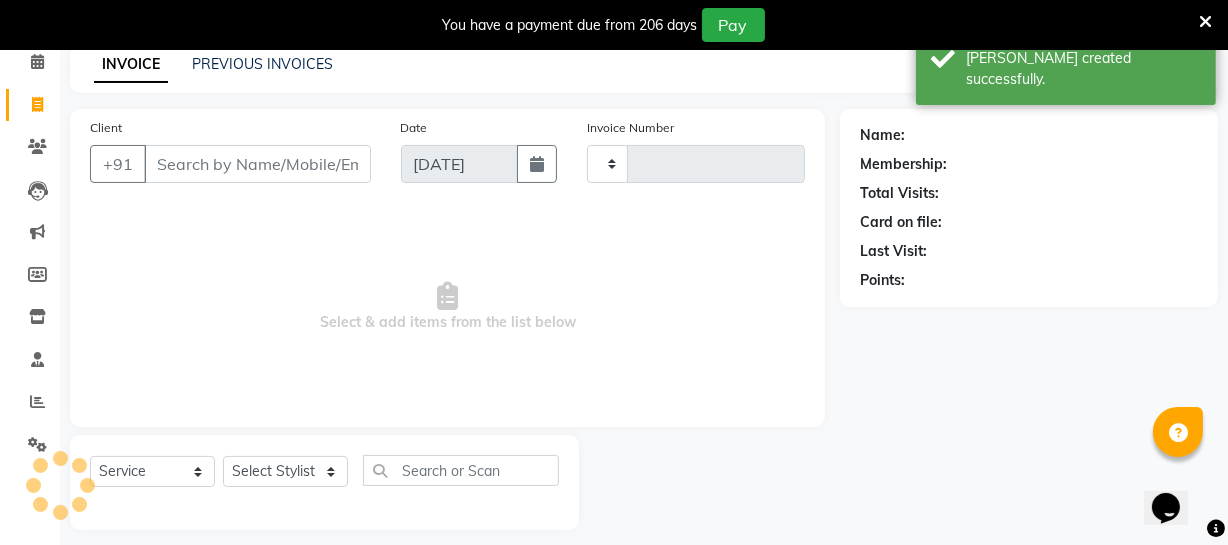 type on "2048" 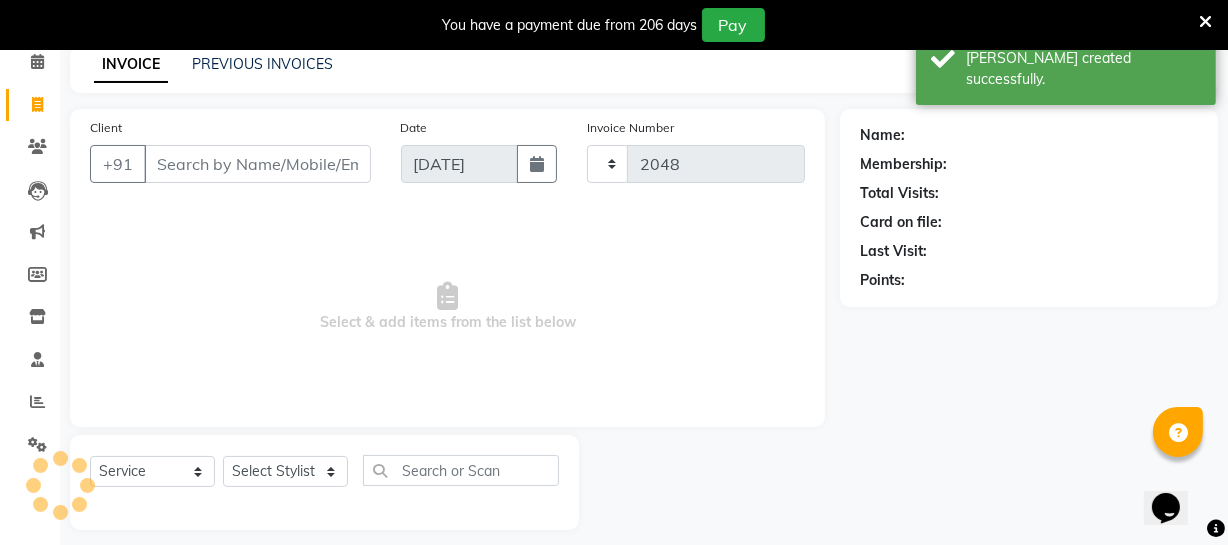 scroll, scrollTop: 107, scrollLeft: 0, axis: vertical 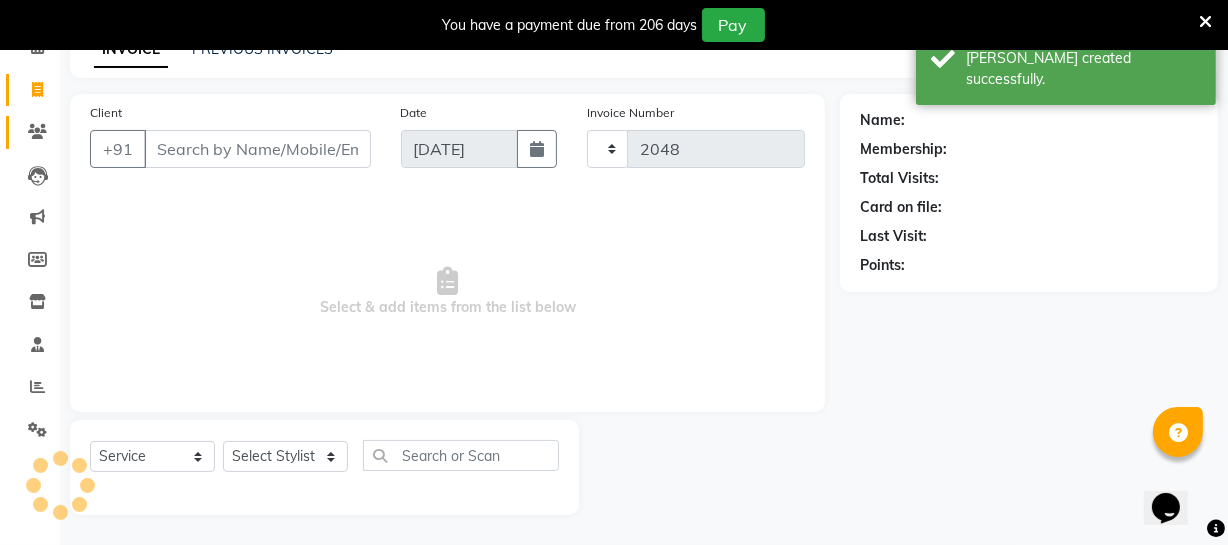 select on "5237" 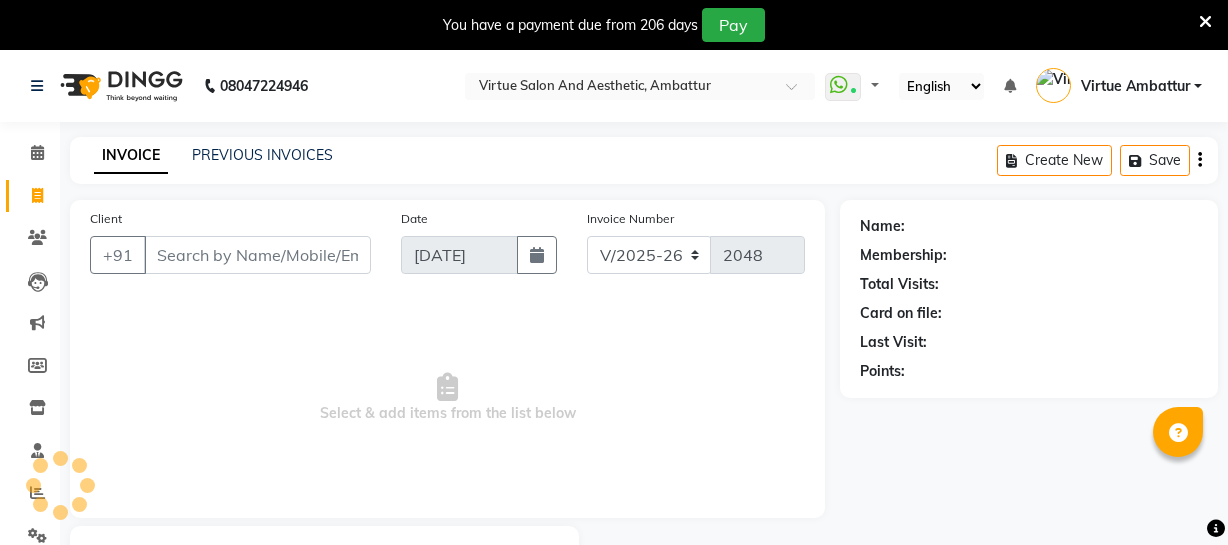select on "5237" 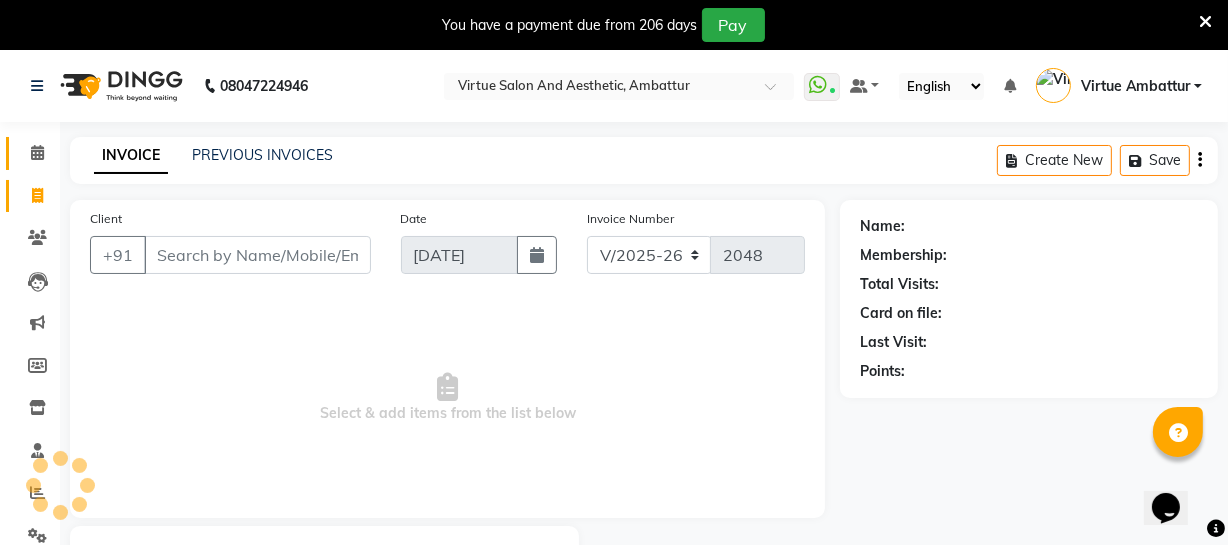 scroll, scrollTop: 0, scrollLeft: 0, axis: both 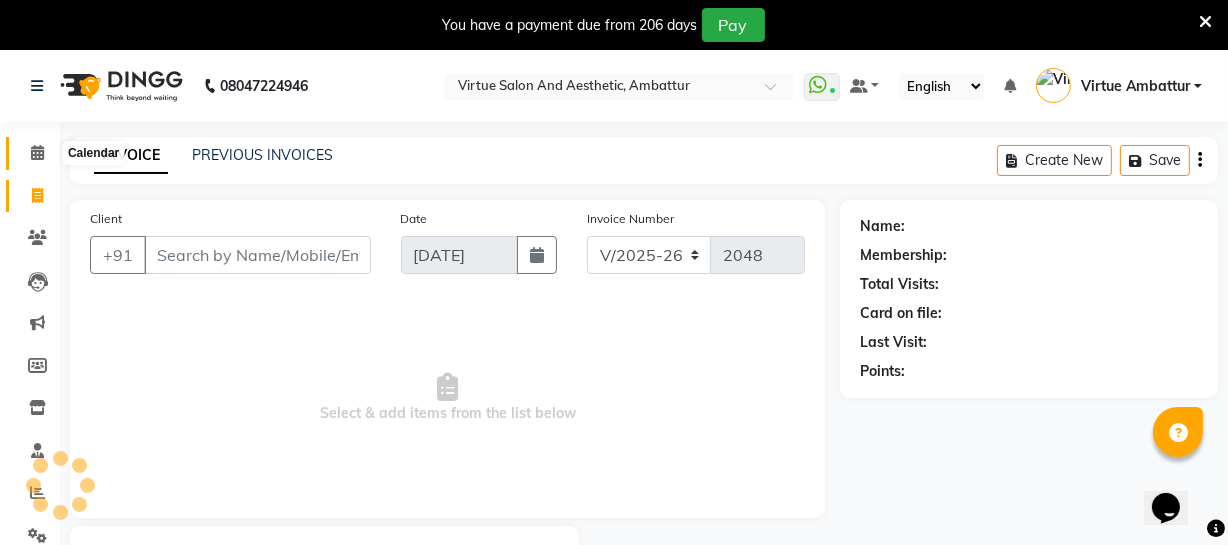 click 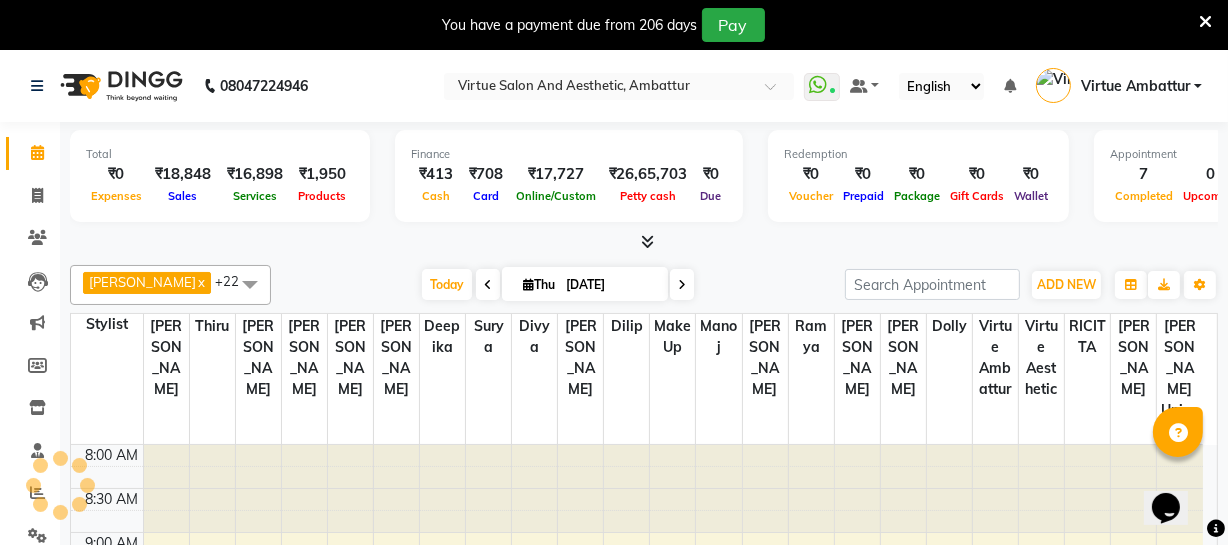 scroll, scrollTop: 967, scrollLeft: 0, axis: vertical 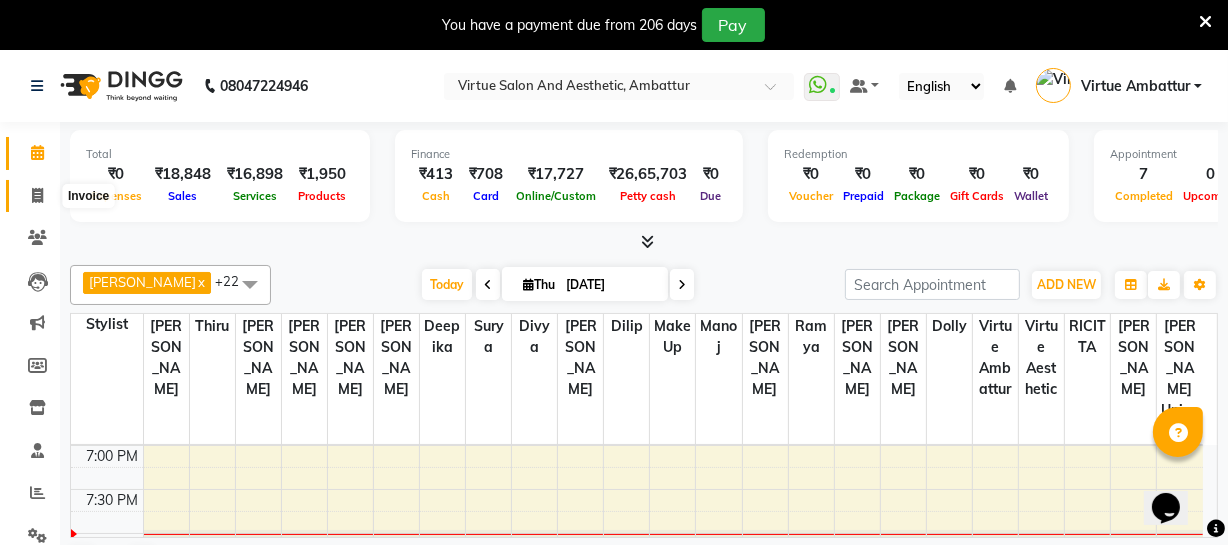 click 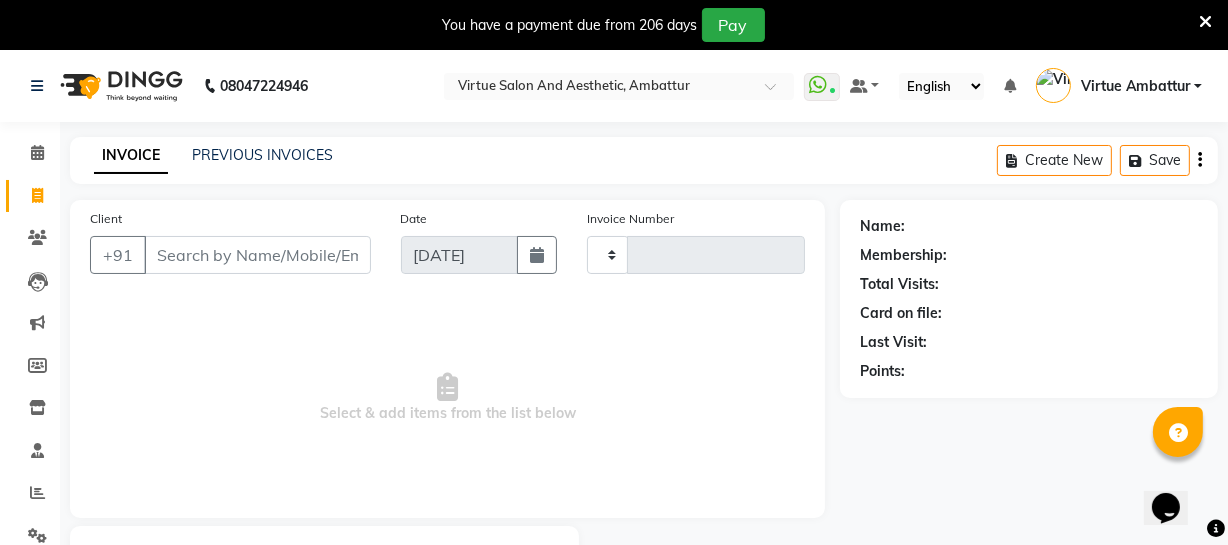 type on "2048" 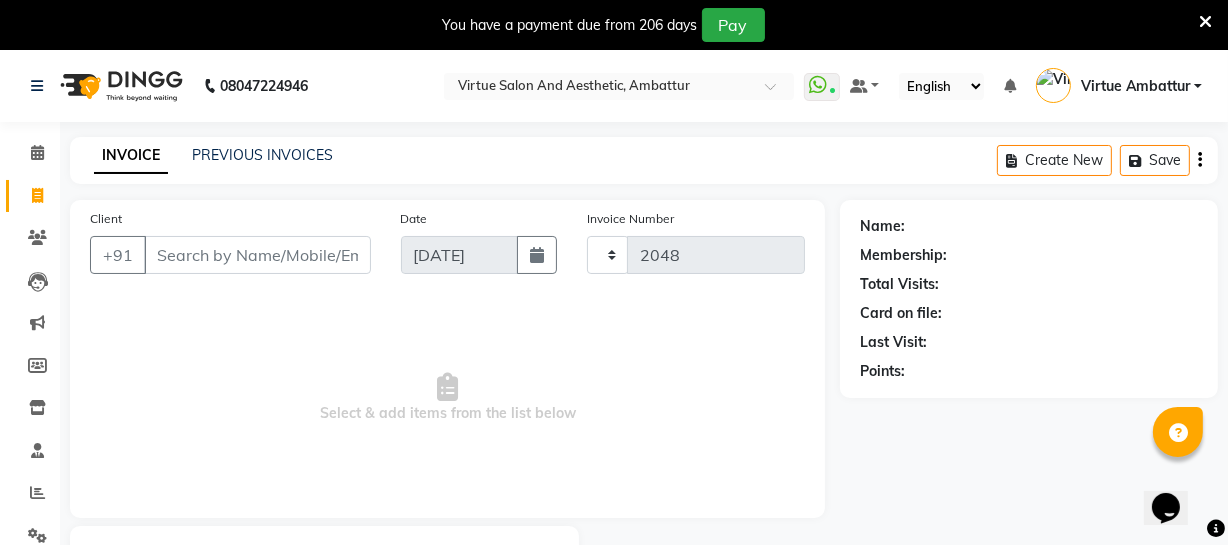 select on "5237" 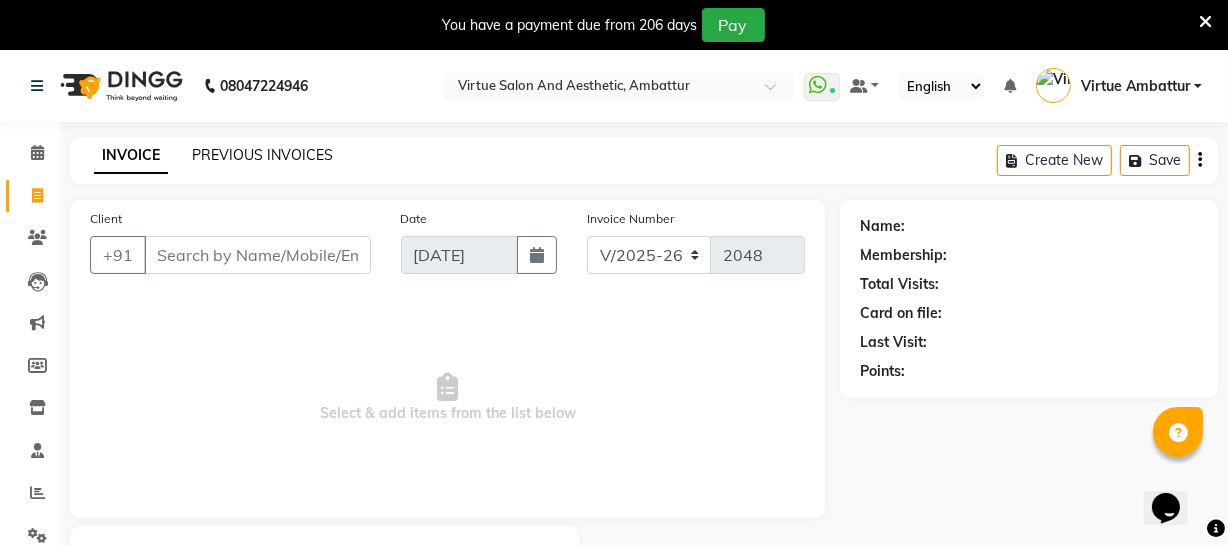 click on "PREVIOUS INVOICES" 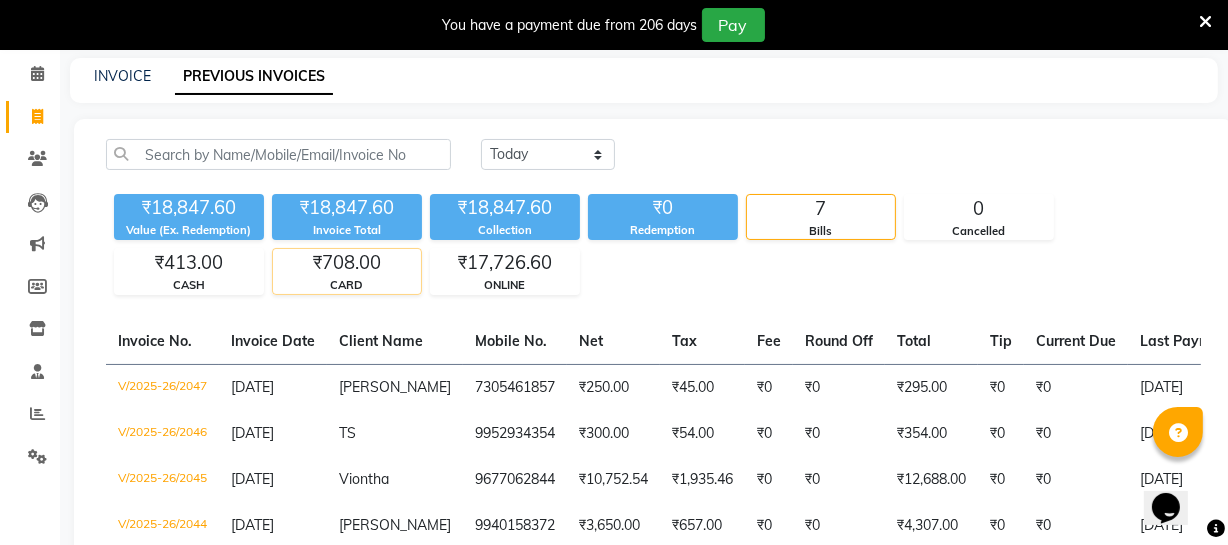 scroll, scrollTop: 0, scrollLeft: 0, axis: both 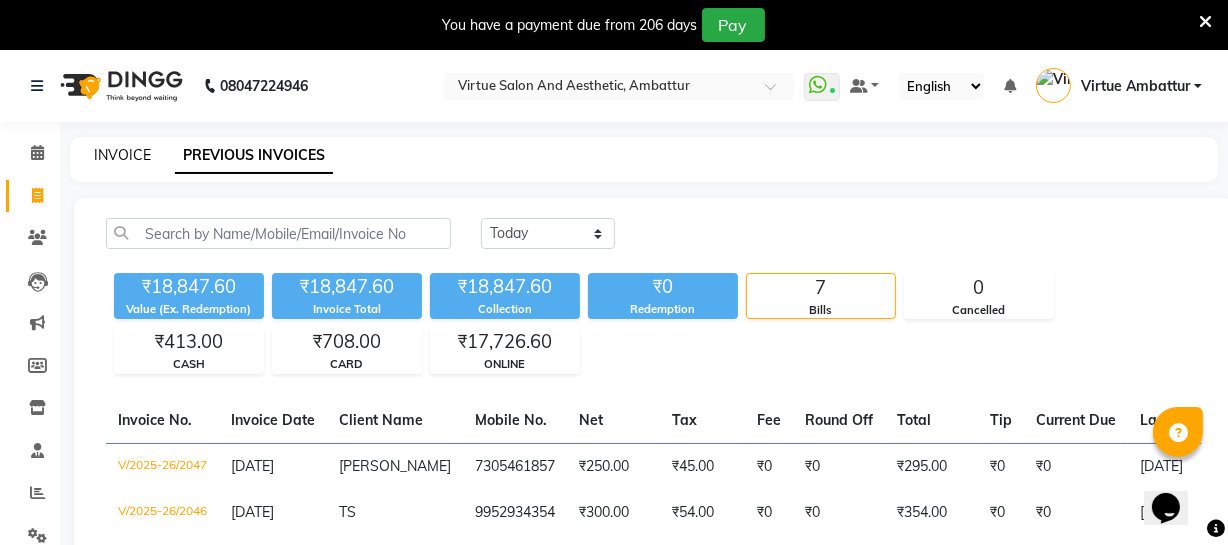 drag, startPoint x: 148, startPoint y: 165, endPoint x: 141, endPoint y: 148, distance: 18.384777 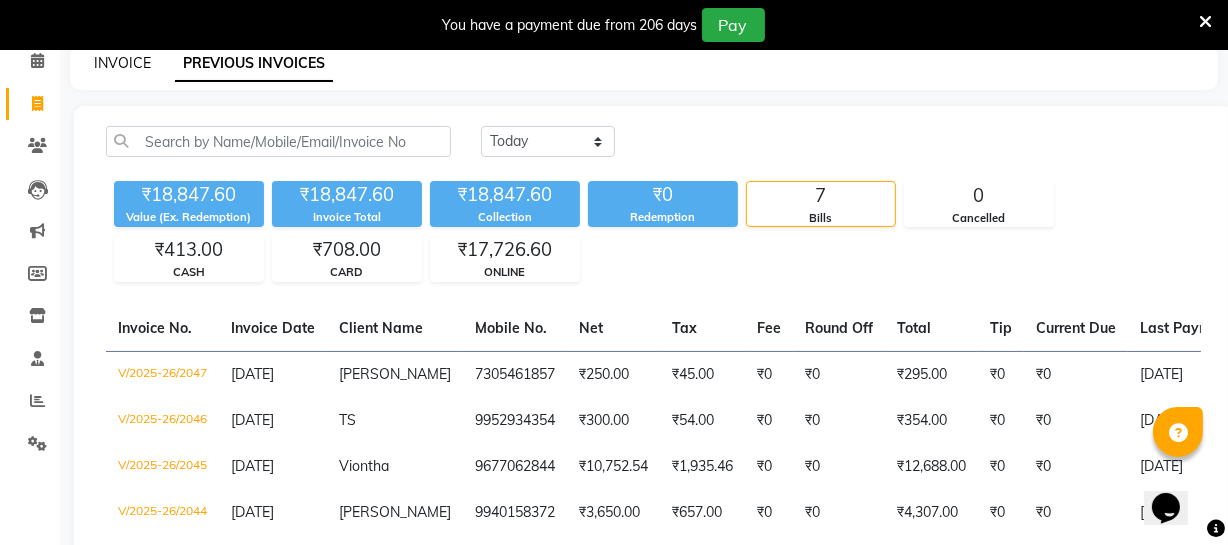 select on "5237" 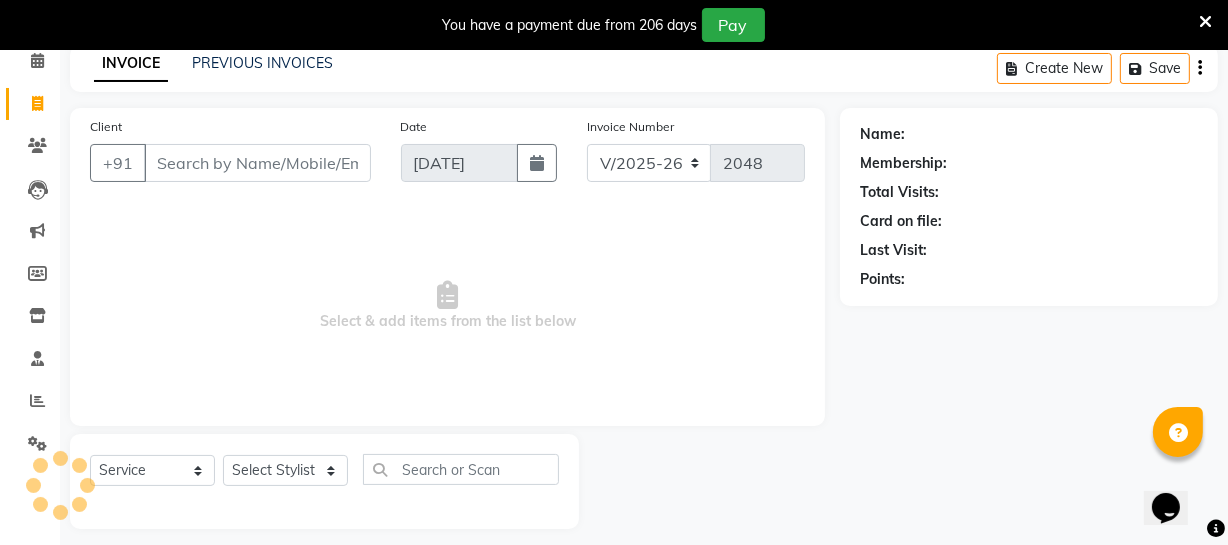scroll, scrollTop: 107, scrollLeft: 0, axis: vertical 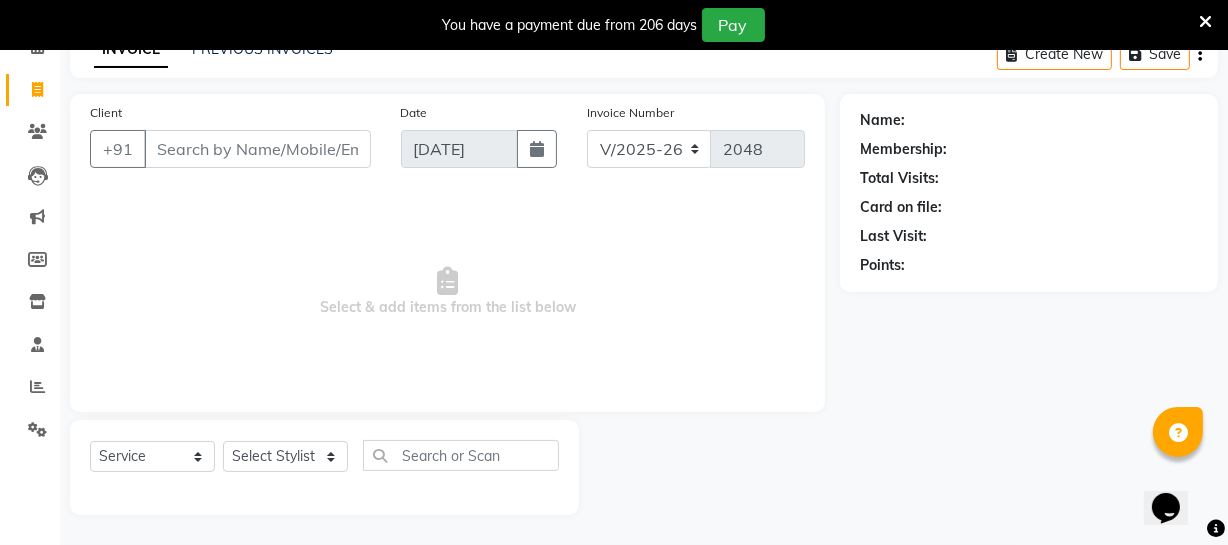 click on "Client" at bounding box center [257, 149] 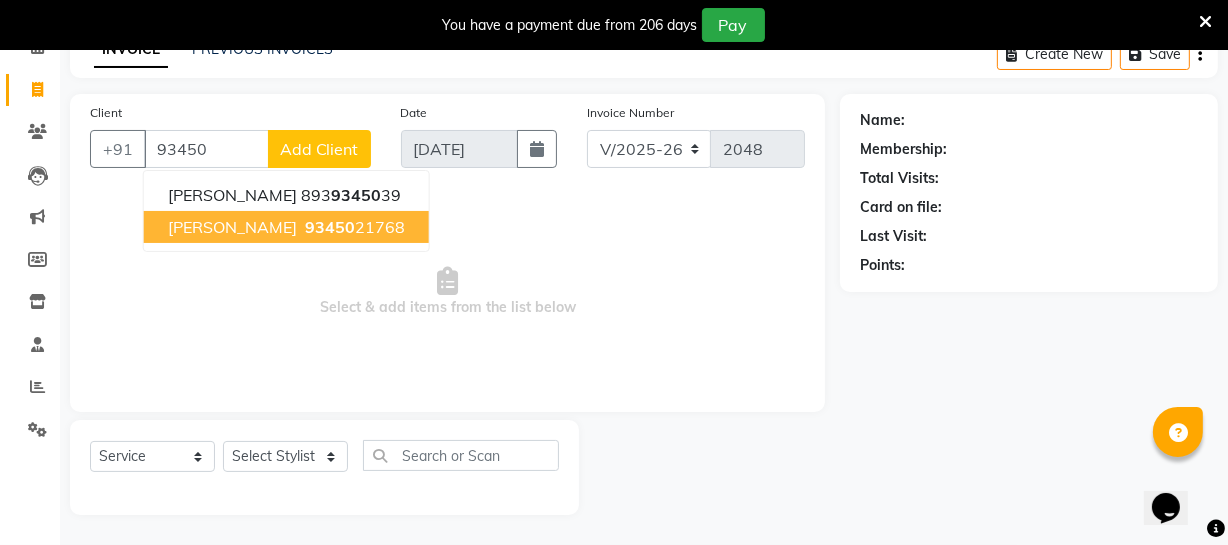 click on "93450 21768" at bounding box center [353, 227] 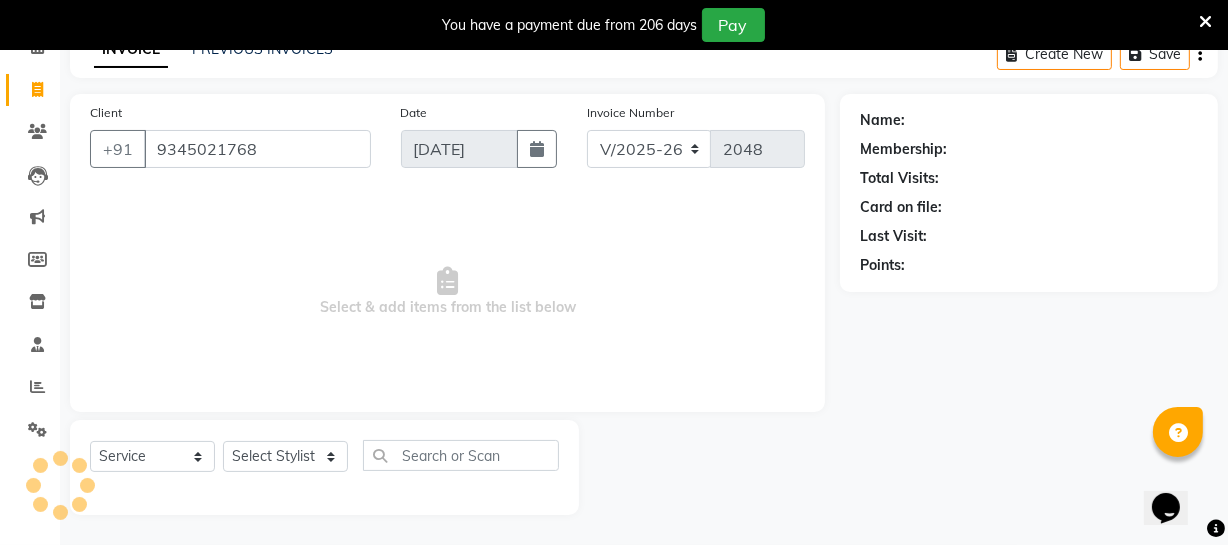 type on "9345021768" 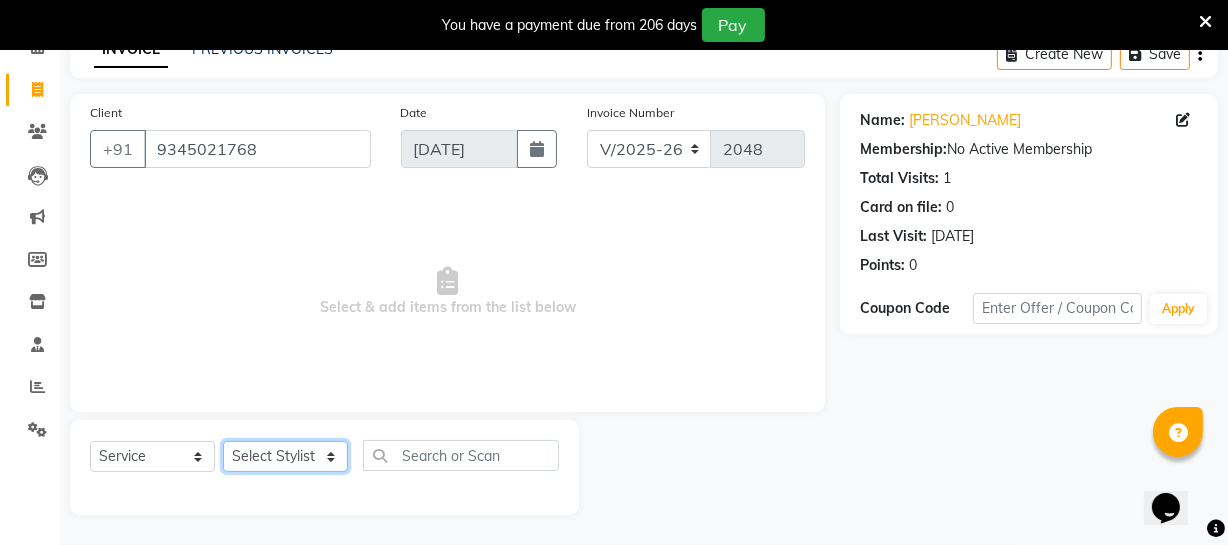click on "Select Stylist [PERSON_NAME] [PERSON_NAME] [PERSON_NAME] [PERSON_NAME] [PERSON_NAME] [PERSON_NAME] Make up Mani Unisex Stylist [PERSON_NAME] [PERSON_NAME] [PERSON_NAME] Unisex Ramya [PERSON_NAME] Unisex [PERSON_NAME] [PERSON_NAME] [PERSON_NAME] Thiru Virtue Aesthetic Virtue Ambattur" 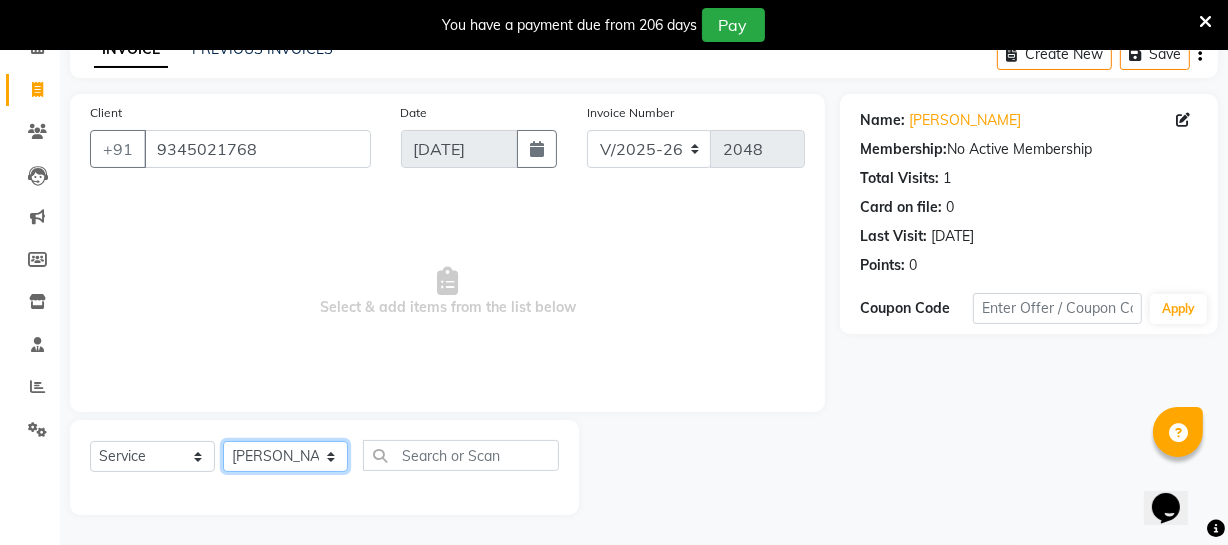 click on "Select Stylist [PERSON_NAME] [PERSON_NAME] [PERSON_NAME] [PERSON_NAME] [PERSON_NAME] [PERSON_NAME] Make up Mani Unisex Stylist [PERSON_NAME] [PERSON_NAME] [PERSON_NAME] Unisex Ramya [PERSON_NAME] Unisex [PERSON_NAME] [PERSON_NAME] [PERSON_NAME] Thiru Virtue Aesthetic Virtue Ambattur" 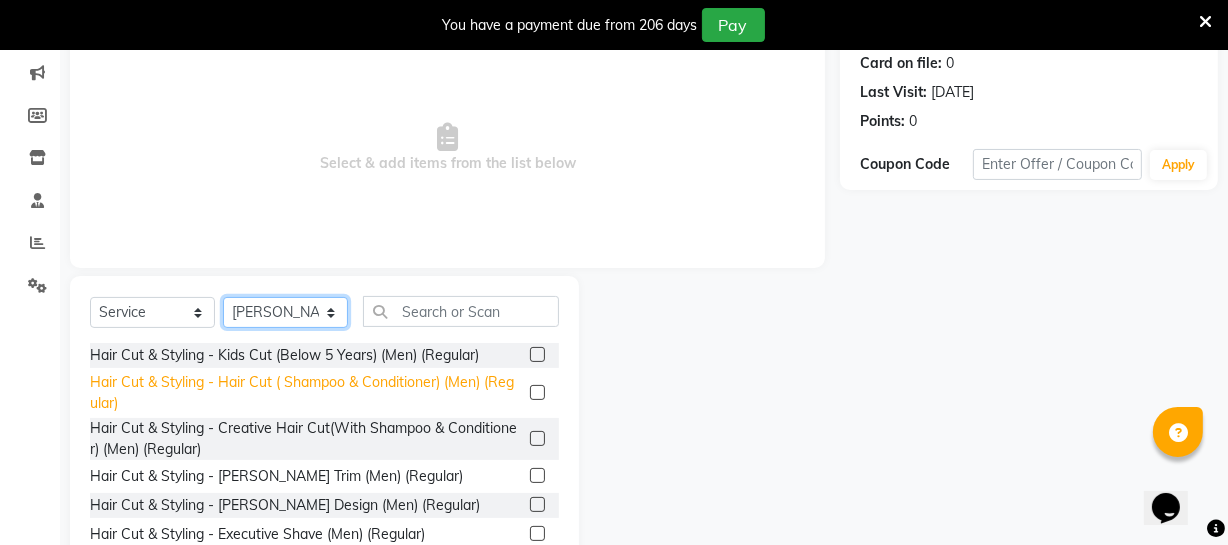 scroll, scrollTop: 289, scrollLeft: 0, axis: vertical 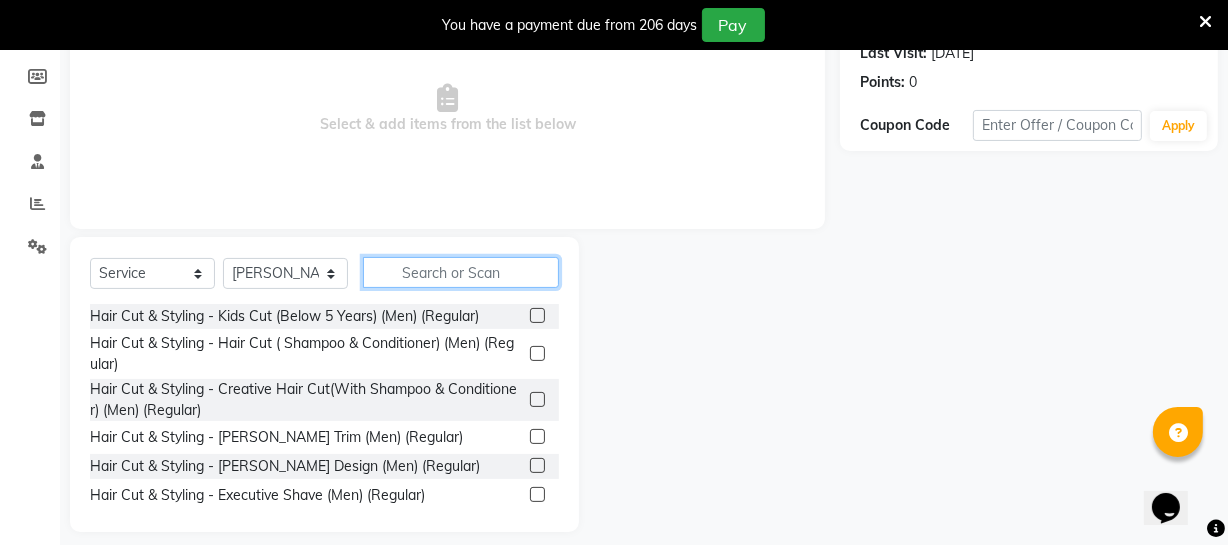 click 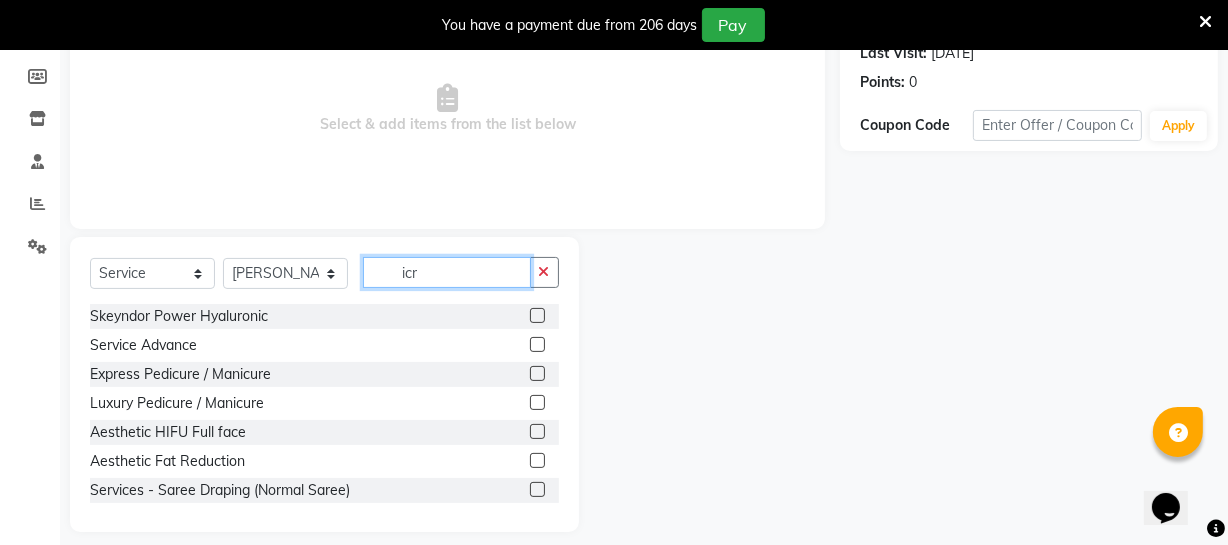 scroll, scrollTop: 107, scrollLeft: 0, axis: vertical 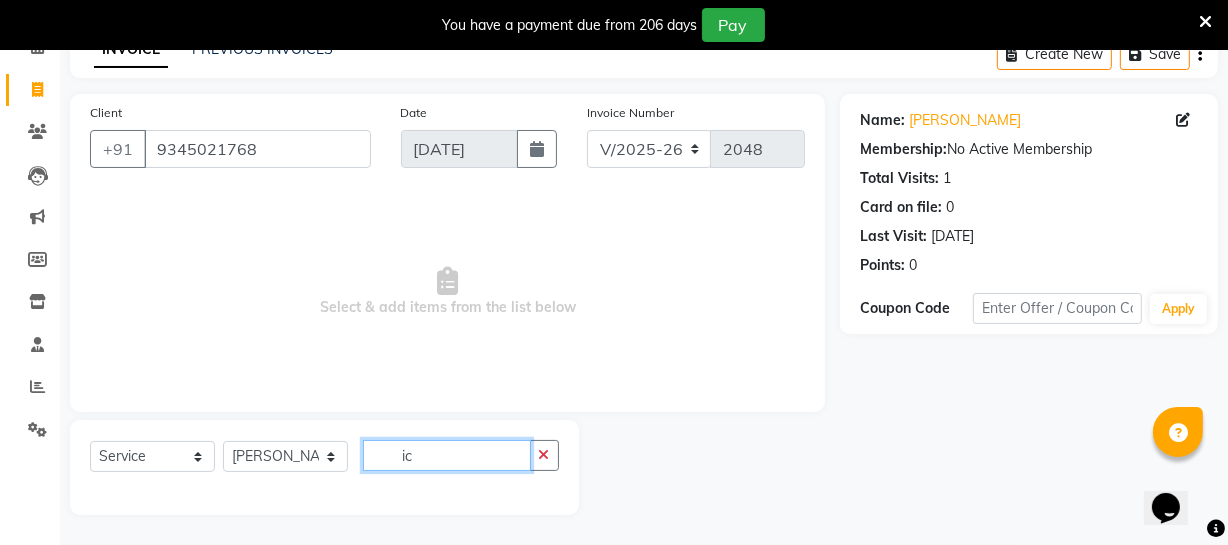 type on "i" 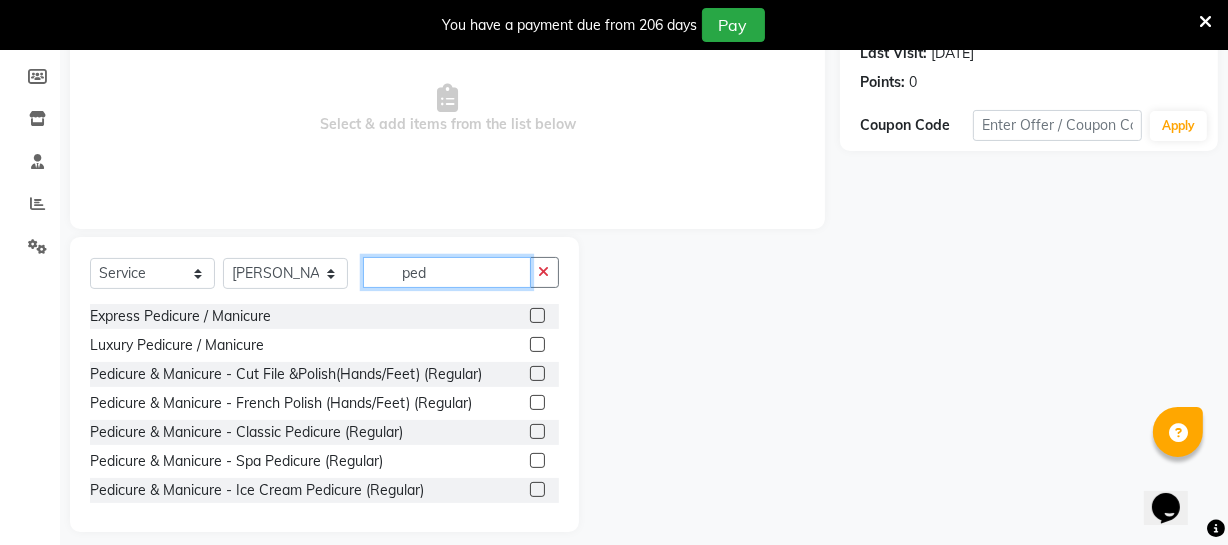 type on "ped" 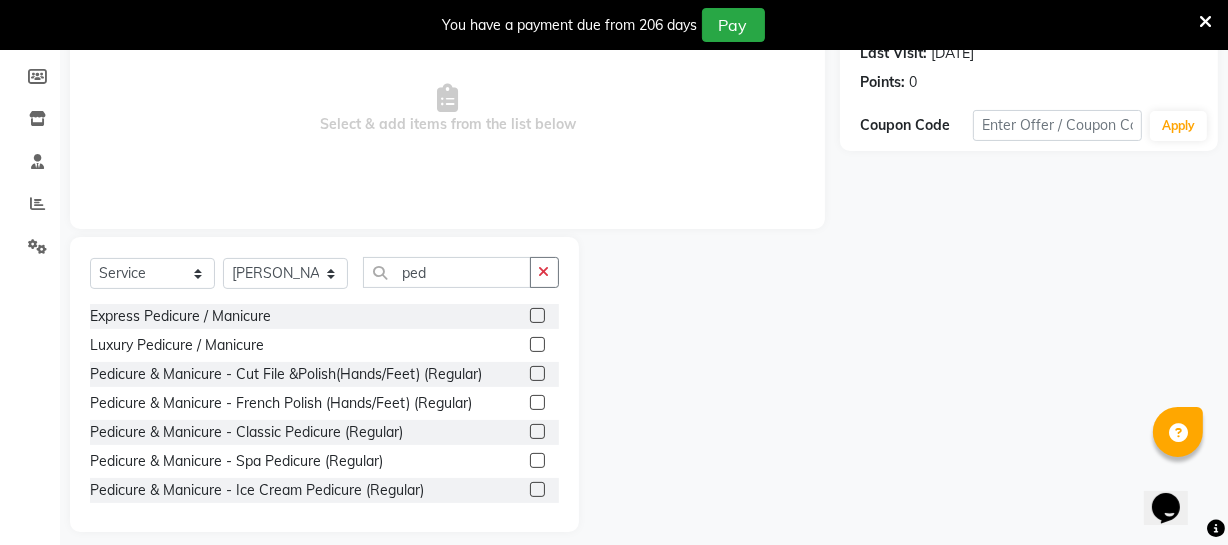 click 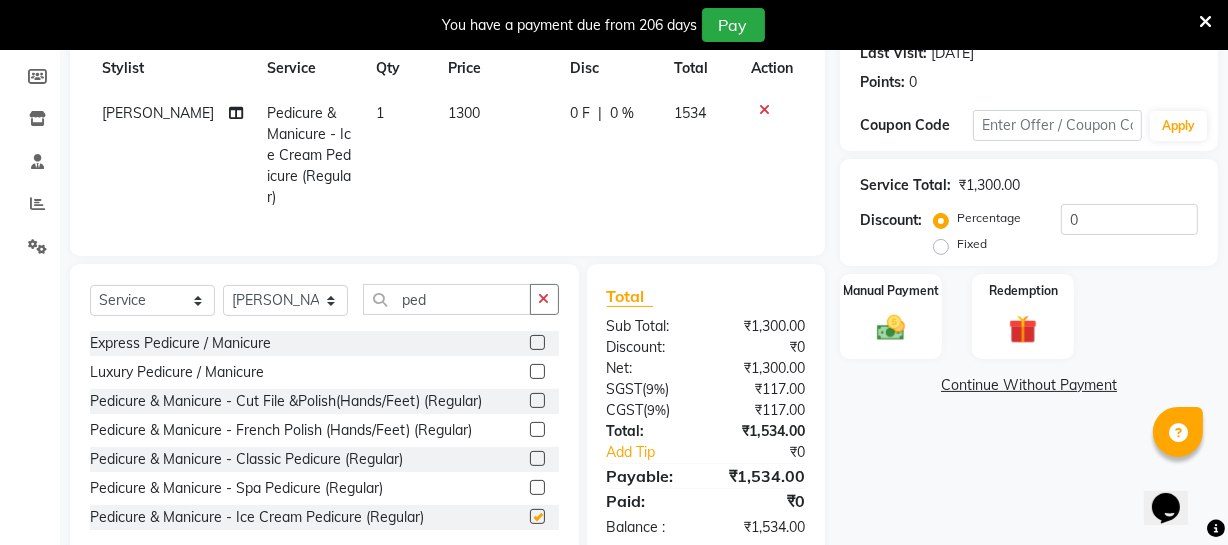 checkbox on "false" 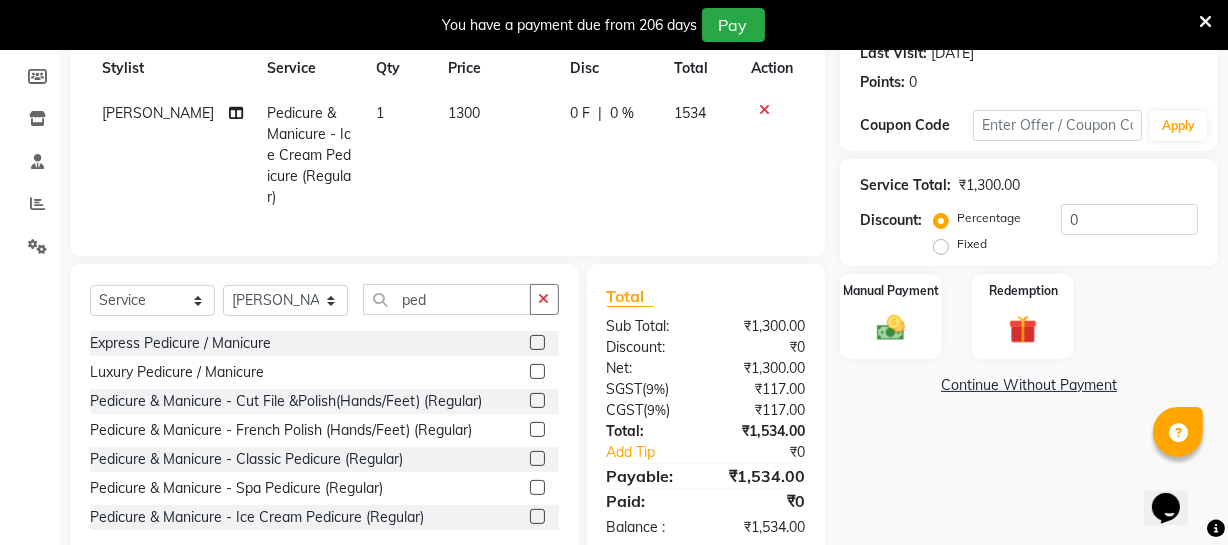 click on "1300" 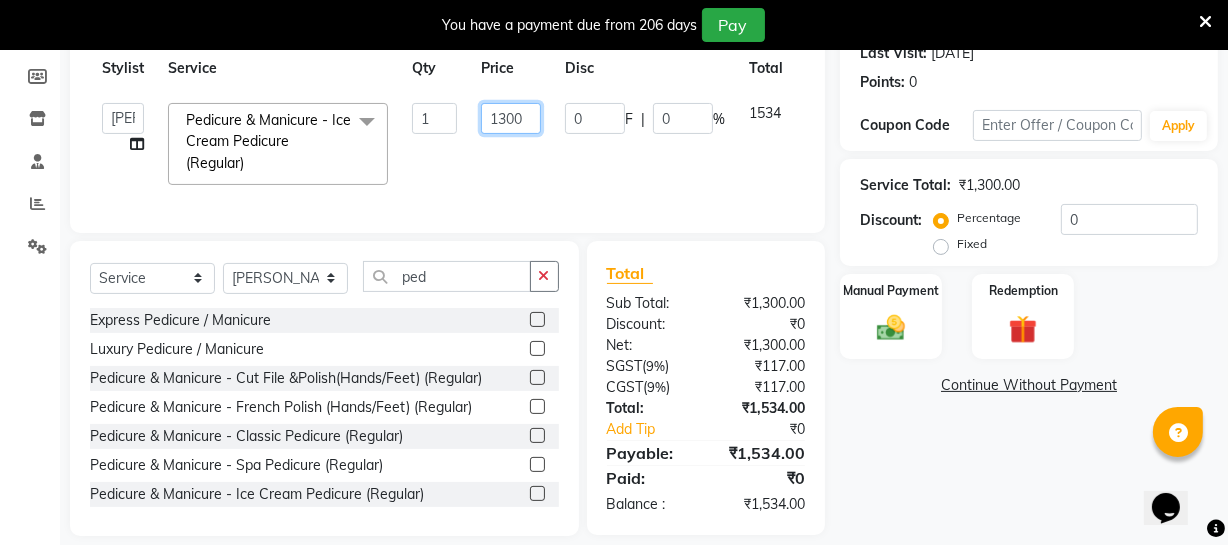 click on "1300" 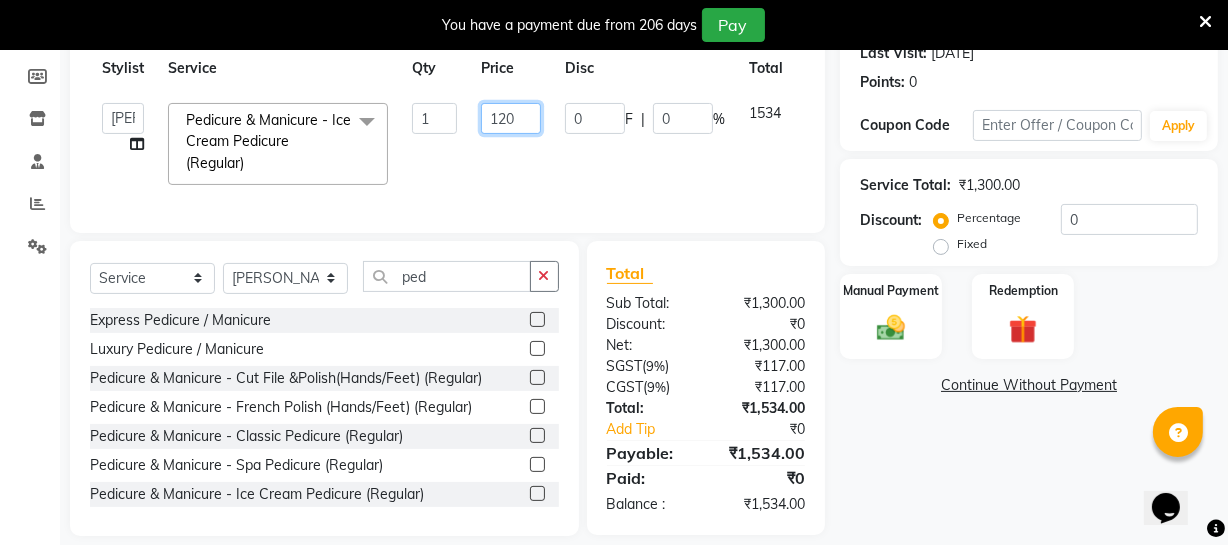 type on "1280" 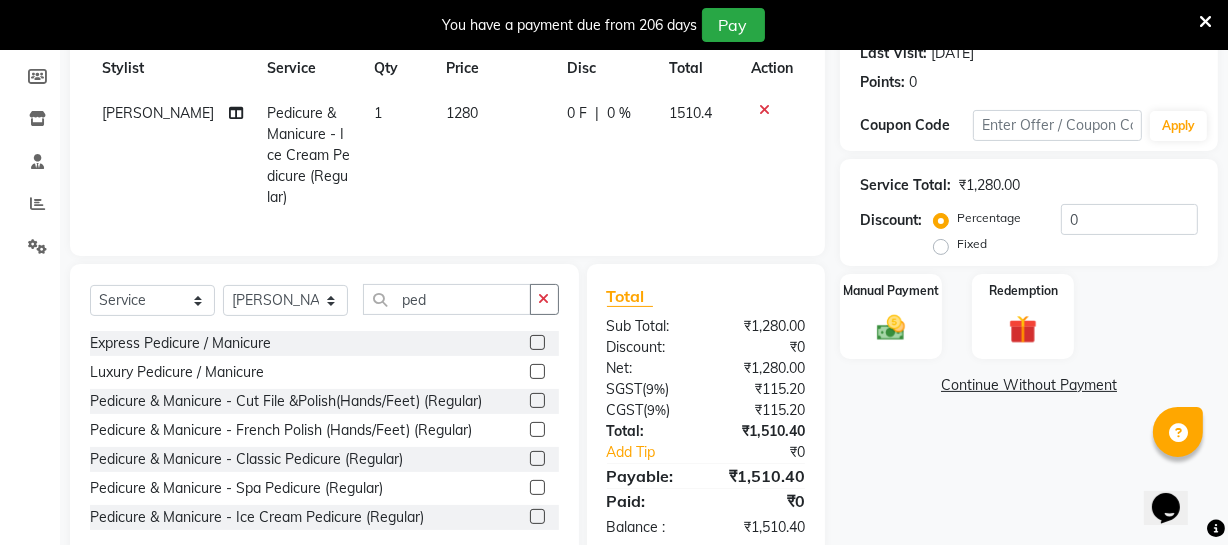 click on "Nandhini Pedicure & Manicure - Ice Cream Pedicure  (Regular) 1 1280 0 F | 0 % 1510.4" 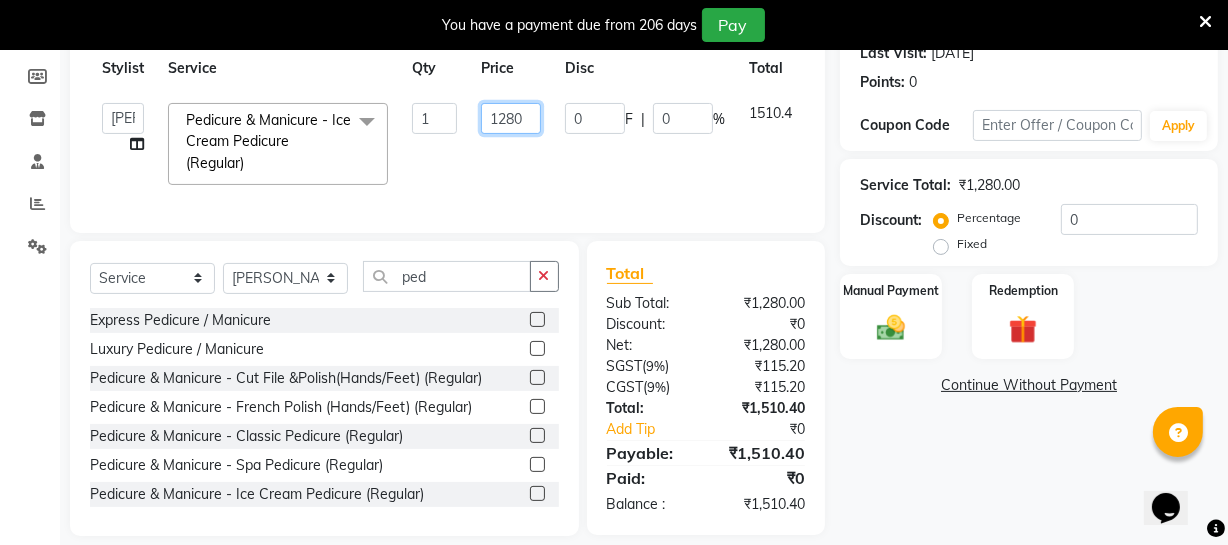 click on "1280" 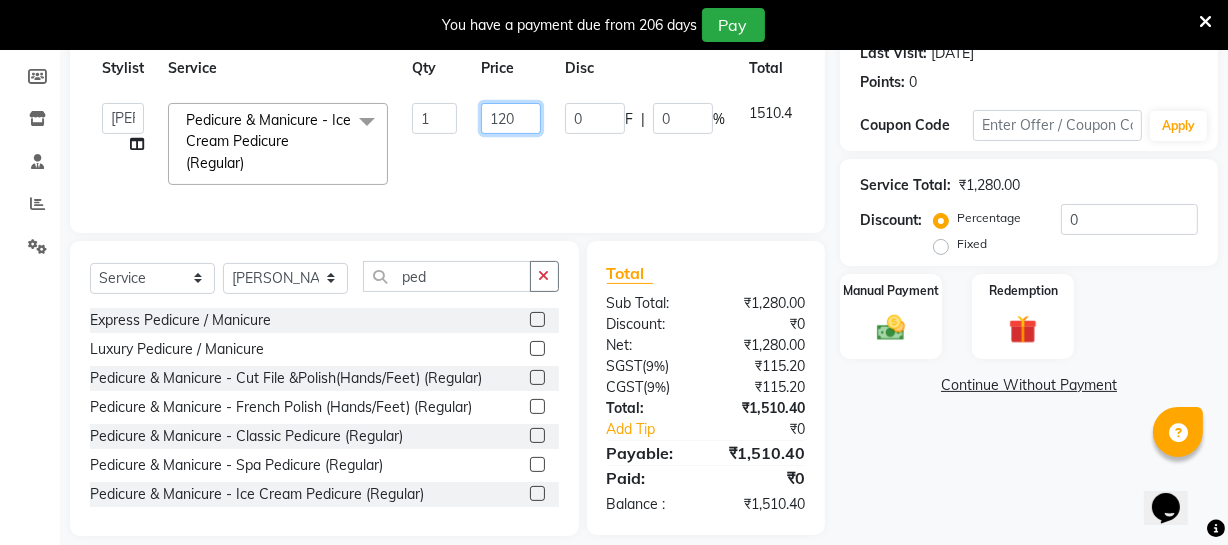 type on "1270" 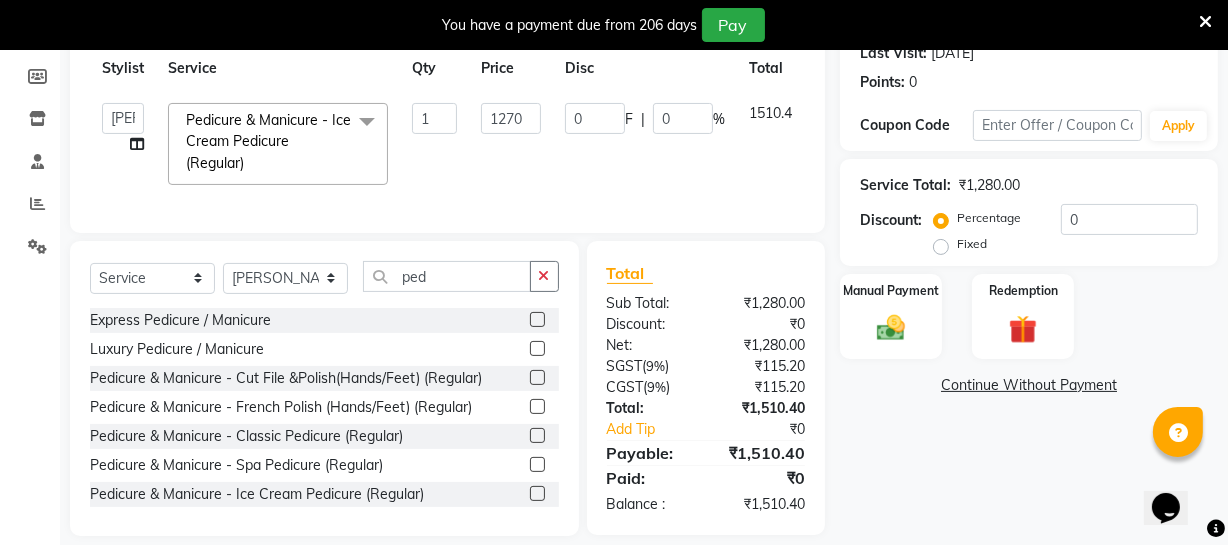 click on "1270" 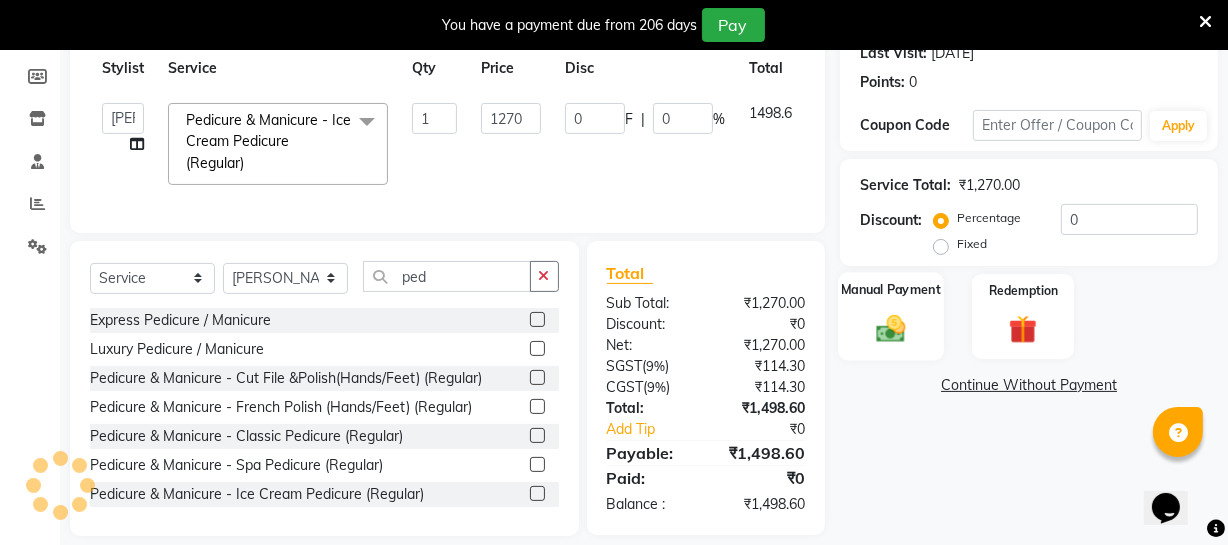 click 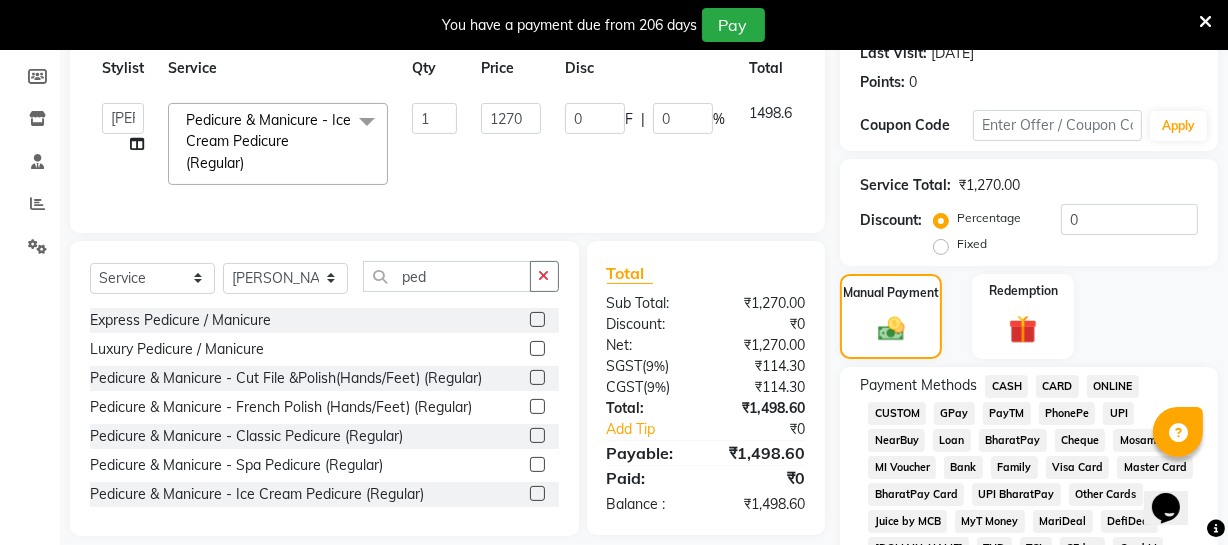 drag, startPoint x: 1106, startPoint y: 387, endPoint x: 1085, endPoint y: 404, distance: 27.018513 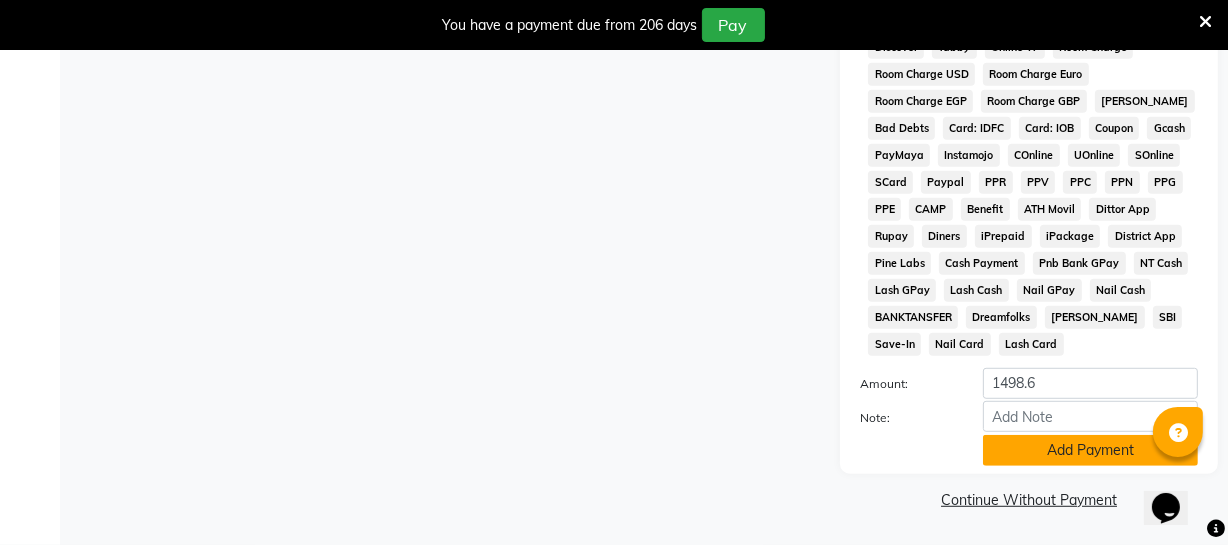 click on "Add Payment" 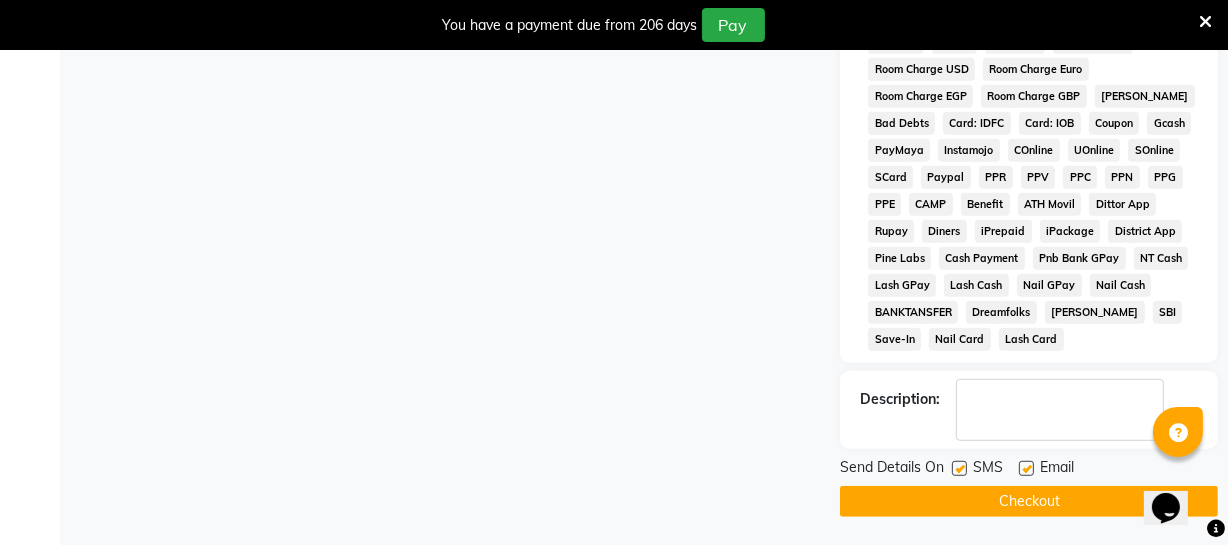 scroll, scrollTop: 1039, scrollLeft: 0, axis: vertical 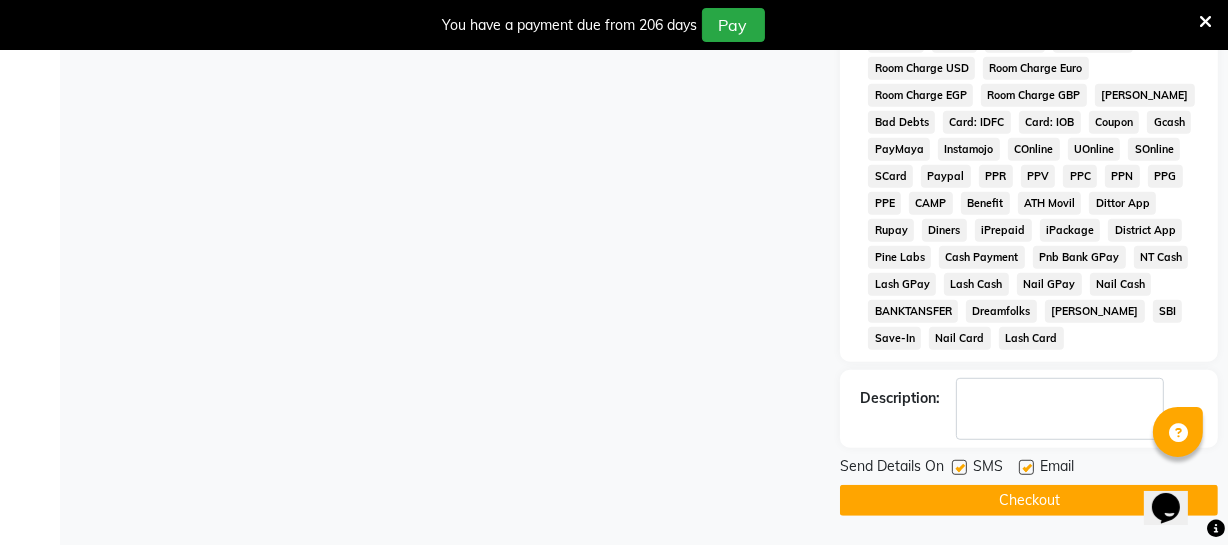 click on "Checkout" 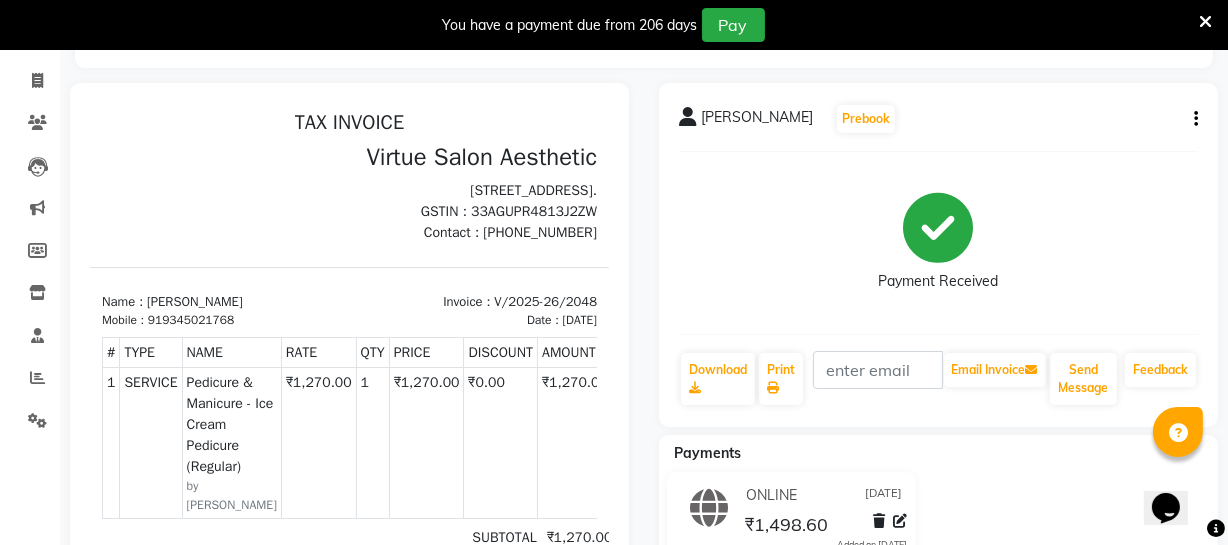 scroll, scrollTop: 0, scrollLeft: 0, axis: both 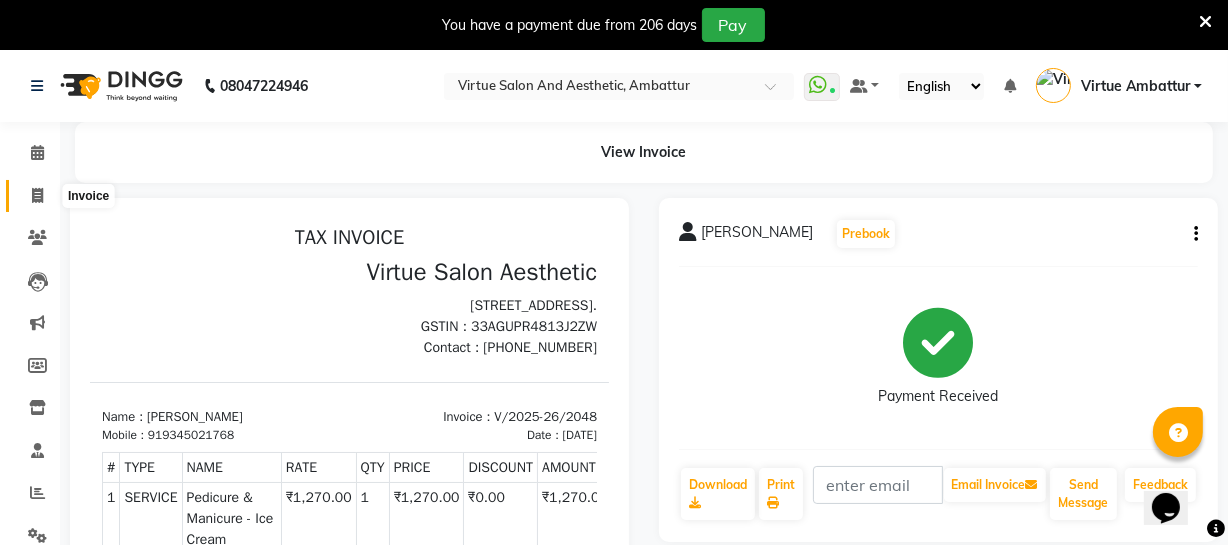 click 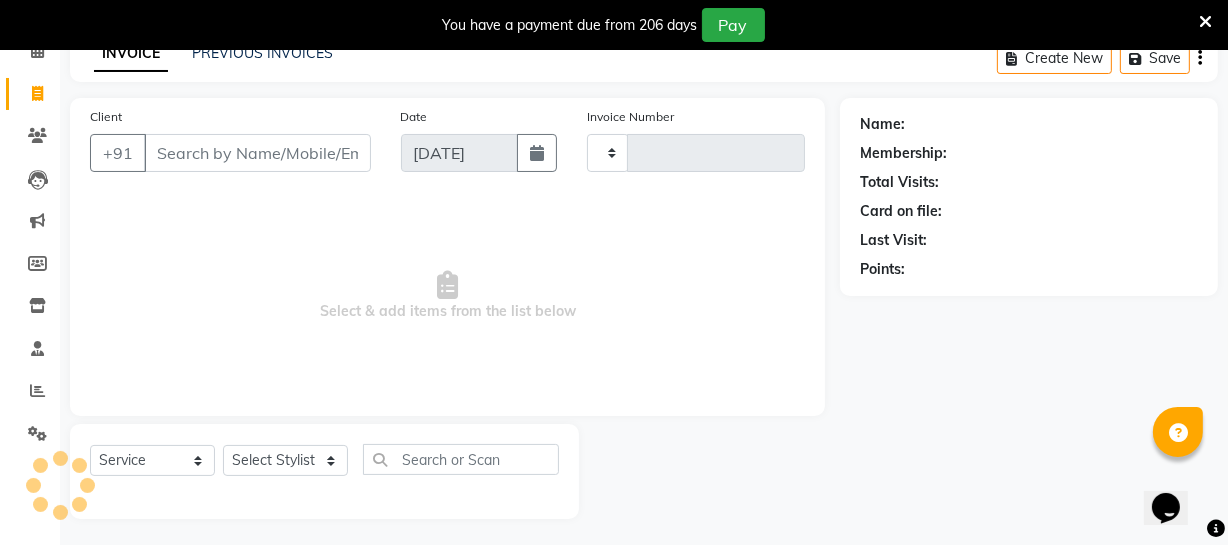 type on "2049" 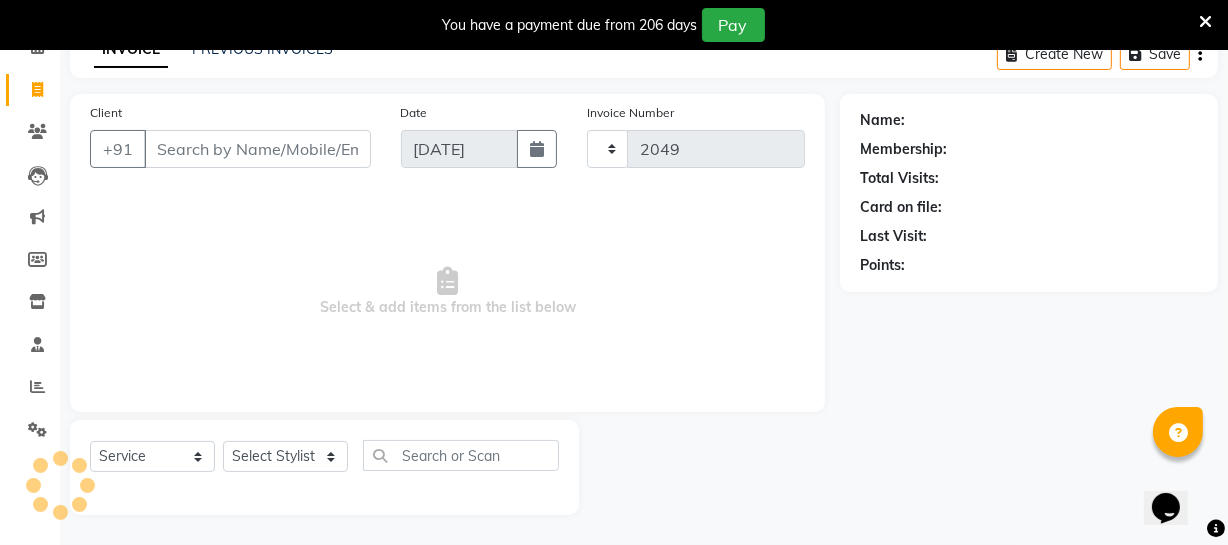 select on "5237" 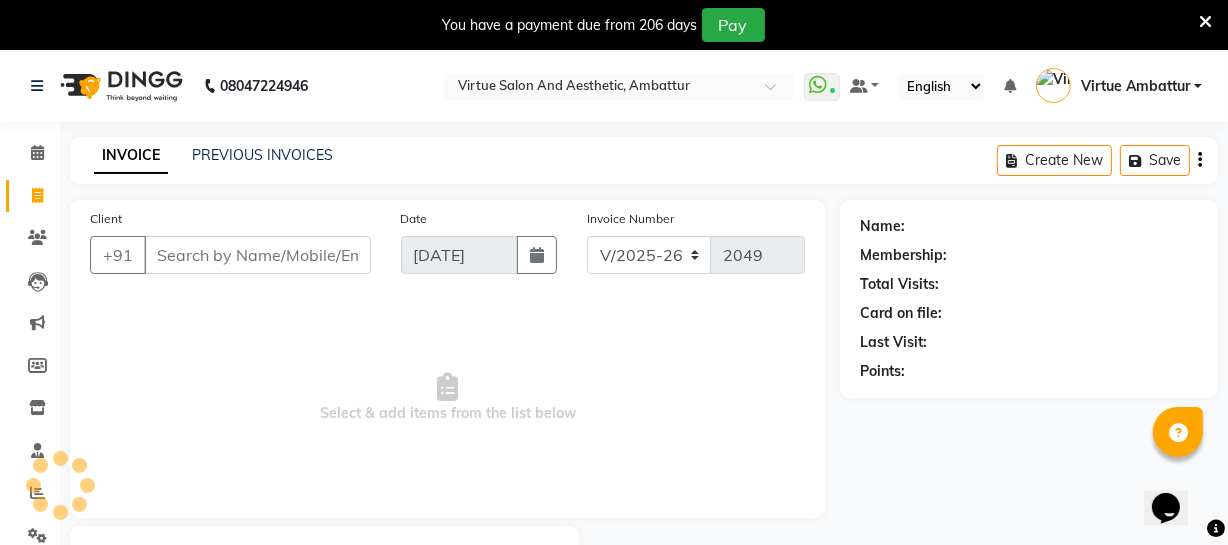 scroll, scrollTop: 0, scrollLeft: 0, axis: both 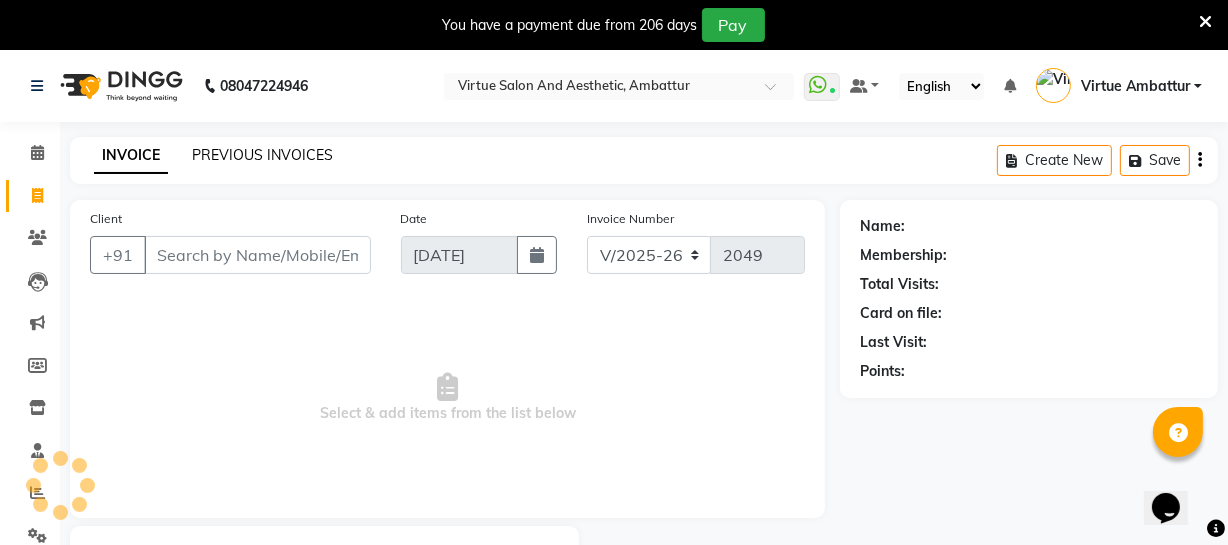 click on "PREVIOUS INVOICES" 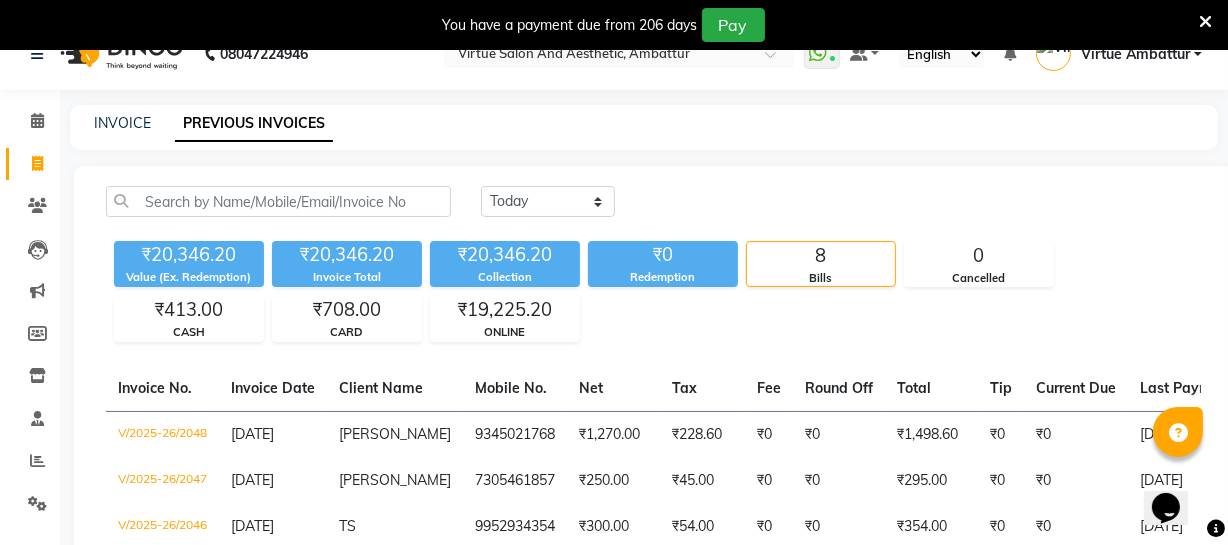 scroll, scrollTop: 0, scrollLeft: 0, axis: both 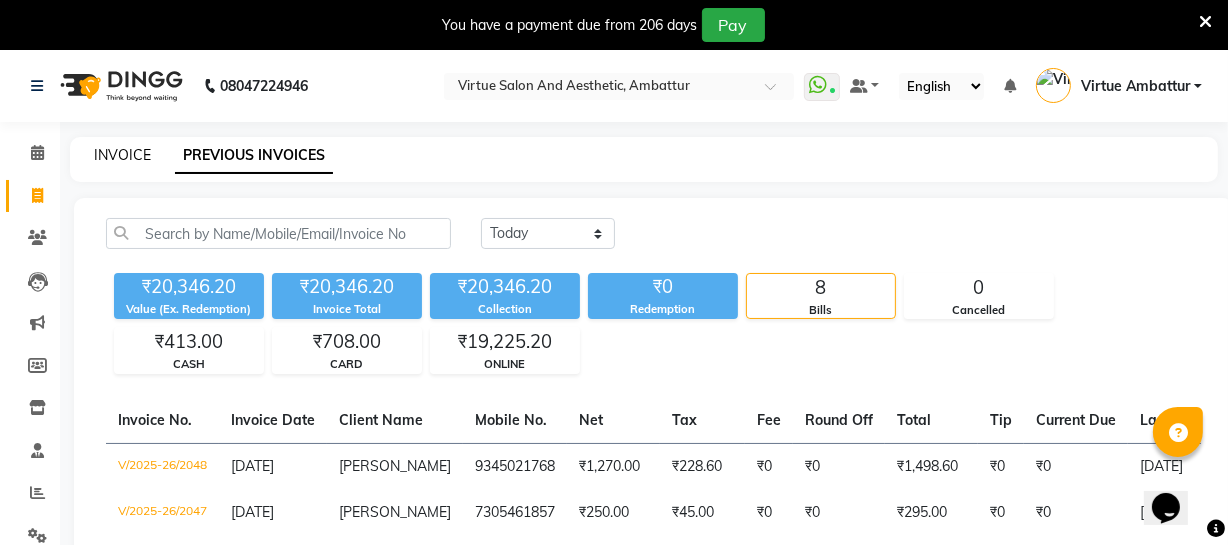 click on "INVOICE" 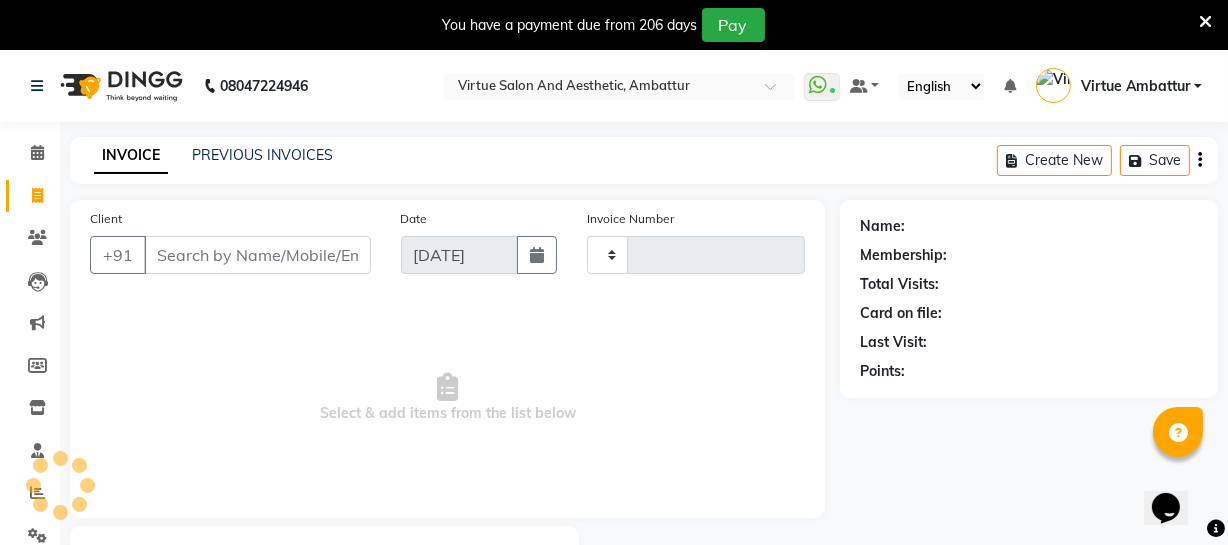 scroll, scrollTop: 107, scrollLeft: 0, axis: vertical 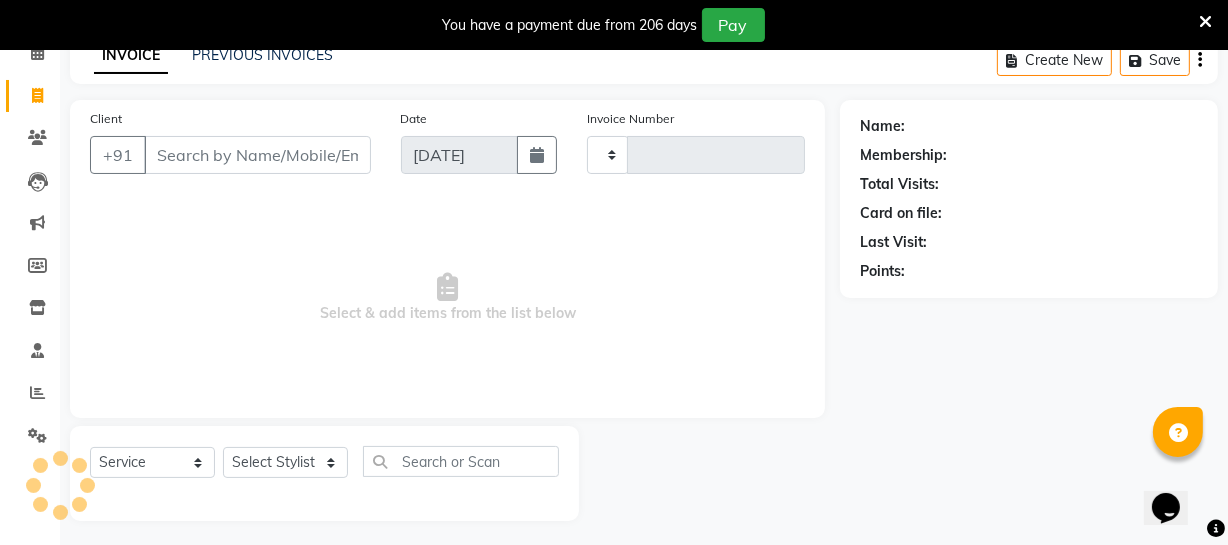 type on "2049" 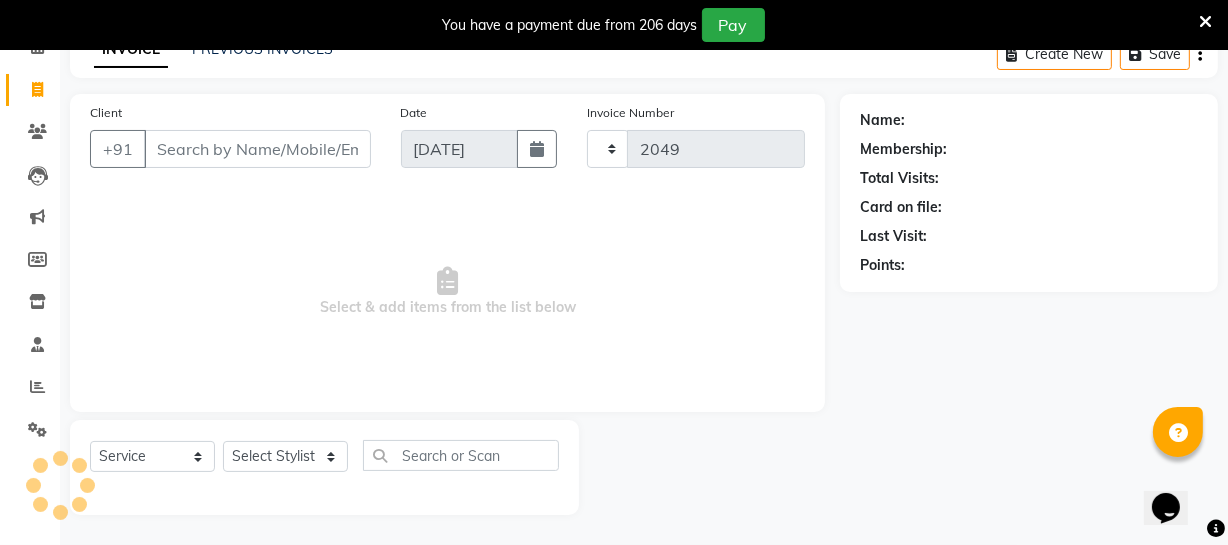 select on "5237" 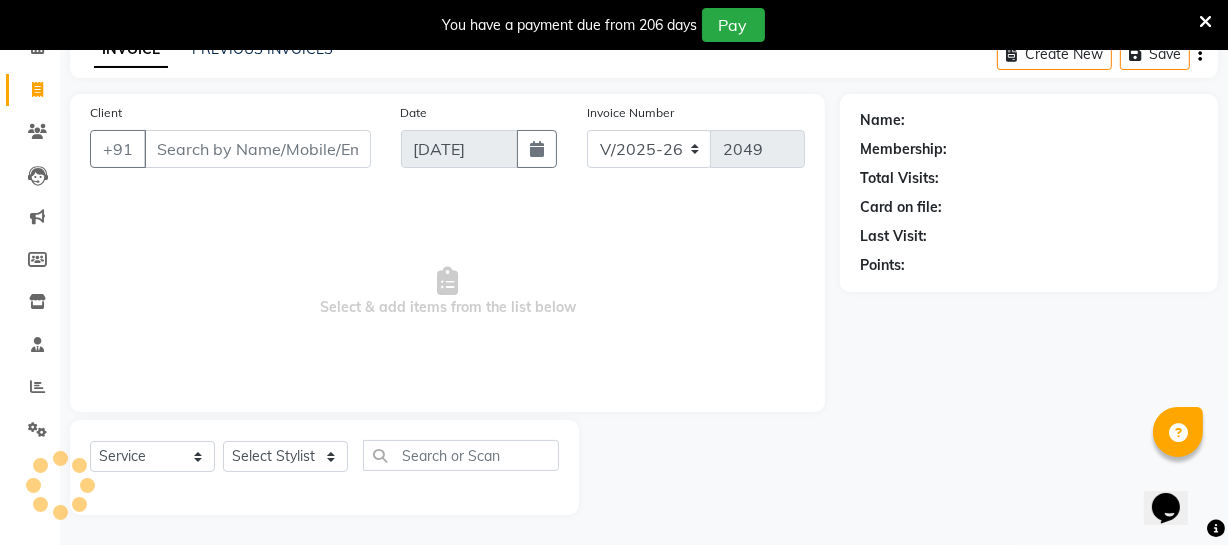 click on "Client" at bounding box center (257, 149) 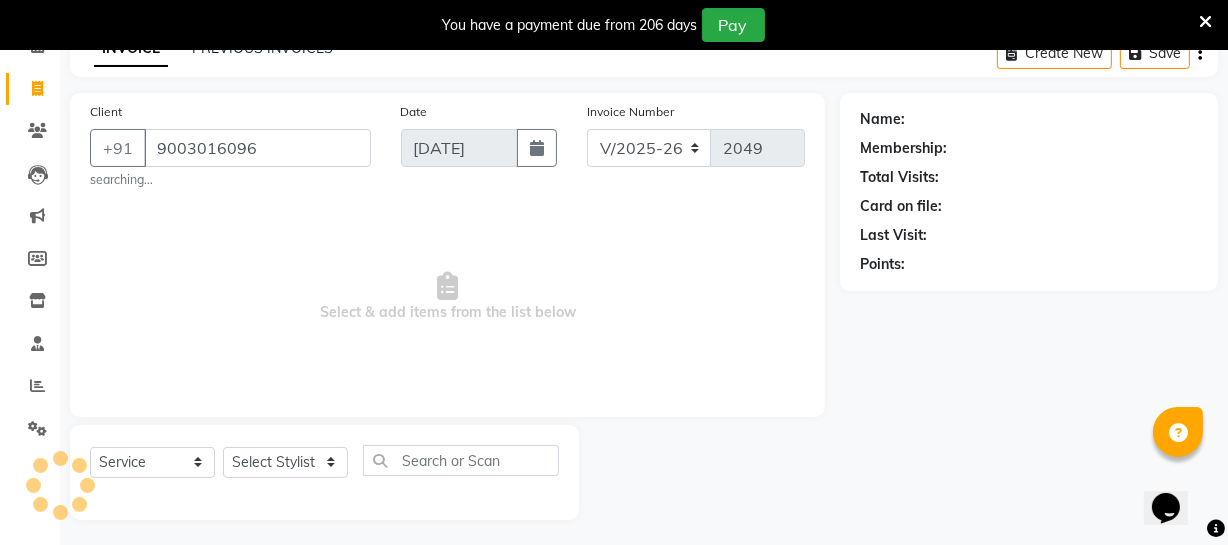 type on "9003016096" 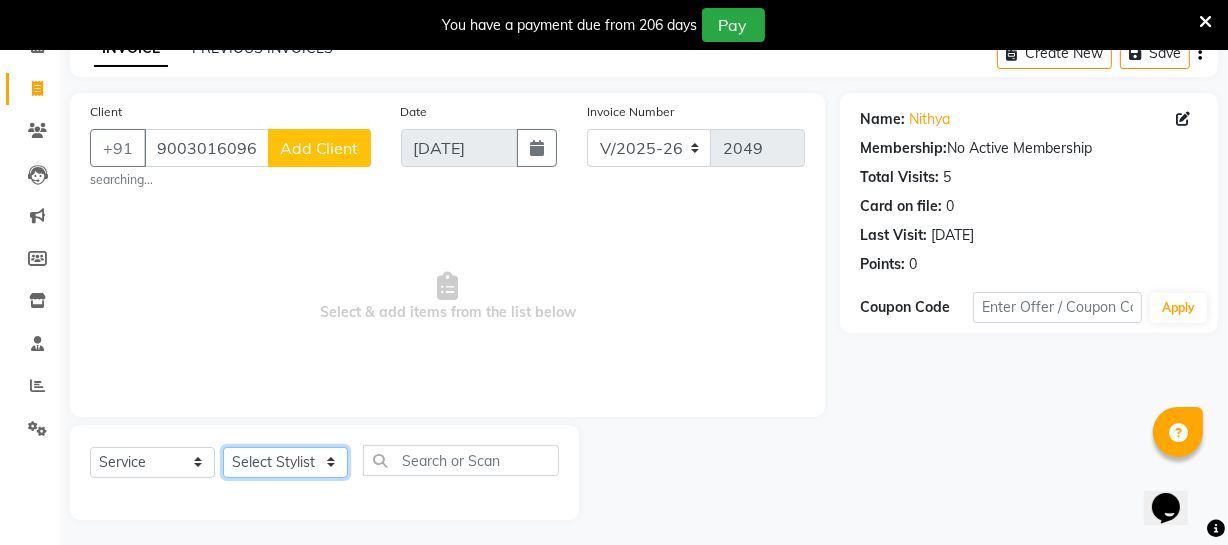 click on "Select Stylist [PERSON_NAME] [PERSON_NAME] [PERSON_NAME] [PERSON_NAME] [PERSON_NAME] [PERSON_NAME] Make up Mani Unisex Stylist [PERSON_NAME] [PERSON_NAME] [PERSON_NAME] Unisex Ramya [PERSON_NAME] Unisex [PERSON_NAME] [PERSON_NAME] [PERSON_NAME] Thiru Virtue Aesthetic Virtue Ambattur" 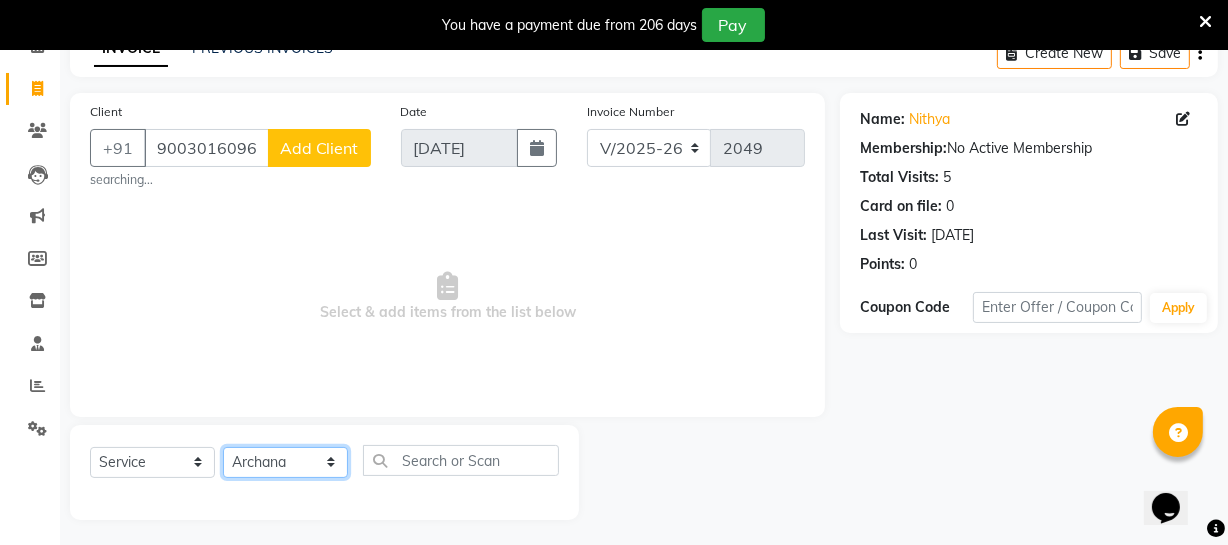 click on "Select Stylist [PERSON_NAME] [PERSON_NAME] [PERSON_NAME] [PERSON_NAME] [PERSON_NAME] [PERSON_NAME] Make up Mani Unisex Stylist [PERSON_NAME] [PERSON_NAME] [PERSON_NAME] Unisex Ramya [PERSON_NAME] Unisex [PERSON_NAME] [PERSON_NAME] [PERSON_NAME] Thiru Virtue Aesthetic Virtue Ambattur" 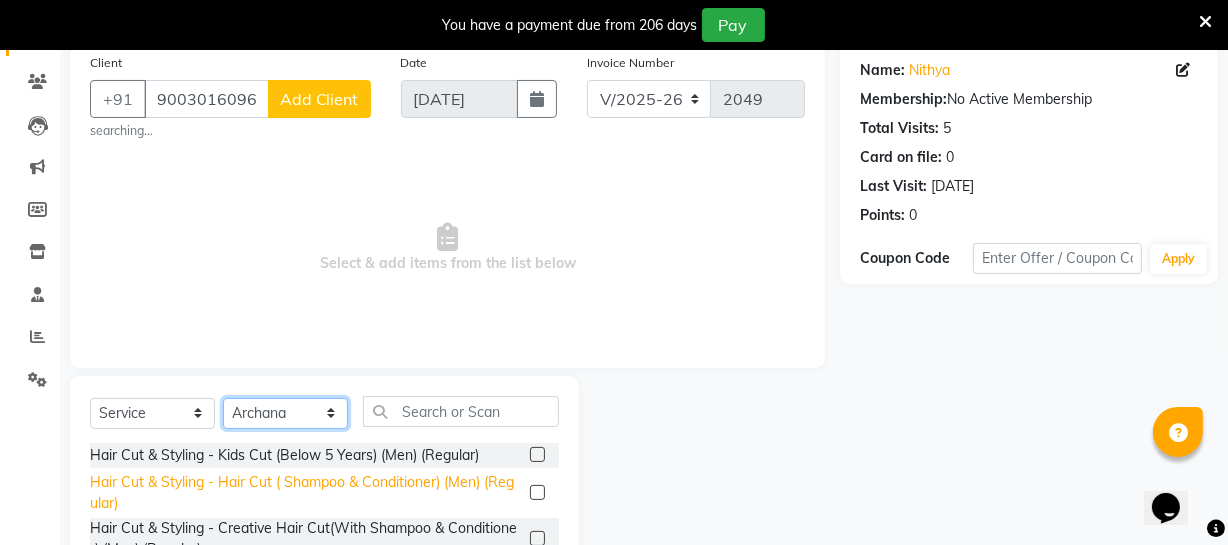 scroll, scrollTop: 198, scrollLeft: 0, axis: vertical 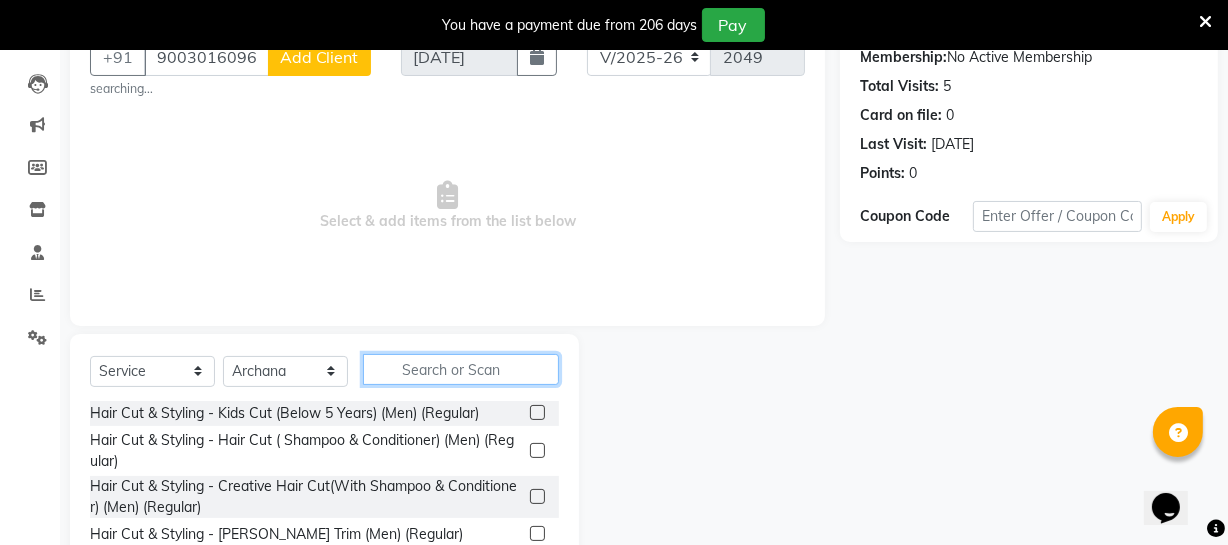 click 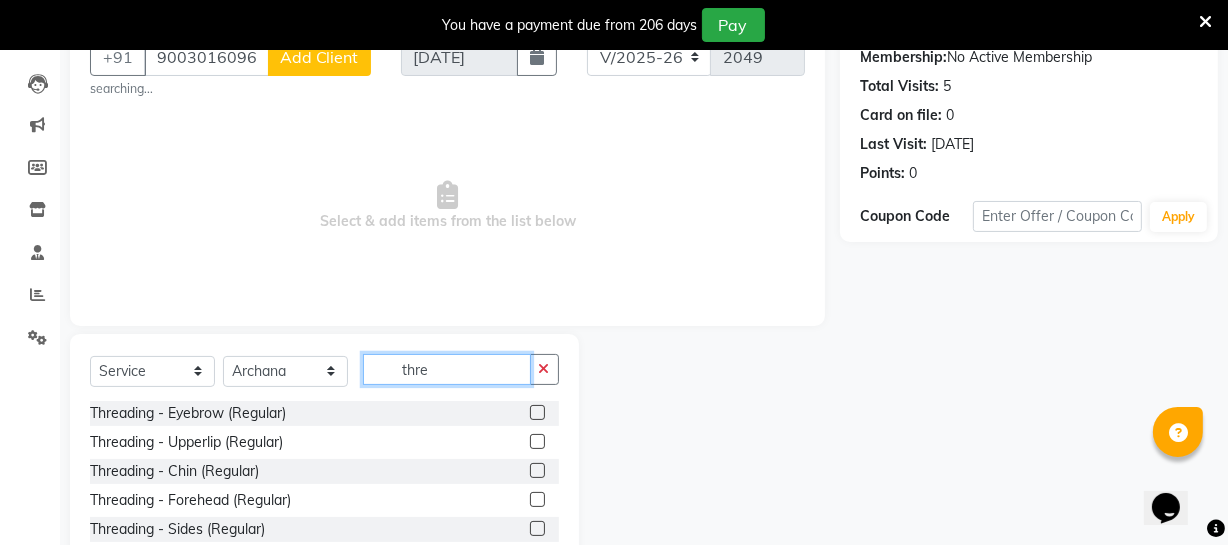 type on "thre" 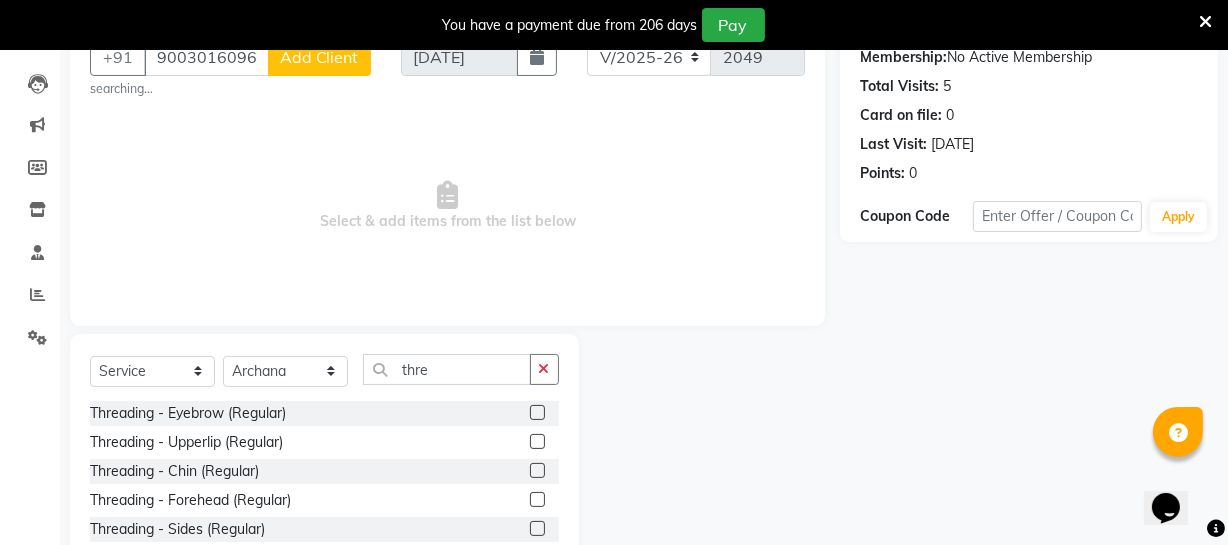 click 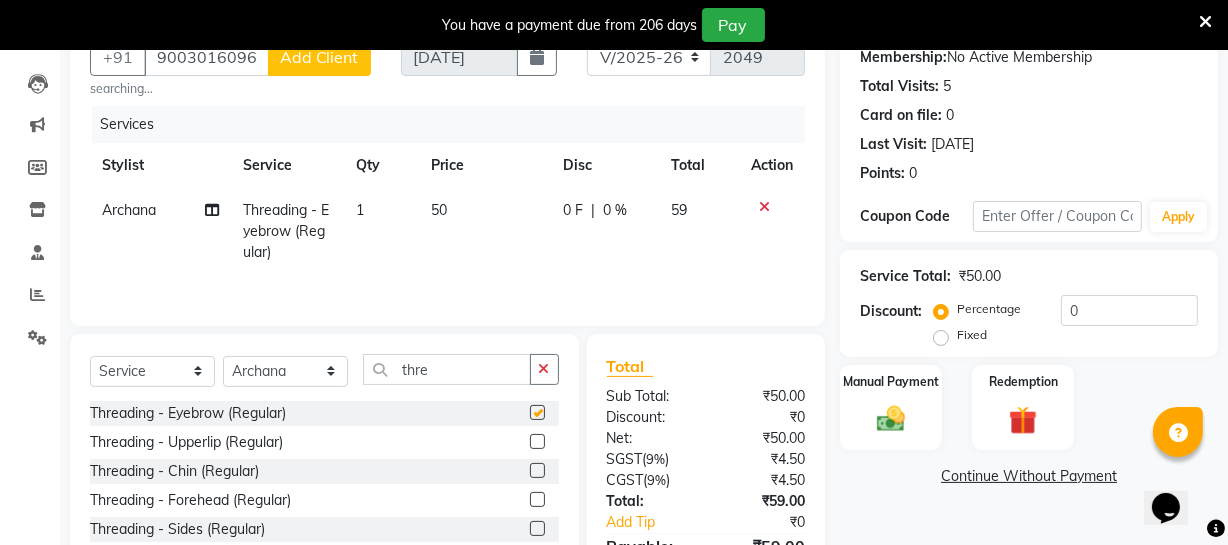 checkbox on "false" 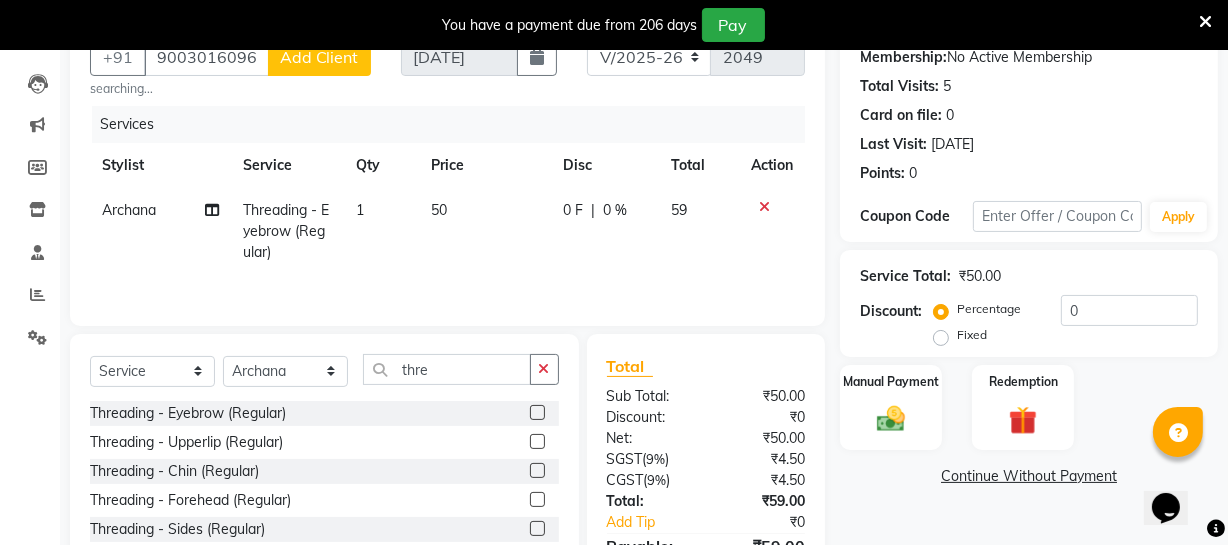 click 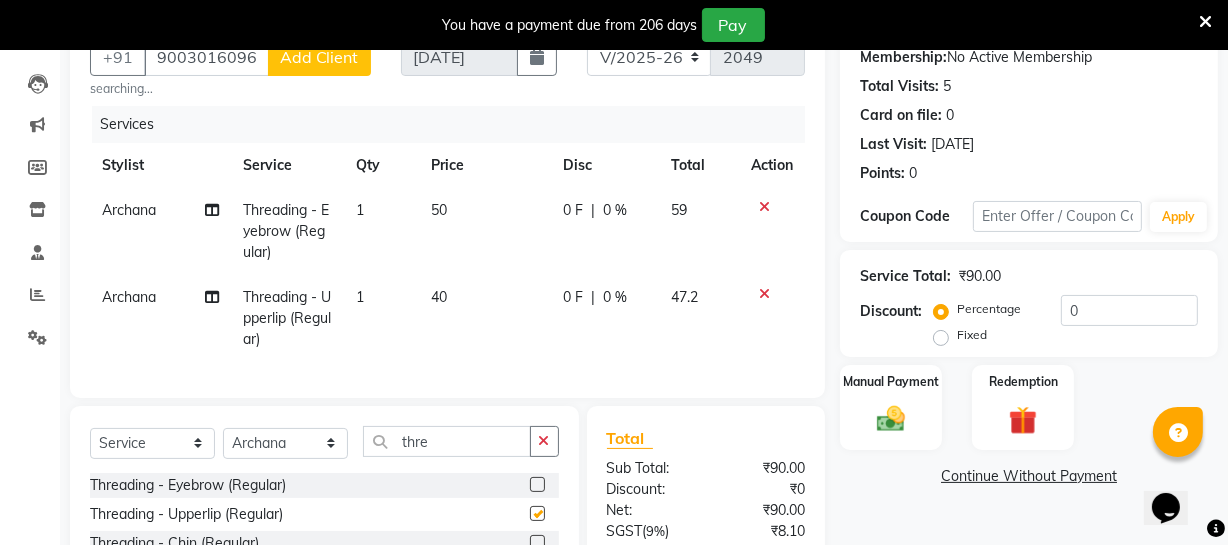 checkbox on "false" 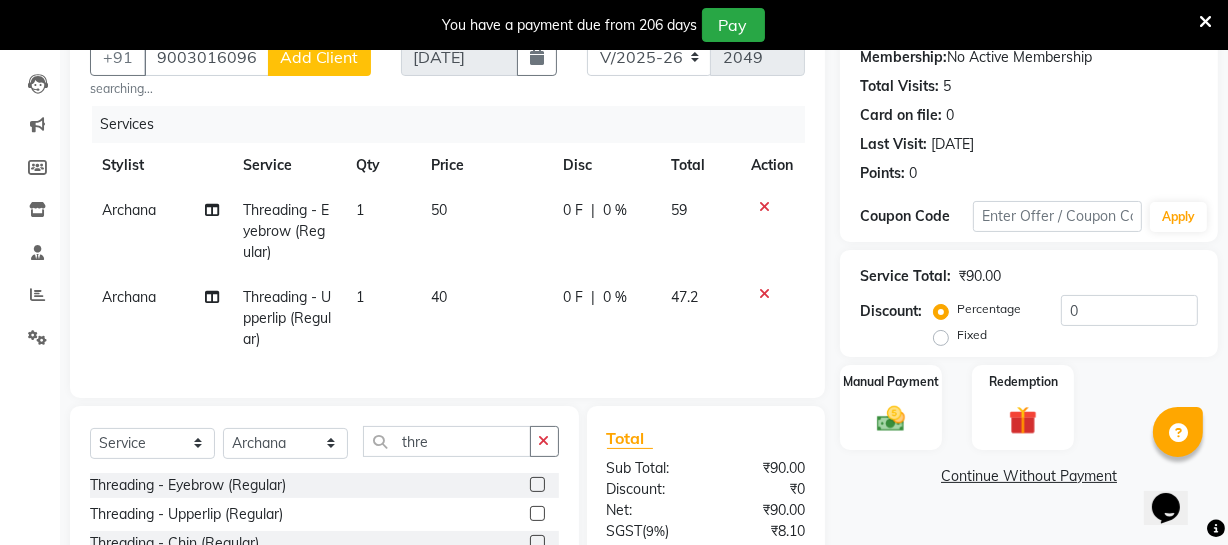 click on "40" 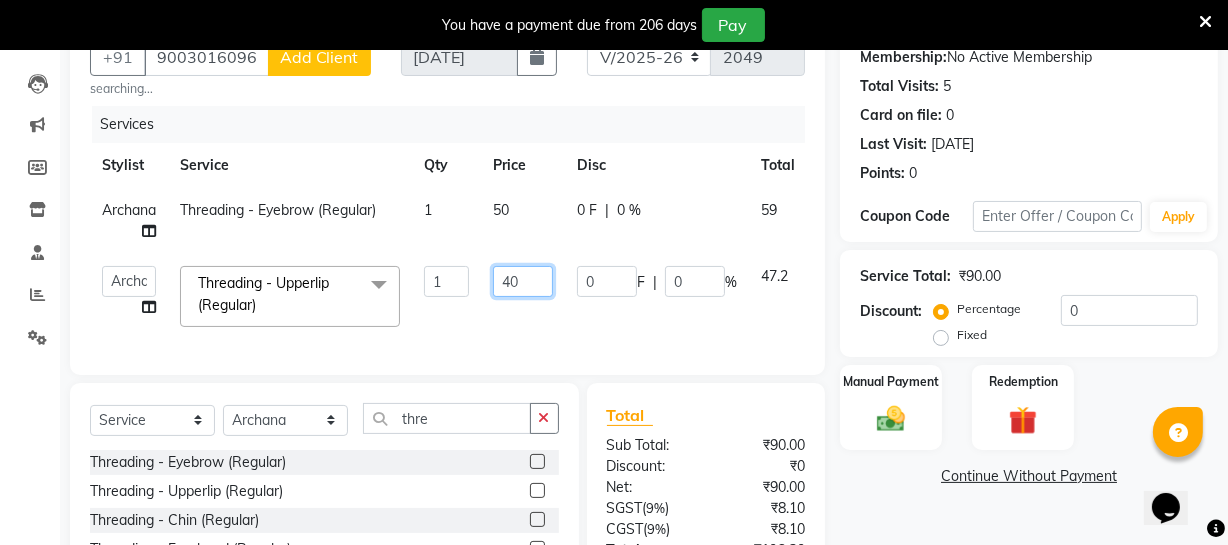 click on "40" 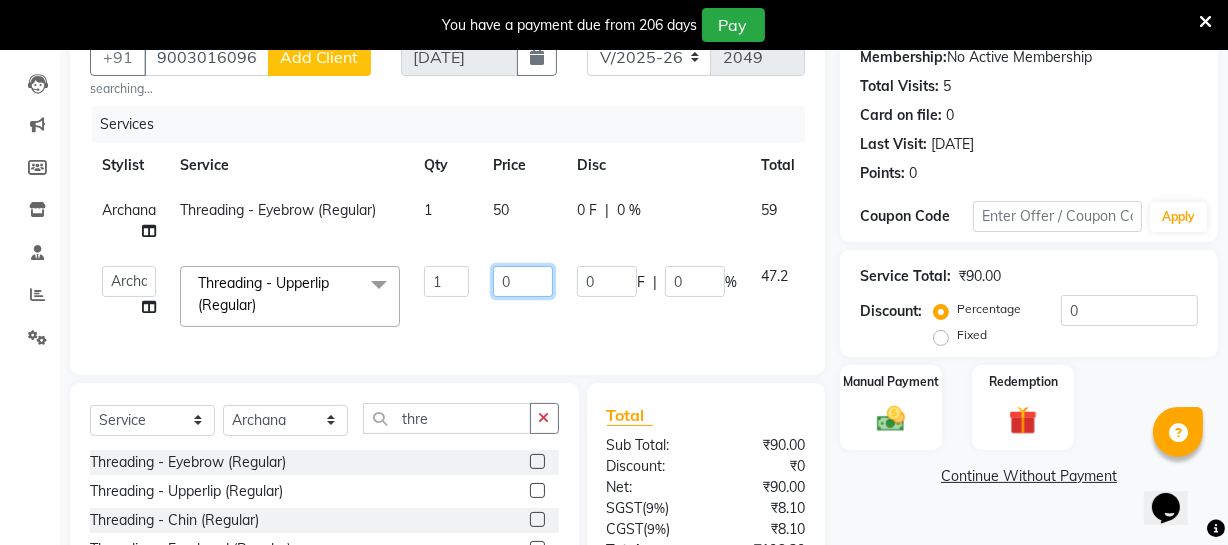 type on "50" 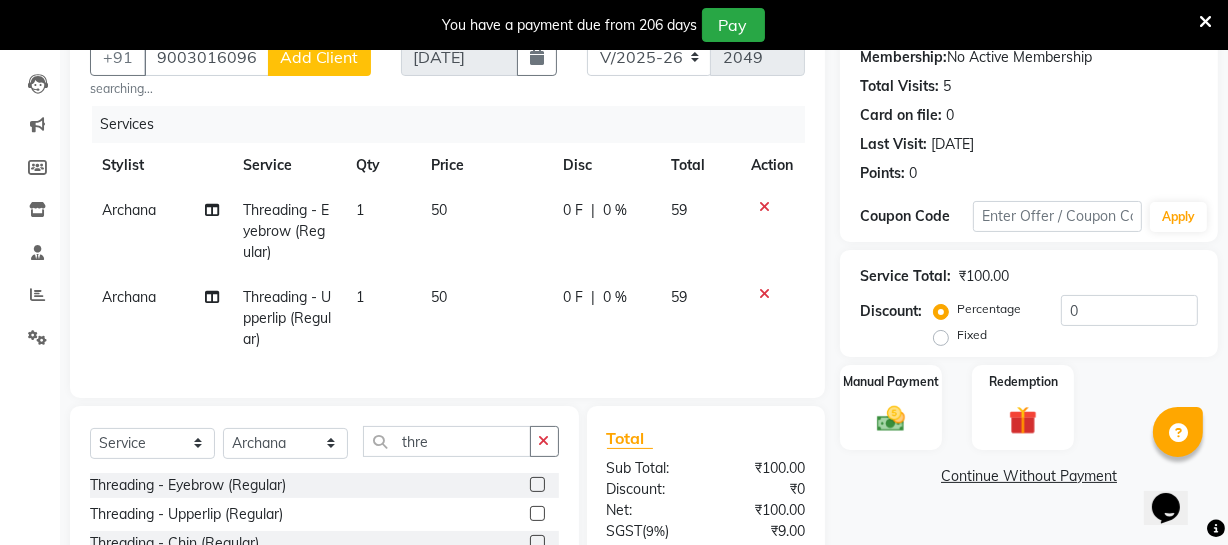 click on "0 F | 0 %" 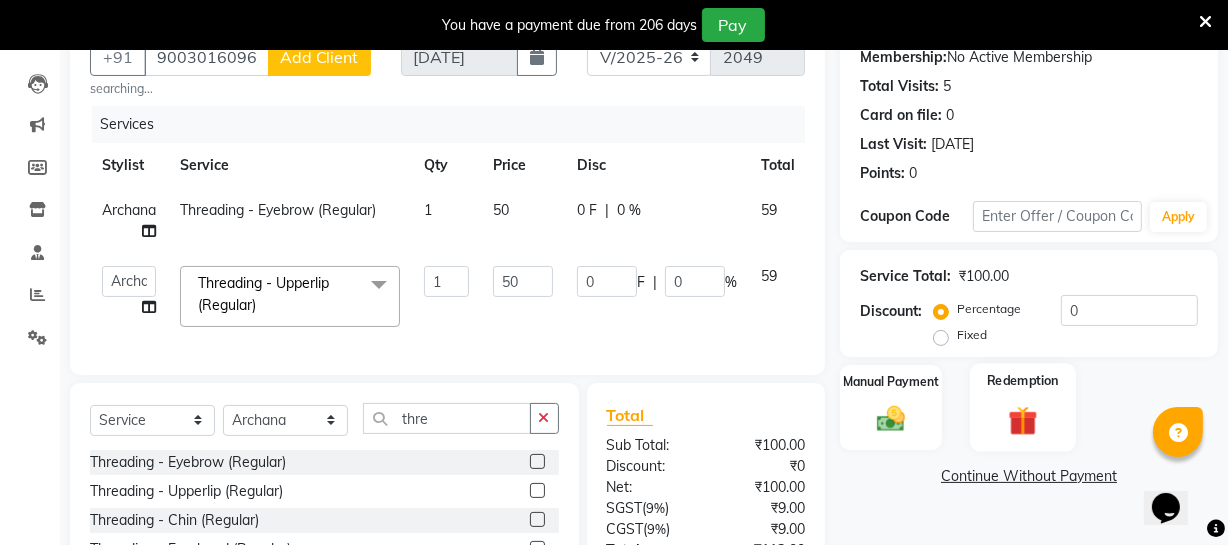 scroll, scrollTop: 375, scrollLeft: 0, axis: vertical 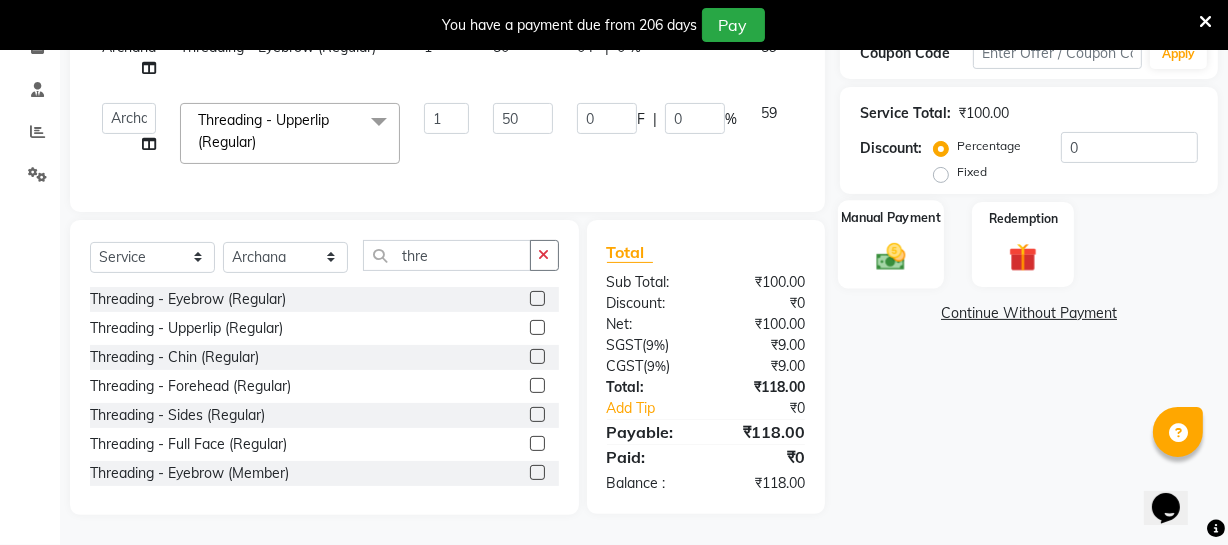 click 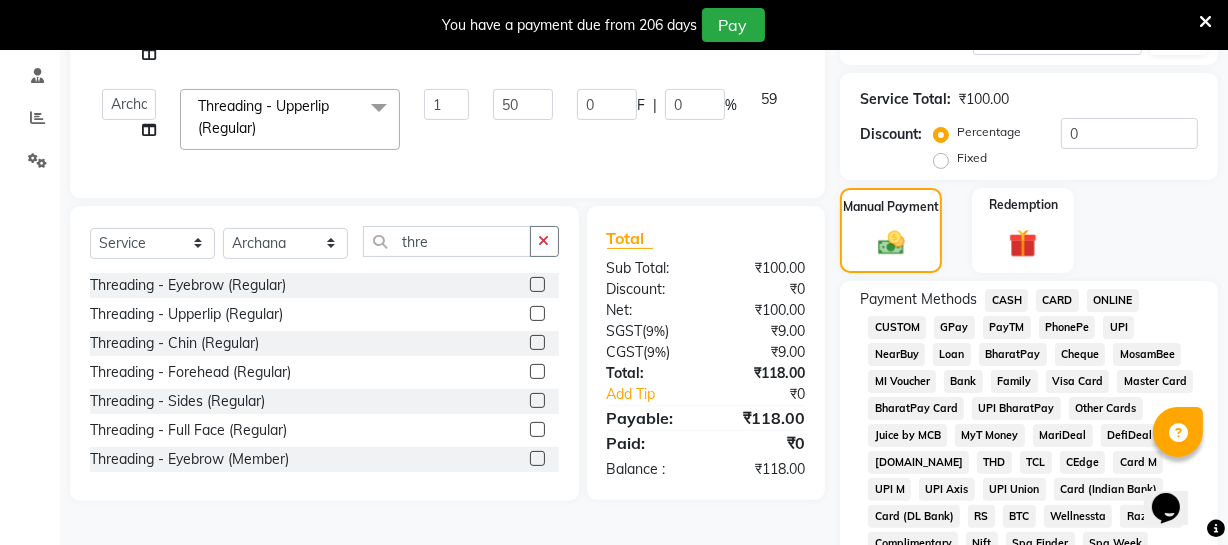 click on "ONLINE" 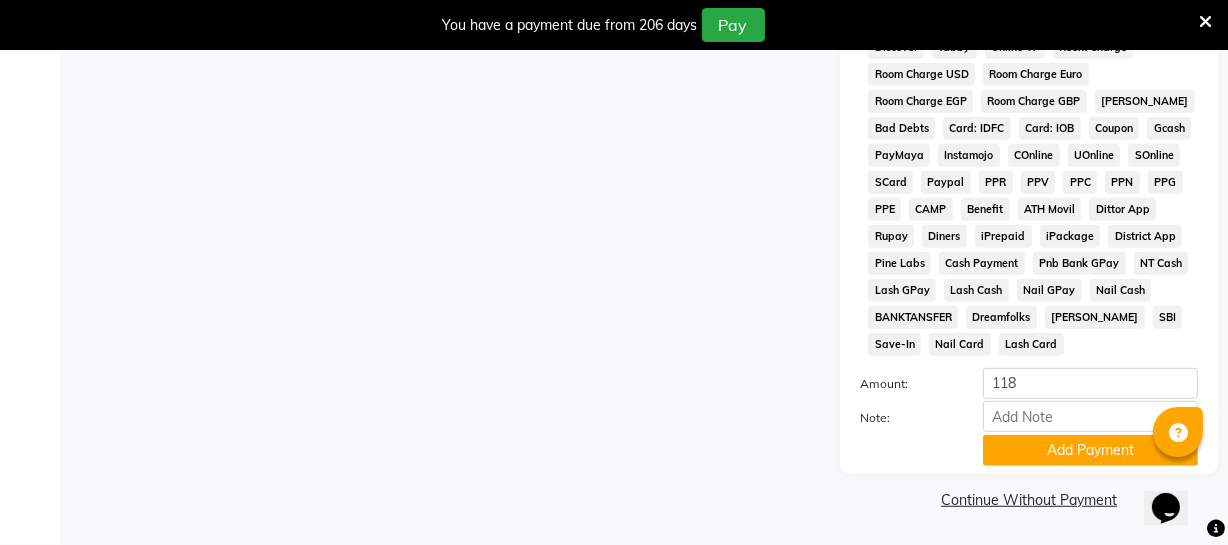 drag, startPoint x: 1049, startPoint y: 440, endPoint x: 1040, endPoint y: 459, distance: 21.023796 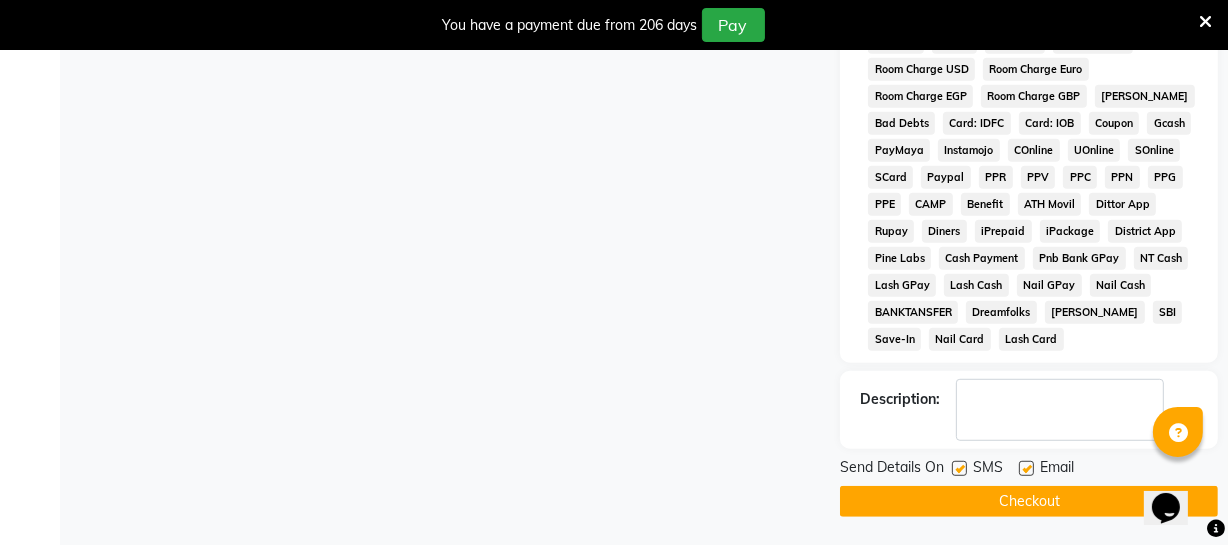 scroll, scrollTop: 1039, scrollLeft: 0, axis: vertical 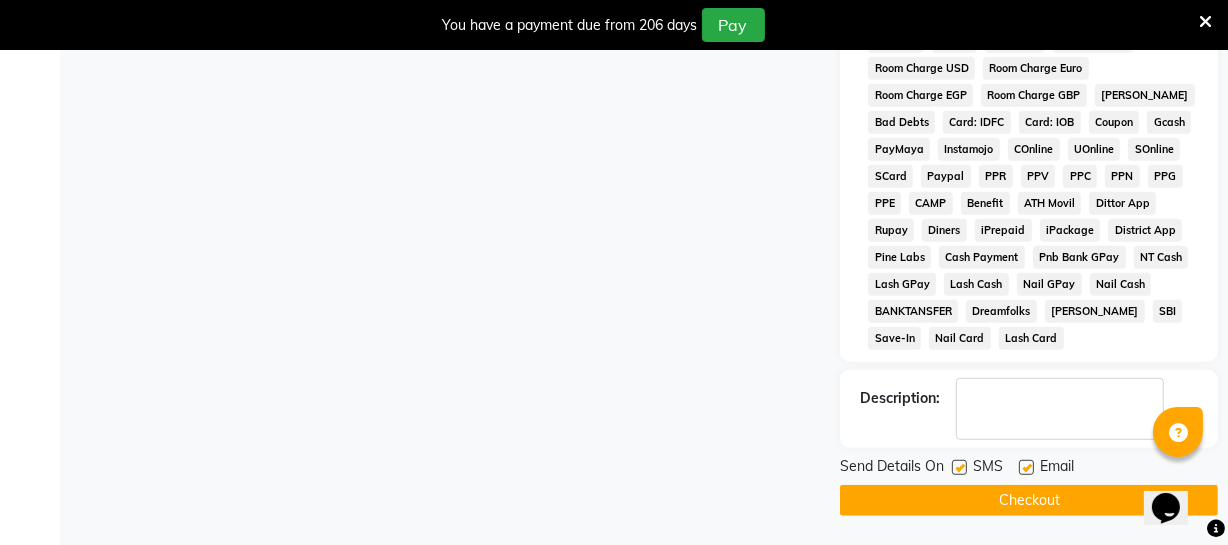 drag, startPoint x: 1028, startPoint y: 493, endPoint x: 1032, endPoint y: 467, distance: 26.305893 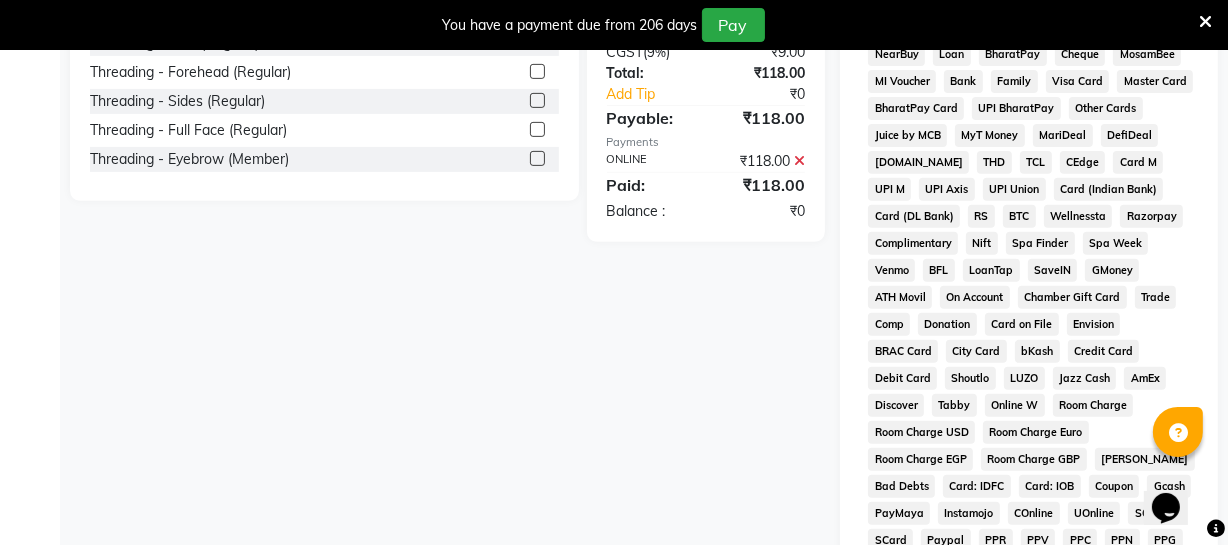 scroll, scrollTop: 1039, scrollLeft: 0, axis: vertical 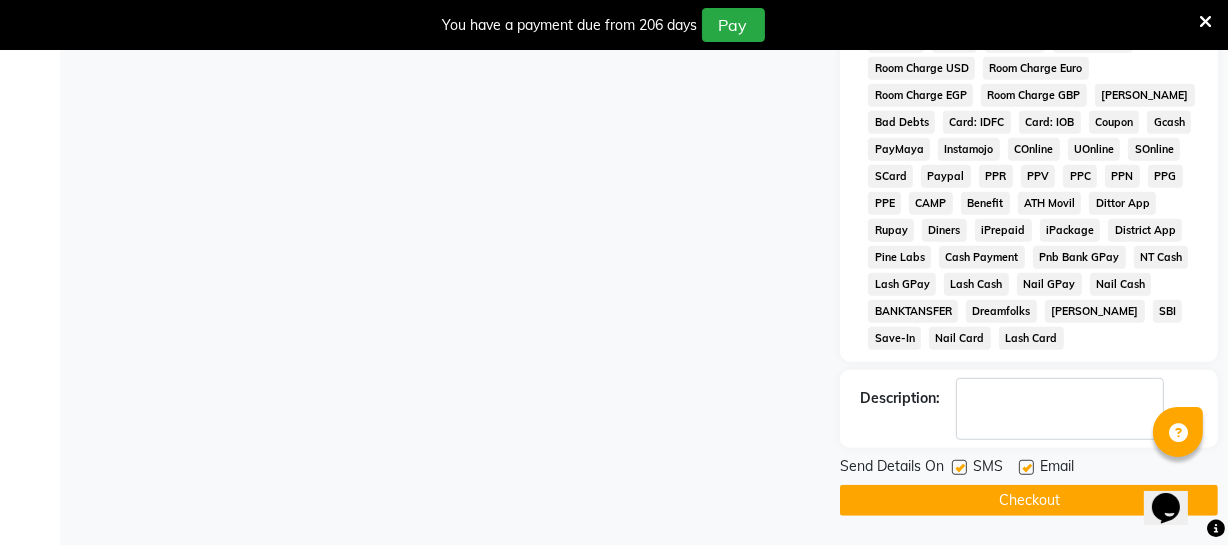 click on "Checkout" 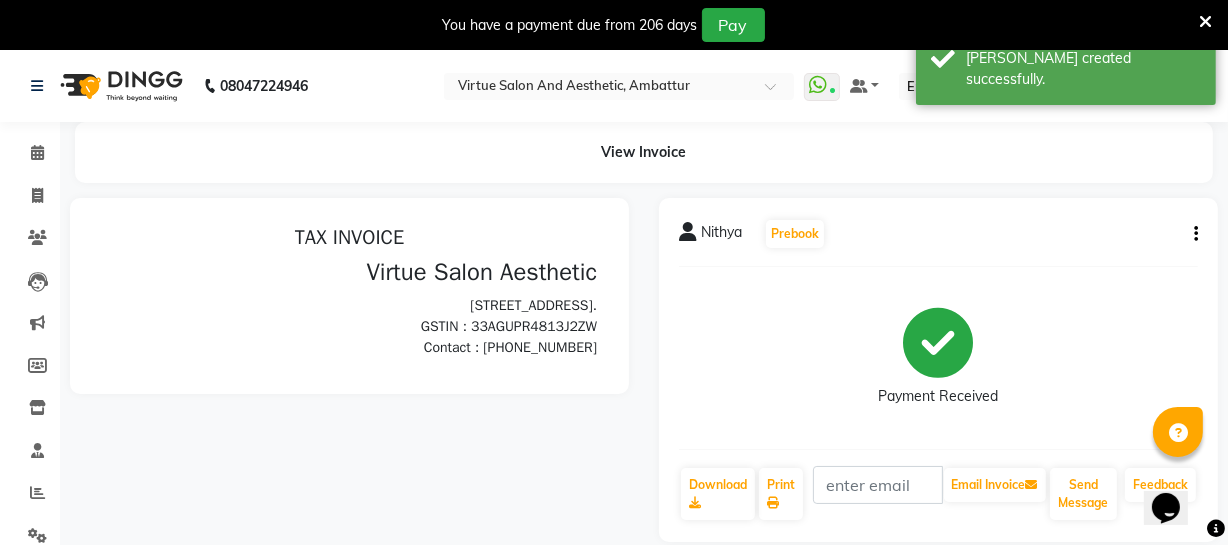 scroll, scrollTop: 0, scrollLeft: 0, axis: both 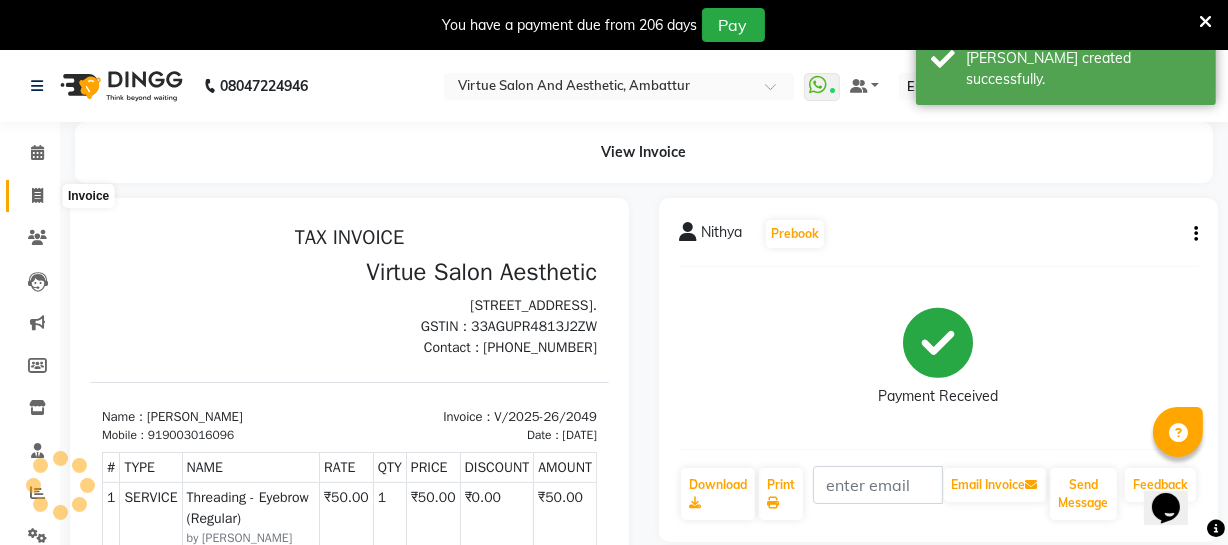 click 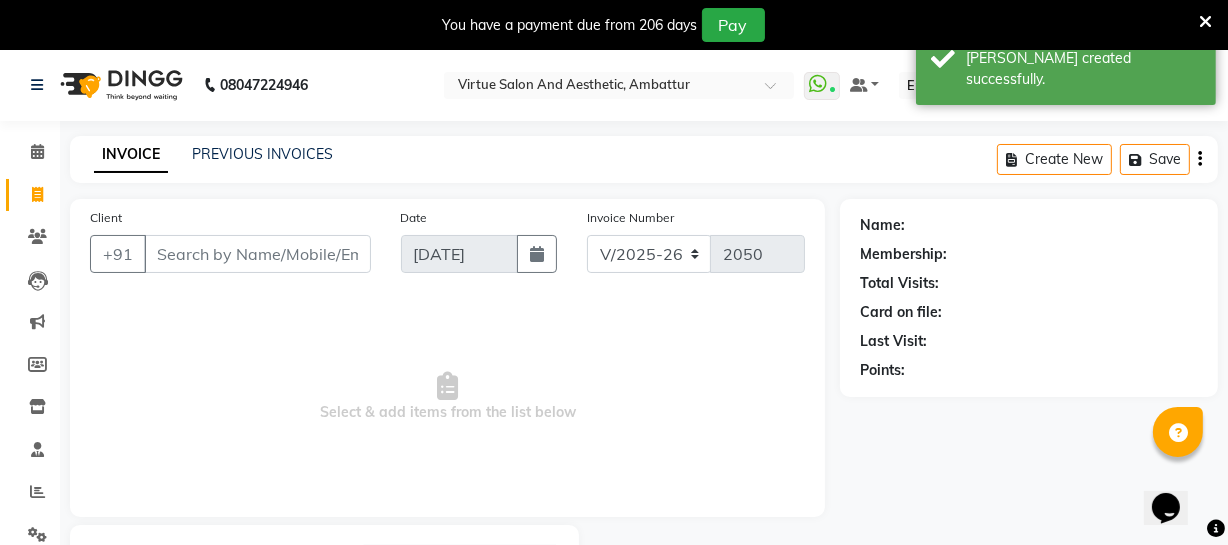 scroll, scrollTop: 0, scrollLeft: 0, axis: both 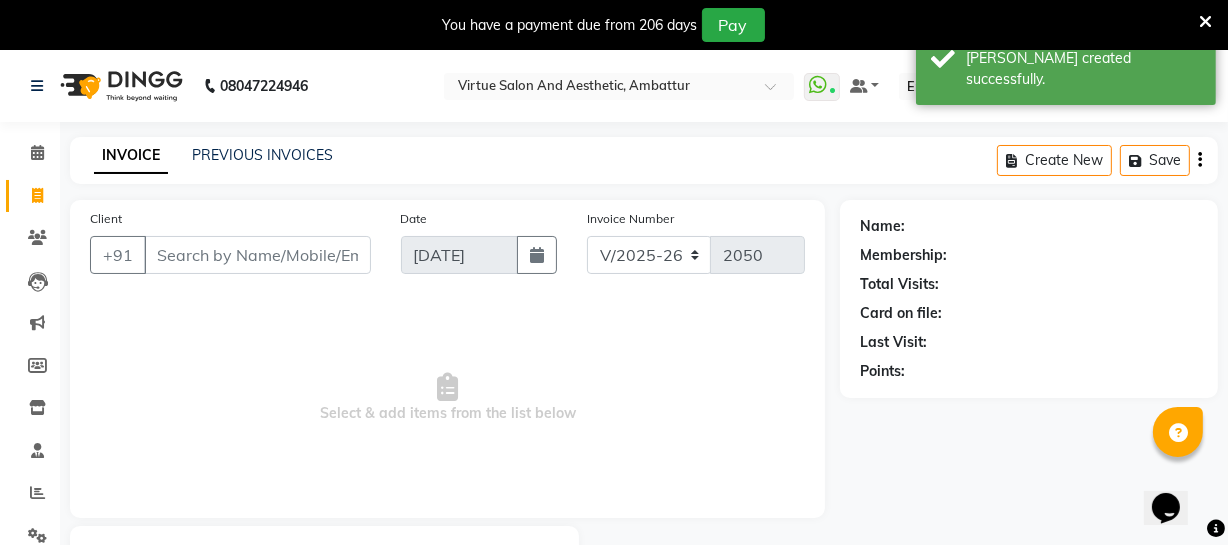 click on "INVOICE PREVIOUS INVOICES Create New   Save" 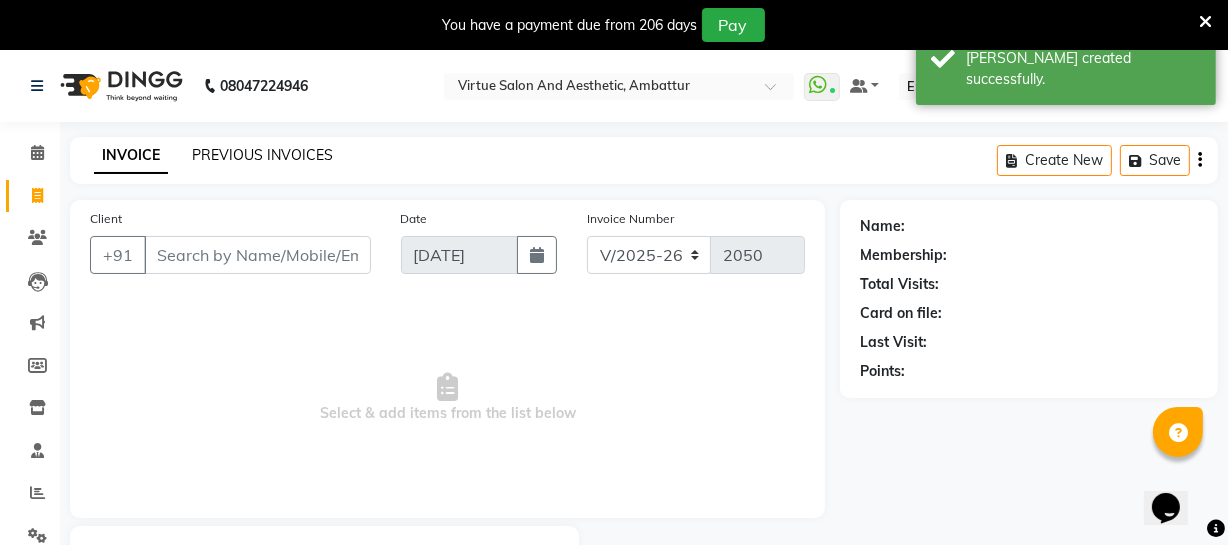 click on "PREVIOUS INVOICES" 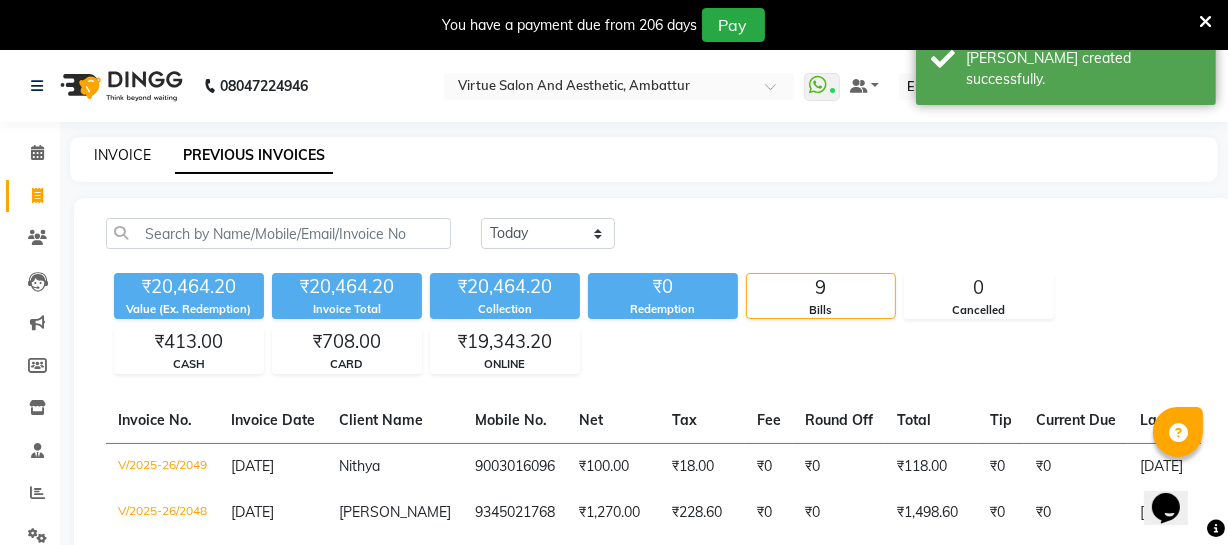 click on "INVOICE" 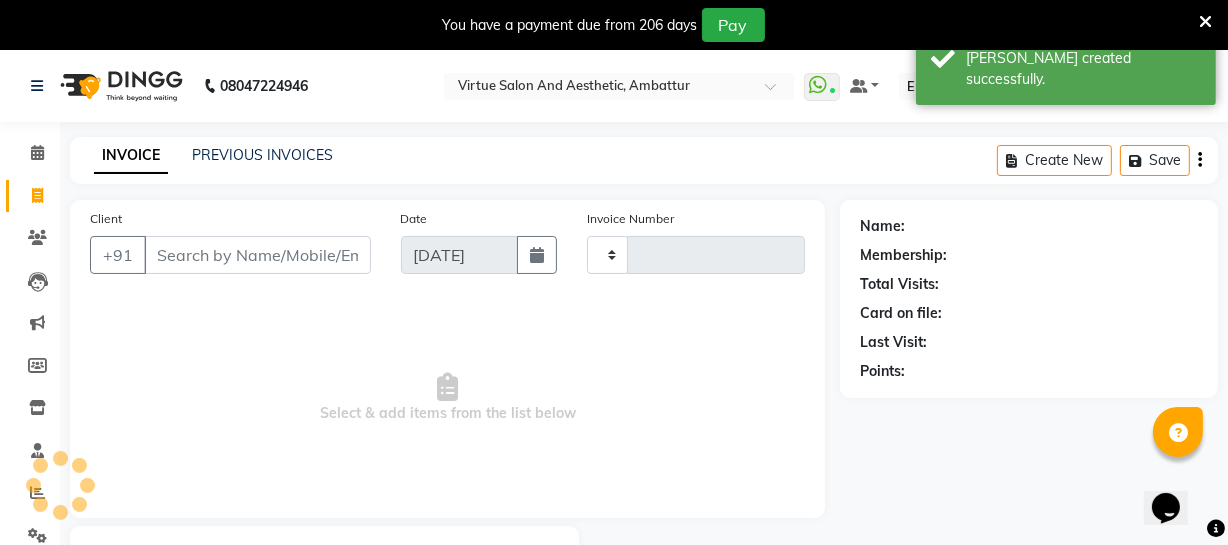 scroll, scrollTop: 107, scrollLeft: 0, axis: vertical 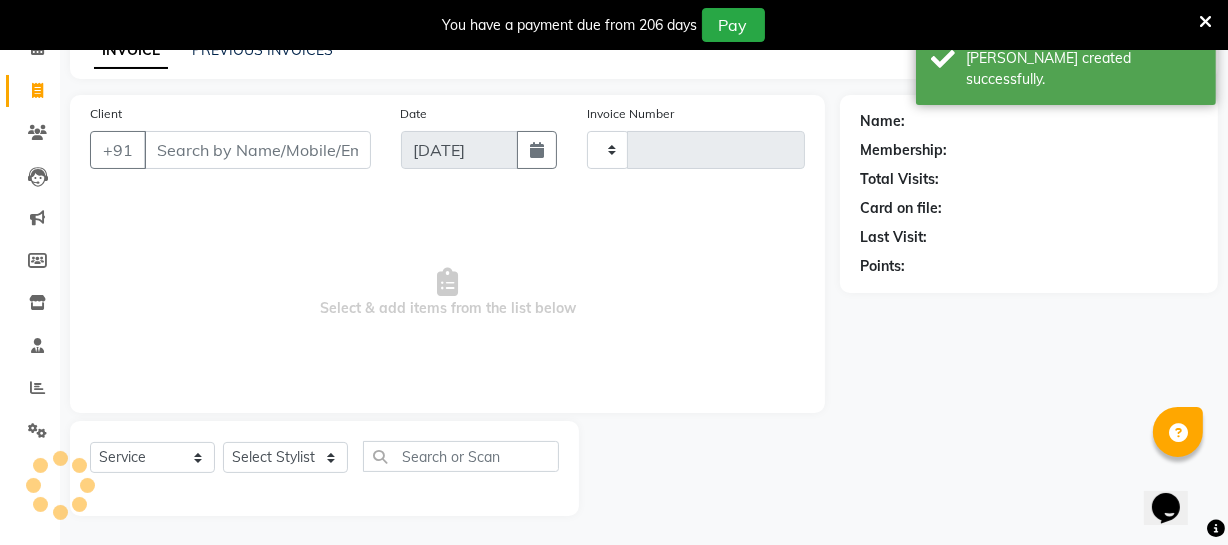 type on "2050" 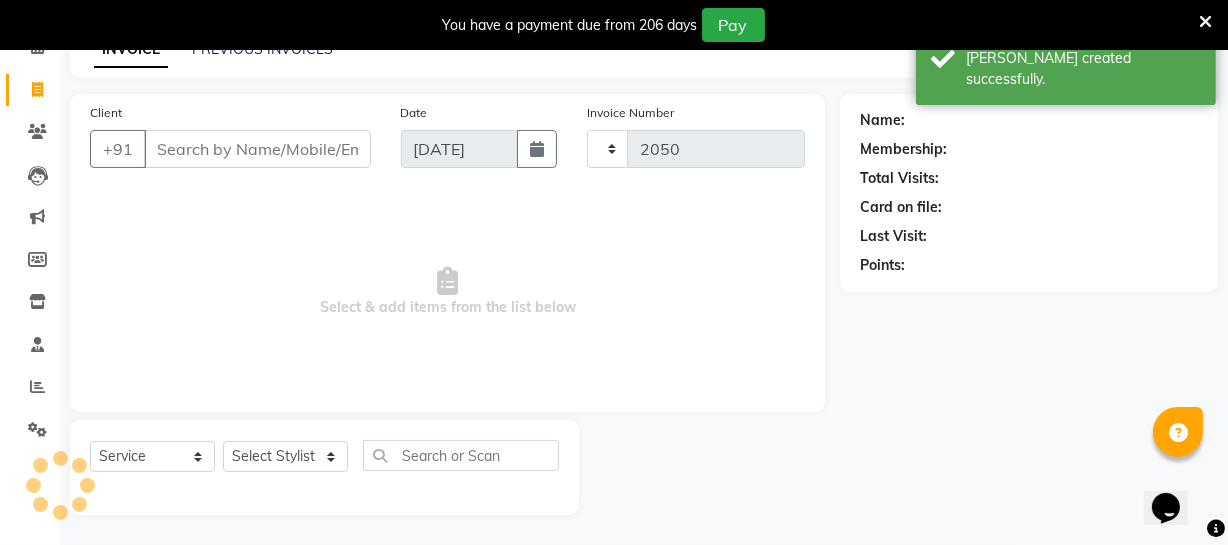 select on "5237" 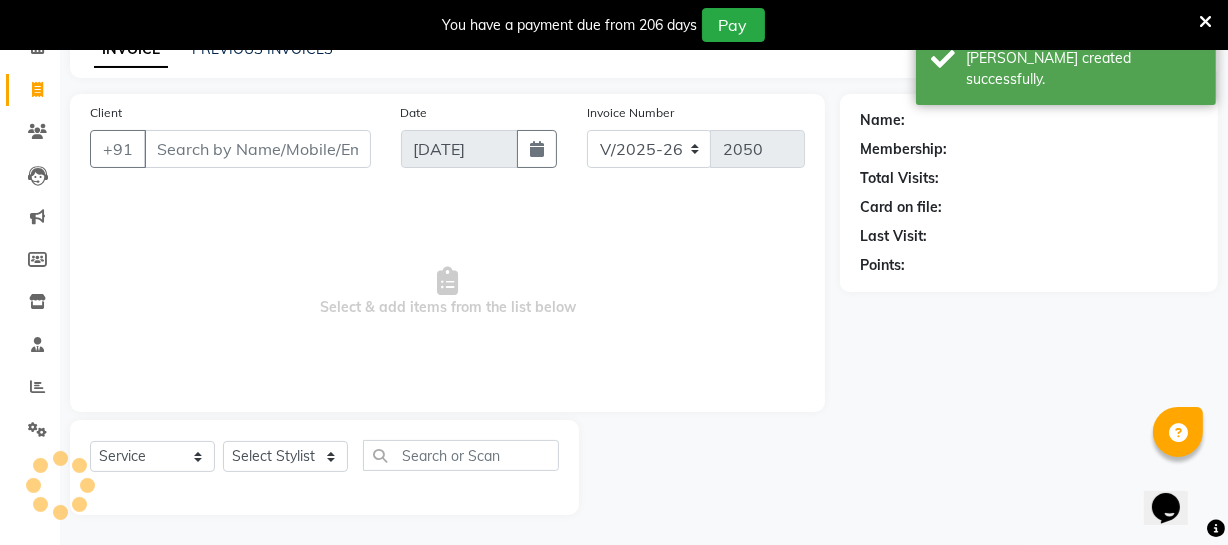 drag, startPoint x: 245, startPoint y: 153, endPoint x: 231, endPoint y: 160, distance: 15.652476 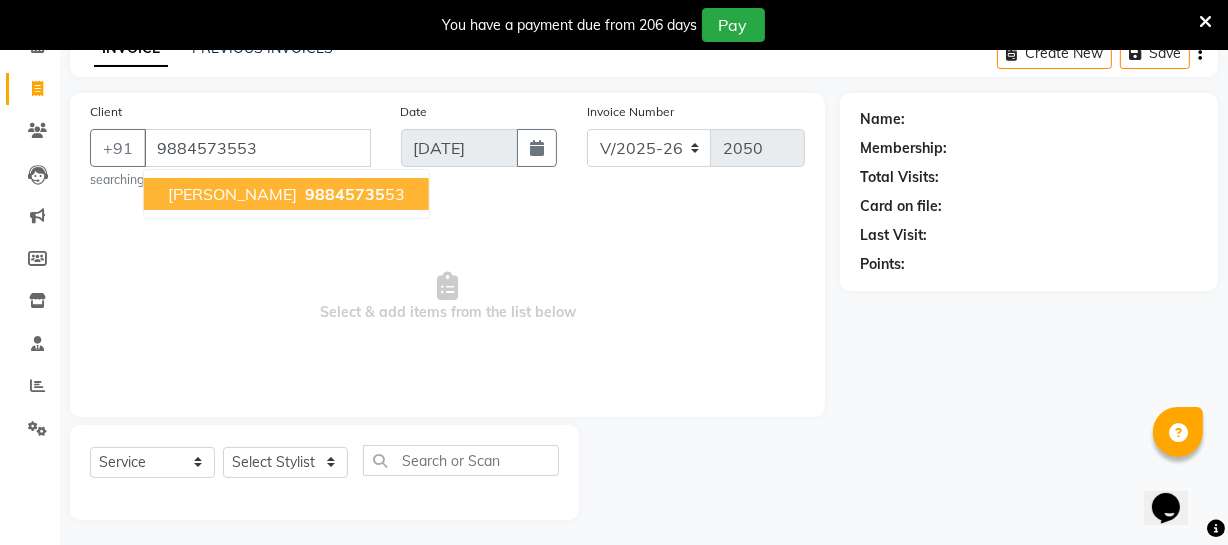 type on "9884573553" 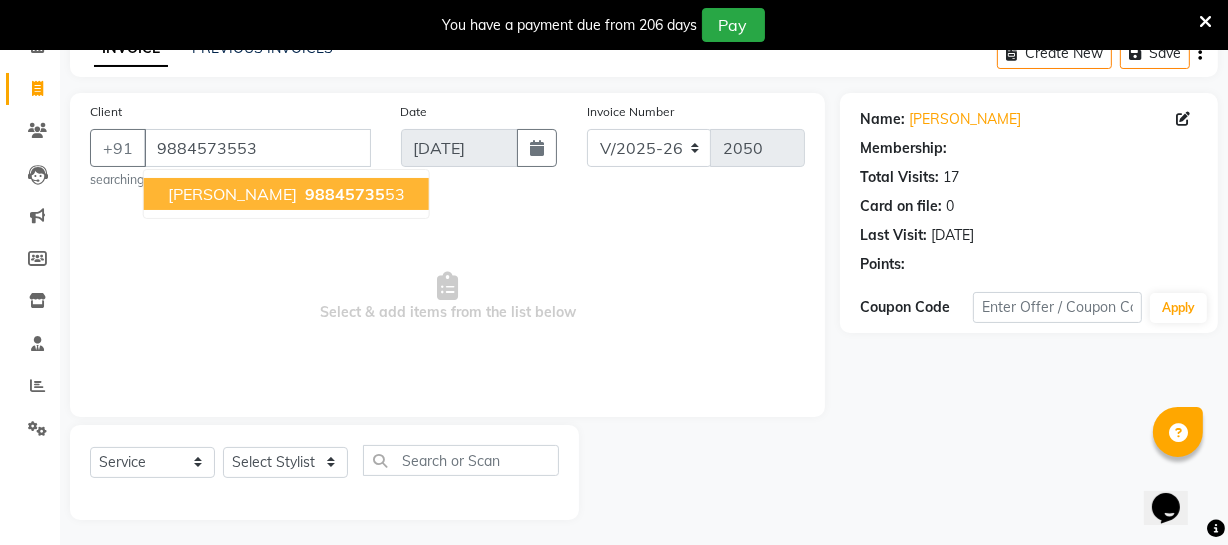 select on "1: Object" 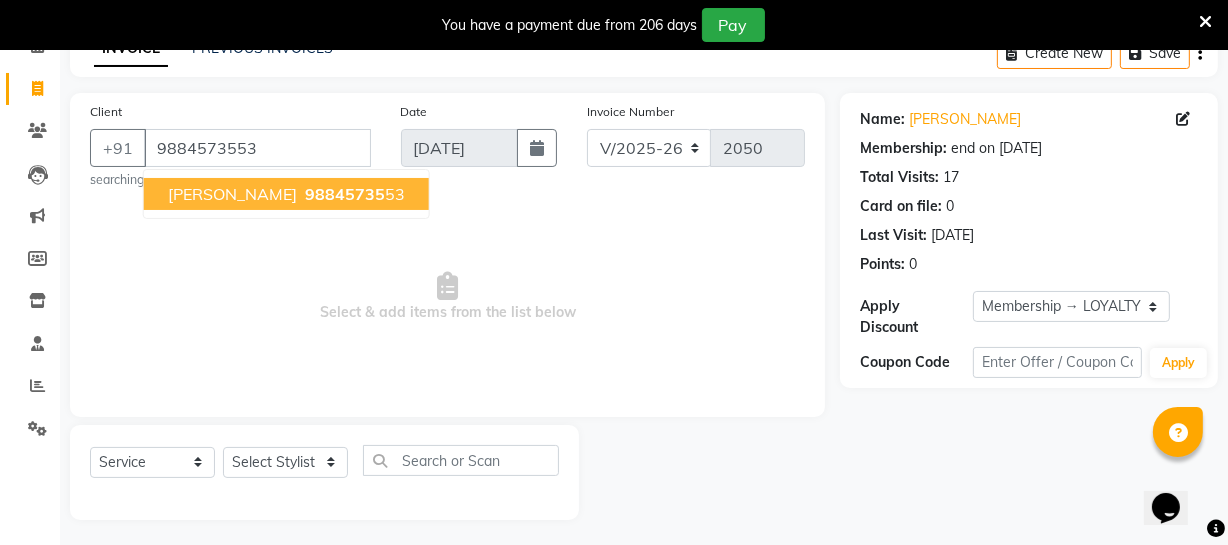 click on "98845735" at bounding box center (345, 194) 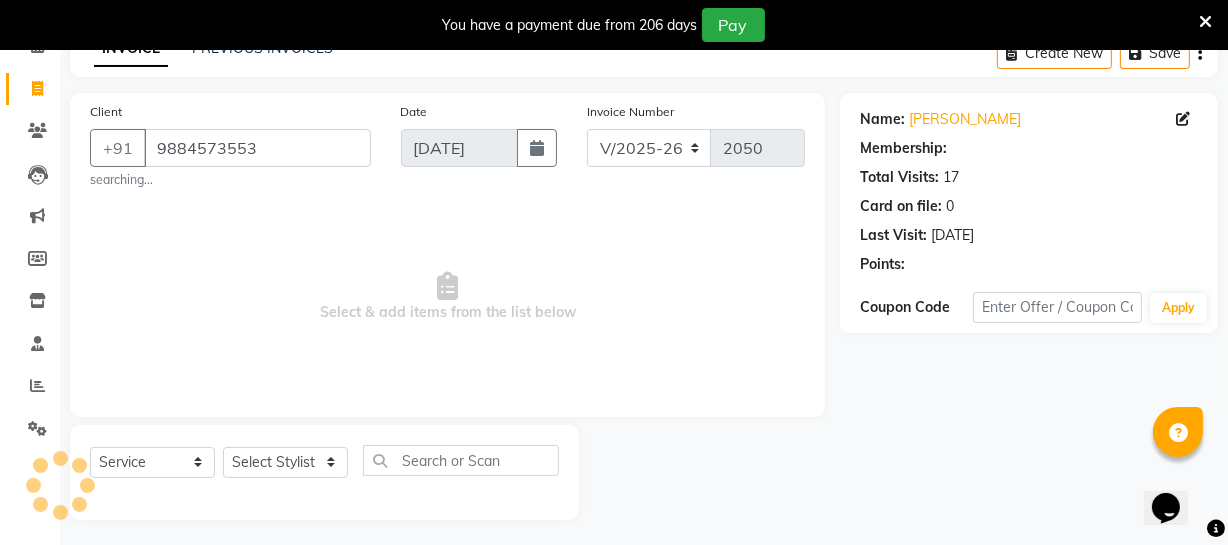 select on "1: Object" 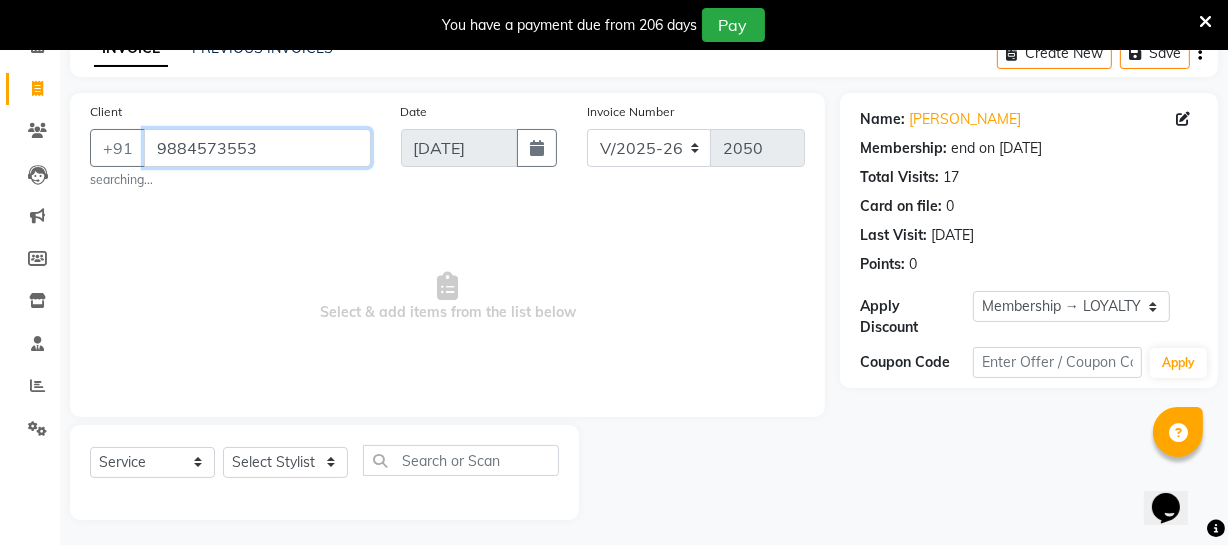 drag, startPoint x: 288, startPoint y: 129, endPoint x: 291, endPoint y: 139, distance: 10.440307 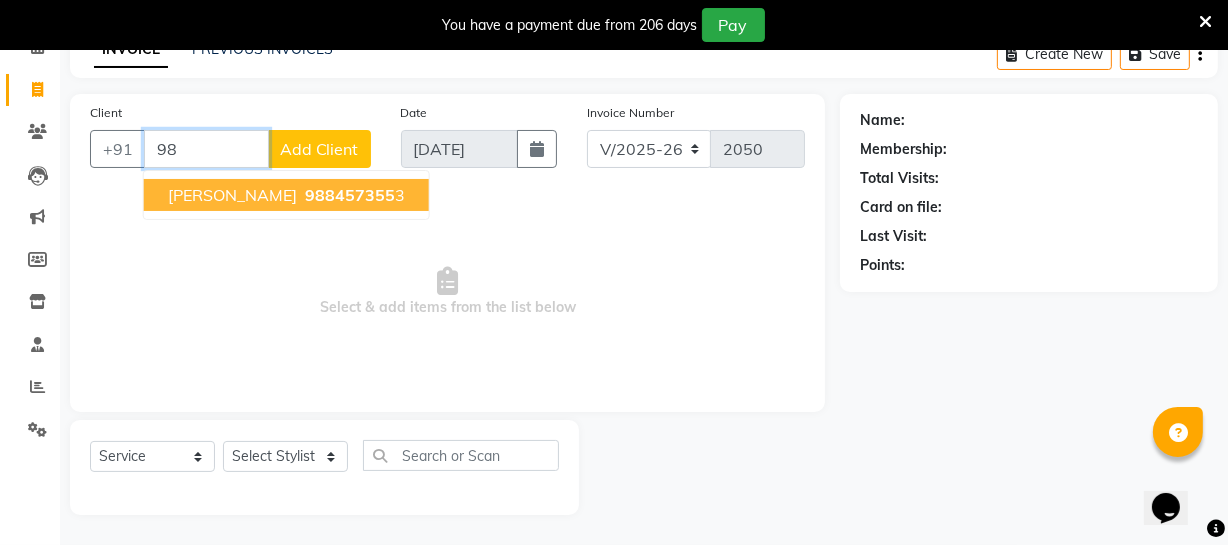 type on "9" 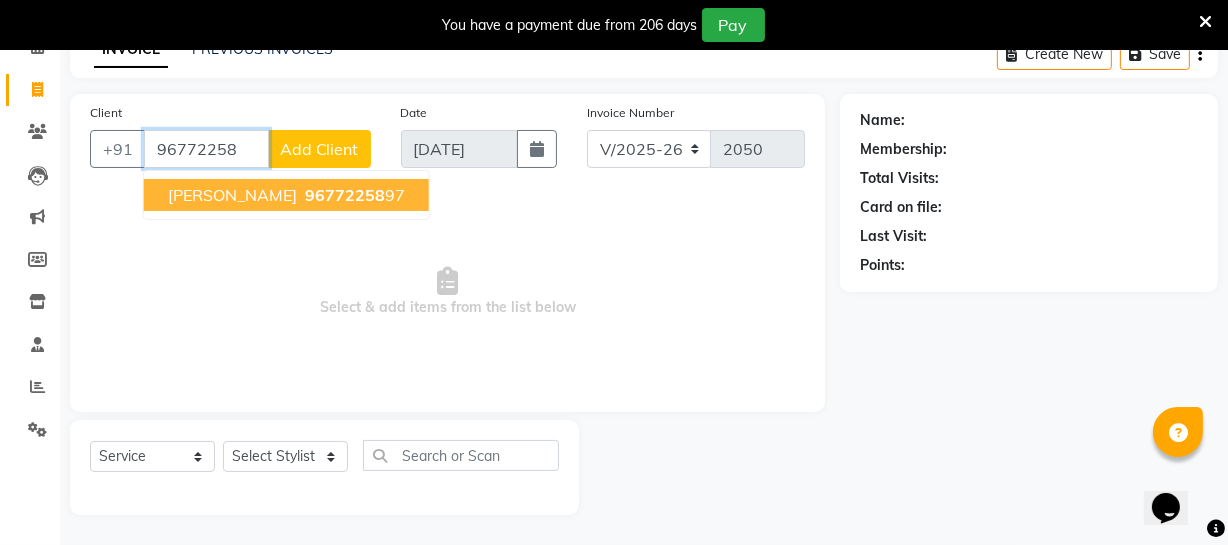 click on "96772258 97" at bounding box center (353, 195) 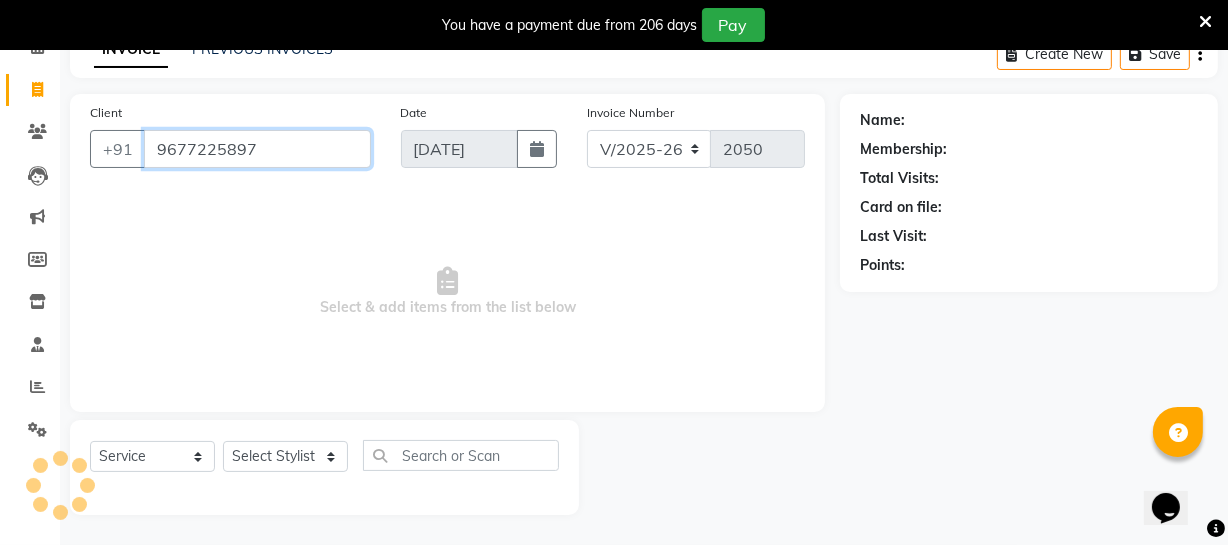 type on "9677225897" 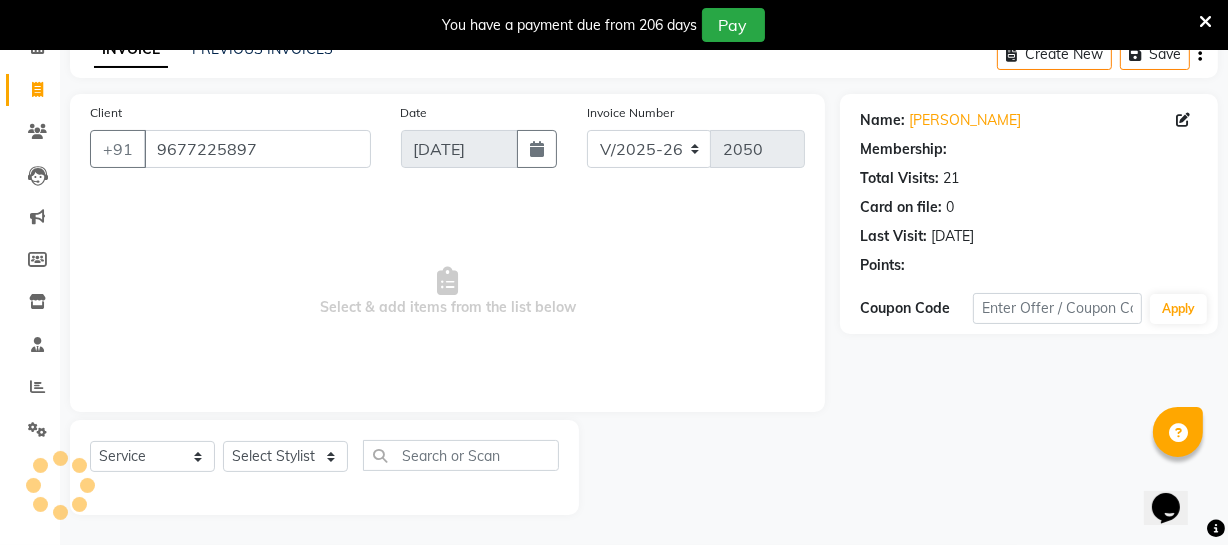 select on "1: Object" 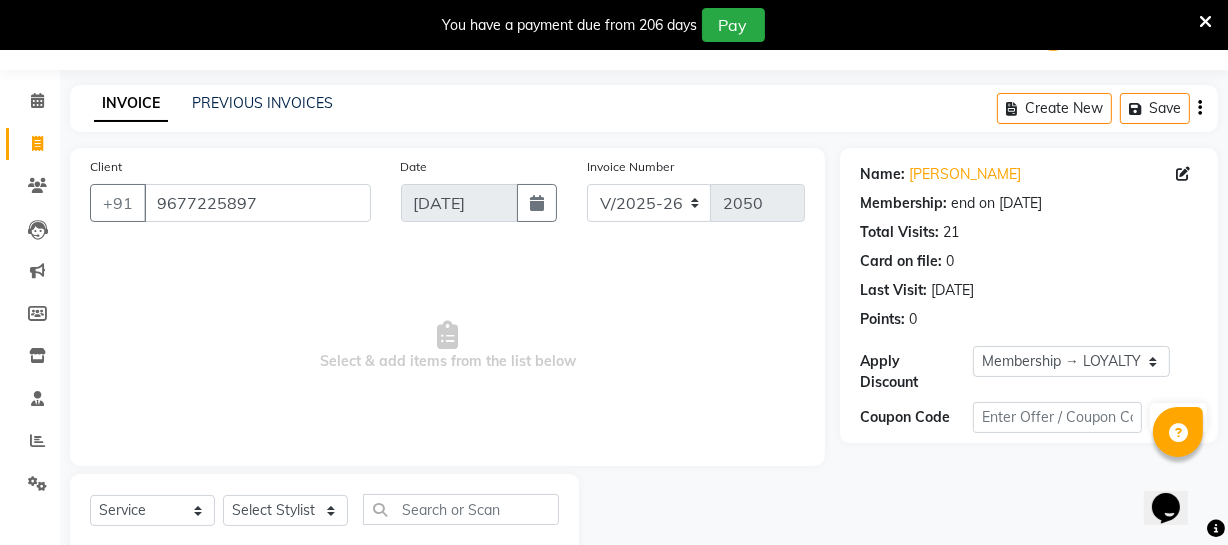 scroll, scrollTop: 0, scrollLeft: 0, axis: both 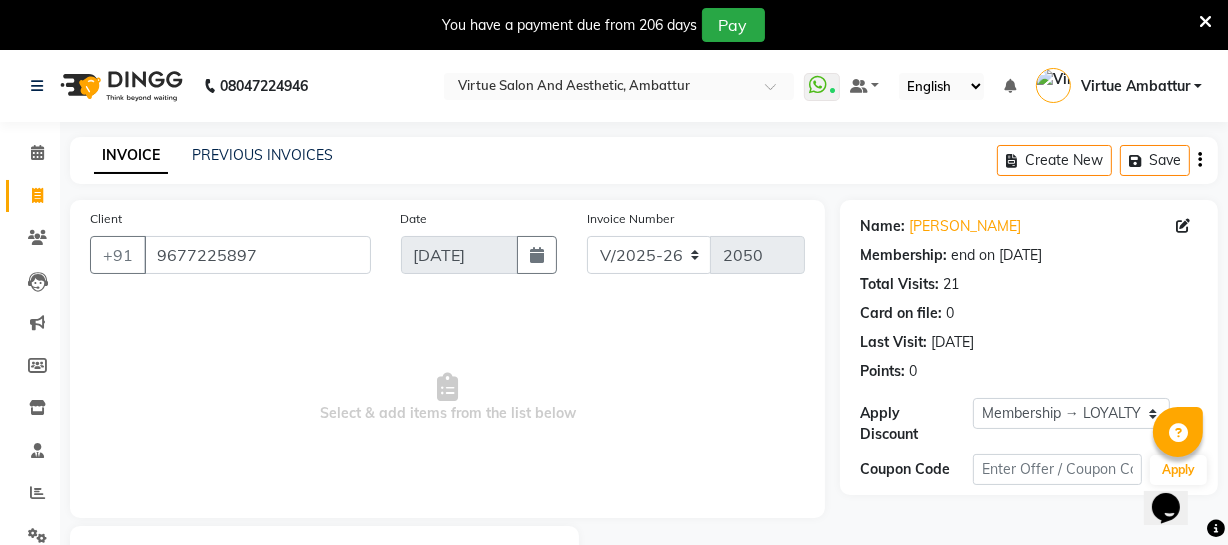 click on "PREVIOUS INVOICES" 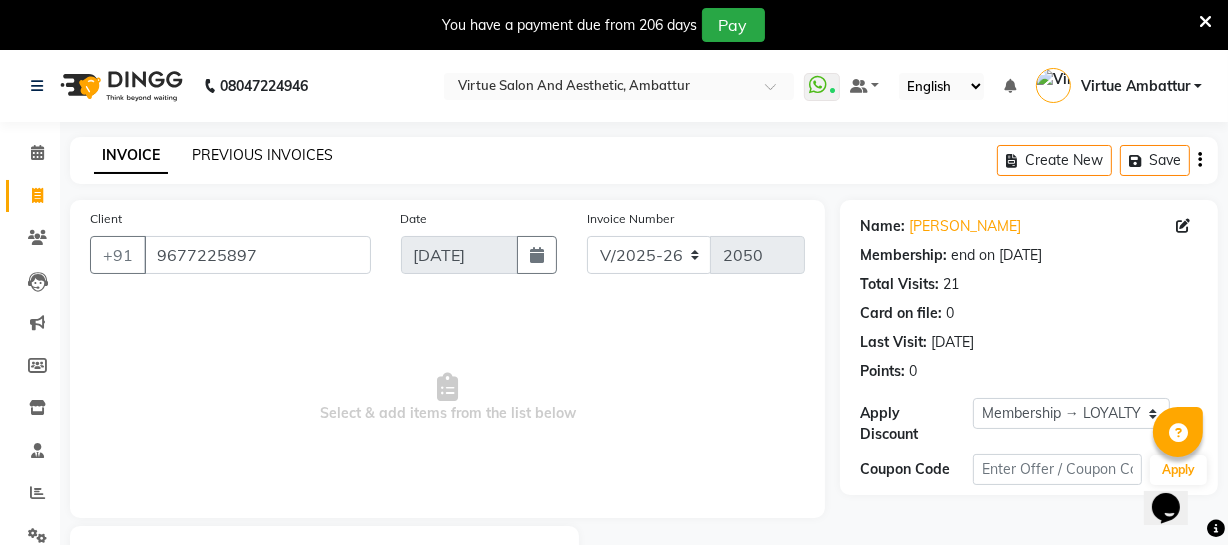 click on "PREVIOUS INVOICES" 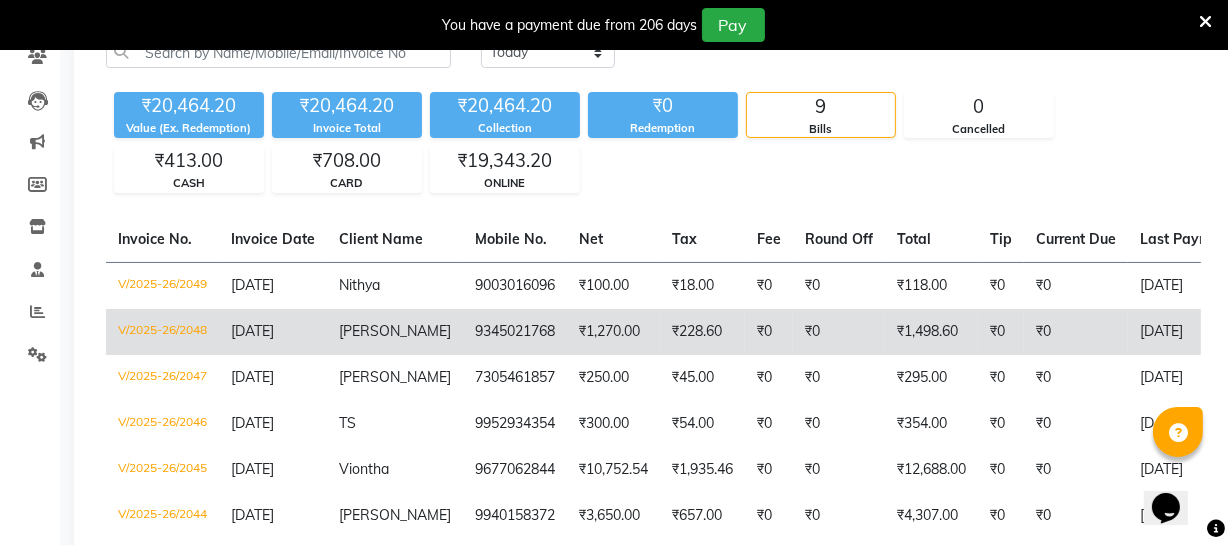 scroll, scrollTop: 0, scrollLeft: 0, axis: both 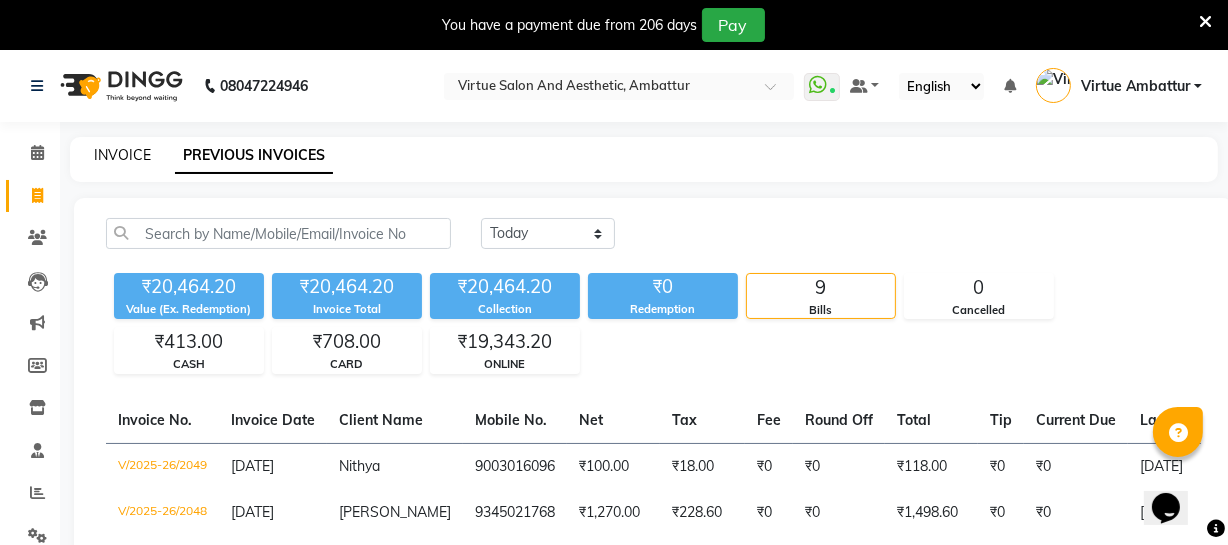 click on "INVOICE" 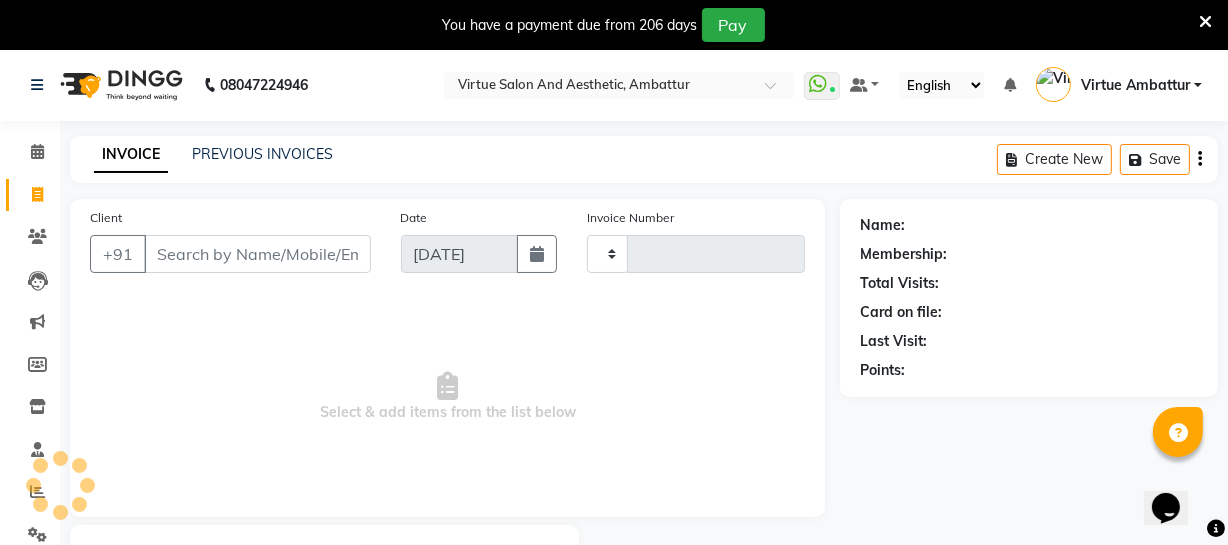 scroll, scrollTop: 107, scrollLeft: 0, axis: vertical 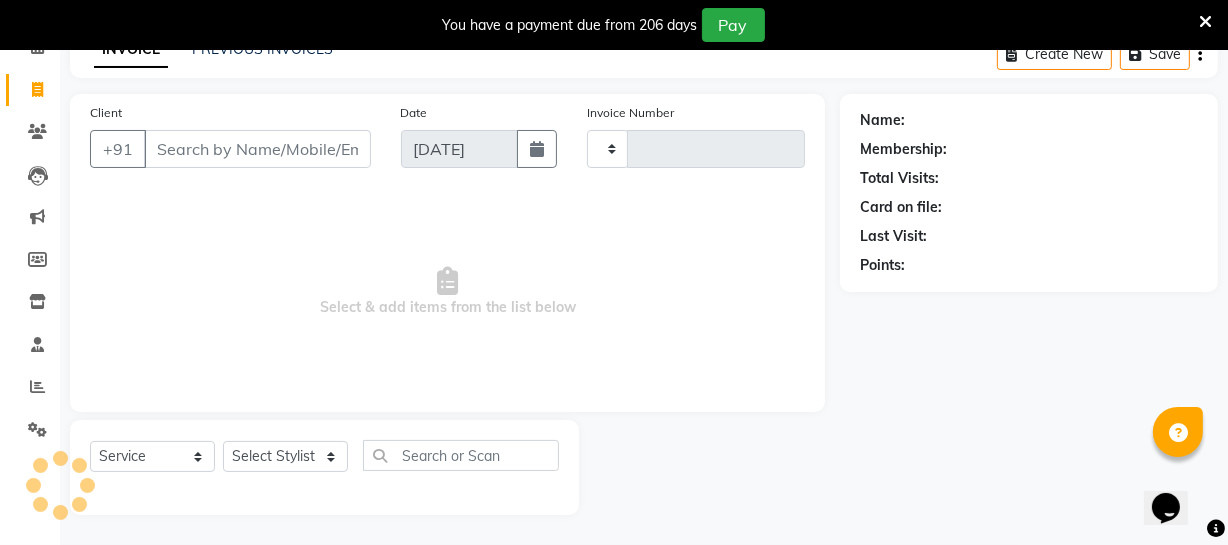 type on "2050" 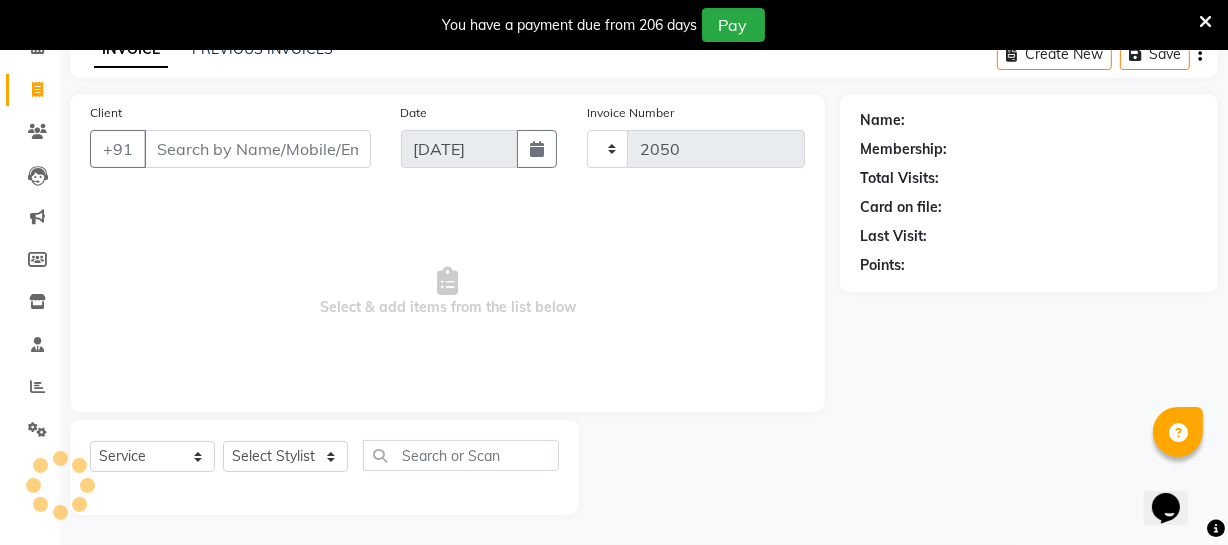 select on "5237" 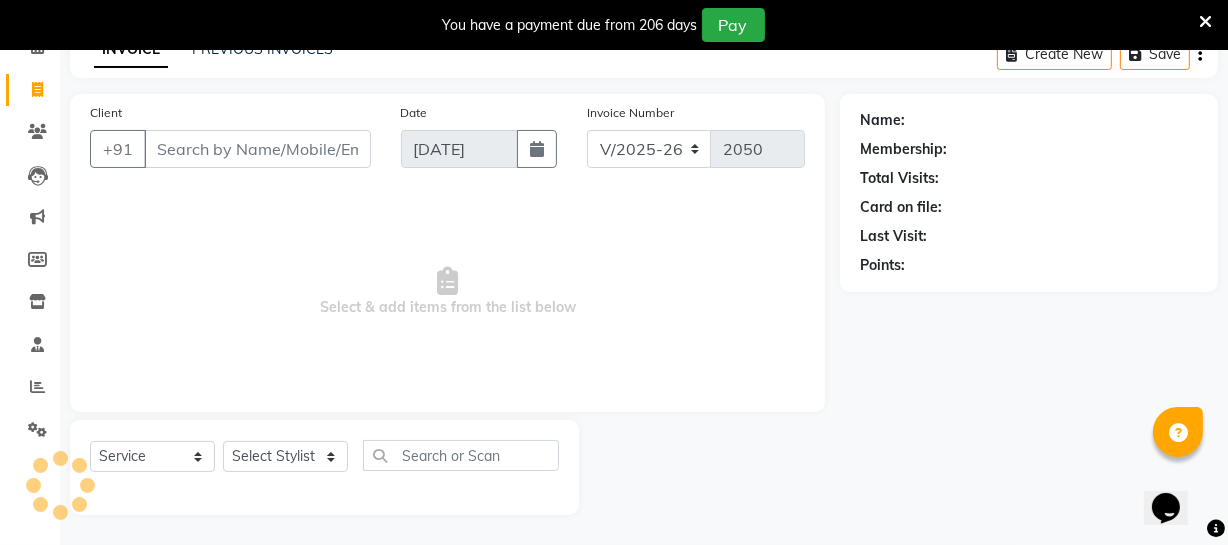 click on "Client" at bounding box center [257, 149] 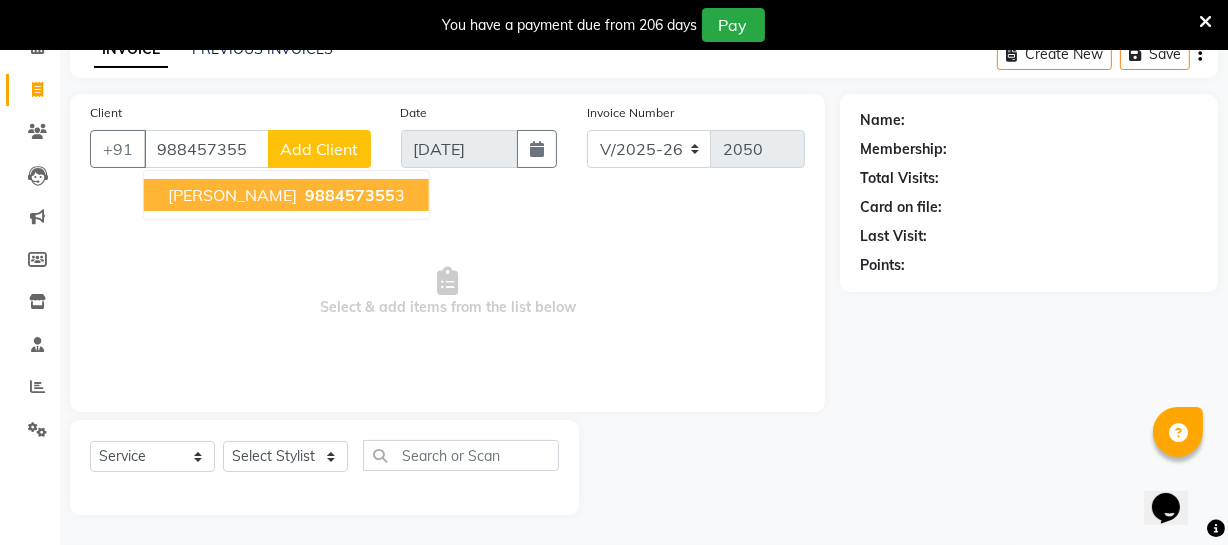 click on "Akhil   988457355 3" at bounding box center [286, 195] 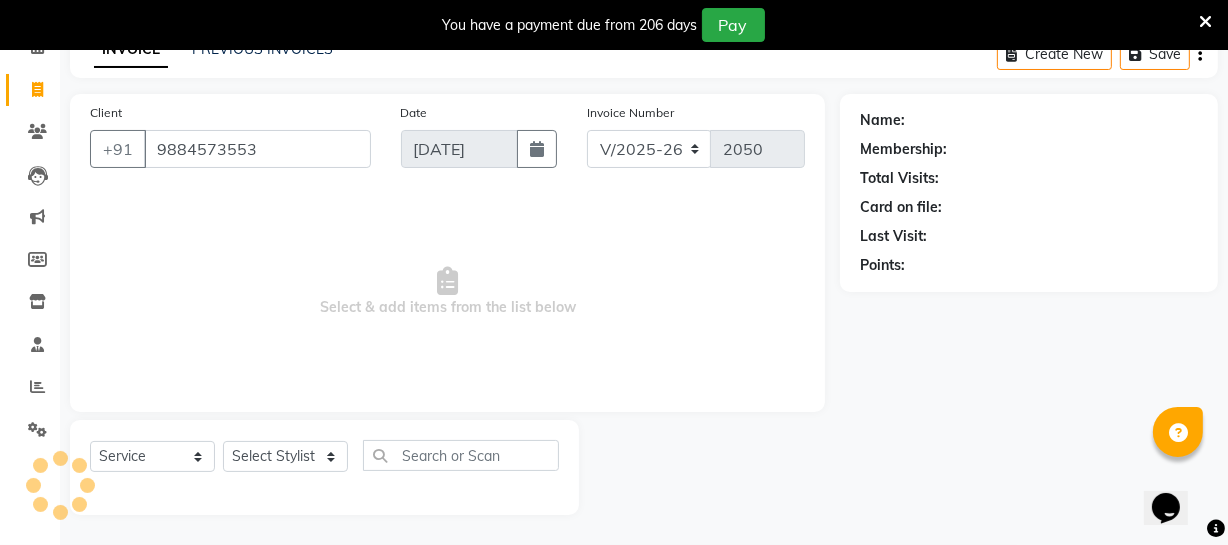 type on "9884573553" 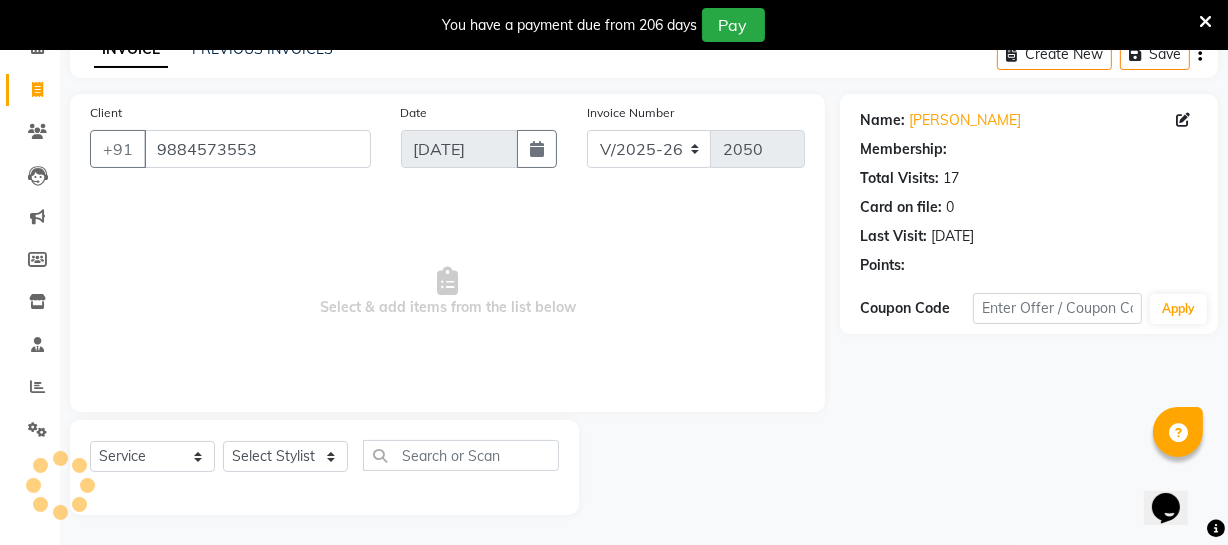 select on "1: Object" 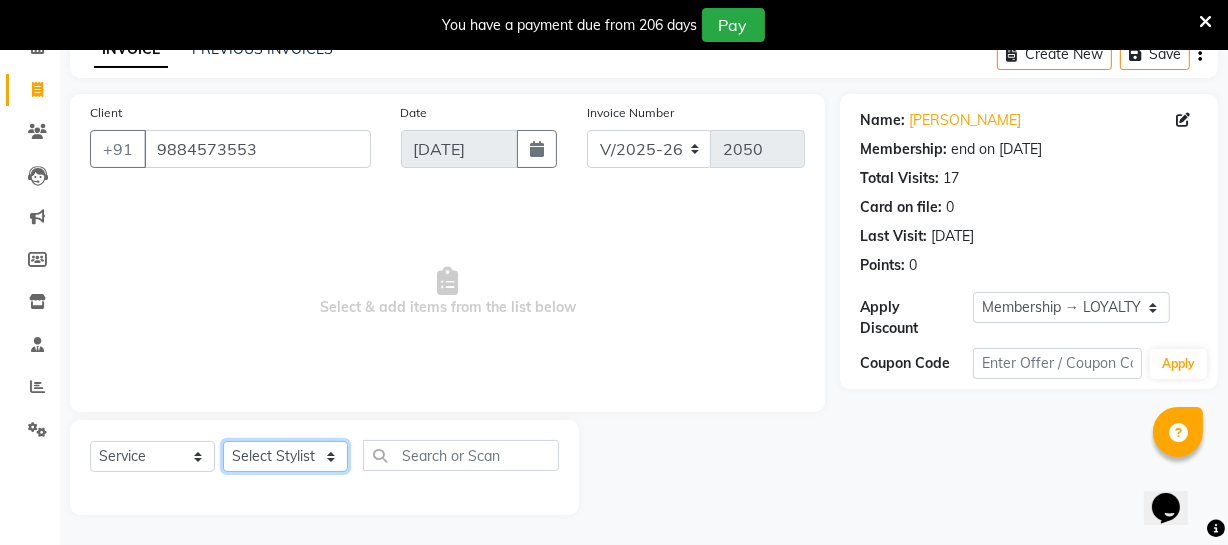 click on "Select Stylist Archana Bhagi Deepika Devi Dilip  Divya Dolly Dr Prakash Faizan Gopi Madan Aravind Make up Mani Unisex Stylist Manoj Meena Moses Nandhini Raju Unisex Ramya RICITTA Sahil Unisex Santhosh Sathya Shantha kumar Shanthi Surya Thiru Virtue Aesthetic Virtue Ambattur" 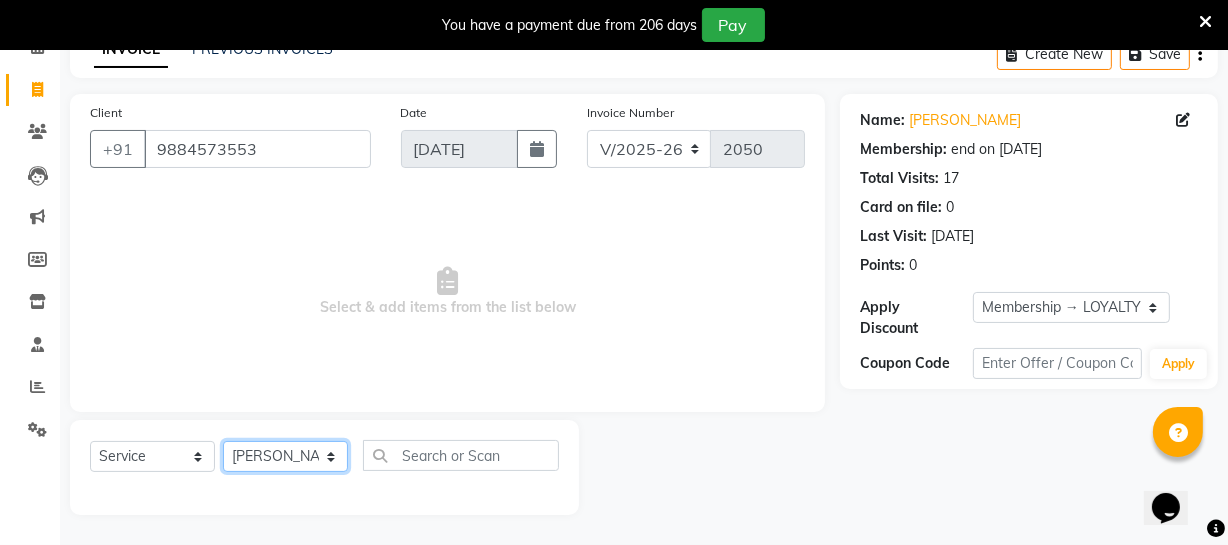 click on "Select Stylist Archana Bhagi Deepika Devi Dilip  Divya Dolly Dr Prakash Faizan Gopi Madan Aravind Make up Mani Unisex Stylist Manoj Meena Moses Nandhini Raju Unisex Ramya RICITTA Sahil Unisex Santhosh Sathya Shantha kumar Shanthi Surya Thiru Virtue Aesthetic Virtue Ambattur" 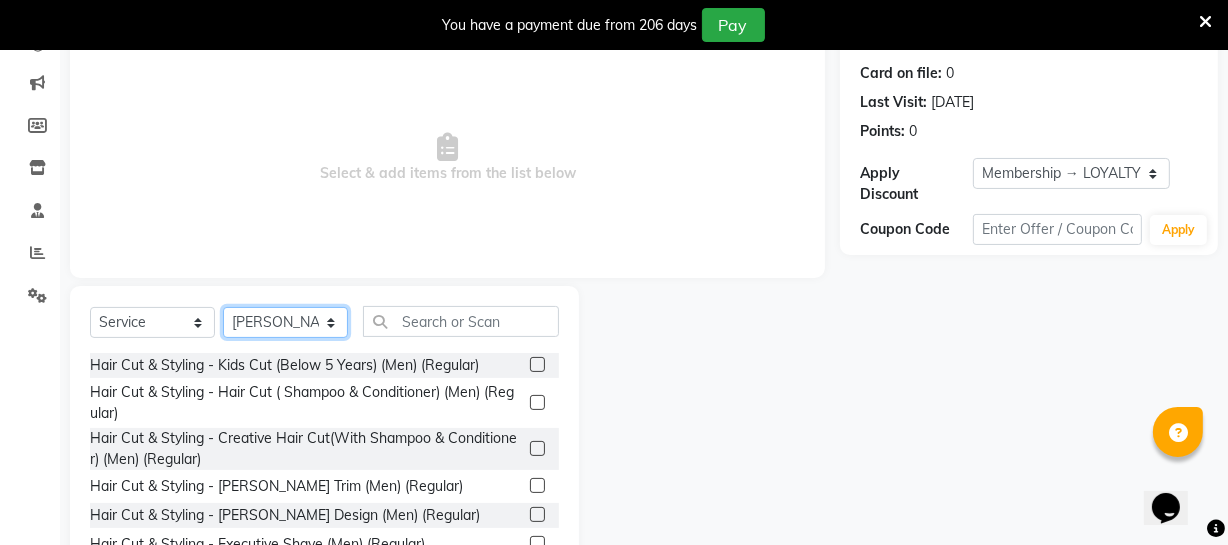 scroll, scrollTop: 289, scrollLeft: 0, axis: vertical 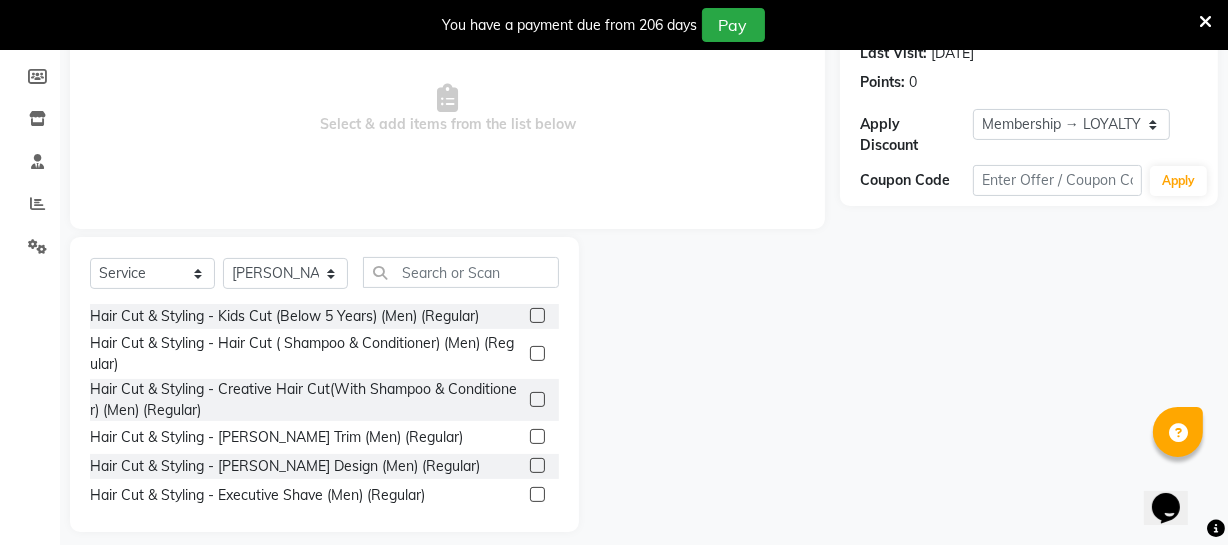 click 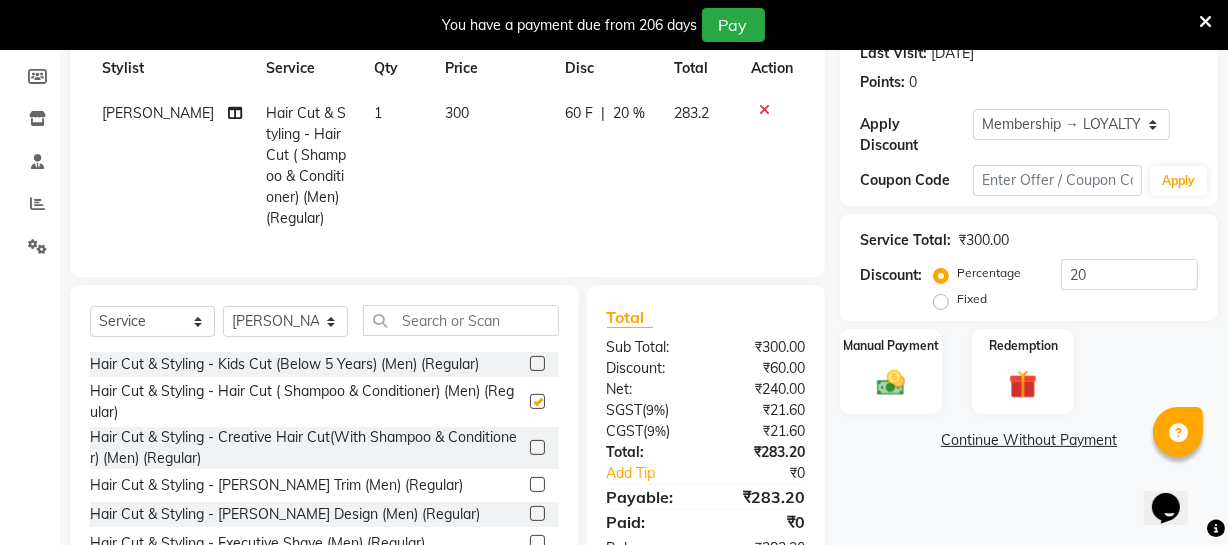checkbox on "false" 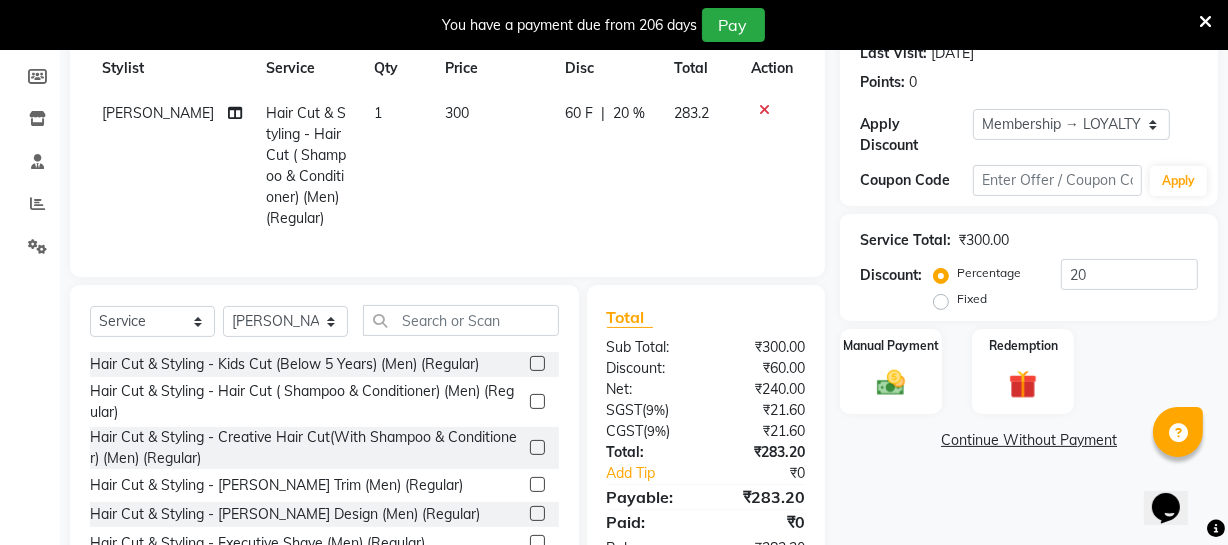 click 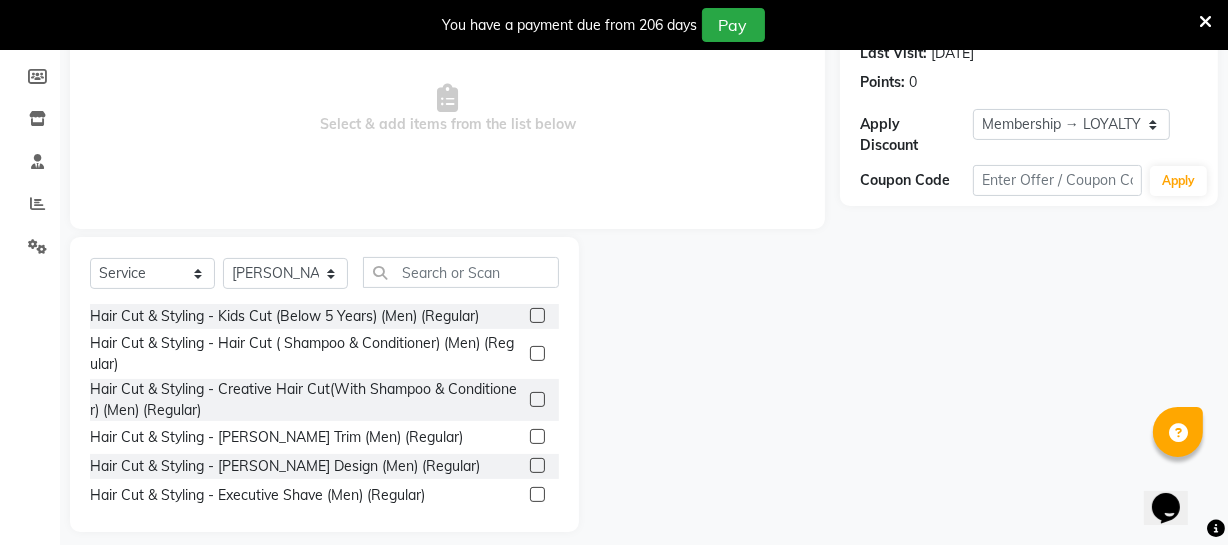click 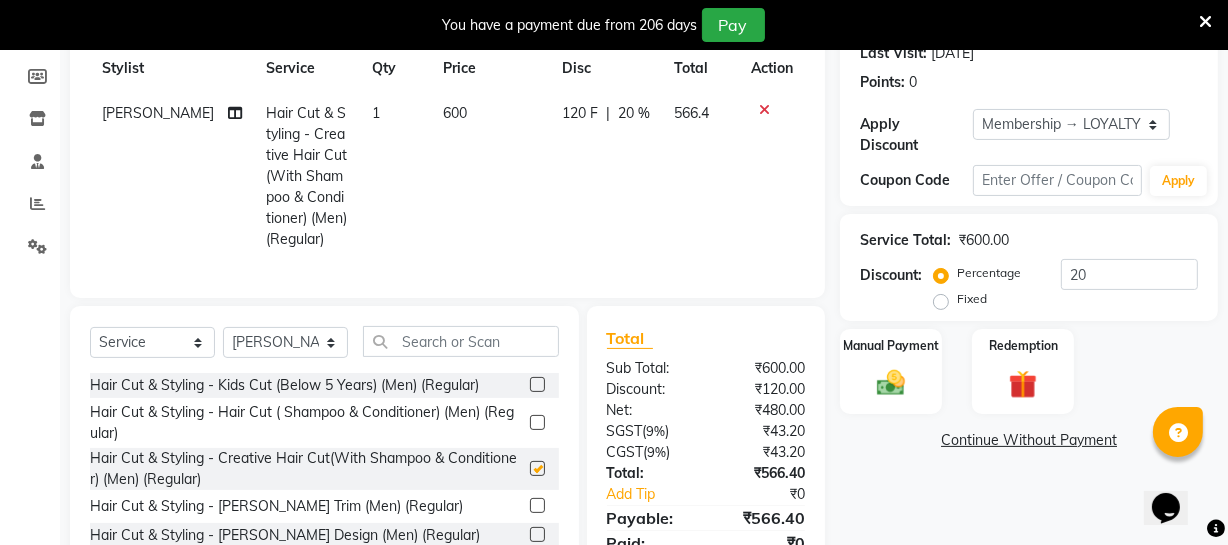 scroll, scrollTop: 188, scrollLeft: 0, axis: vertical 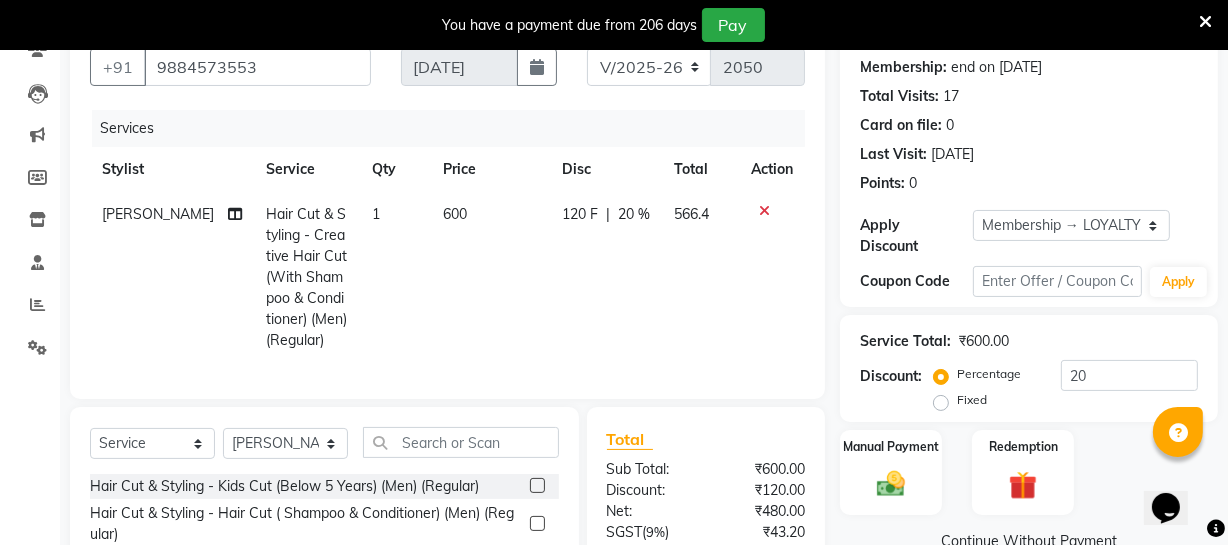 checkbox on "false" 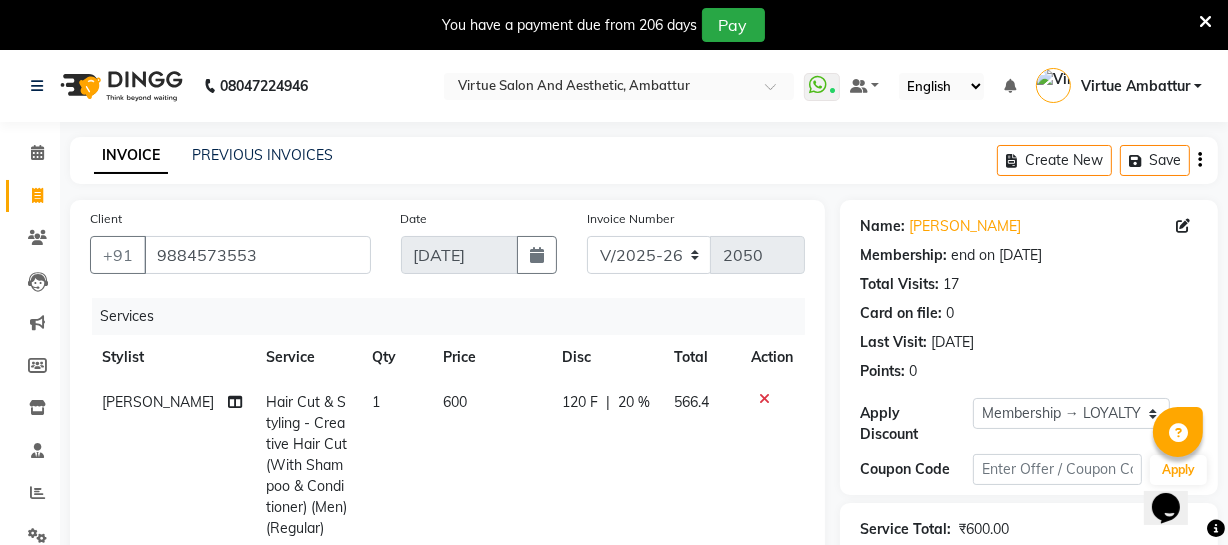 click on "600" 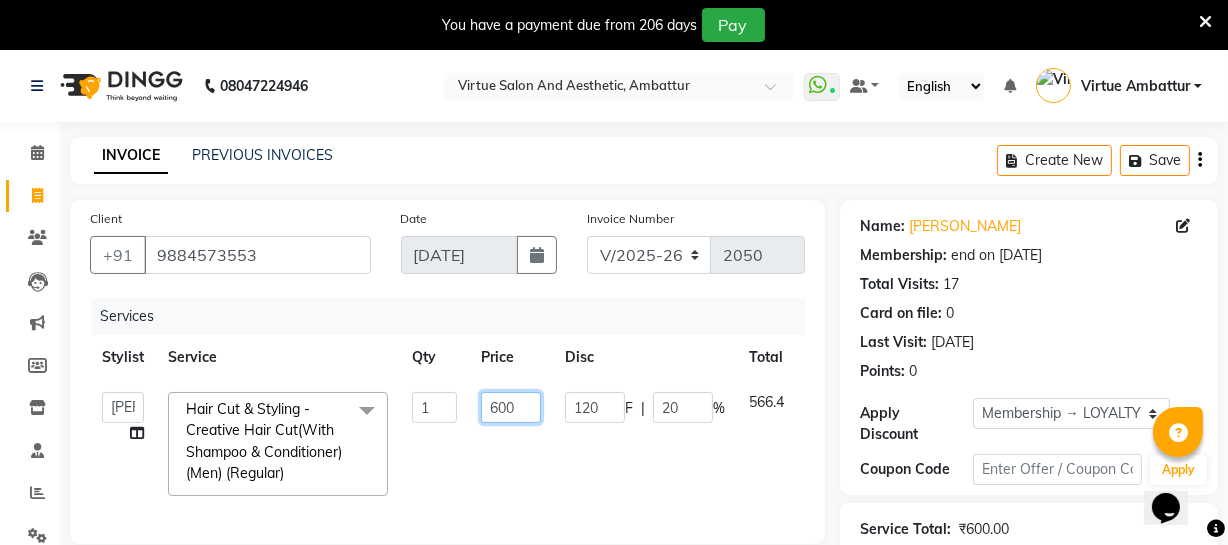 click on "600" 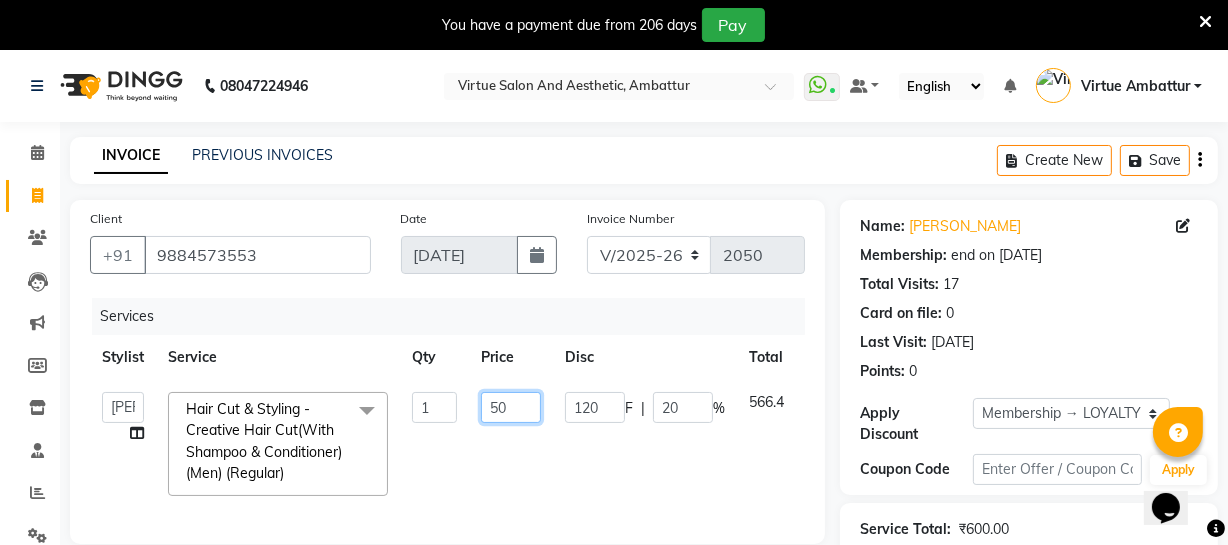 type on "500" 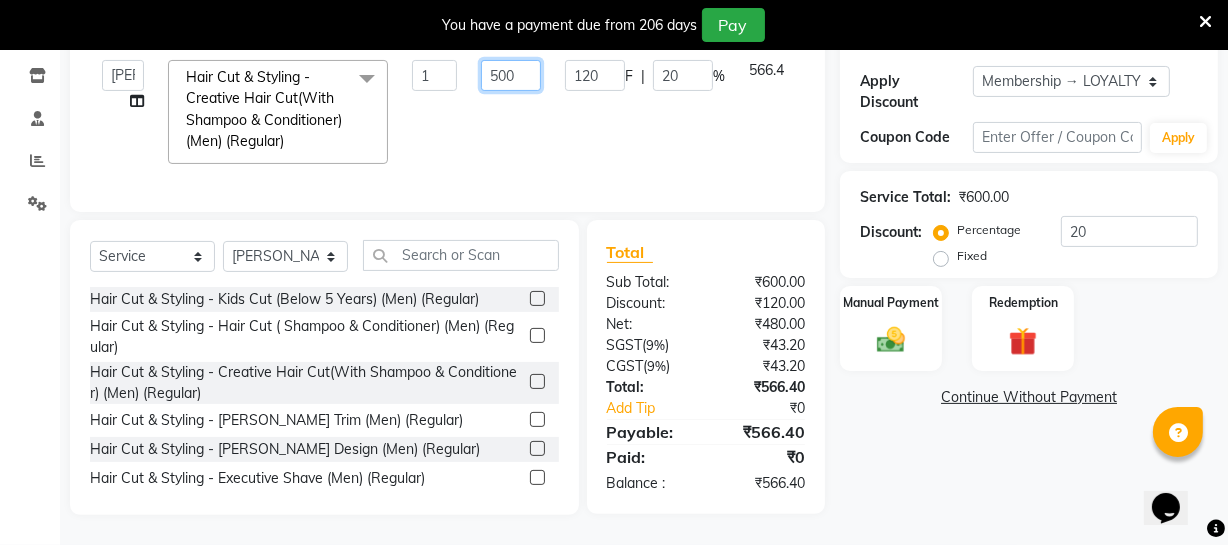 scroll, scrollTop: 346, scrollLeft: 0, axis: vertical 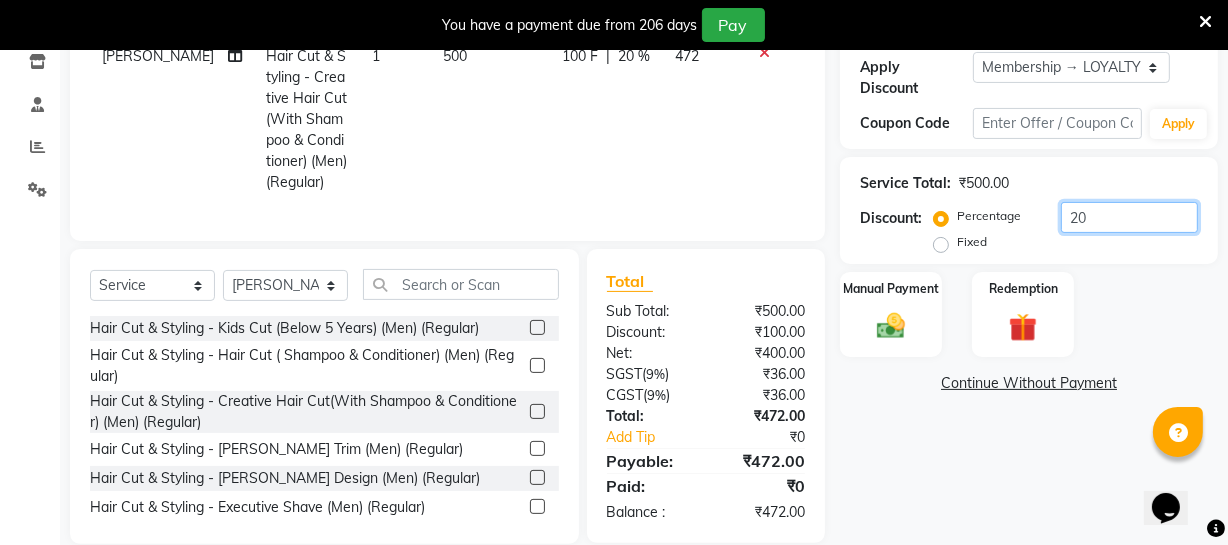 drag, startPoint x: 1121, startPoint y: 220, endPoint x: 1017, endPoint y: 224, distance: 104.0769 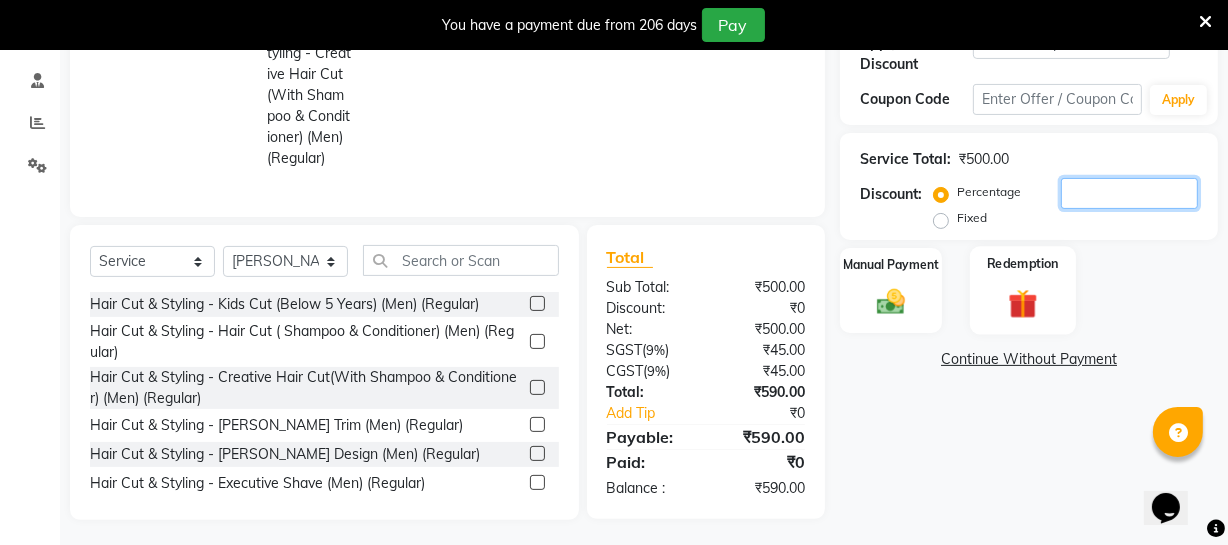 scroll, scrollTop: 390, scrollLeft: 0, axis: vertical 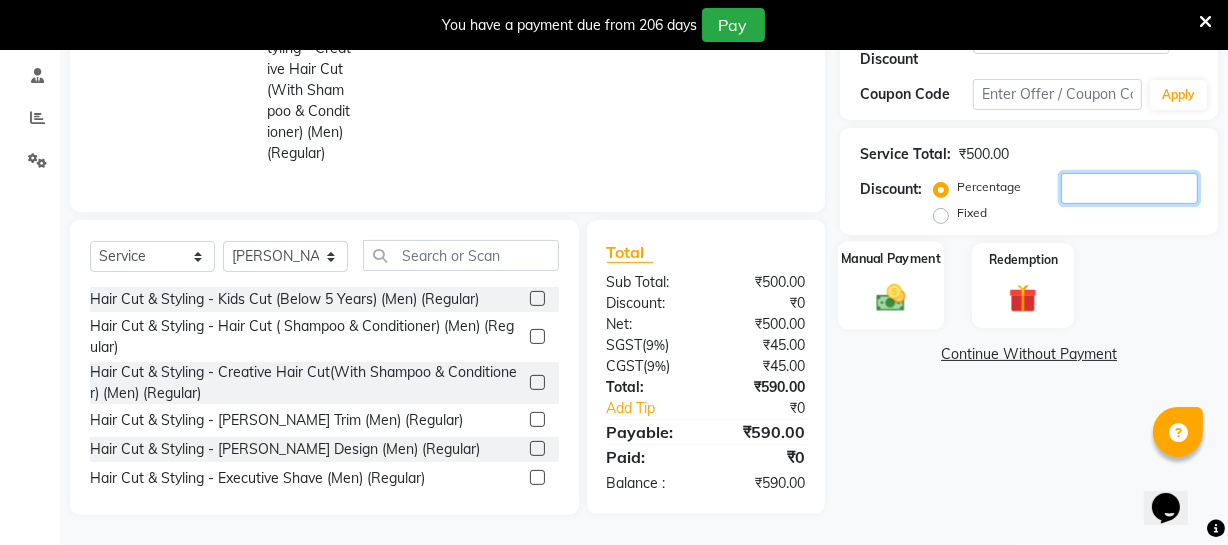 type 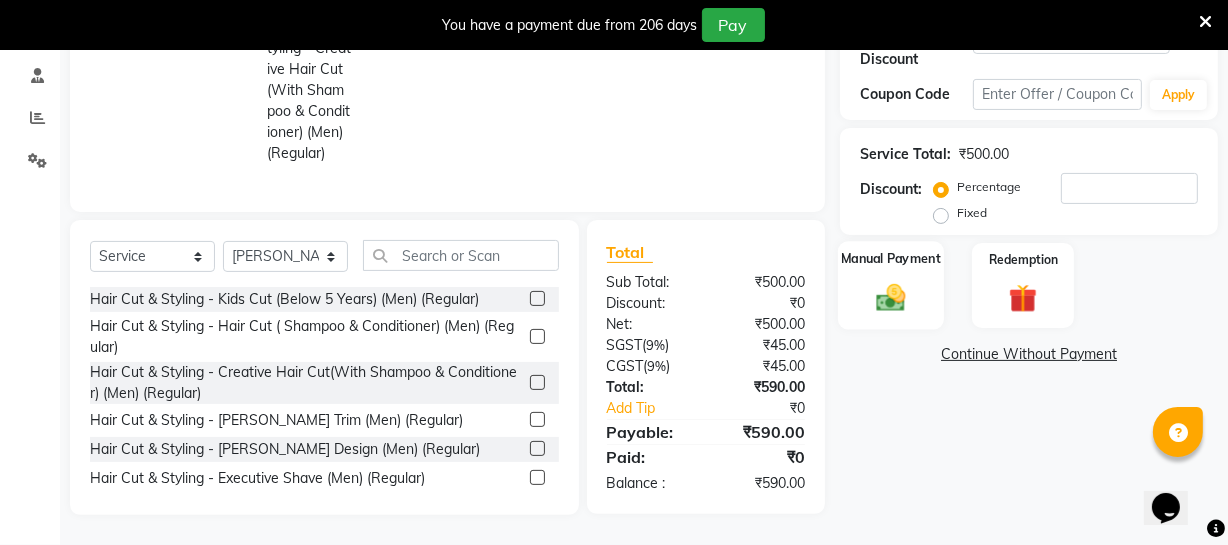 click 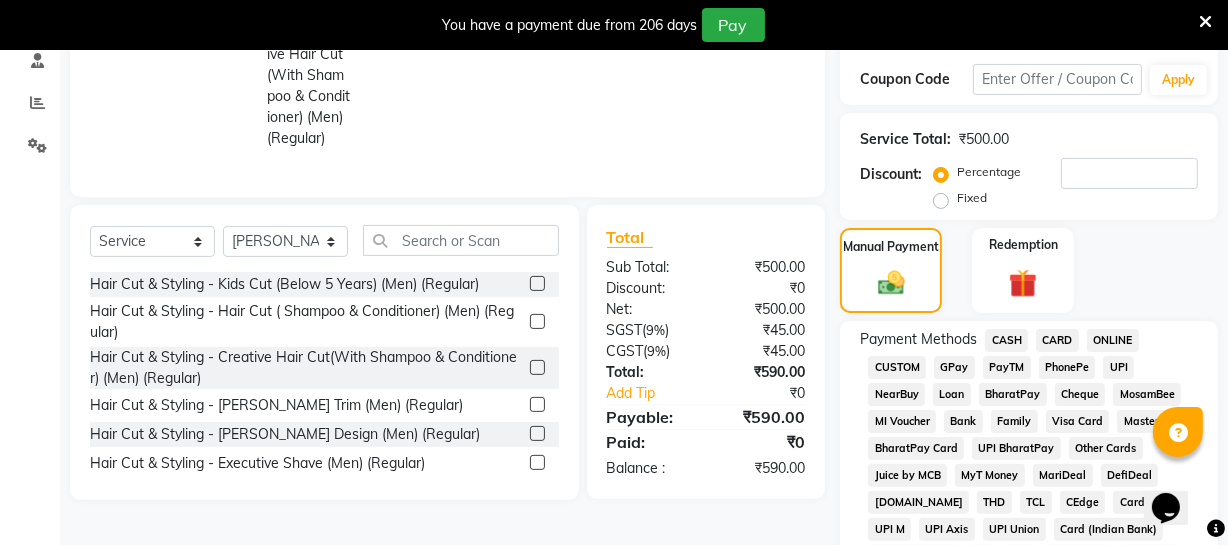click on "ONLINE" 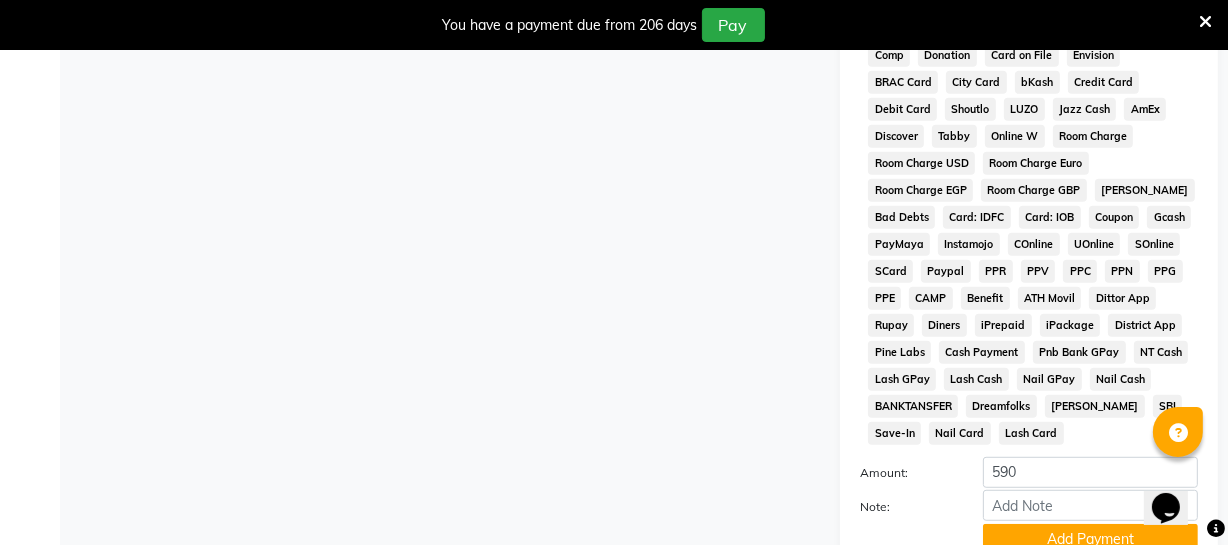 scroll, scrollTop: 1088, scrollLeft: 0, axis: vertical 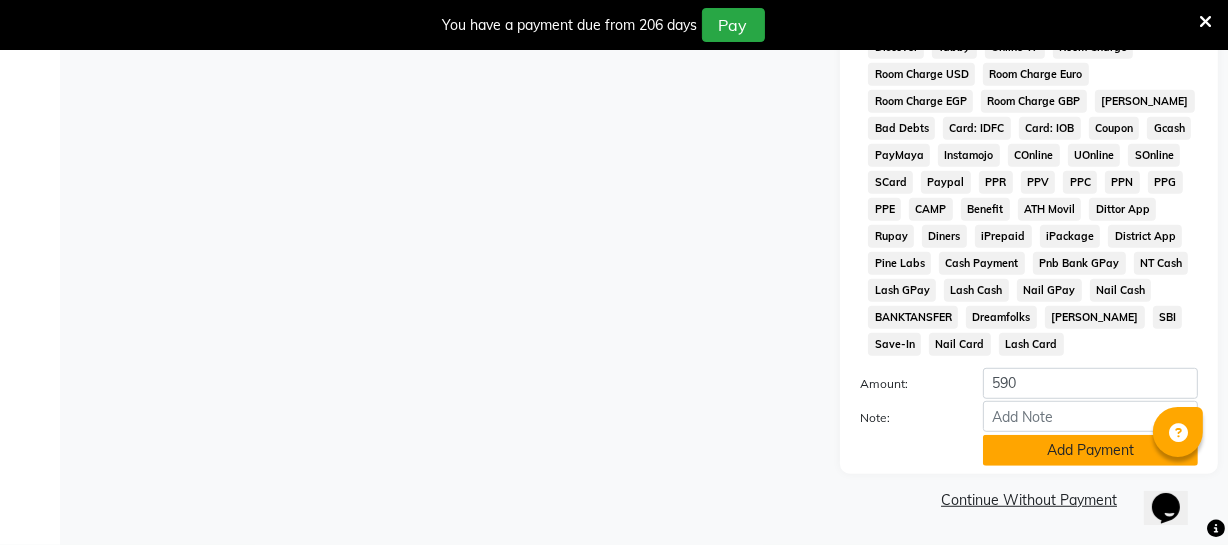 click on "Add Payment" 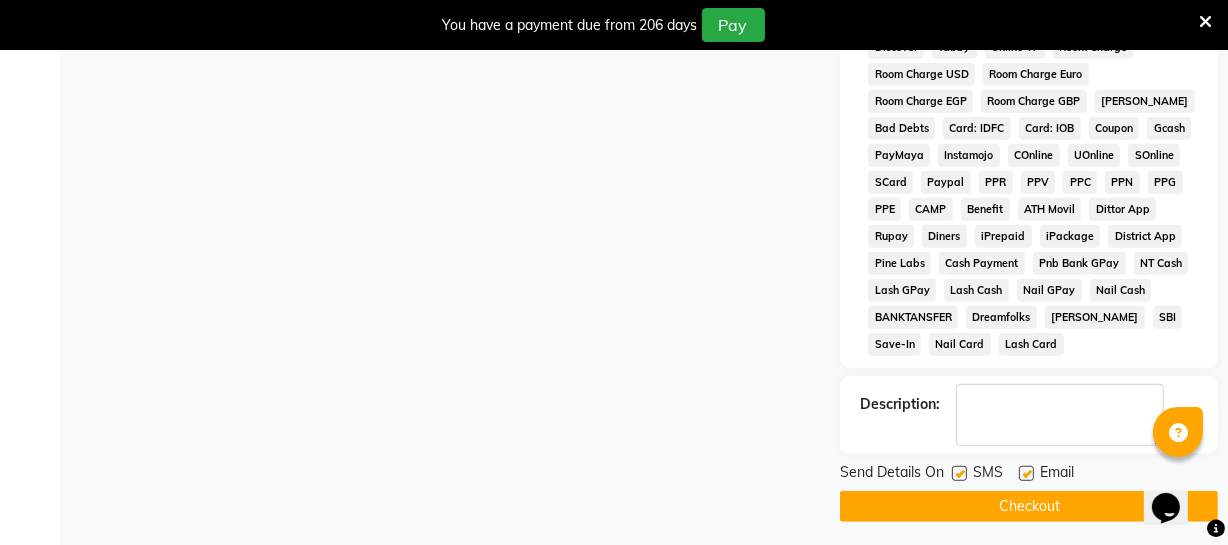 click on "INVOICE PREVIOUS INVOICES Create New   Save  Client +91 9884573553 Date 10-07-2025 Invoice Number V/2025 V/2025-26 2050 Services Stylist Service Qty Price Disc Total Action Santhosh Hair Cut & Styling - Creative Hair Cut(With Shampoo & Conditioner) (Men) (Regular) 1 500 0 F | 0 % 590 Select  Service  Product  Membership  Package Voucher Prepaid Gift Card  Select Stylist Archana Bhagi Deepika Devi Dilip  Divya Dolly Dr Prakash Faizan Gopi Madan Aravind Make up Mani Unisex Stylist Manoj Meena Moses Nandhini Raju Unisex Ramya RICITTA Sahil Unisex Santhosh Sathya Shantha kumar Shanthi Surya Thiru Virtue Aesthetic Virtue Ambattur Hair Cut & Styling - Kids Cut (Below 5 Years) (Men) (Regular)  Hair Cut & Styling - Hair Cut ( Shampoo & Conditioner) (Men) (Regular)  Hair Cut & Styling - Creative Hair Cut(With Shampoo & Conditioner) (Men) (Regular)  Hair Cut & Styling - Beard Trim (Men) (Regular)  Hair Cut & Styling - Beard Design (Men) (Regular)  Hair Cut & Styling - Executive Shave (Men) (Regular)  Hydra Facial  ₹0" 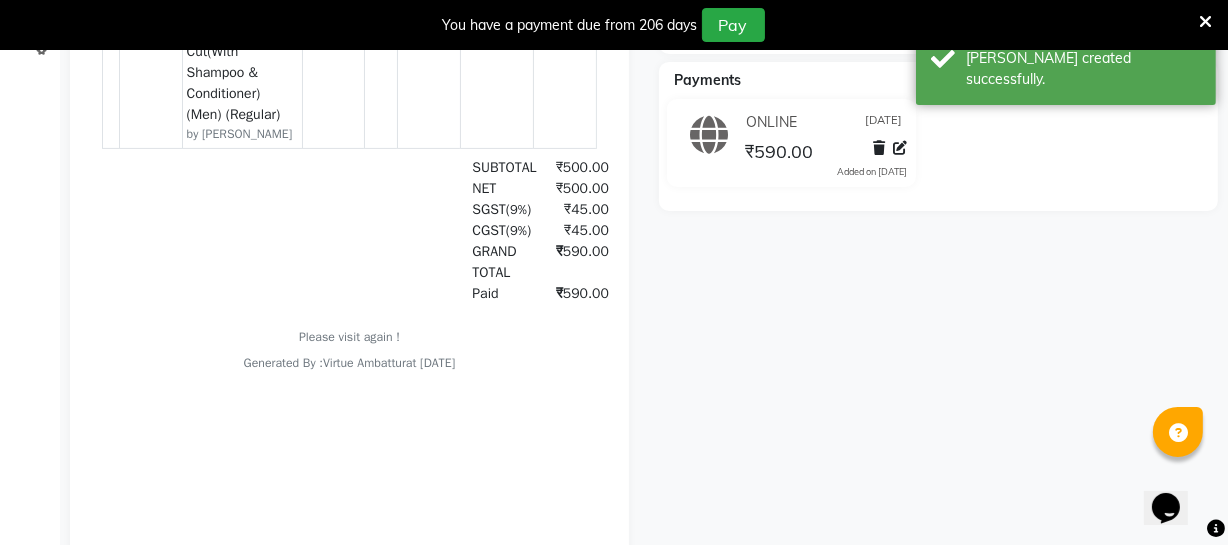 scroll, scrollTop: 0, scrollLeft: 0, axis: both 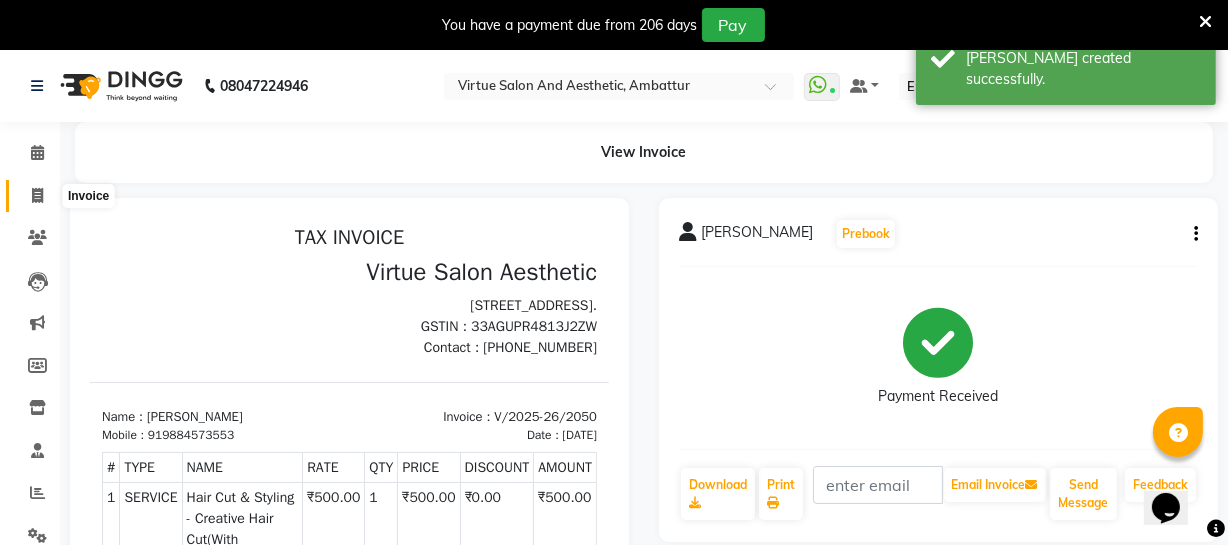 click 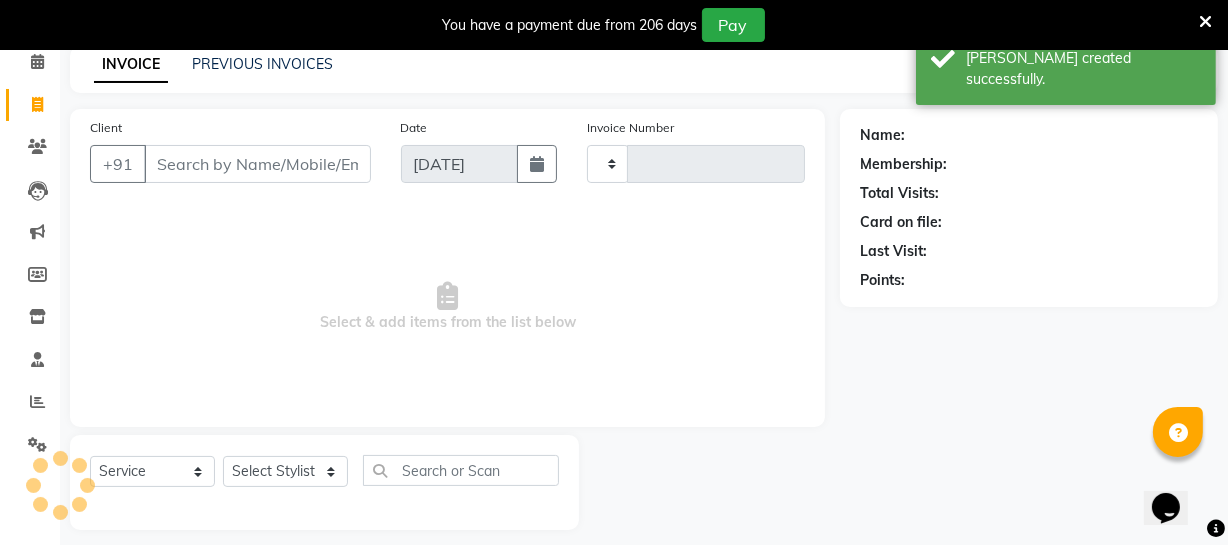 type on "2051" 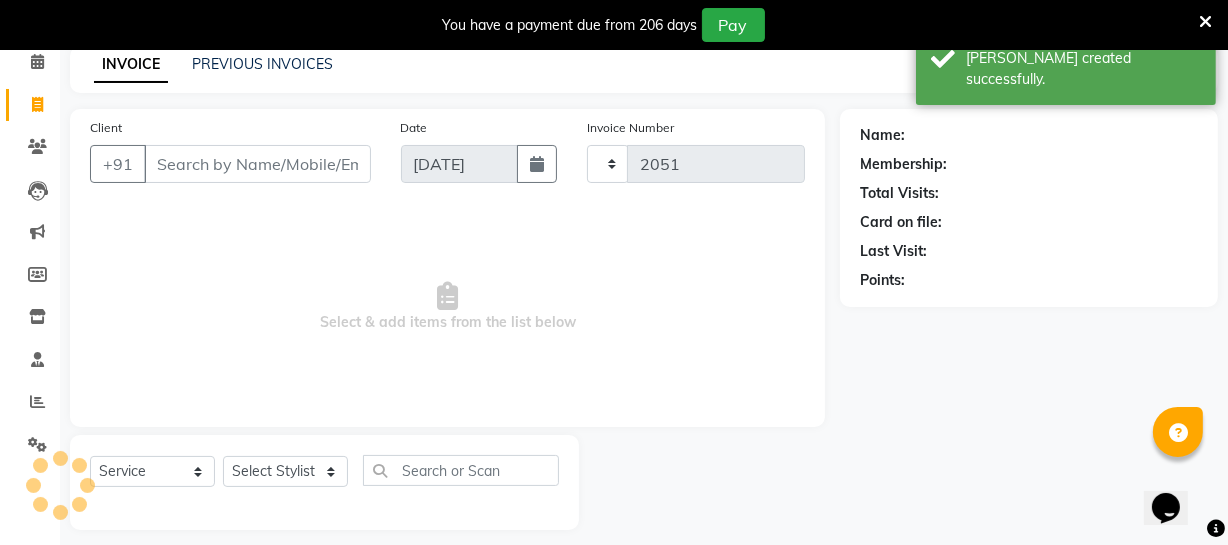 select on "5237" 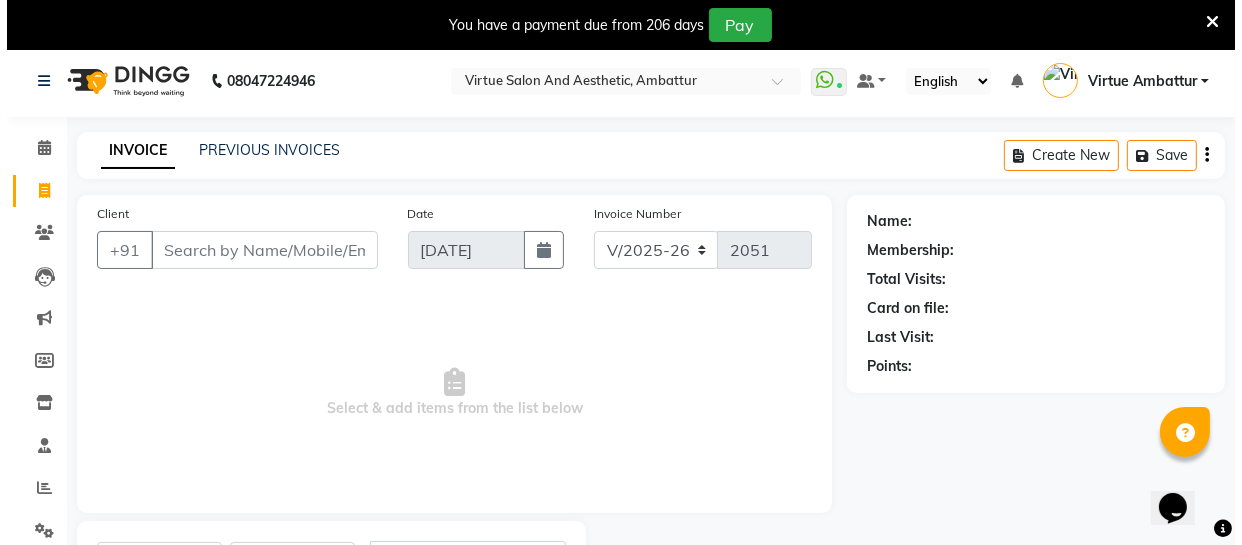 scroll, scrollTop: 0, scrollLeft: 0, axis: both 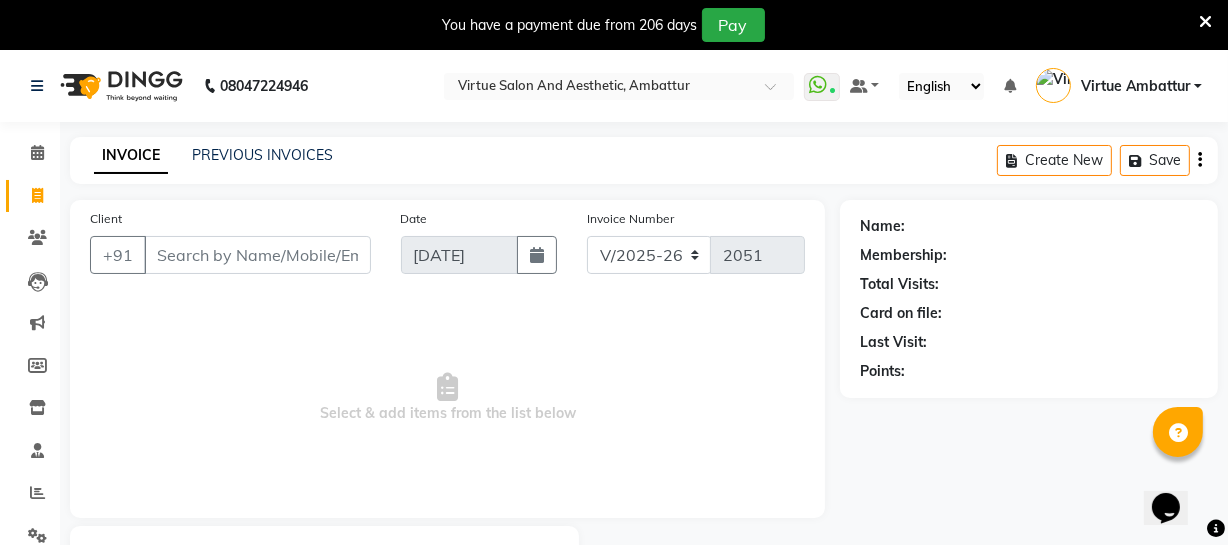 click on "Client" at bounding box center [257, 255] 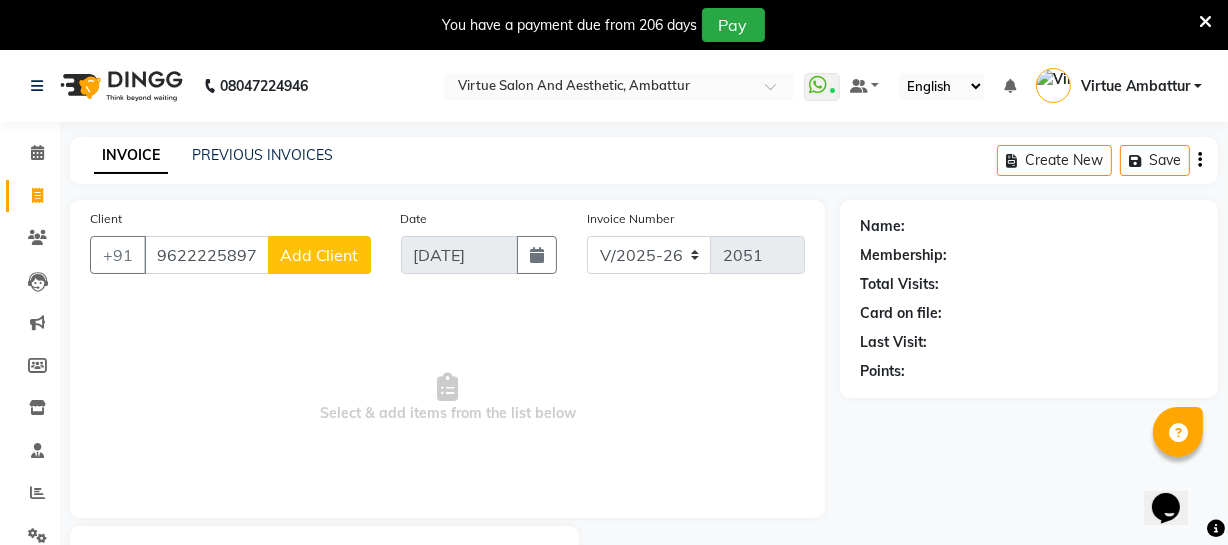 type on "9622225897" 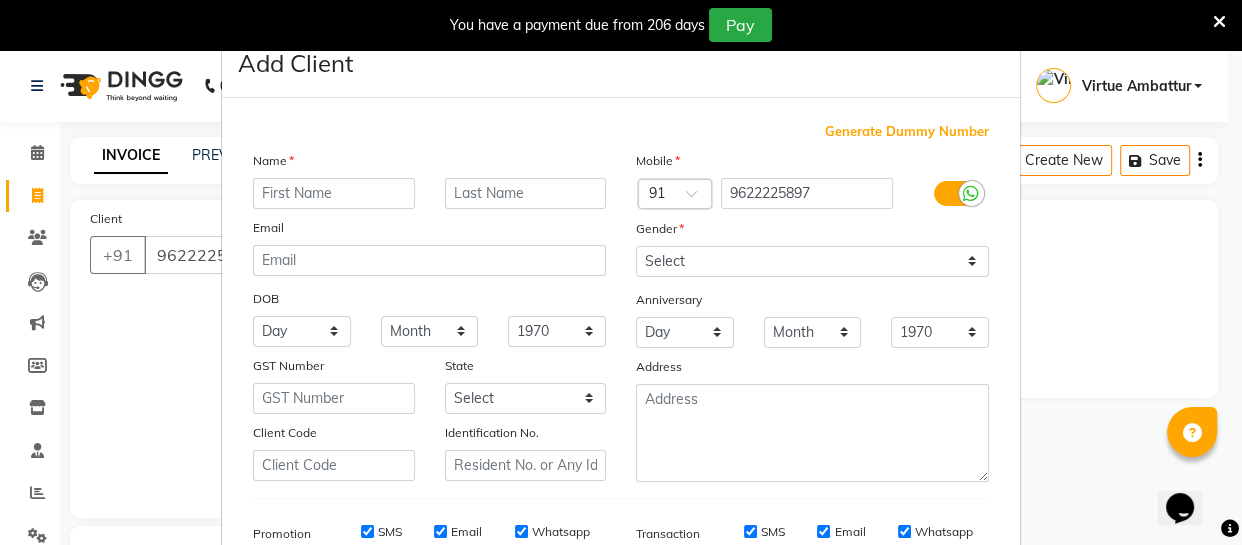 click at bounding box center (334, 193) 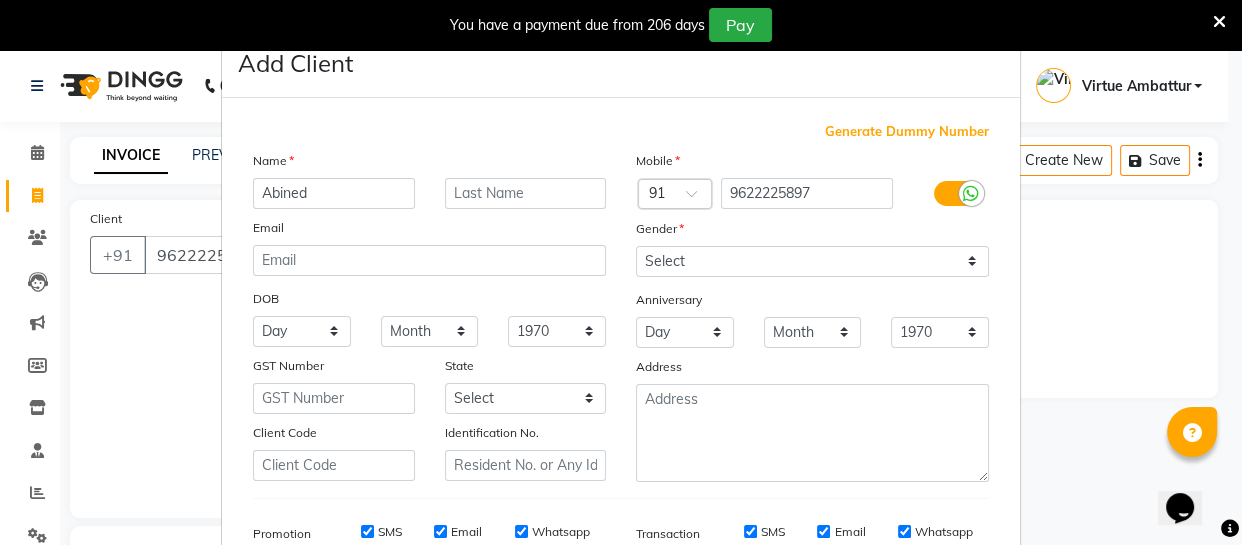 type on "Abined" 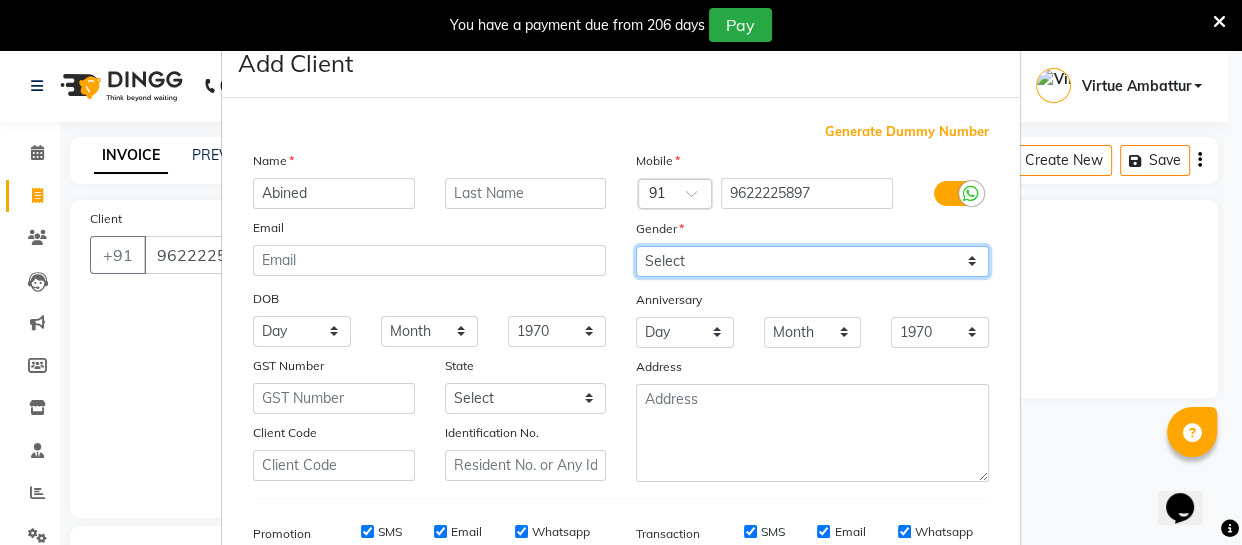 click on "Select Male Female Other Prefer Not To Say" at bounding box center [812, 261] 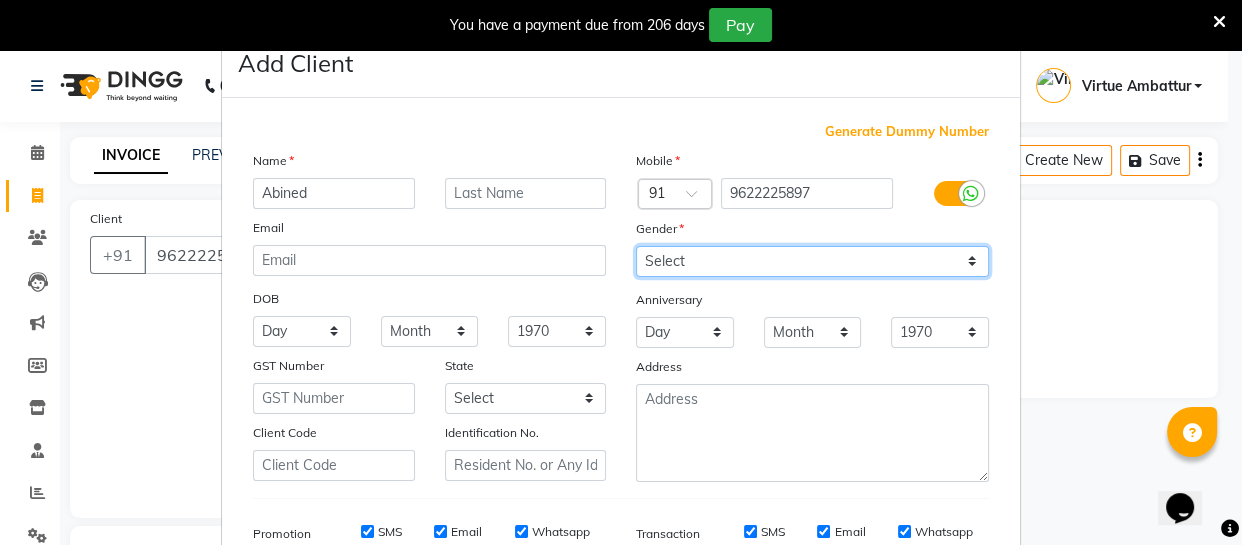 select on "male" 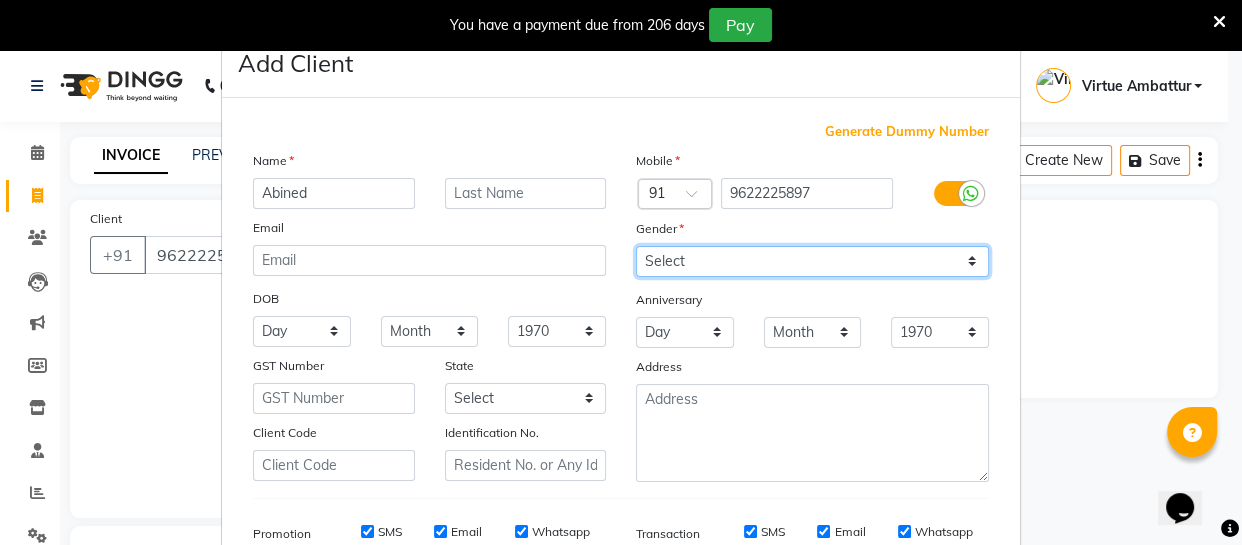 click on "Select Male Female Other Prefer Not To Say" at bounding box center [812, 261] 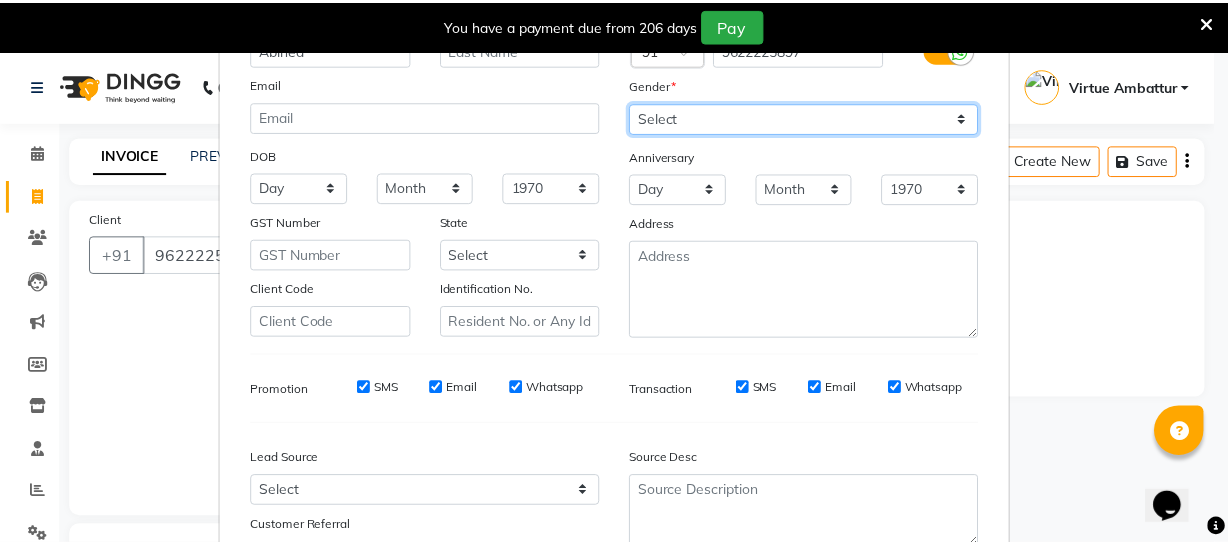scroll, scrollTop: 309, scrollLeft: 0, axis: vertical 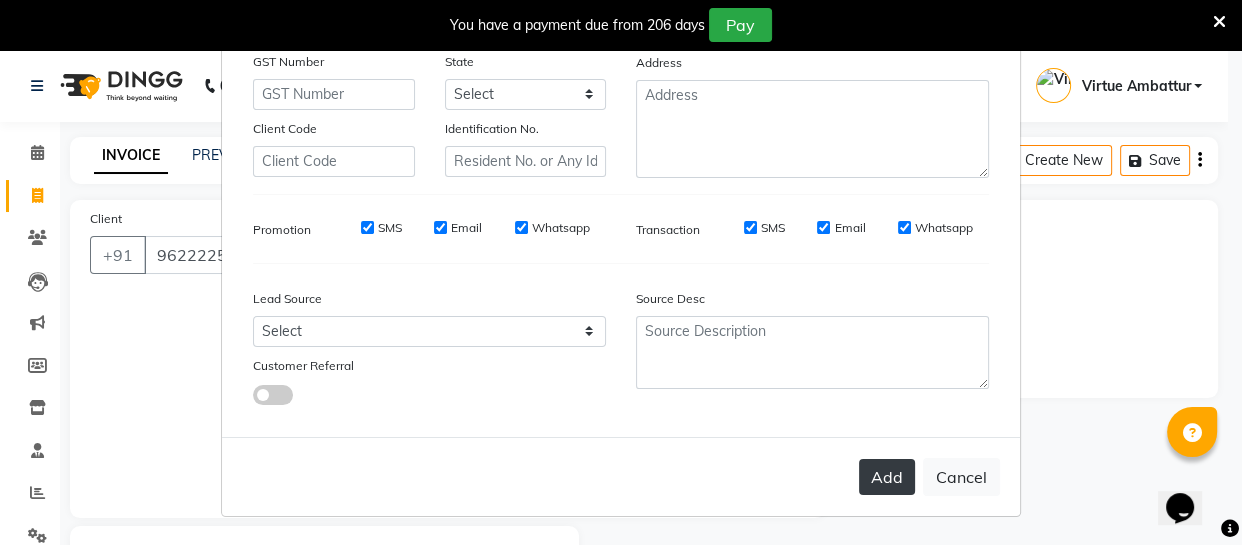 click on "Add" at bounding box center (887, 477) 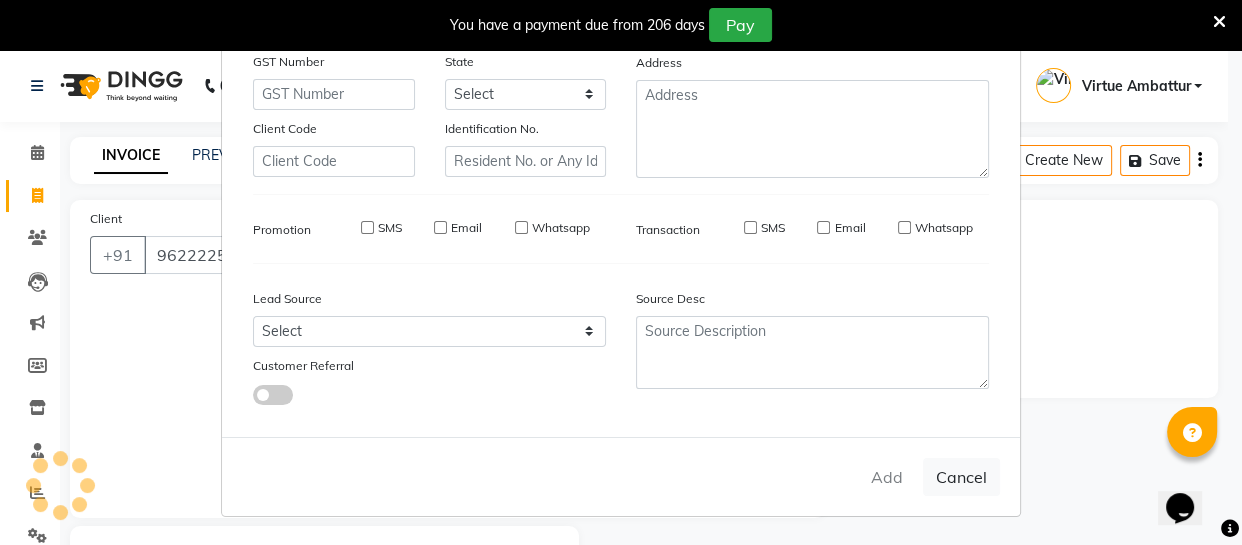 type 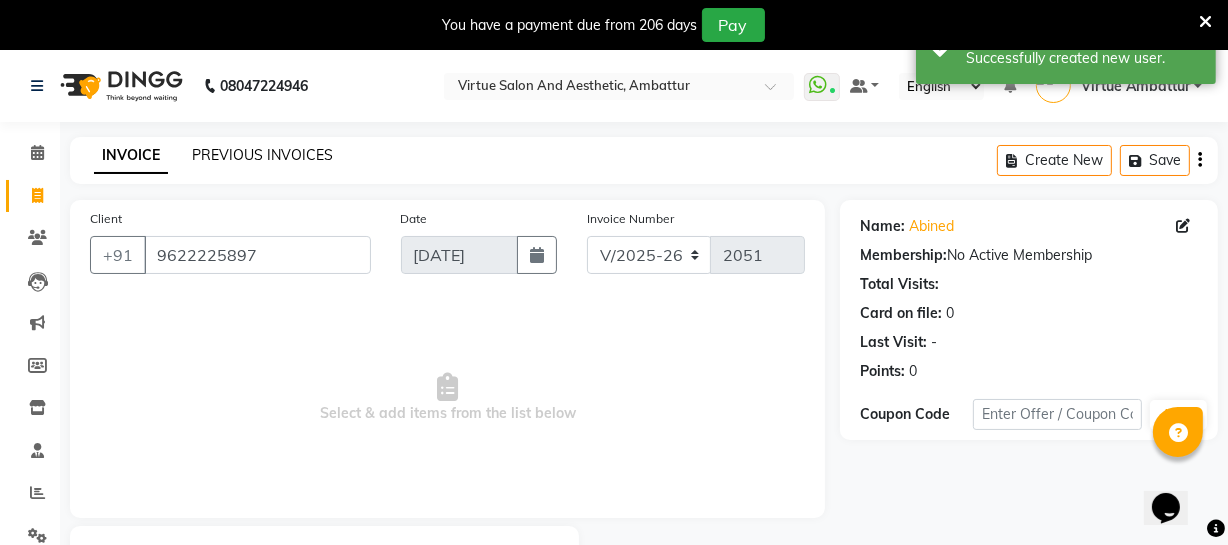 click on "PREVIOUS INVOICES" 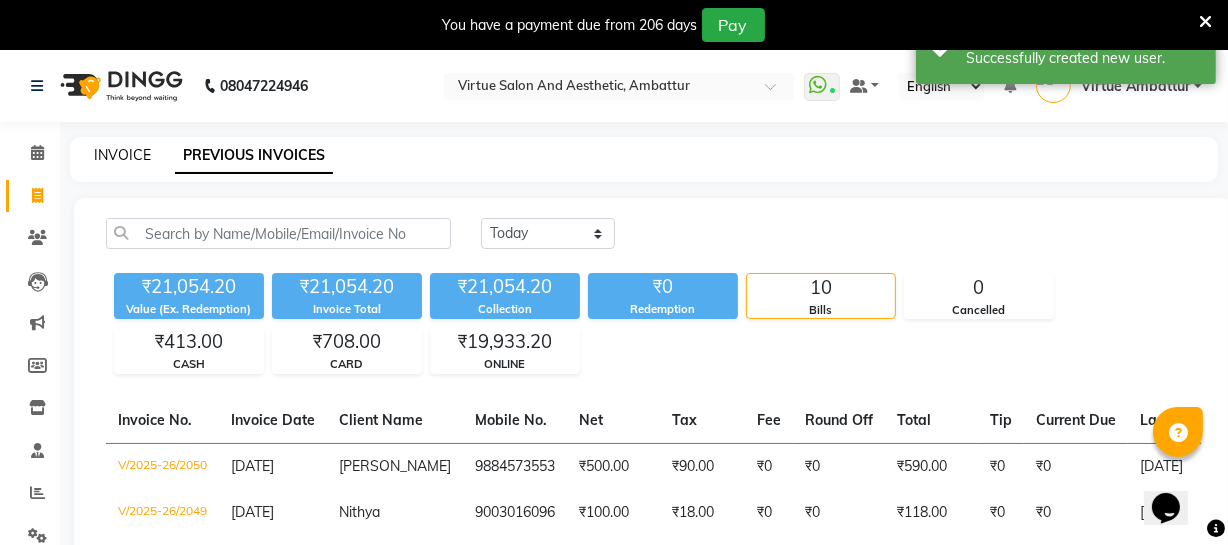 click on "INVOICE" 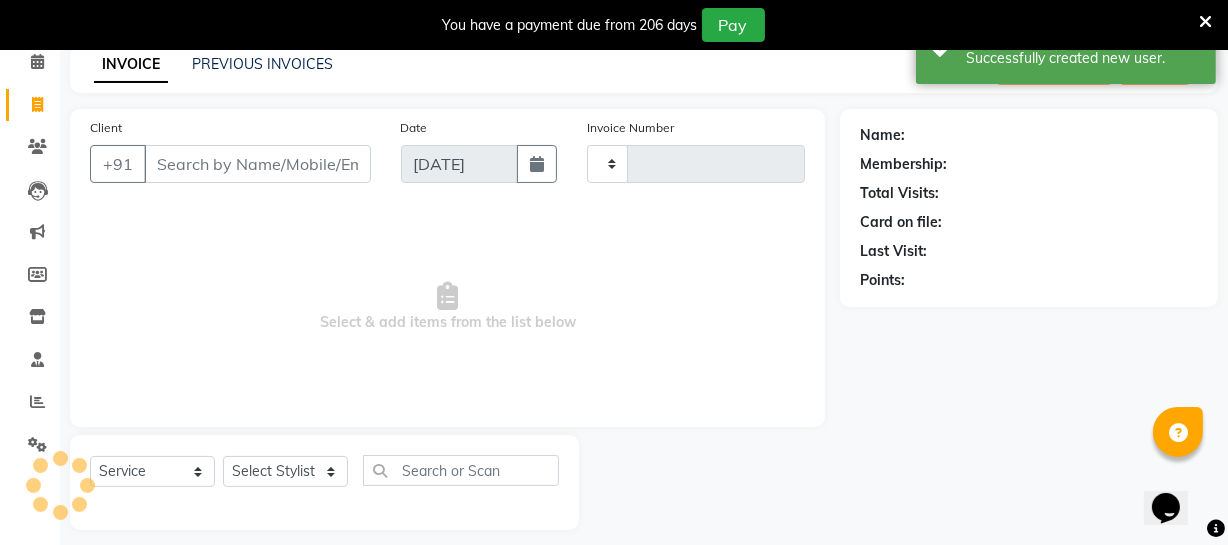 type on "2051" 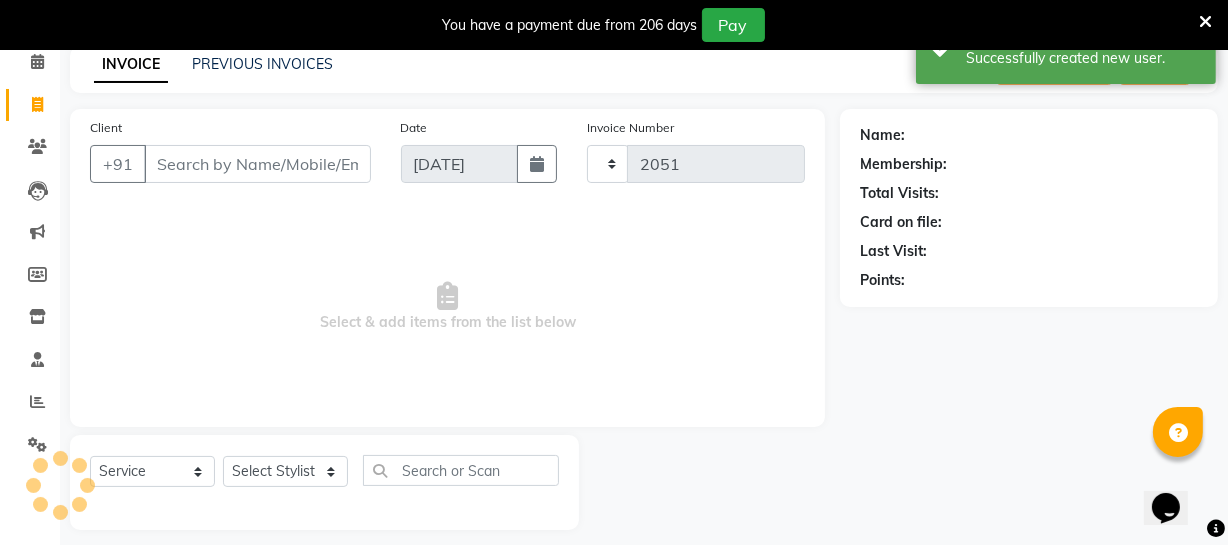select on "5237" 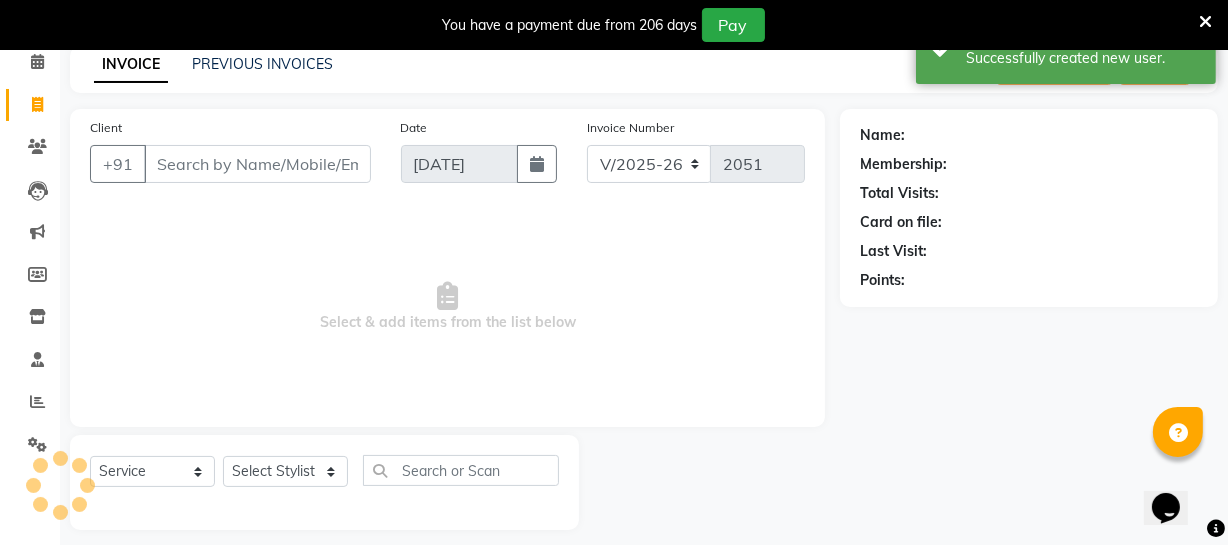 scroll, scrollTop: 107, scrollLeft: 0, axis: vertical 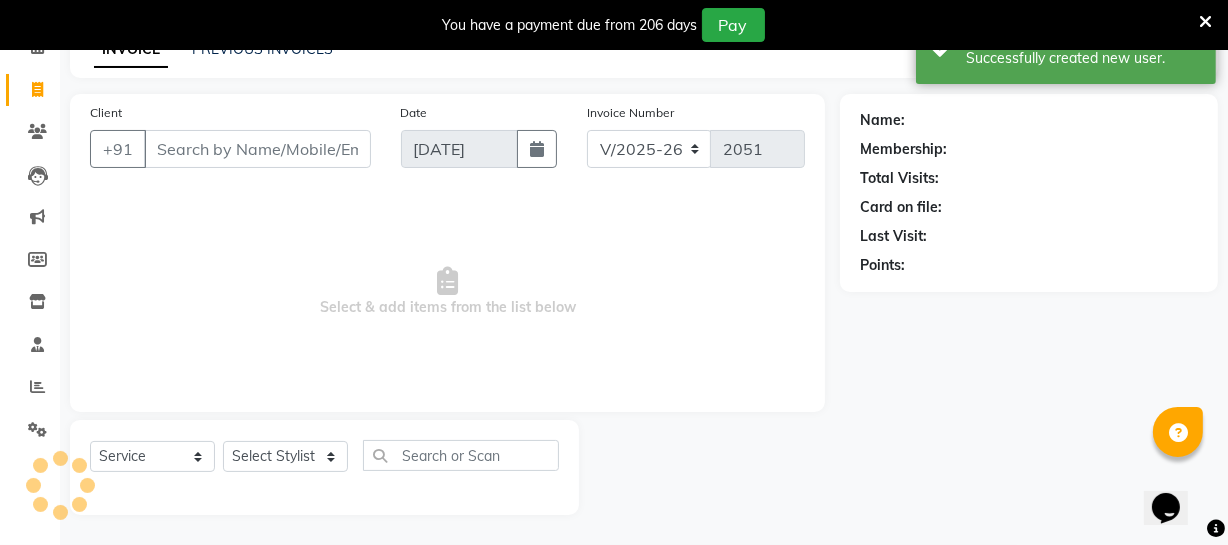 click on "Client" at bounding box center (257, 149) 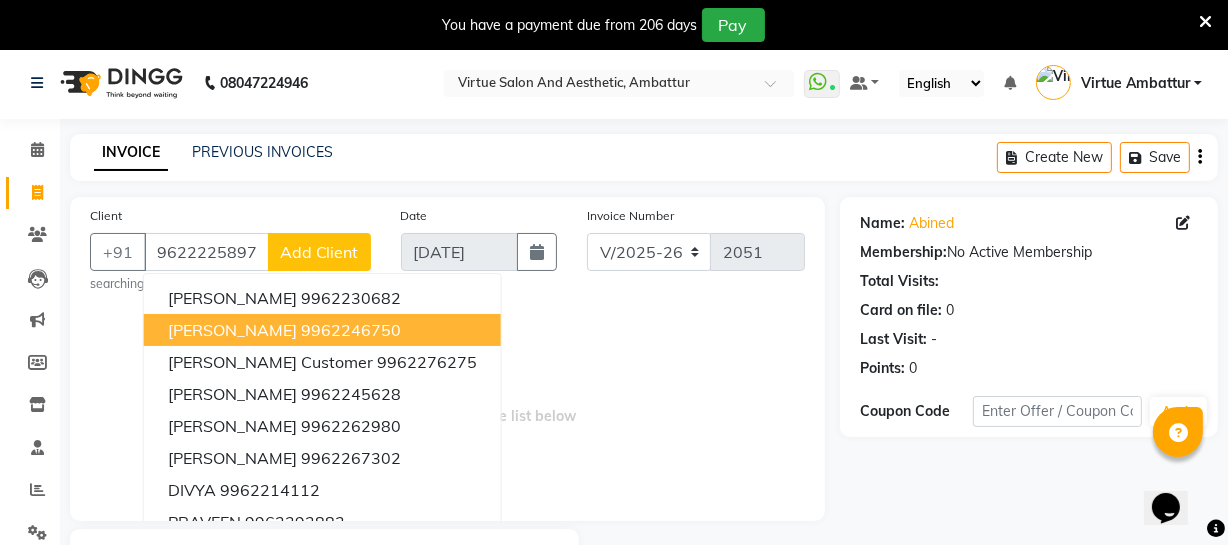 scroll, scrollTop: 0, scrollLeft: 0, axis: both 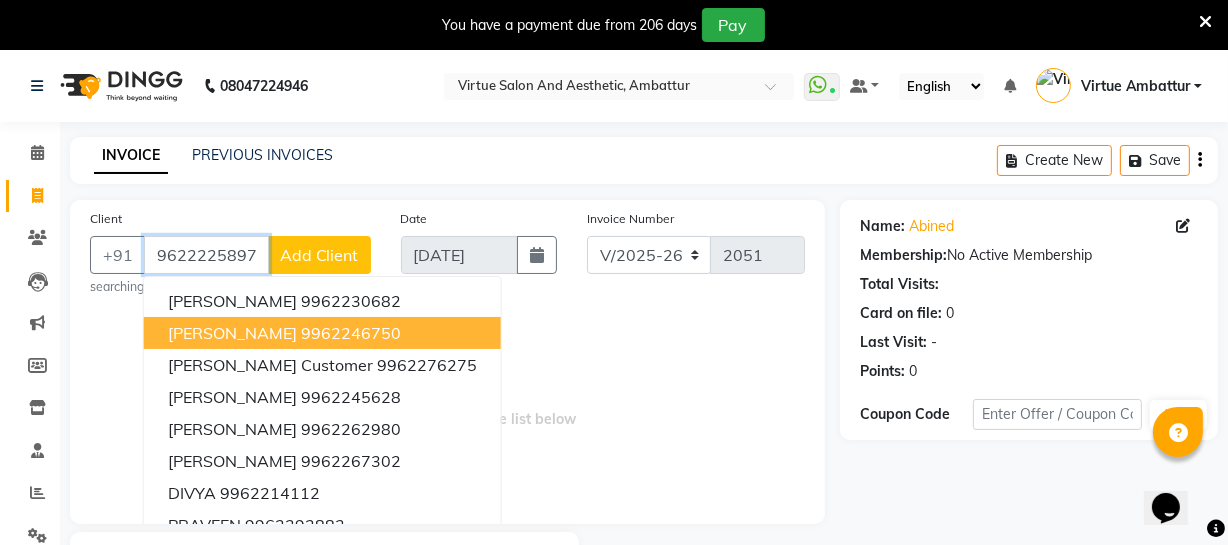 click on "96222258978" at bounding box center [206, 255] 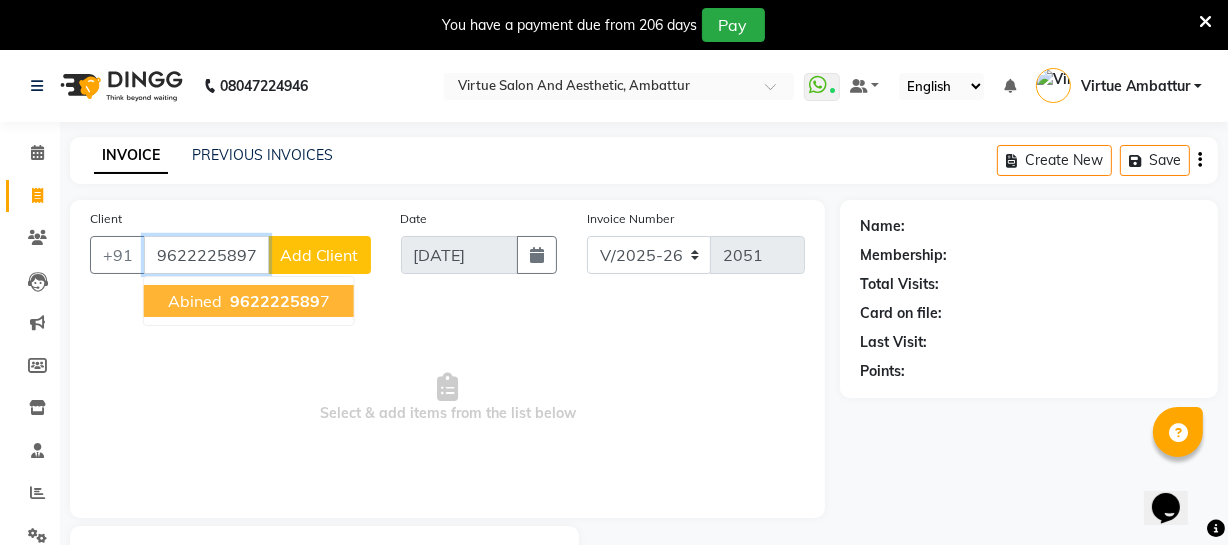 type on "9622225897" 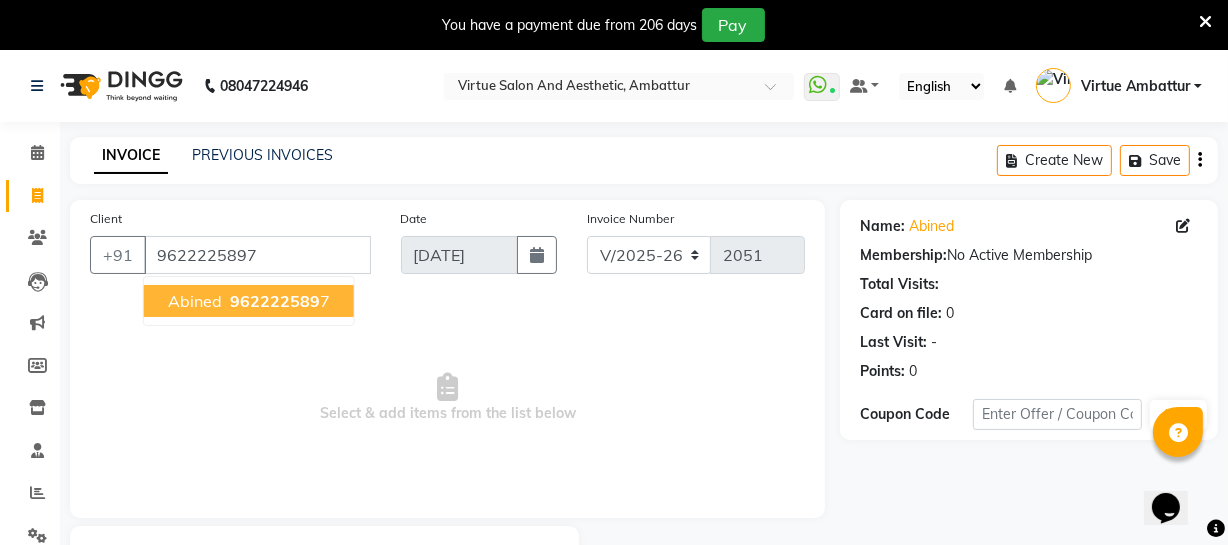 click on "962222589" at bounding box center (275, 301) 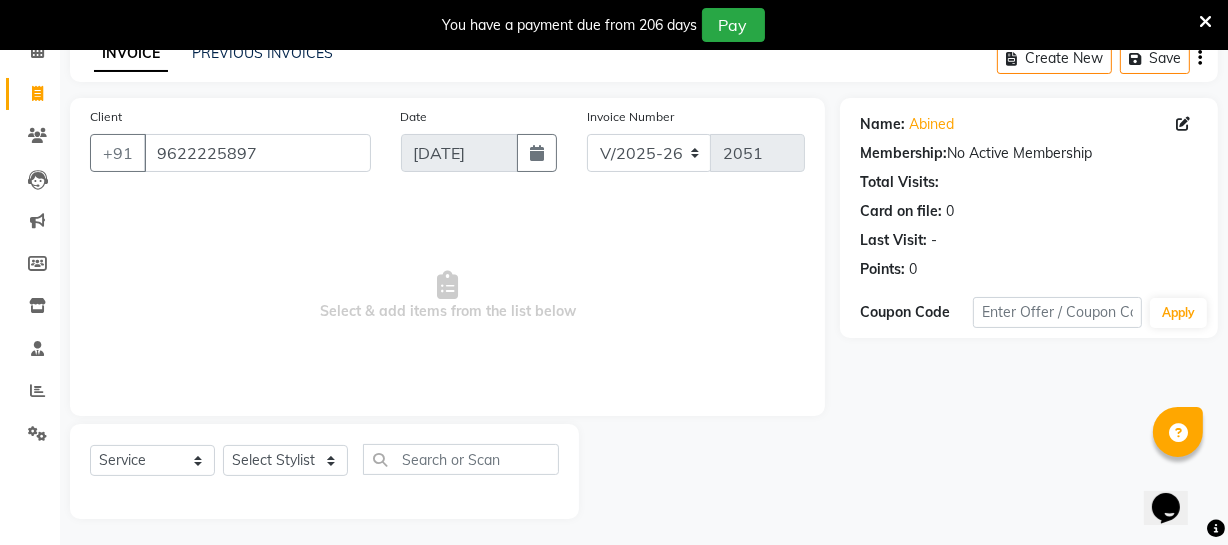 scroll, scrollTop: 107, scrollLeft: 0, axis: vertical 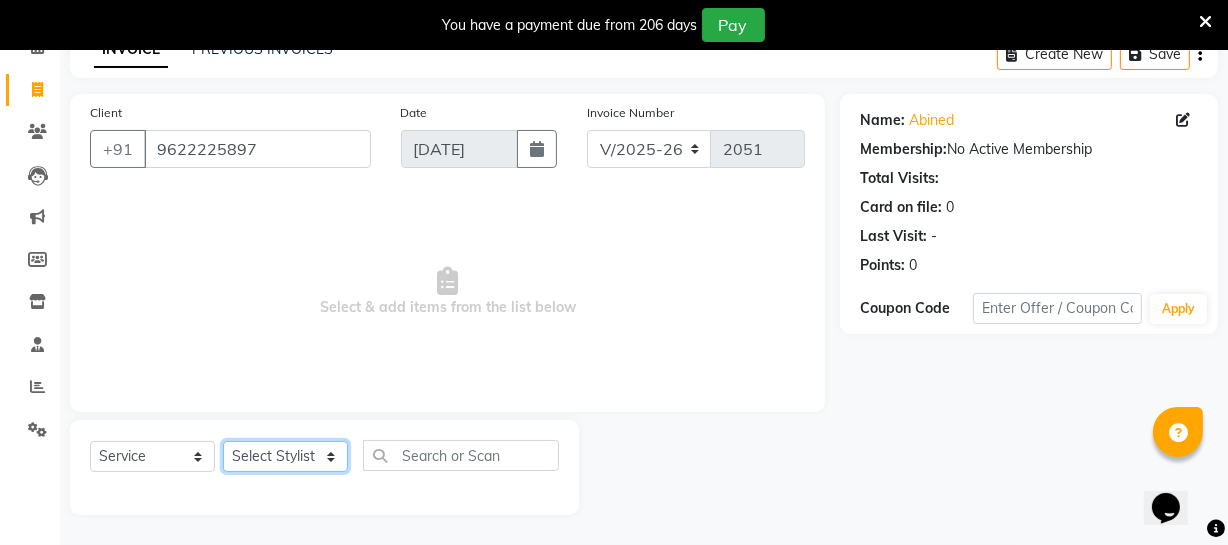 click on "Select Stylist Archana Bhagi Deepika Devi Dilip  Divya Dolly Dr Prakash Faizan Gopi Madan Aravind Make up Mani Unisex Stylist Manoj Meena Moses Nandhini Raju Unisex Ramya RICITTA Sahil Unisex Santhosh Sathya Shantha kumar Shanthi Surya Thiru Virtue Aesthetic Virtue Ambattur" 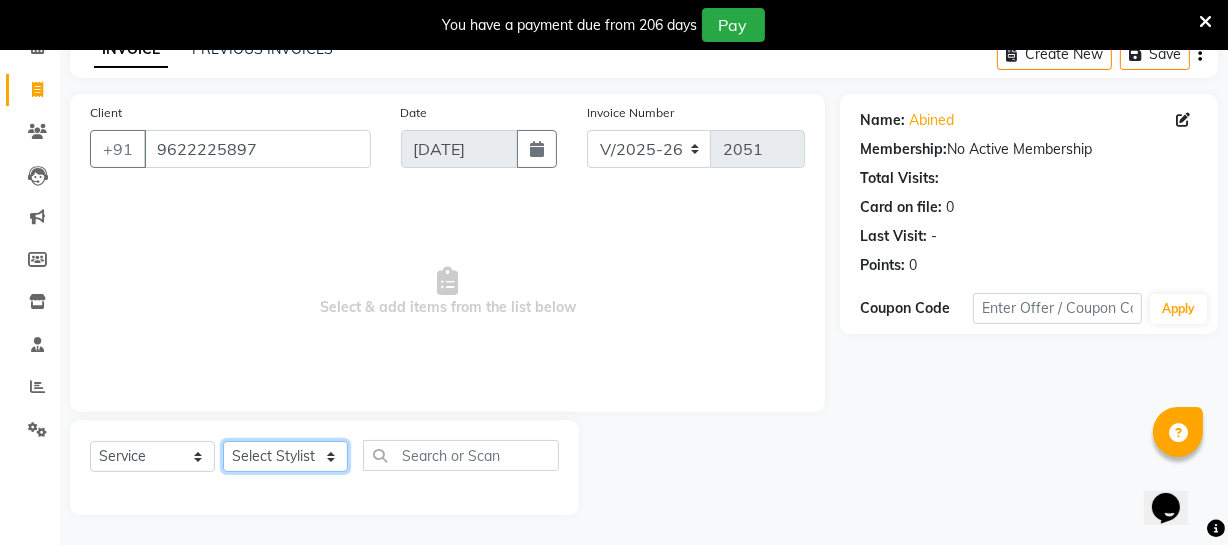 select on "71140" 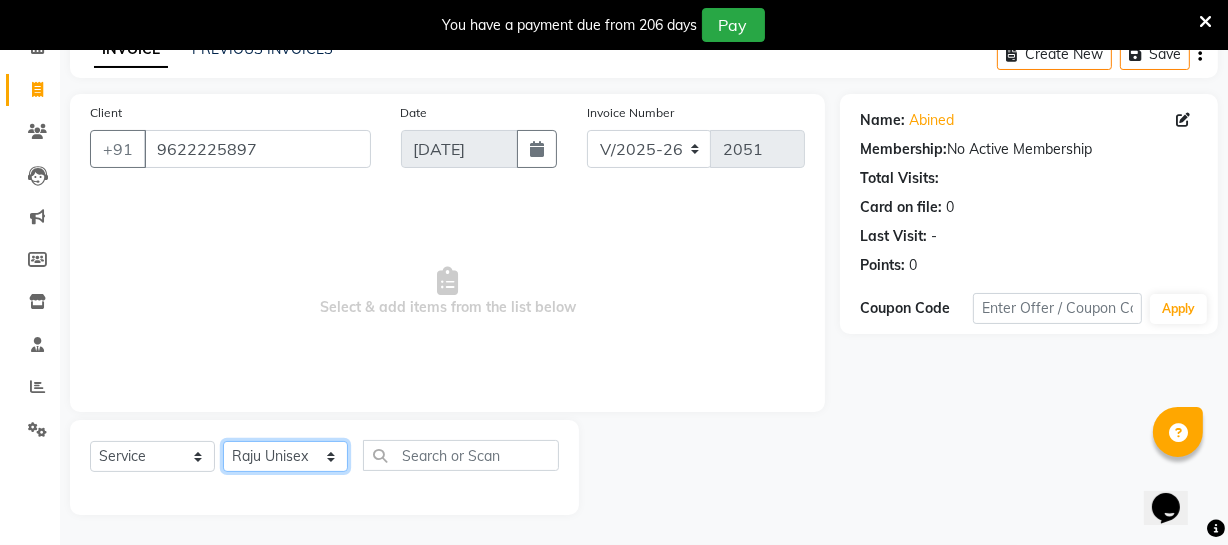 click on "Select Stylist Archana Bhagi Deepika Devi Dilip  Divya Dolly Dr Prakash Faizan Gopi Madan Aravind Make up Mani Unisex Stylist Manoj Meena Moses Nandhini Raju Unisex Ramya RICITTA Sahil Unisex Santhosh Sathya Shantha kumar Shanthi Surya Thiru Virtue Aesthetic Virtue Ambattur" 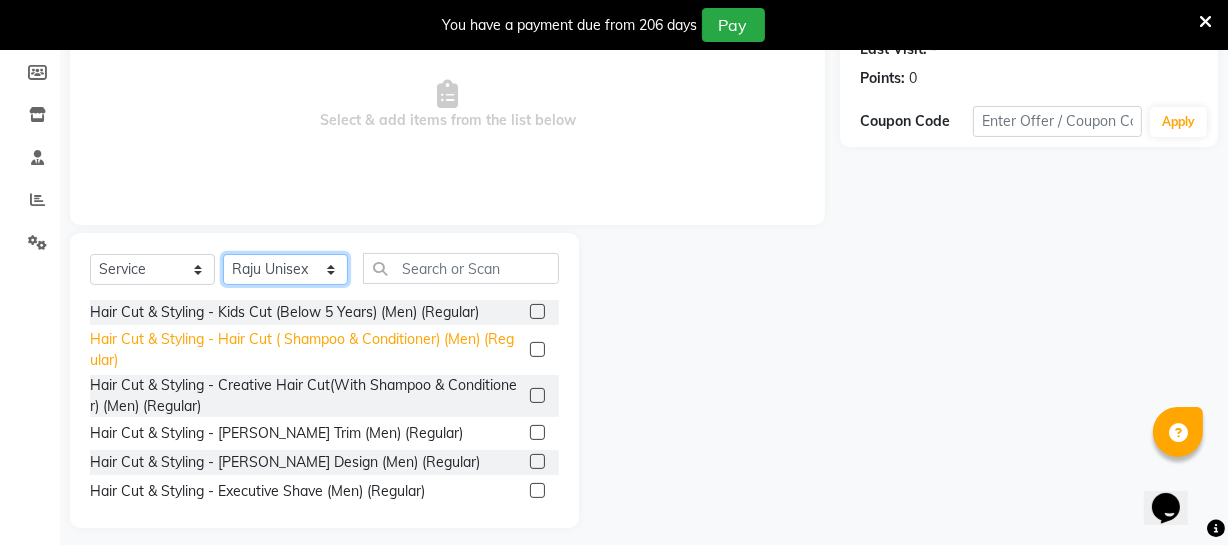 scroll, scrollTop: 307, scrollLeft: 0, axis: vertical 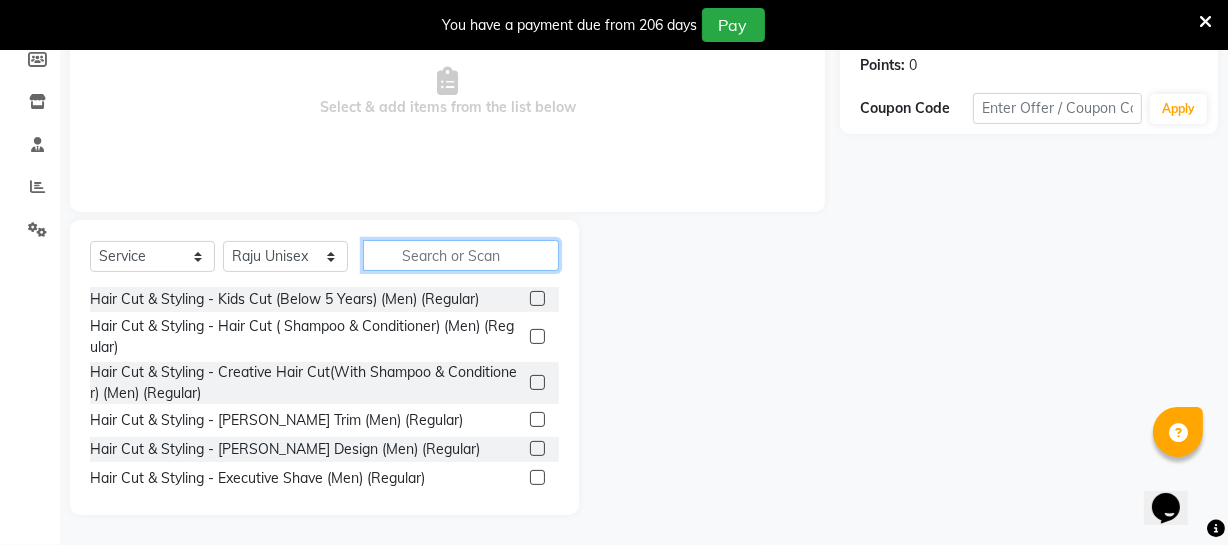click 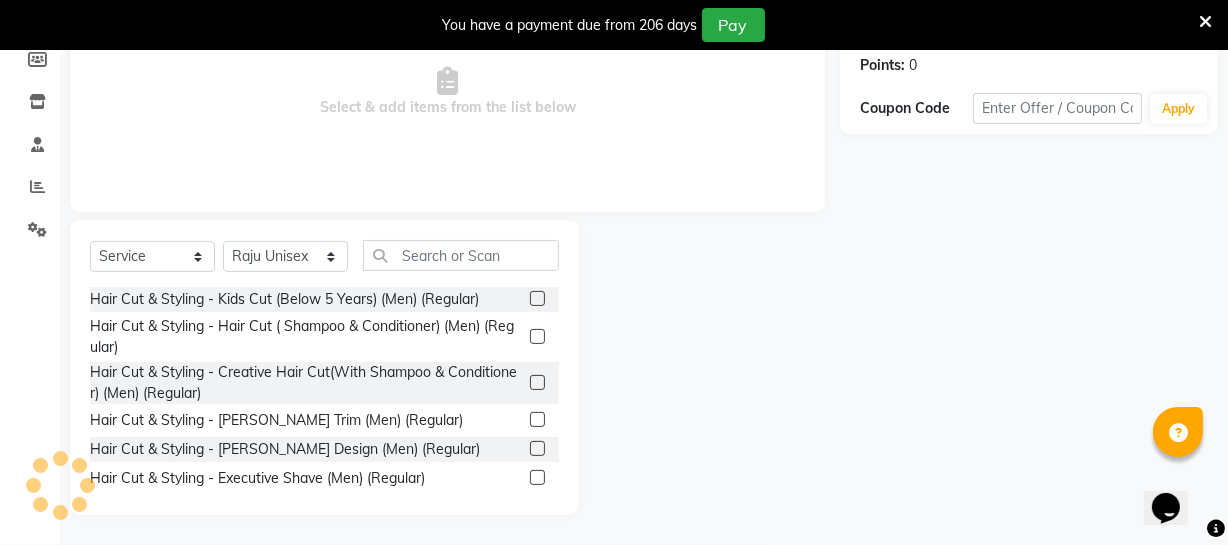 click 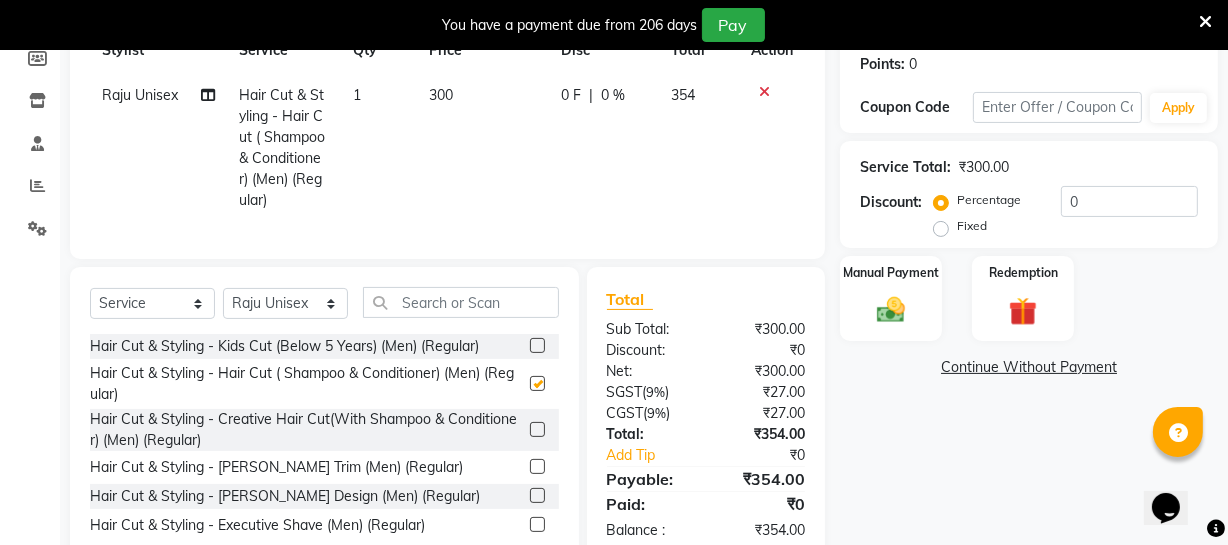 checkbox on "false" 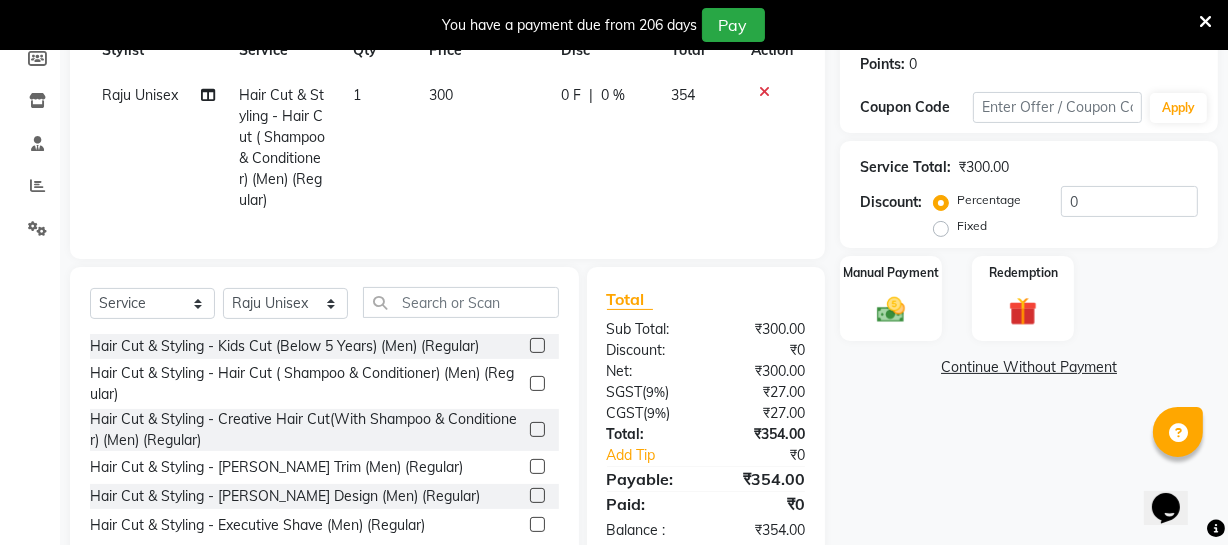 click 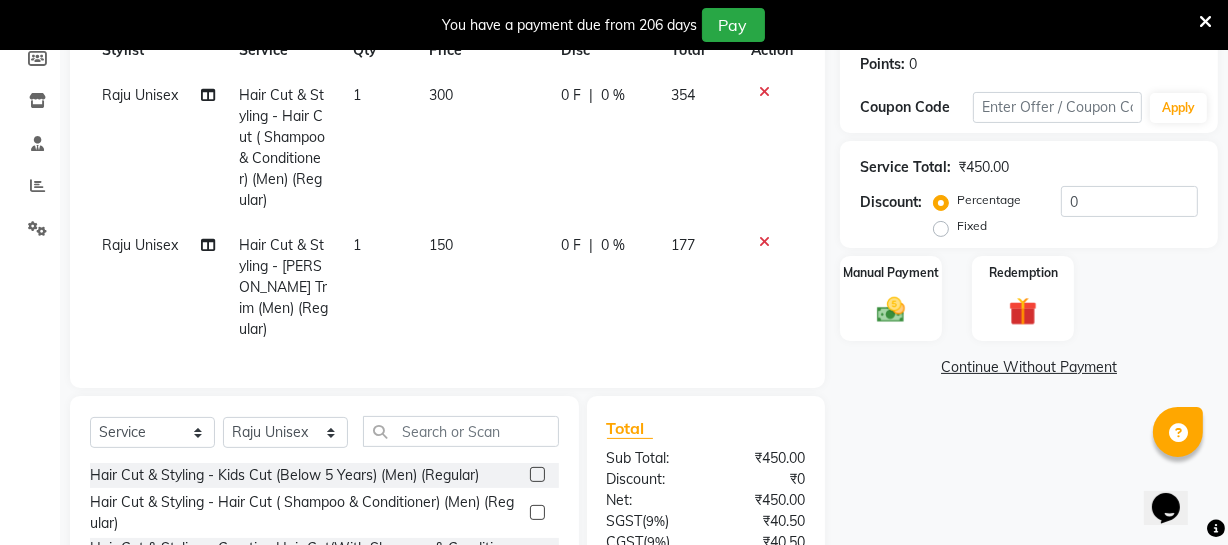 checkbox on "false" 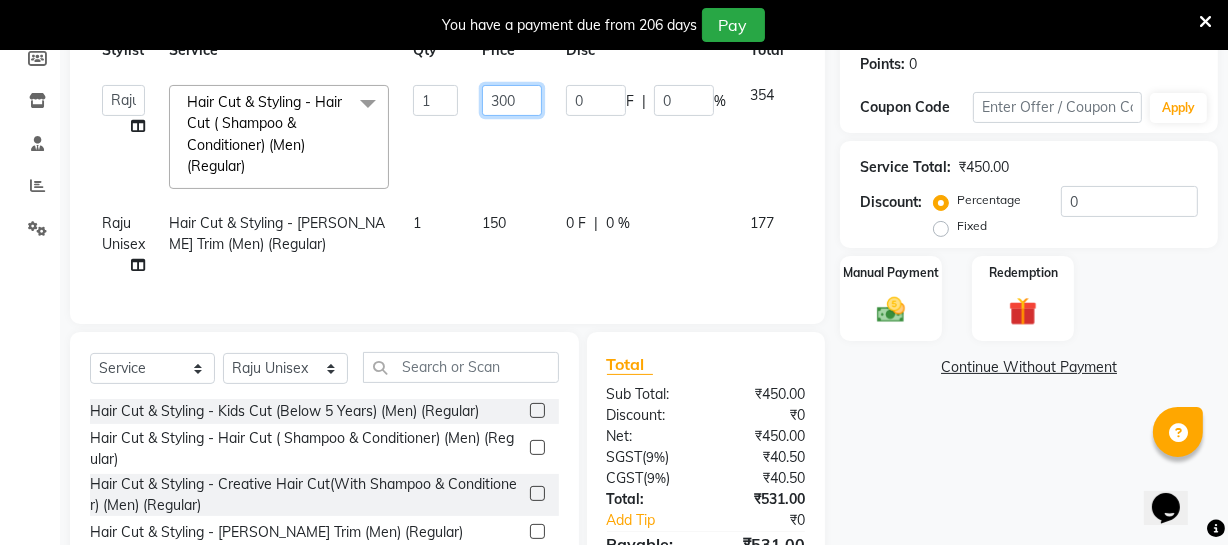 click on "300" 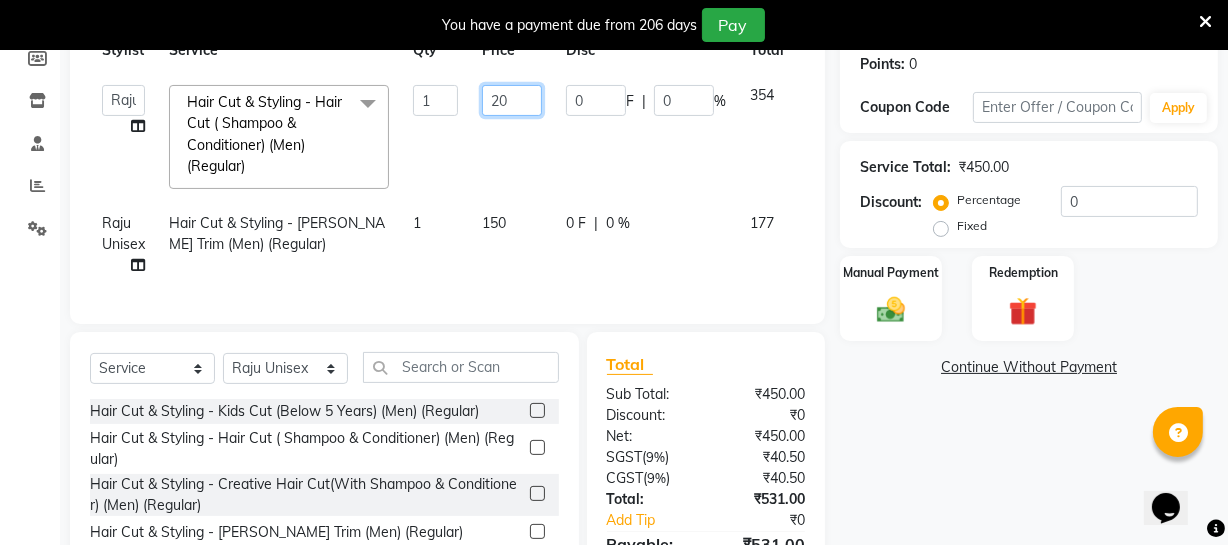 type on "250" 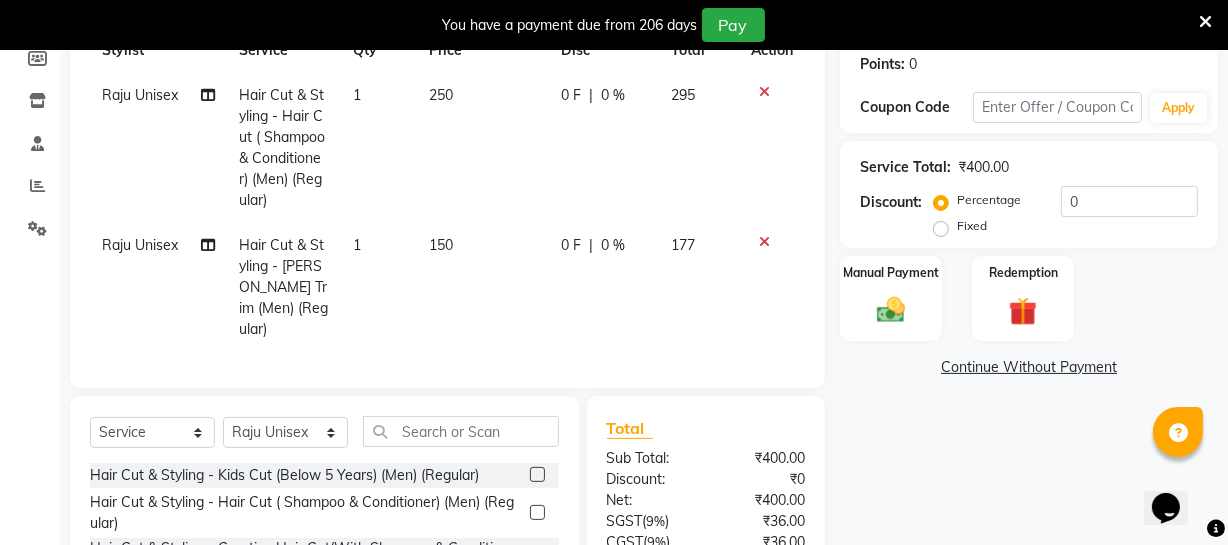 click on "Raju Unisex Hair Cut & Styling - Hair Cut ( Shampoo & Conditioner) (Men) (Regular) 1 250 0 F | 0 % 295 Raju Unisex Hair Cut & Styling - Beard Trim (Men) (Regular) 1 150 0 F | 0 % 177" 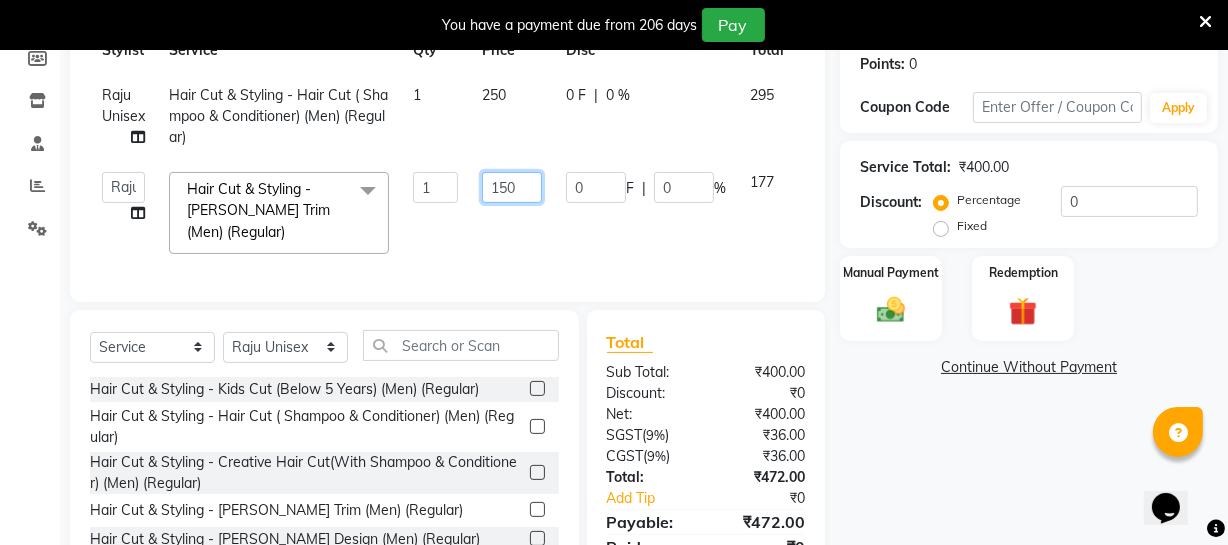 click on "150" 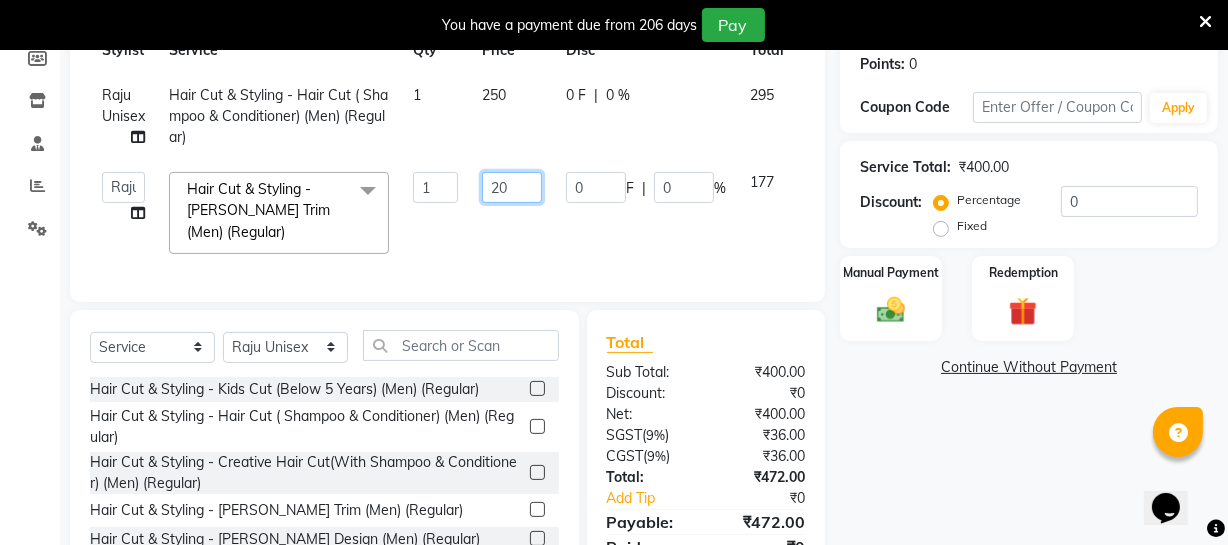 type on "200" 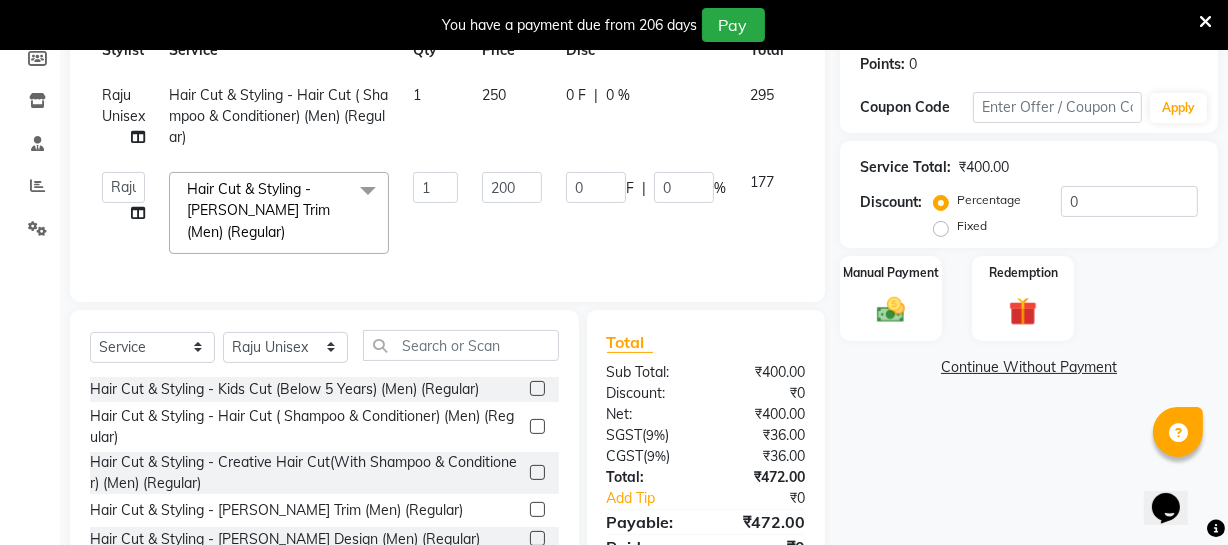 drag, startPoint x: 564, startPoint y: 262, endPoint x: 550, endPoint y: 230, distance: 34.928497 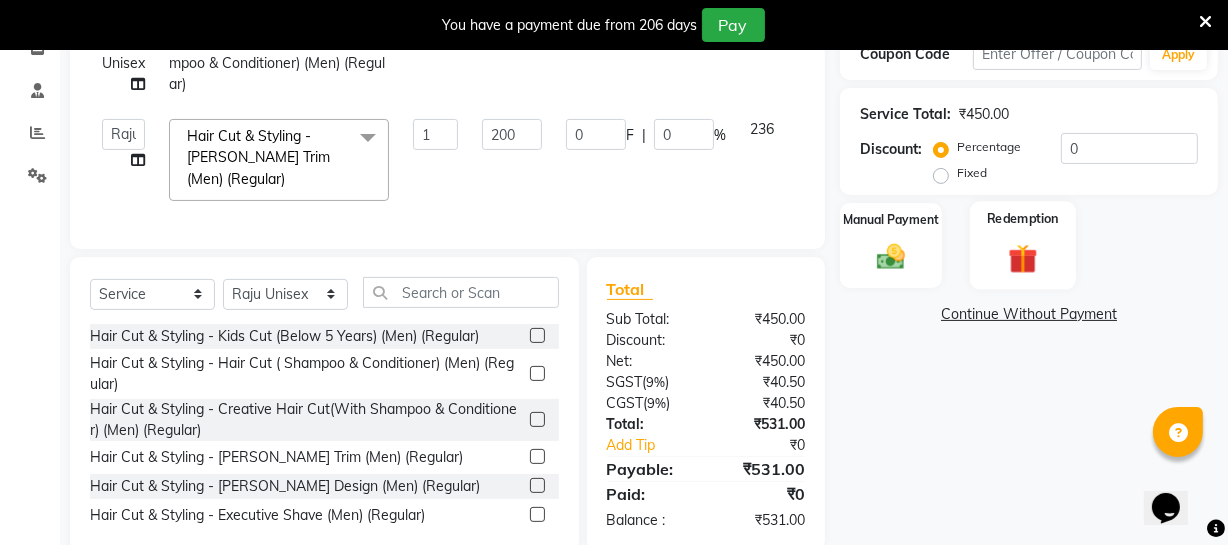 scroll, scrollTop: 411, scrollLeft: 0, axis: vertical 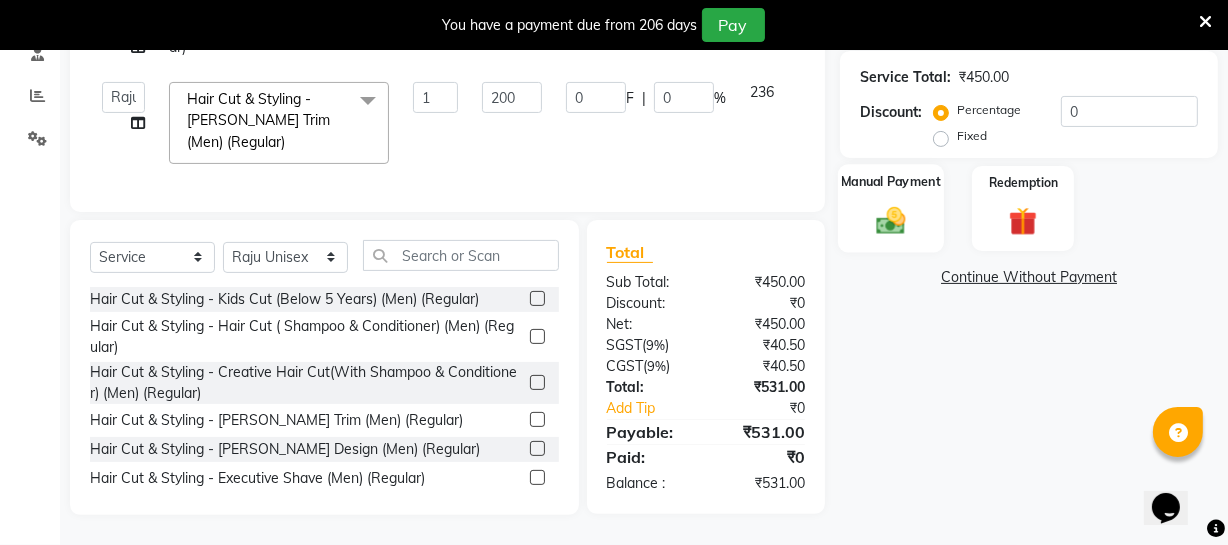 click on "Manual Payment" 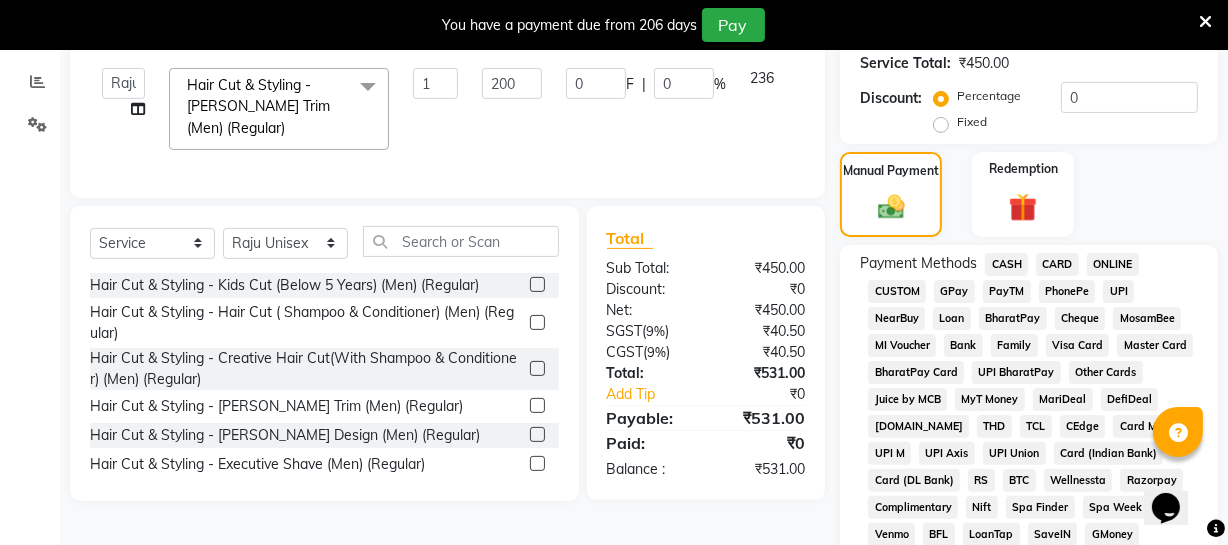 click on "ONLINE" 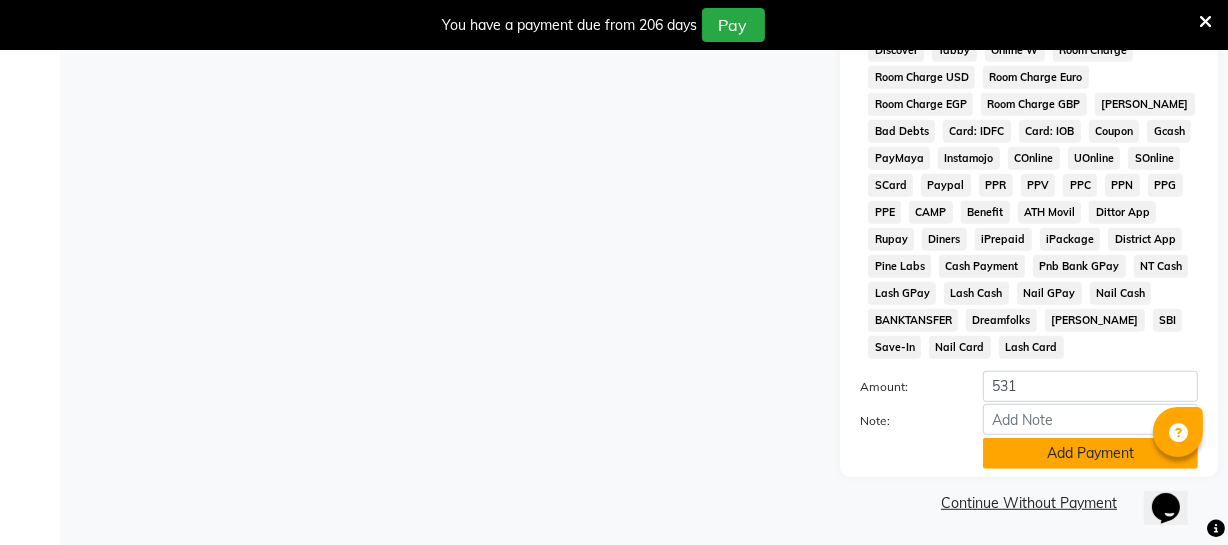 scroll, scrollTop: 1033, scrollLeft: 0, axis: vertical 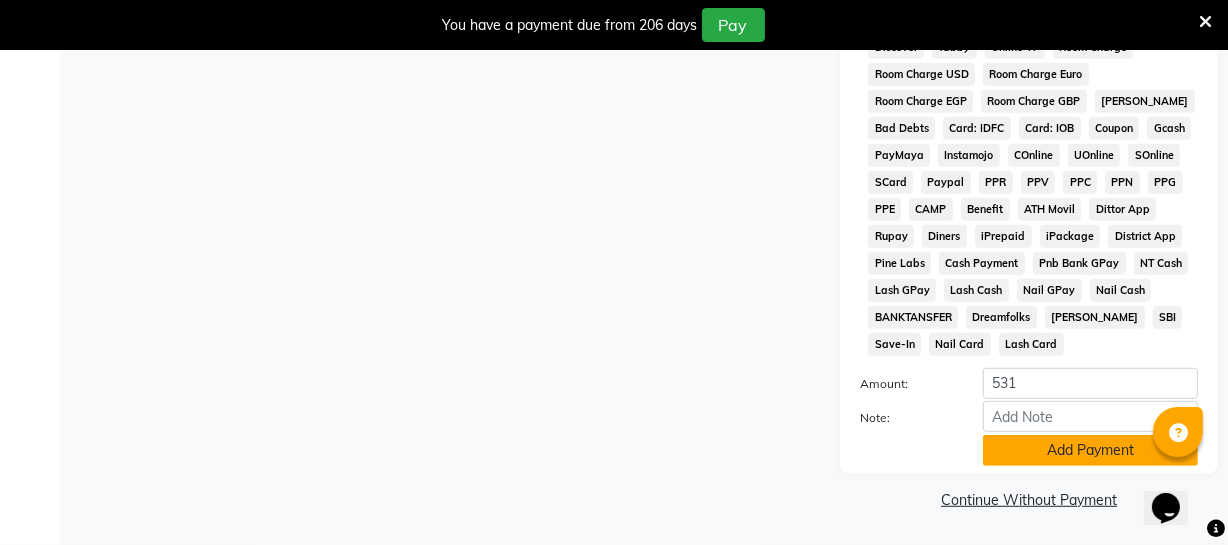 click on "Add Payment" 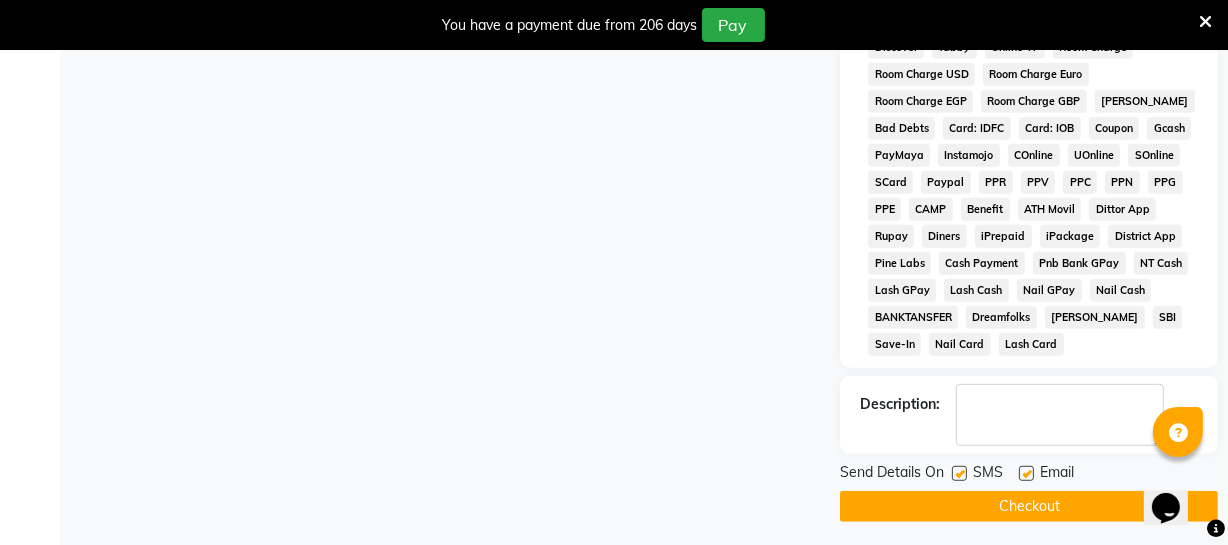 click on "Checkout" 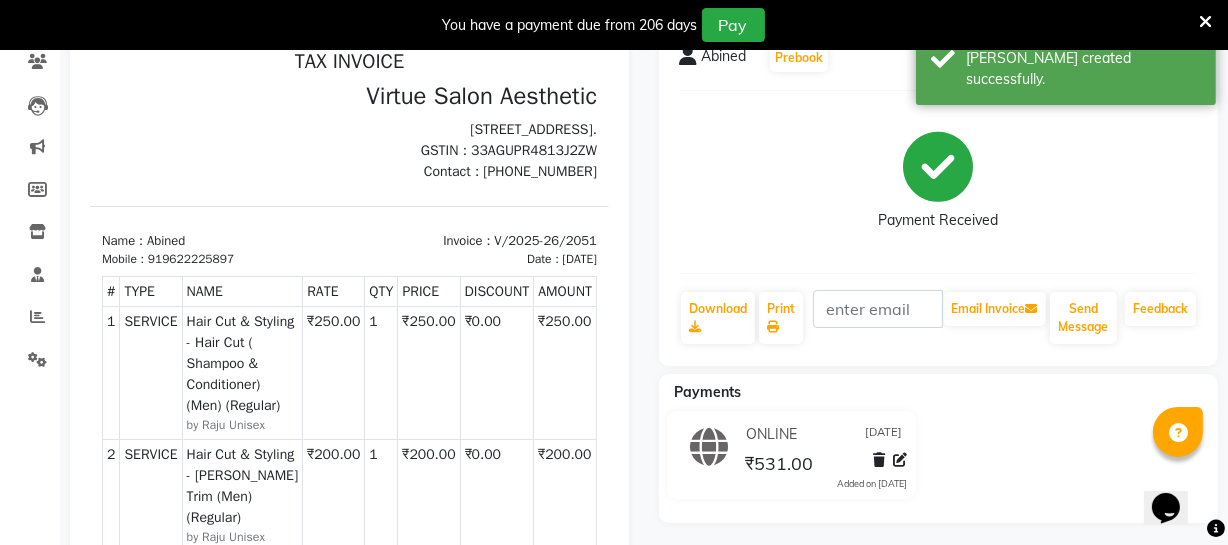scroll, scrollTop: 0, scrollLeft: 0, axis: both 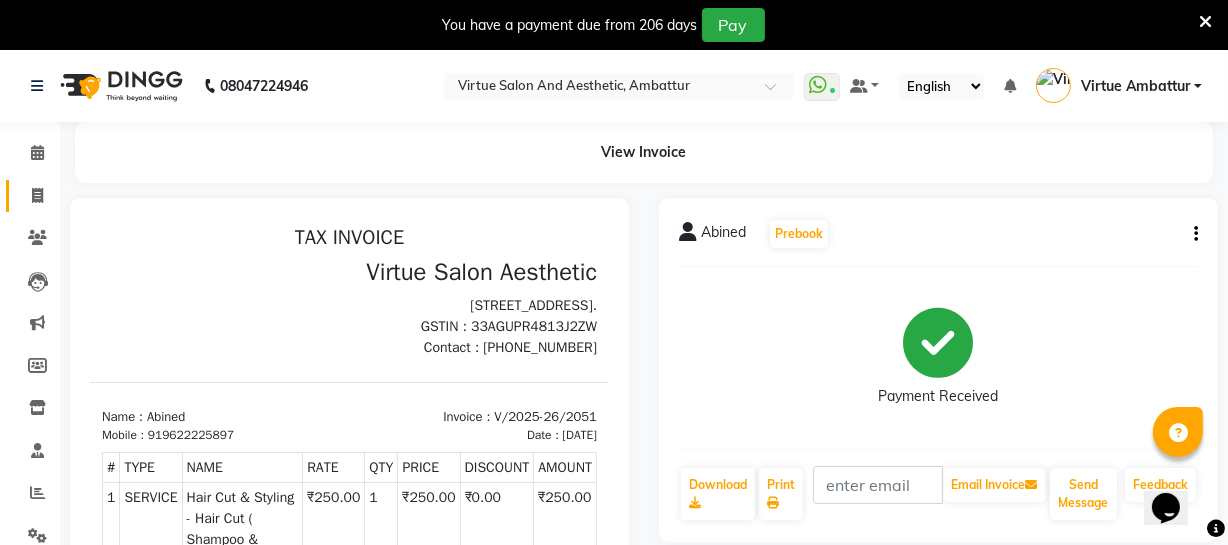 click 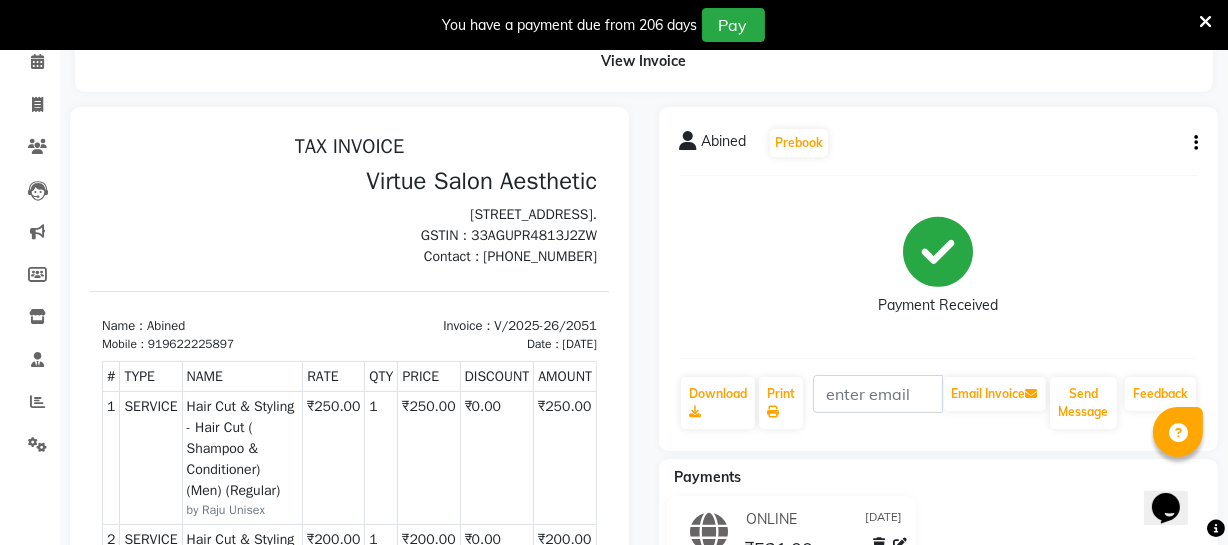 select on "service" 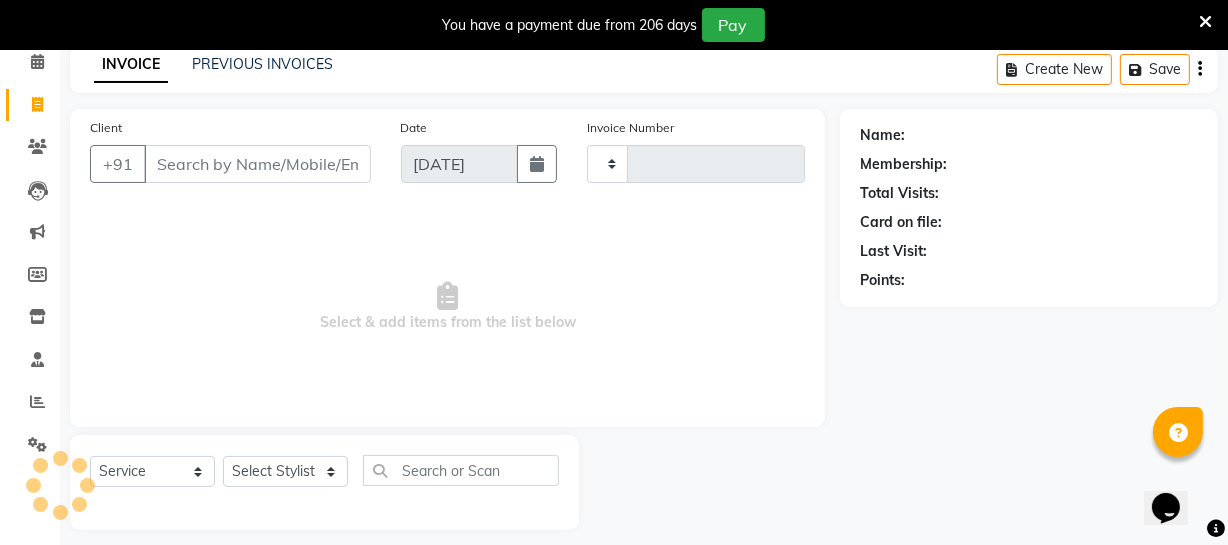 scroll, scrollTop: 107, scrollLeft: 0, axis: vertical 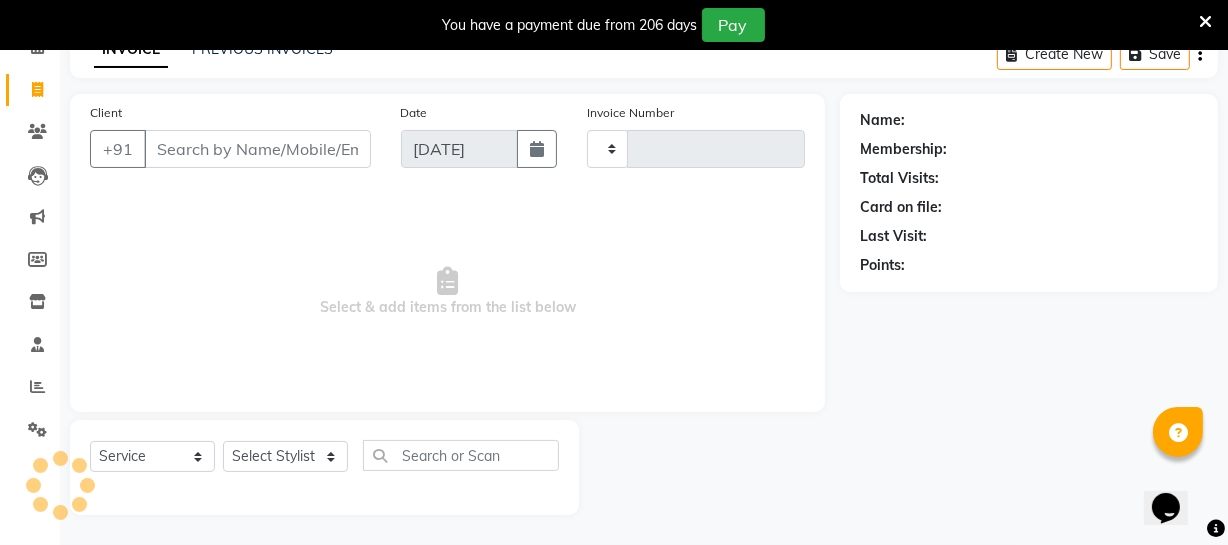 type on "2052" 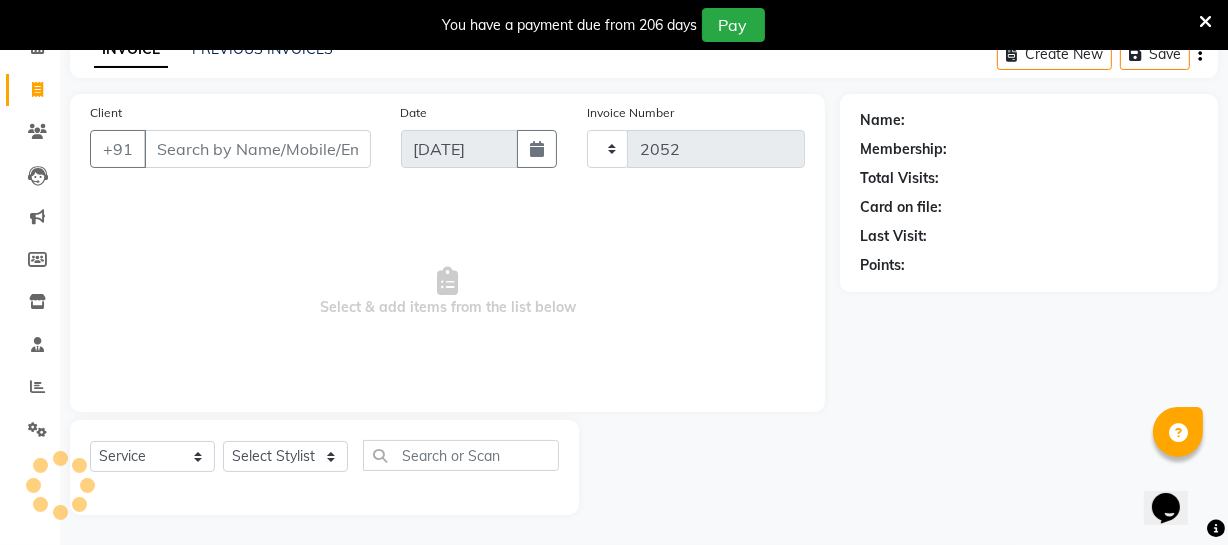 select on "5237" 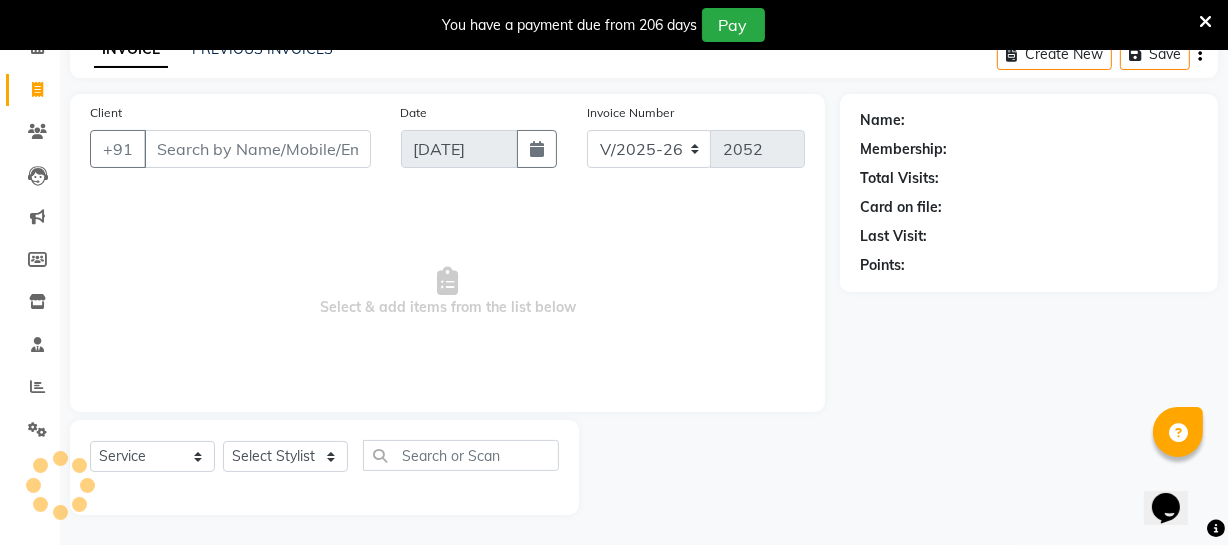 scroll, scrollTop: 0, scrollLeft: 0, axis: both 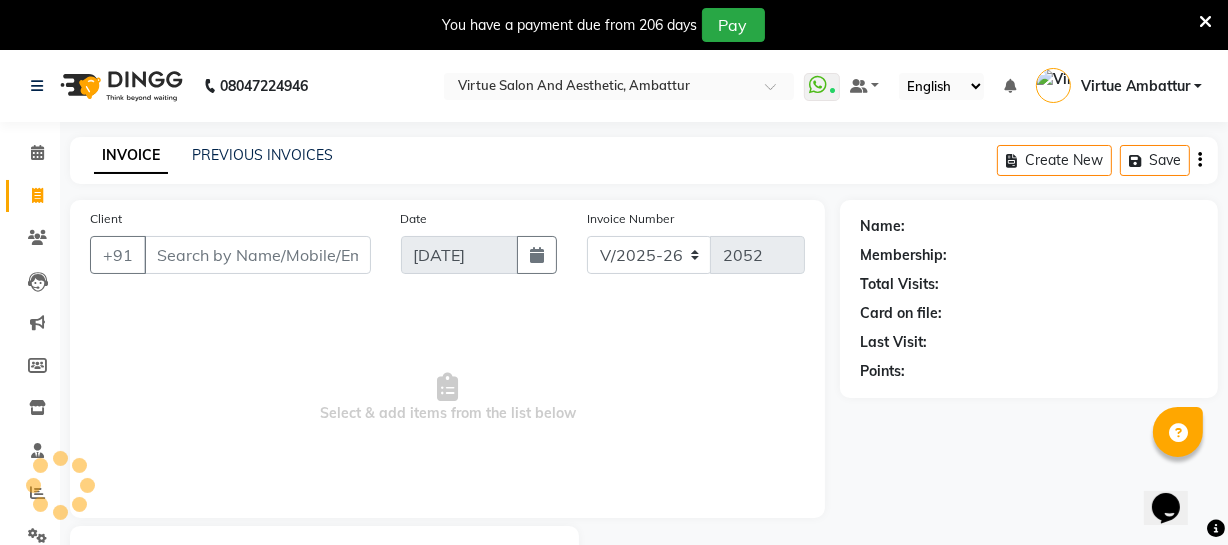 click on "Client" at bounding box center (257, 255) 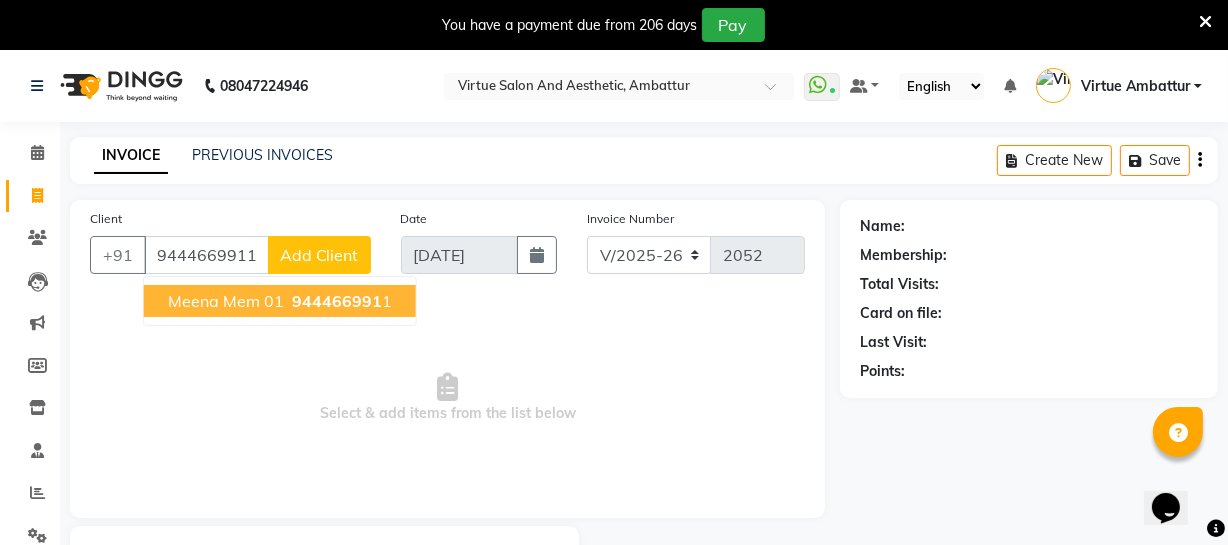 type on "9444669911" 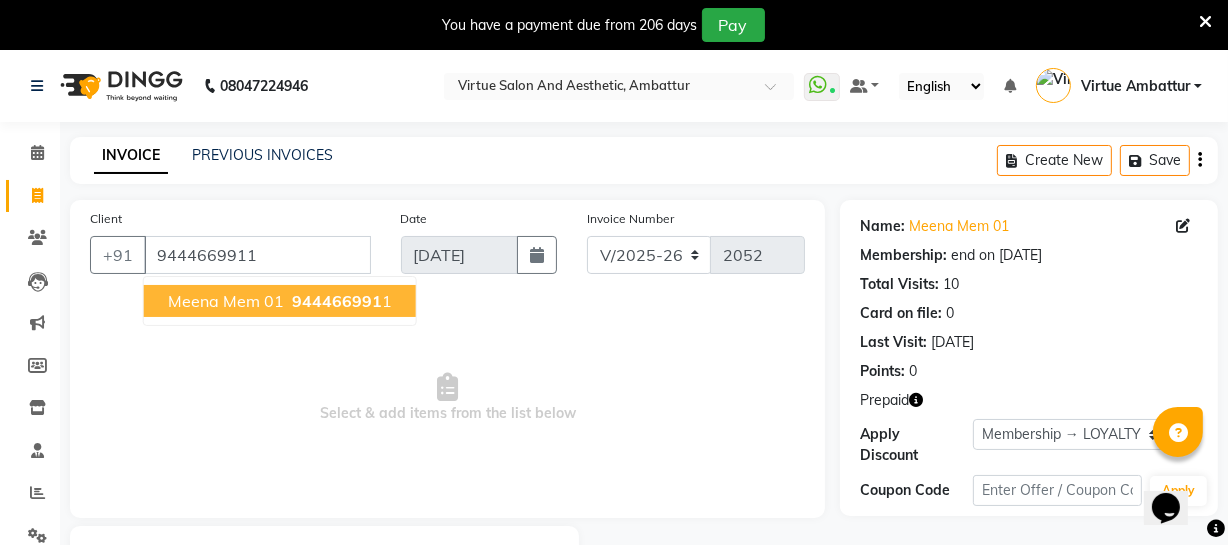 drag, startPoint x: 237, startPoint y: 295, endPoint x: 245, endPoint y: 314, distance: 20.615528 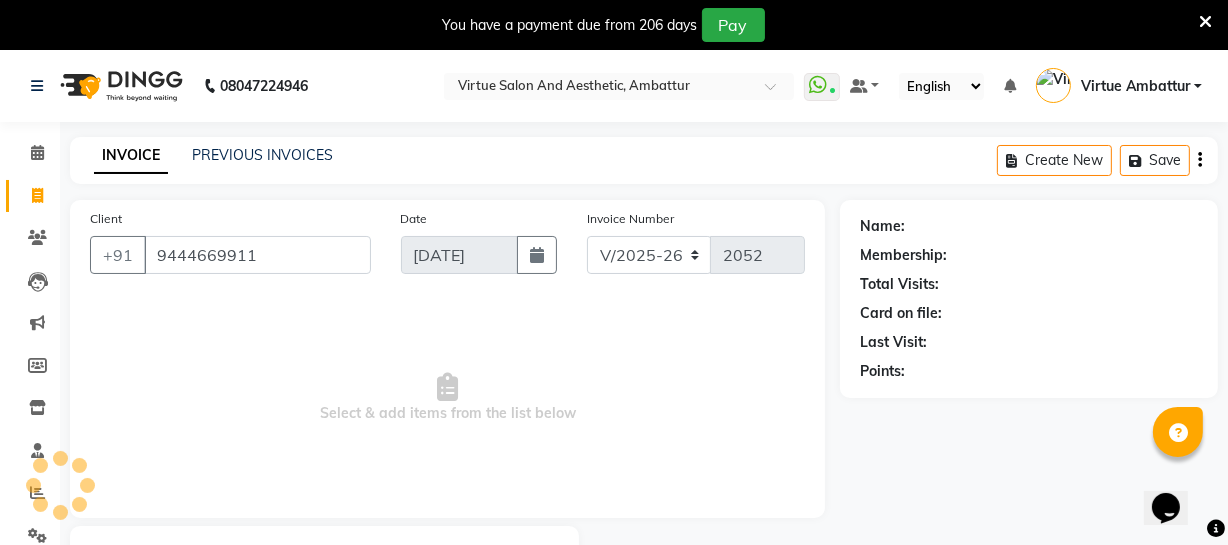 select on "1: Object" 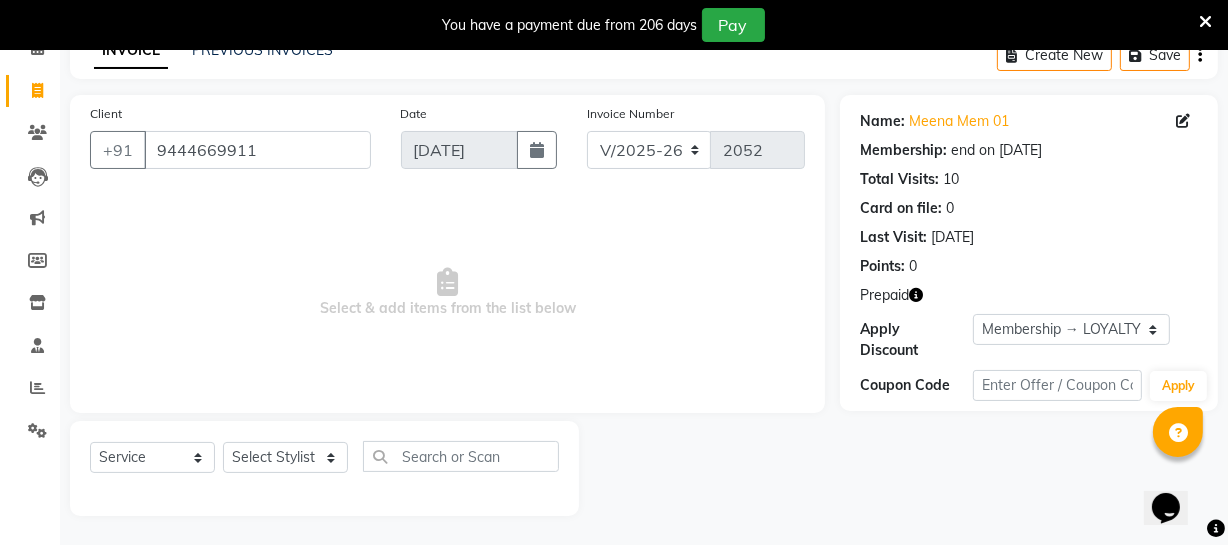 scroll, scrollTop: 107, scrollLeft: 0, axis: vertical 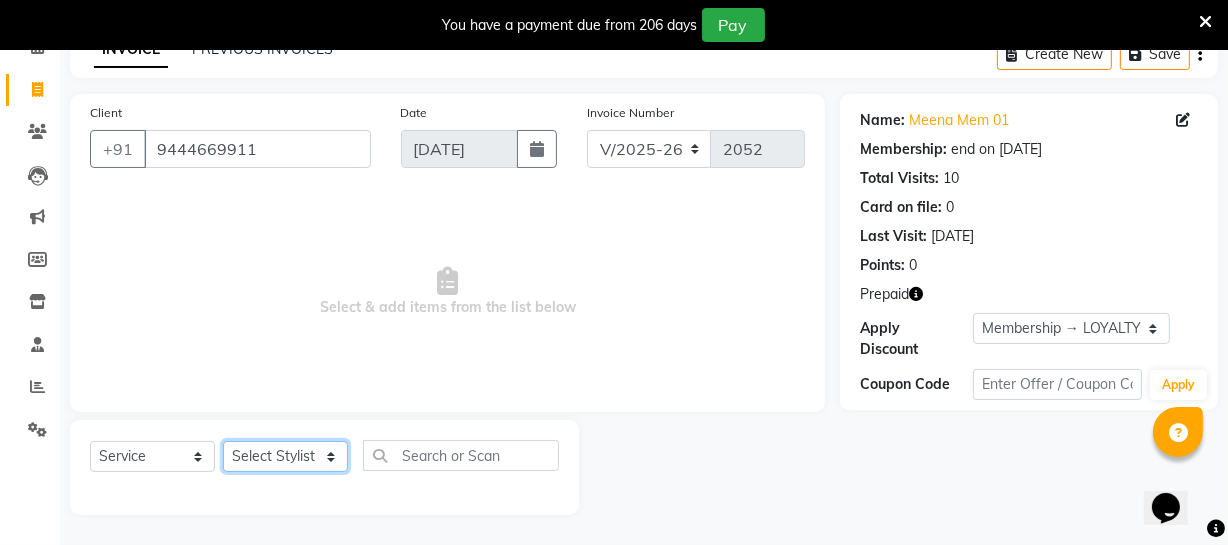 click on "Select Stylist Archana Bhagi Deepika Devi Dilip  Divya Dolly Dr Prakash Faizan Gopi Madan Aravind Make up Mani Unisex Stylist Manoj Meena Moses Nandhini Raju Unisex Ramya RICITTA Sahil Unisex Santhosh Sathya Shantha kumar Shanthi Surya Thiru Virtue Aesthetic Virtue Ambattur" 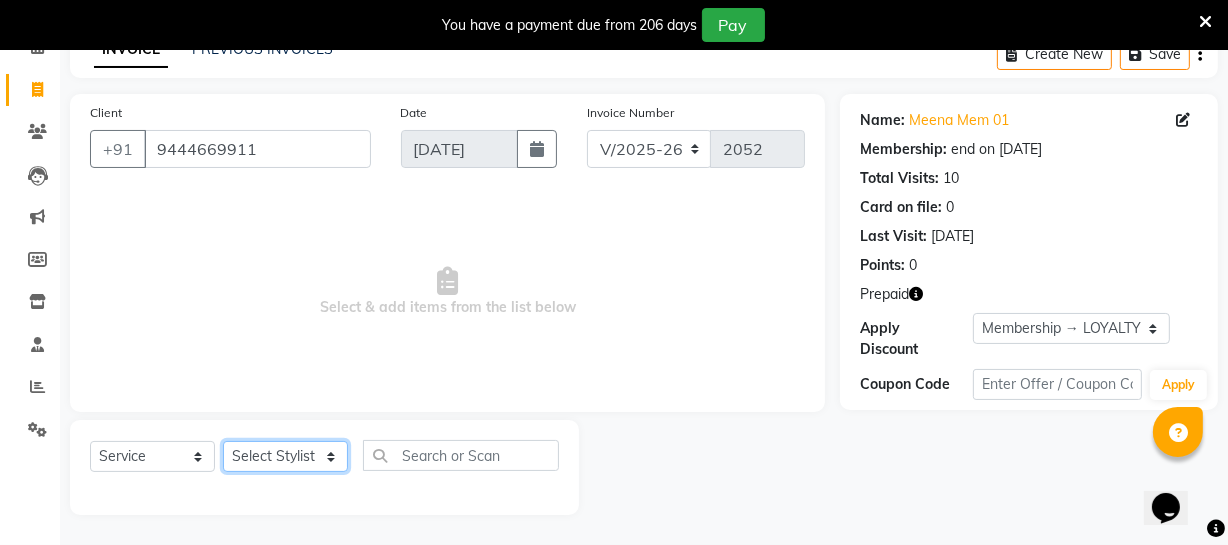 select on "40580" 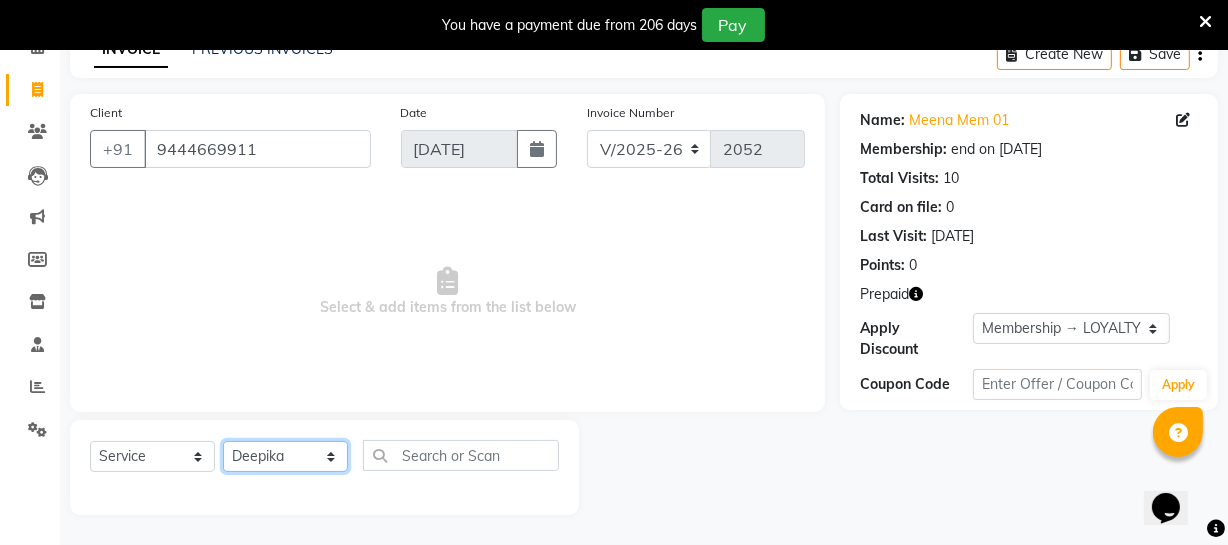 click on "Select Stylist Archana Bhagi Deepika Devi Dilip  Divya Dolly Dr Prakash Faizan Gopi Madan Aravind Make up Mani Unisex Stylist Manoj Meena Moses Nandhini Raju Unisex Ramya RICITTA Sahil Unisex Santhosh Sathya Shantha kumar Shanthi Surya Thiru Virtue Aesthetic Virtue Ambattur" 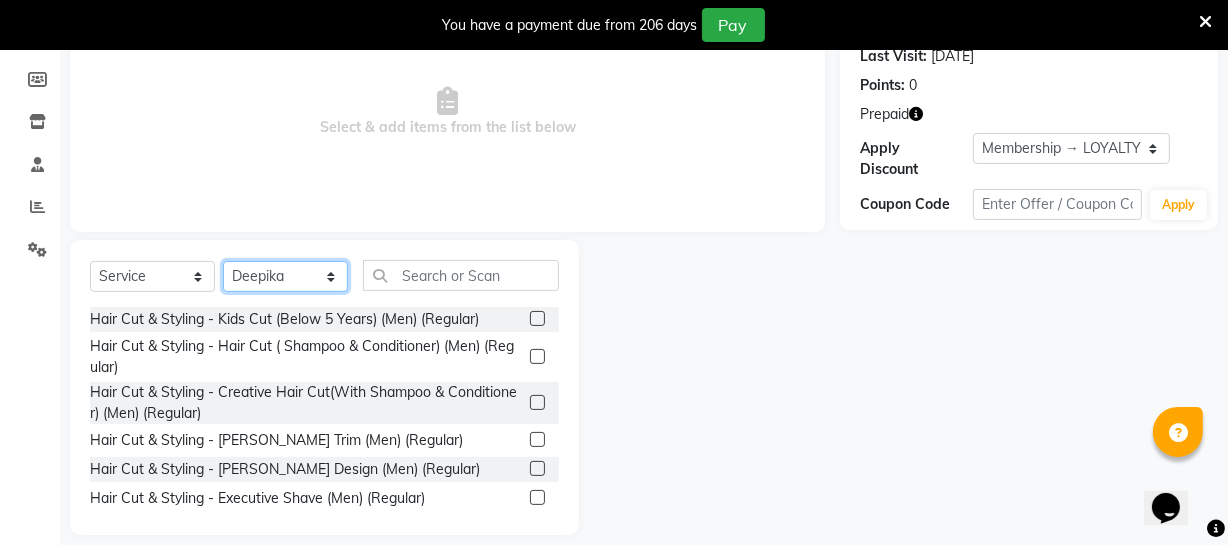 scroll, scrollTop: 289, scrollLeft: 0, axis: vertical 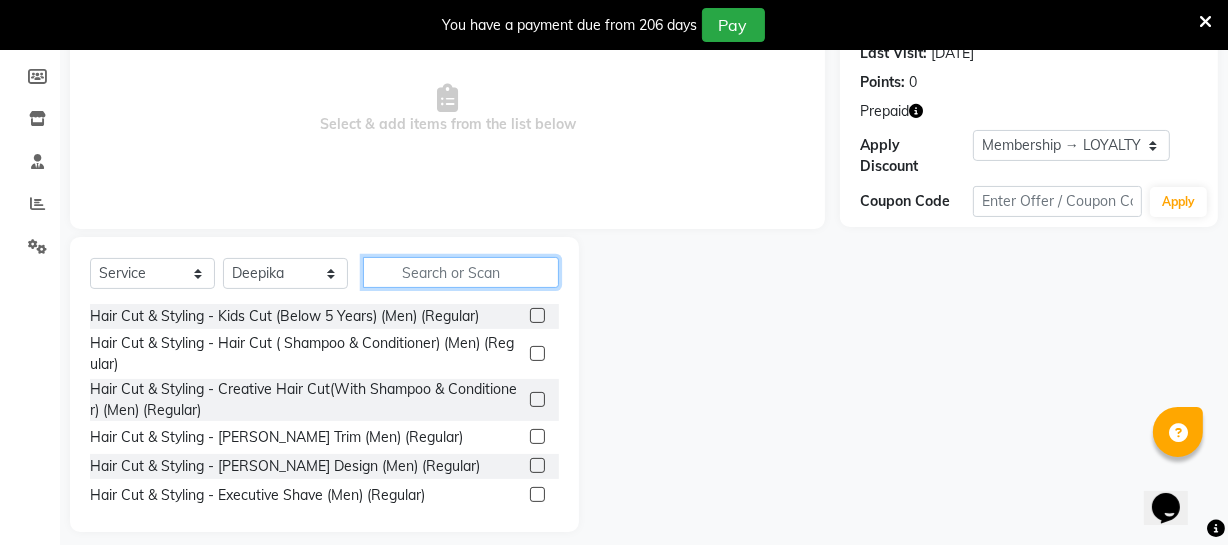 click 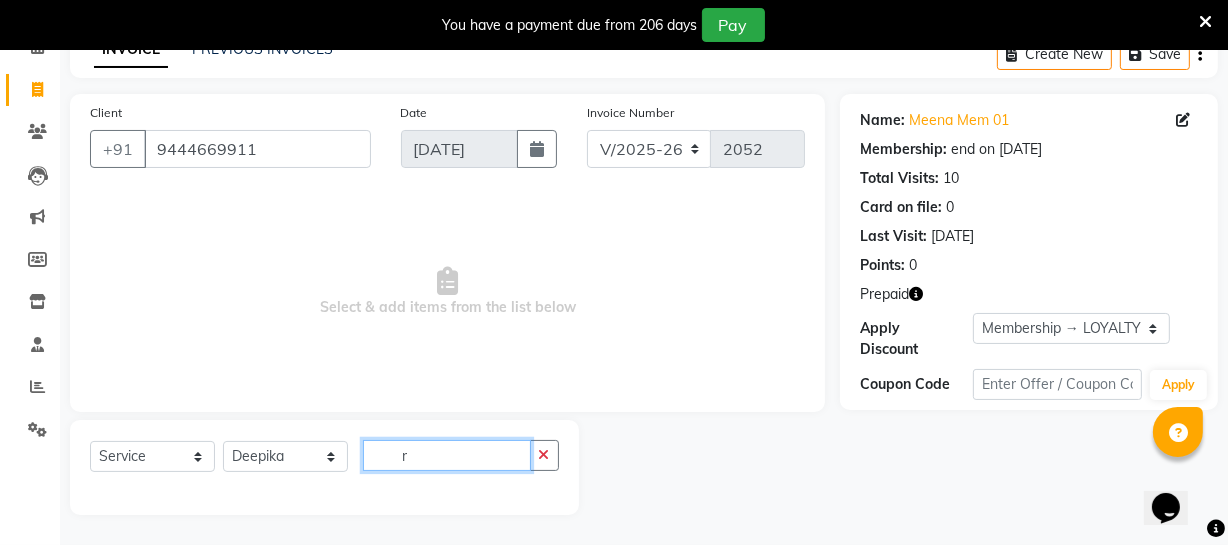 scroll, scrollTop: 289, scrollLeft: 0, axis: vertical 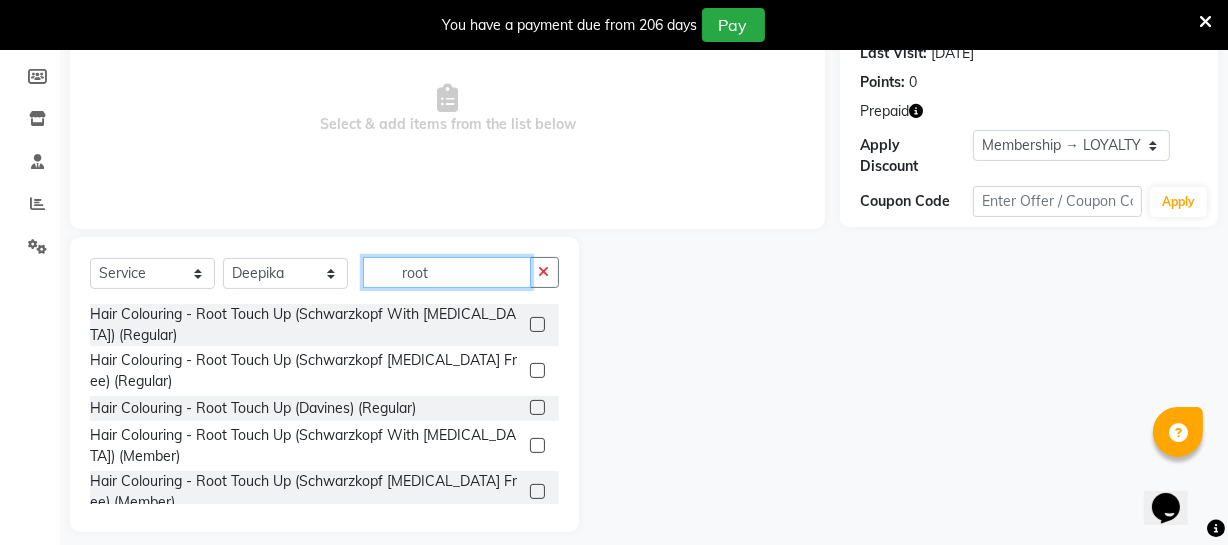 type on "root" 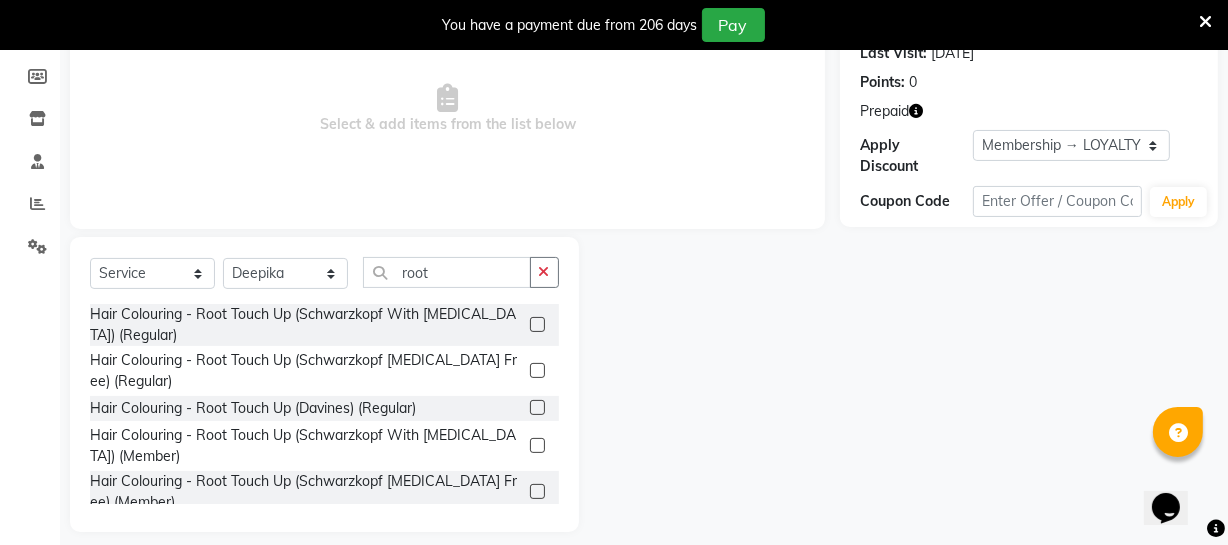 click 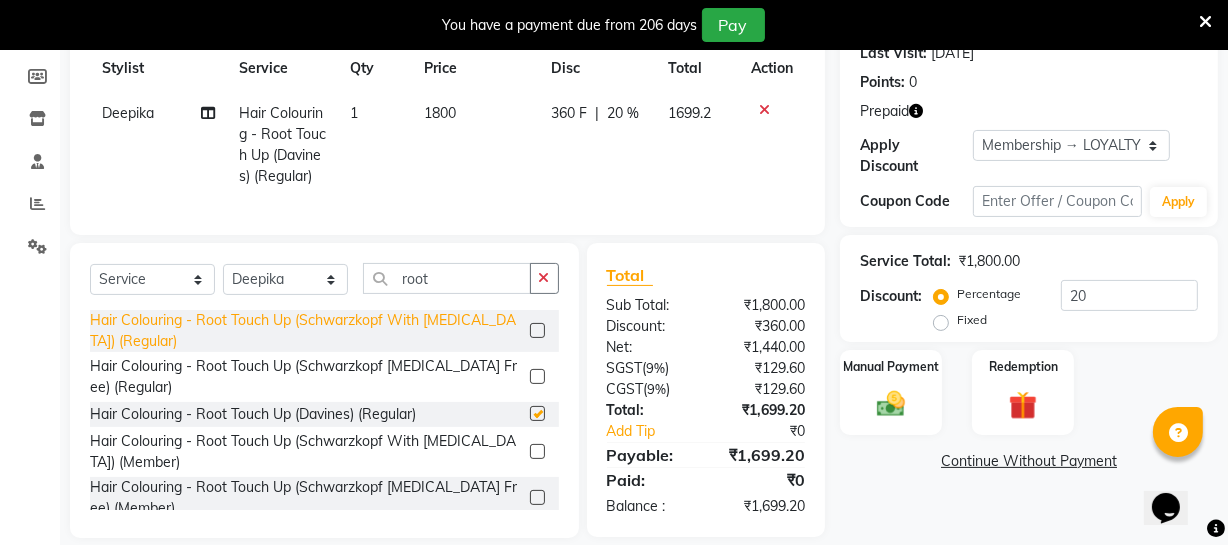 checkbox on "false" 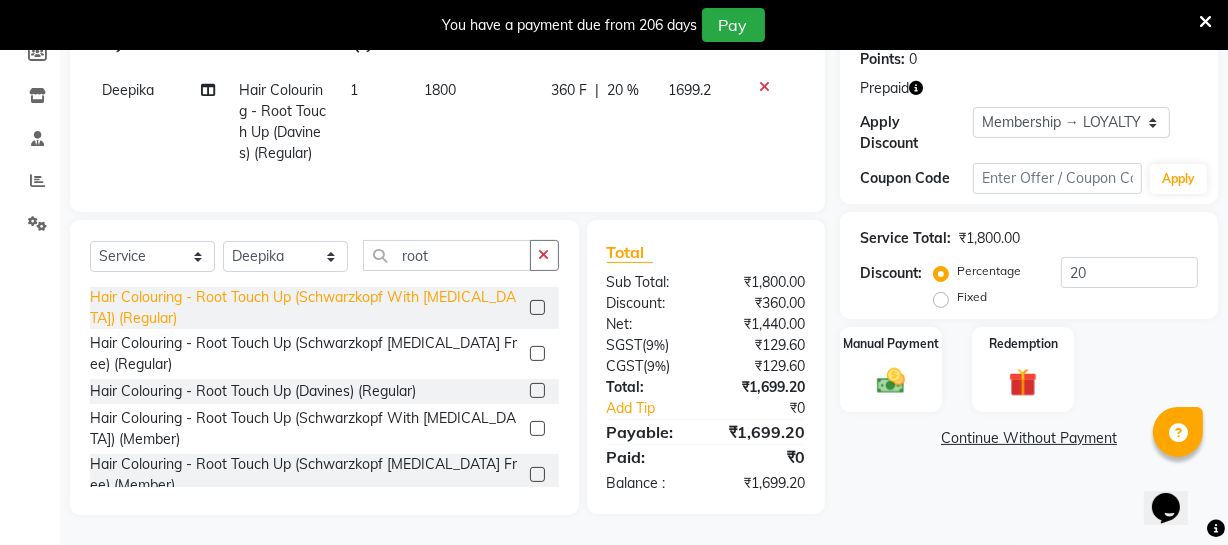 scroll, scrollTop: 326, scrollLeft: 0, axis: vertical 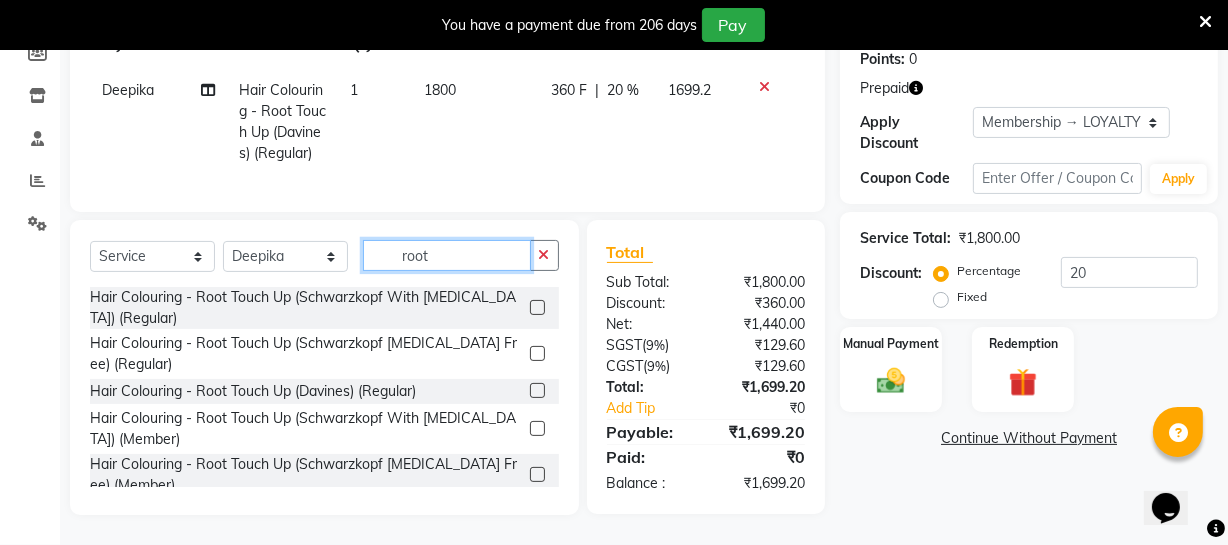 click on "root" 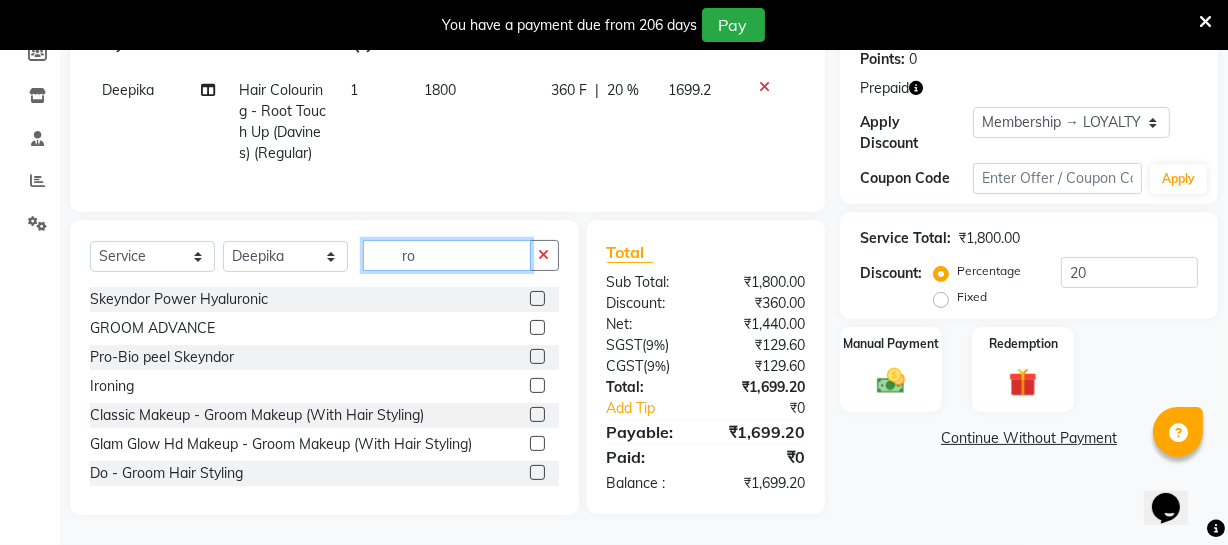 type on "r" 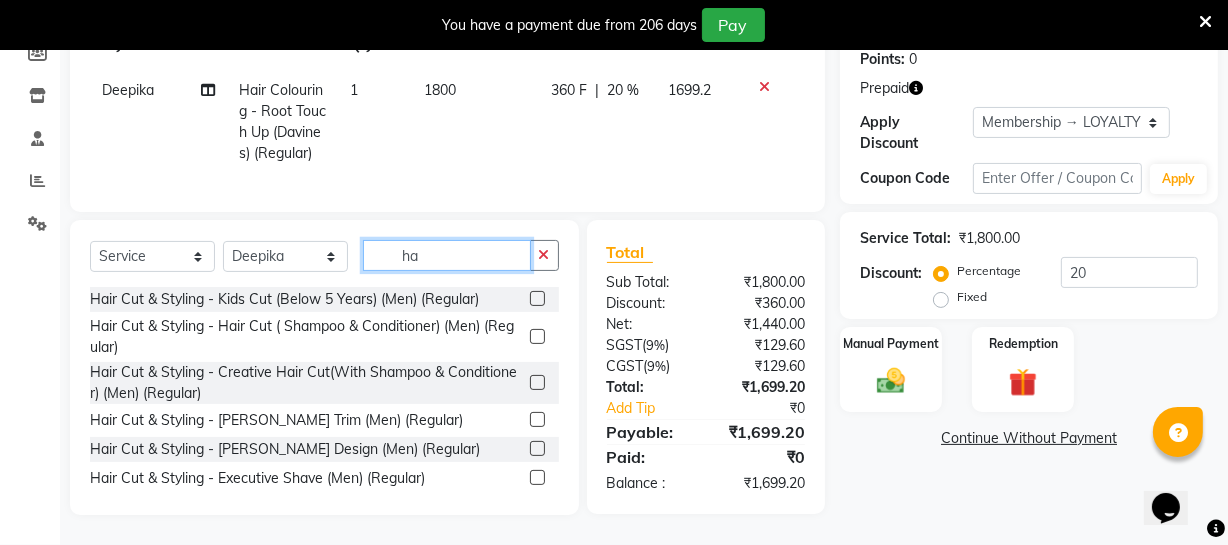type on "h" 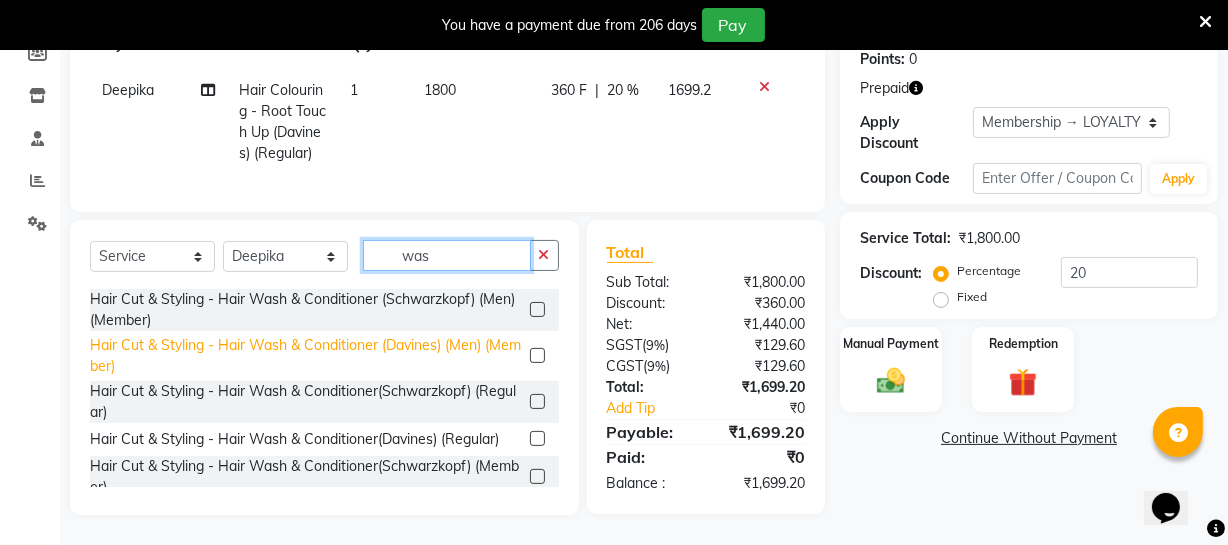 scroll, scrollTop: 133, scrollLeft: 0, axis: vertical 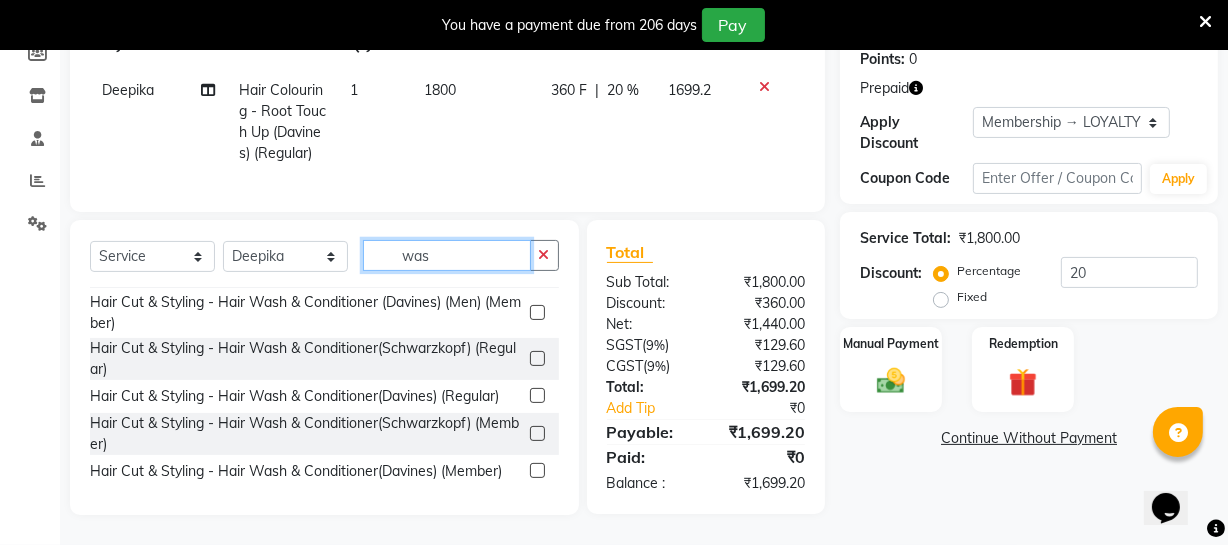 type on "was" 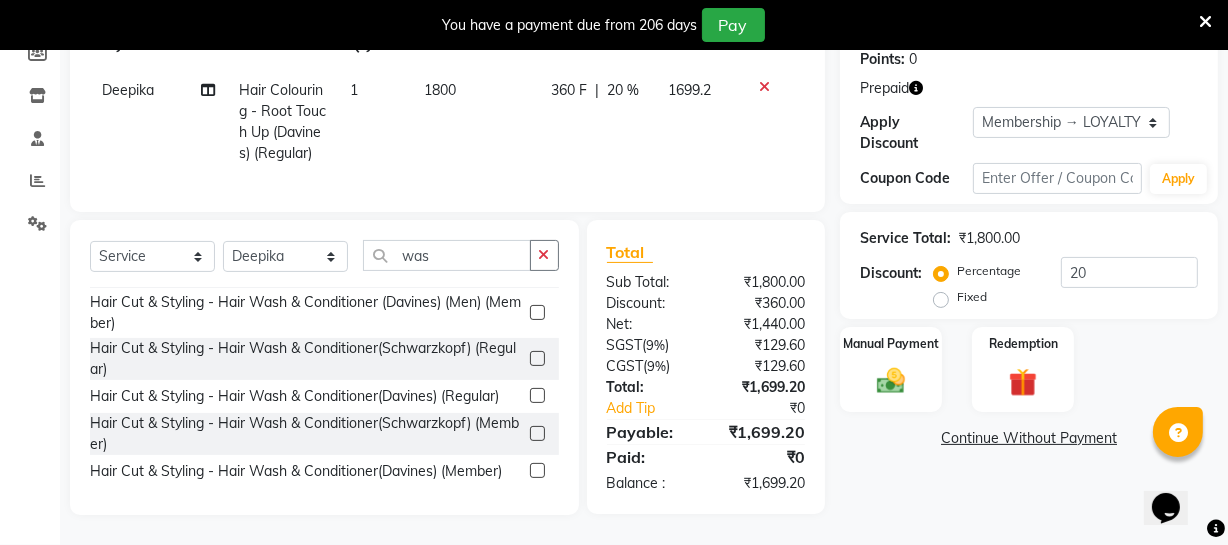 click 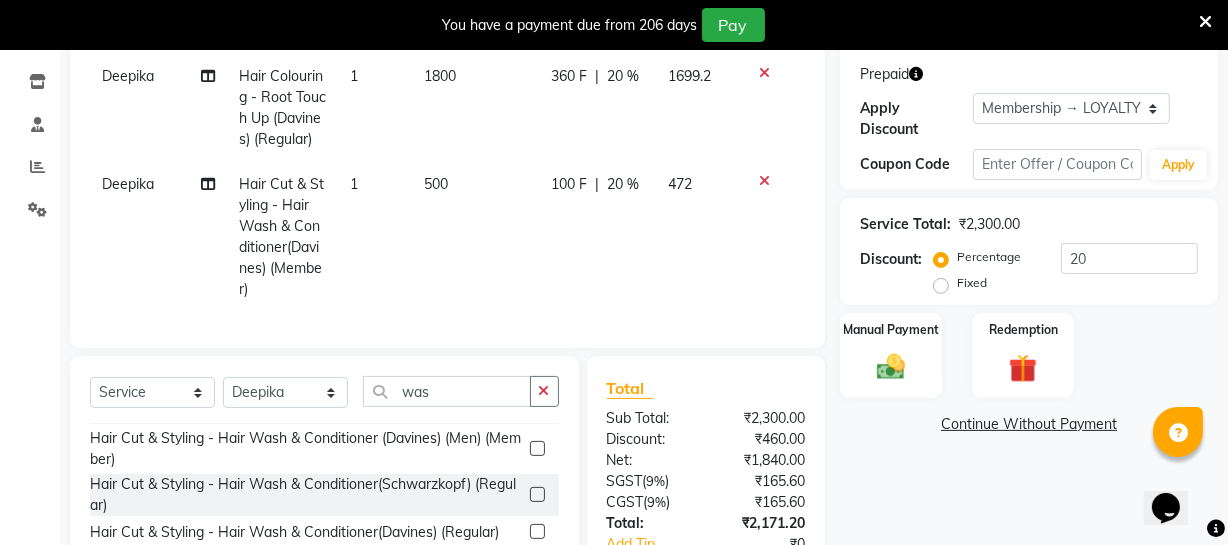 checkbox on "false" 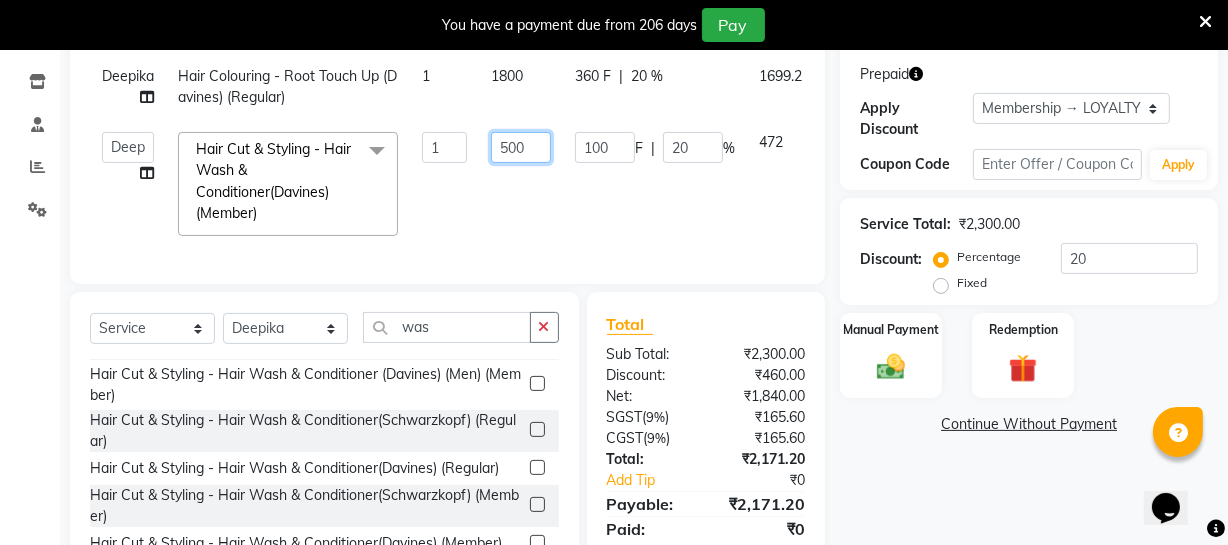 click on "500" 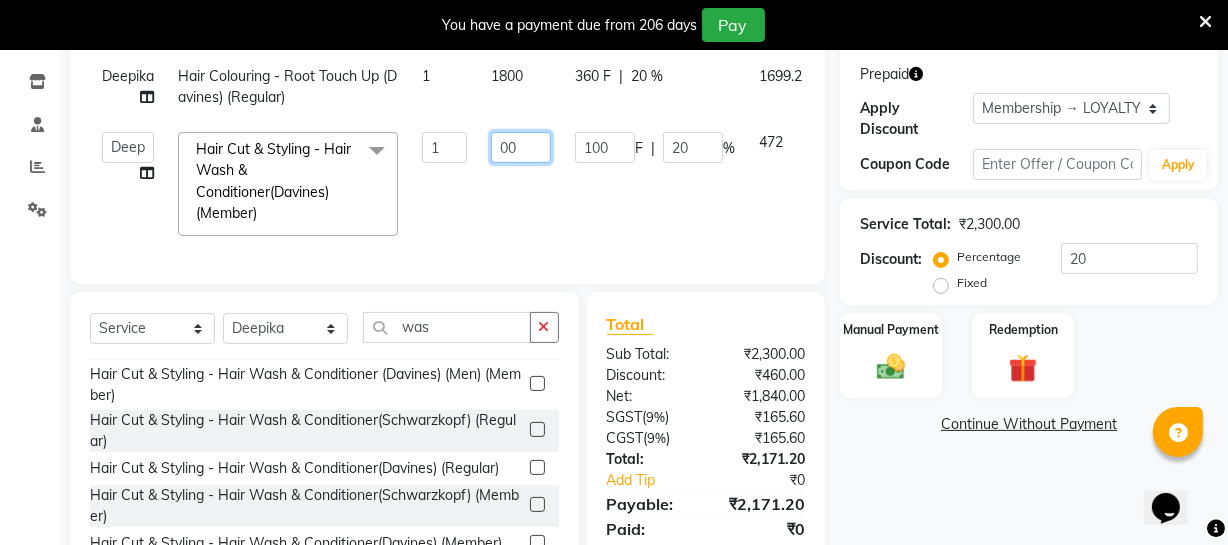 type on "600" 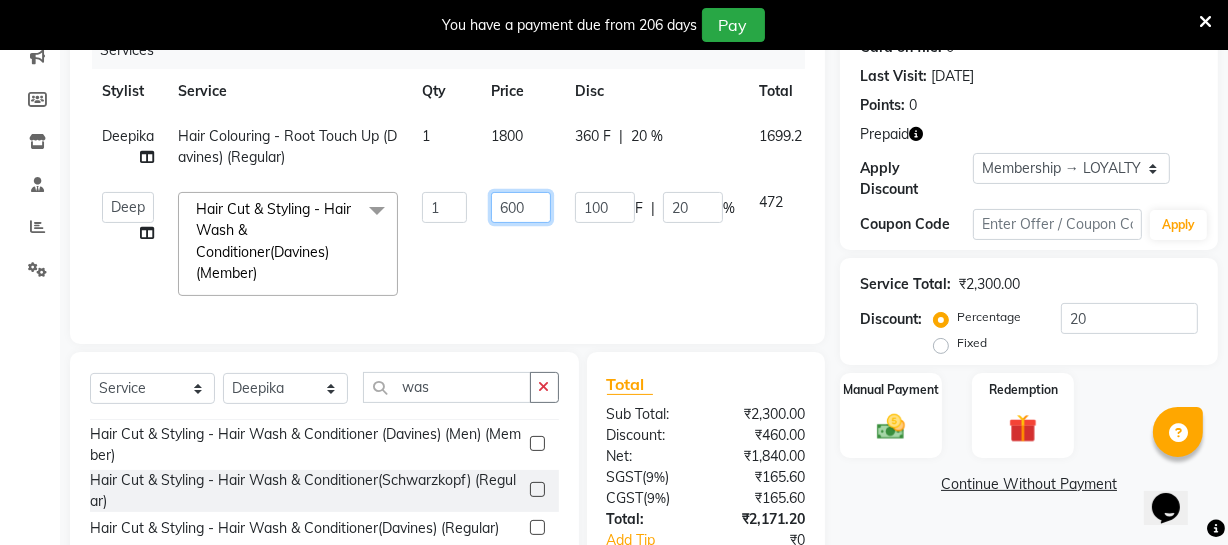 scroll, scrollTop: 235, scrollLeft: 0, axis: vertical 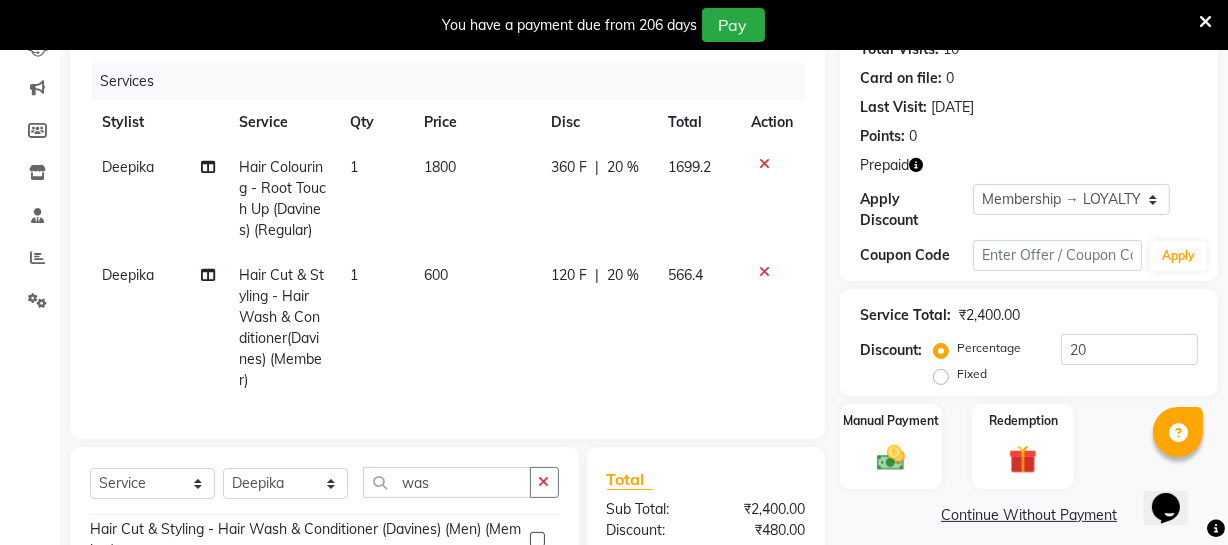 click on "1800" 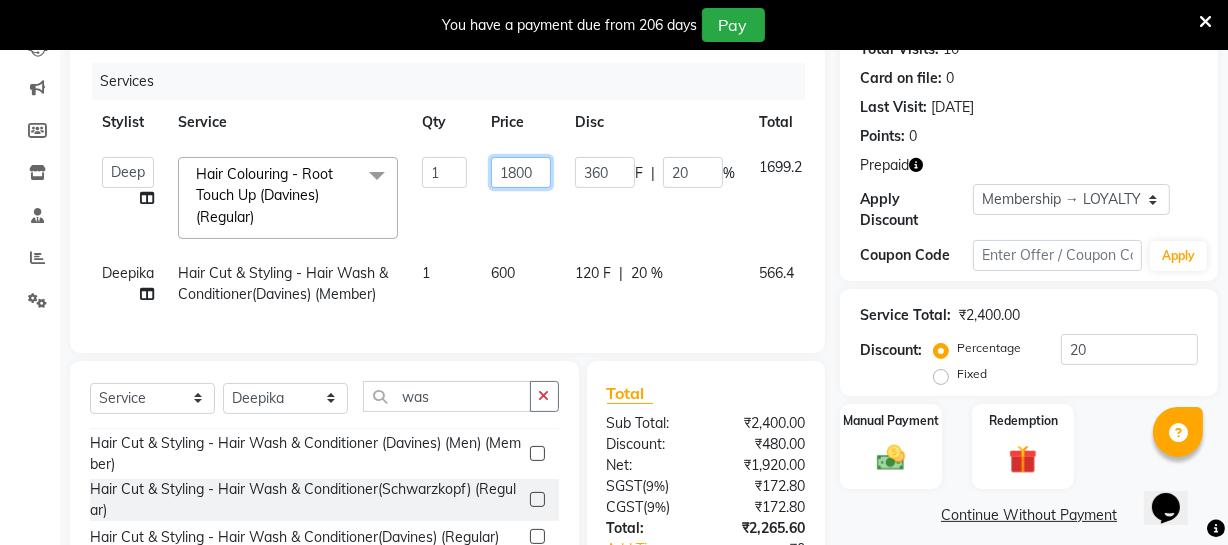 drag, startPoint x: 530, startPoint y: 174, endPoint x: 483, endPoint y: 169, distance: 47.26521 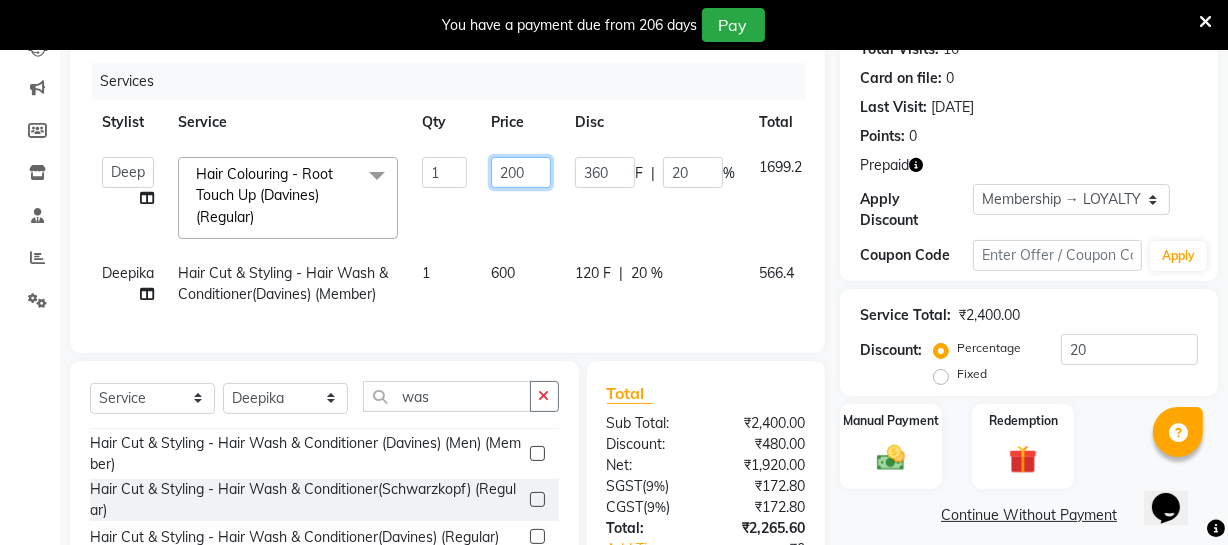 type on "2000" 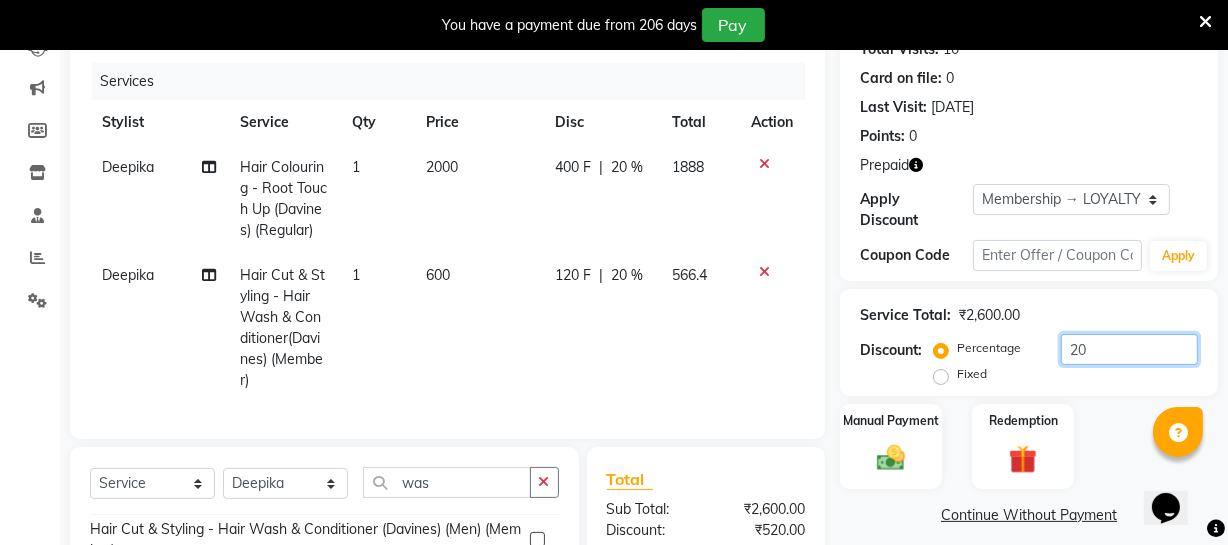 drag, startPoint x: 1115, startPoint y: 355, endPoint x: 1041, endPoint y: 348, distance: 74.330345 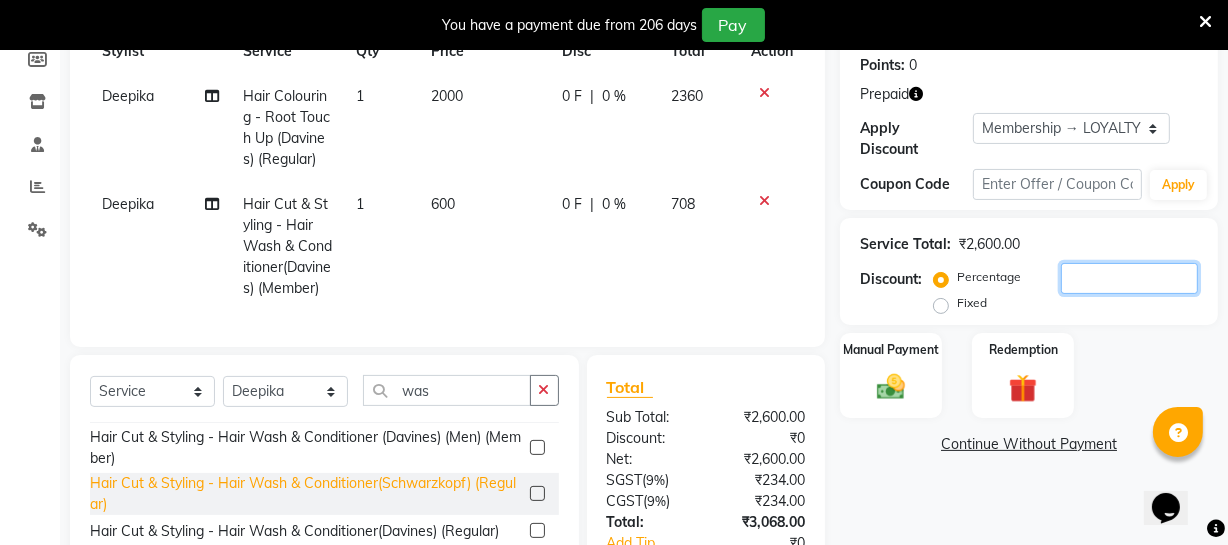 scroll, scrollTop: 476, scrollLeft: 0, axis: vertical 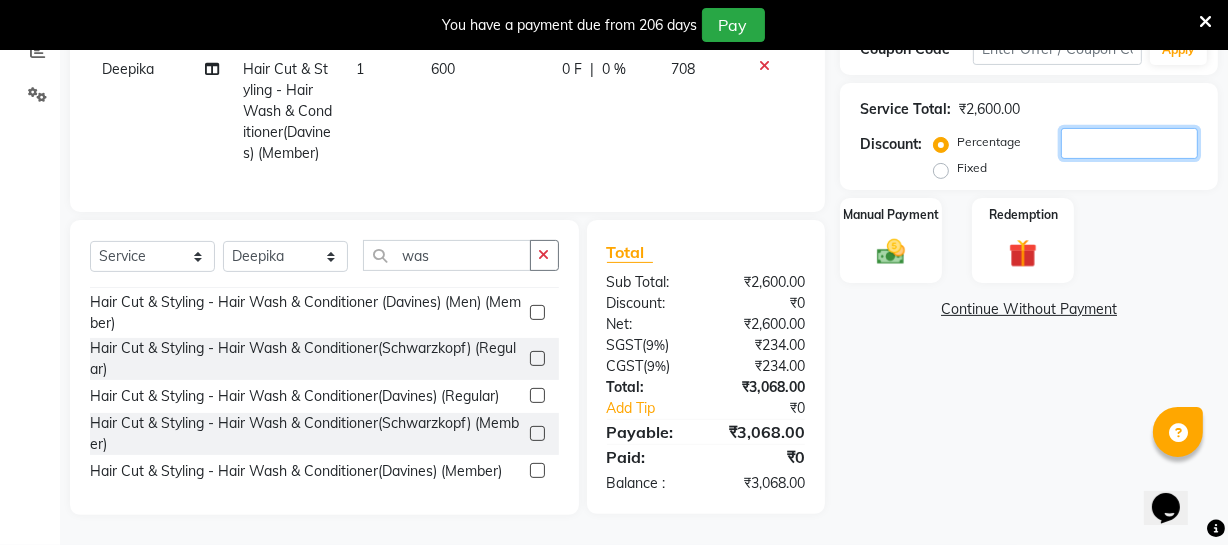 type 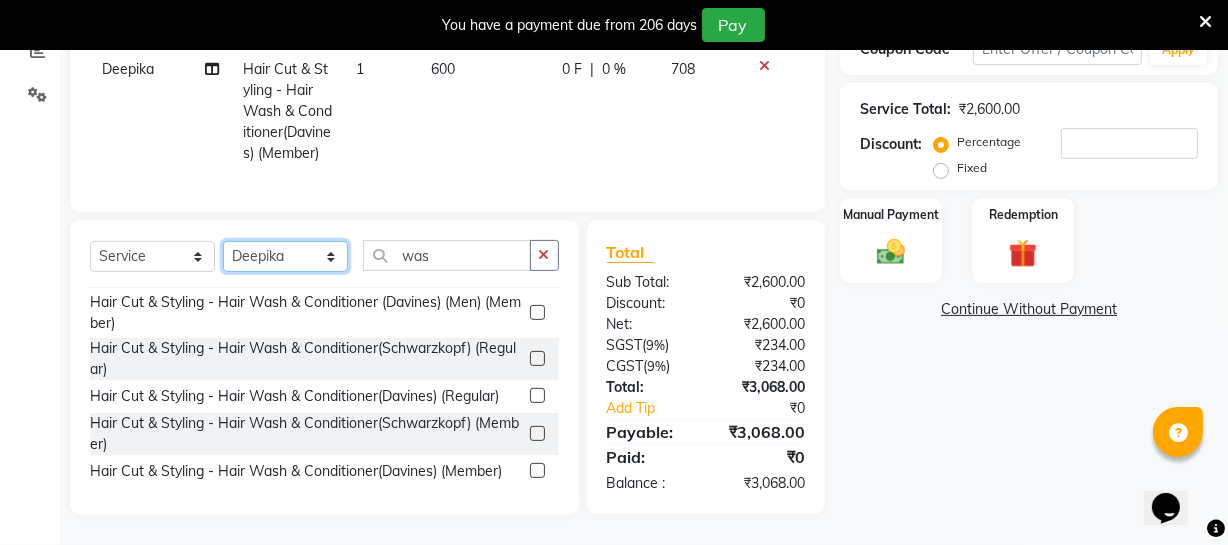 click on "Select Stylist Archana Bhagi Deepika Devi Dilip  Divya Dolly Dr Prakash Faizan Gopi Madan Aravind Make up Mani Unisex Stylist Manoj Meena Moses Nandhini Raju Unisex Ramya RICITTA Sahil Unisex Santhosh Sathya Shantha kumar Shanthi Surya Thiru Virtue Aesthetic Virtue Ambattur" 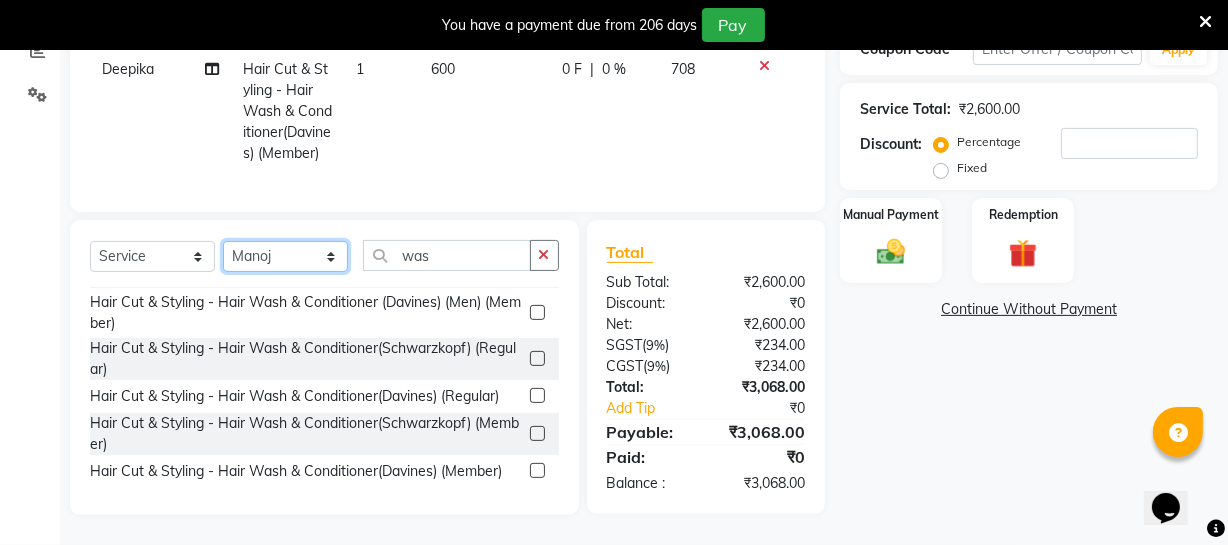 click on "Select Stylist Archana Bhagi Deepika Devi Dilip  Divya Dolly Dr Prakash Faizan Gopi Madan Aravind Make up Mani Unisex Stylist Manoj Meena Moses Nandhini Raju Unisex Ramya RICITTA Sahil Unisex Santhosh Sathya Shantha kumar Shanthi Surya Thiru Virtue Aesthetic Virtue Ambattur" 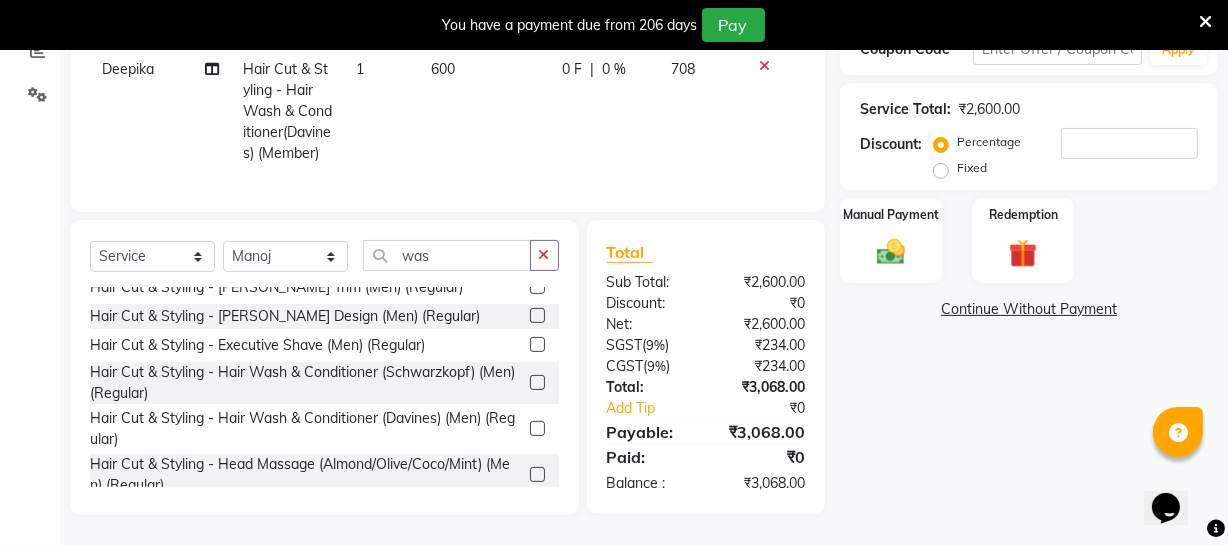 click on "Select  Service  Product  Membership  Package Voucher Prepaid Gift Card  Select Stylist Archana Bhagi Deepika Devi Dilip  Divya Dolly Dr Prakash Faizan Gopi Madan Aravind Make up Mani Unisex Stylist Manoj Meena Moses Nandhini Raju Unisex Ramya RICITTA Sahil Unisex Santhosh Sathya Shantha kumar Shanthi Surya Thiru Virtue Aesthetic Virtue Ambattur was Hair Cut & Styling - Kids Cut (Below 5 Years) (Men) (Regular)  Hair Cut & Styling - Hair Cut ( Shampoo & Conditioner) (Men) (Regular)  Hair Cut & Styling - Creative Hair Cut(With Shampoo & Conditioner) (Men) (Regular)  Hair Cut & Styling - Beard Trim (Men) (Regular)  Hair Cut & Styling - Beard Design (Men) (Regular)  Hair Cut & Styling - Executive Shave (Men) (Regular)  Hair Cut & Styling - Hair Wash & Conditioner (Schwarzkopf) (Men) (Regular)  Hair Cut & Styling - Hair Wash & Conditioner (Davines) (Men) (Regular)  Hair Cut & Styling - Head Massage (Almond/Olive/Coco/Mint) (Men) (Regular)  Hair Cut & Styling - Kids Cut (Below 5 Years) (Men) (Member)  Hydra Facial" 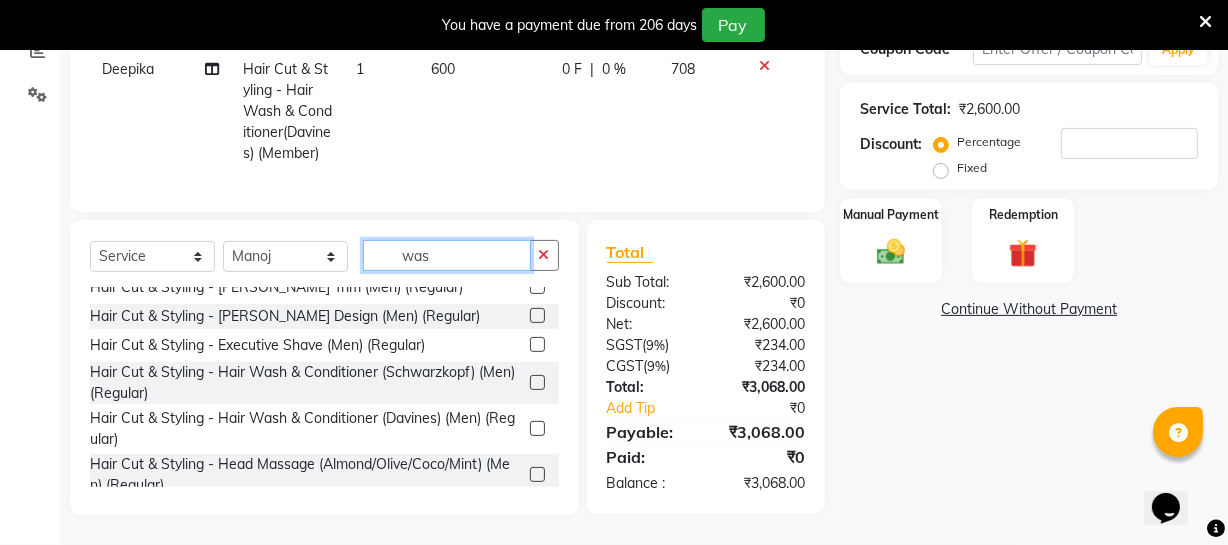 click on "was" 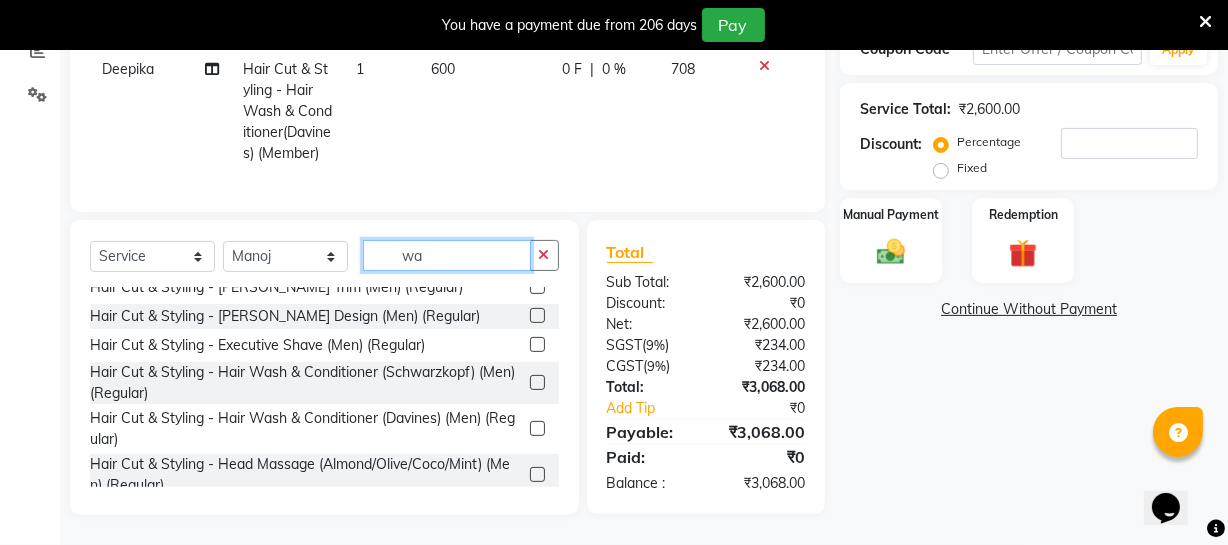type on "w" 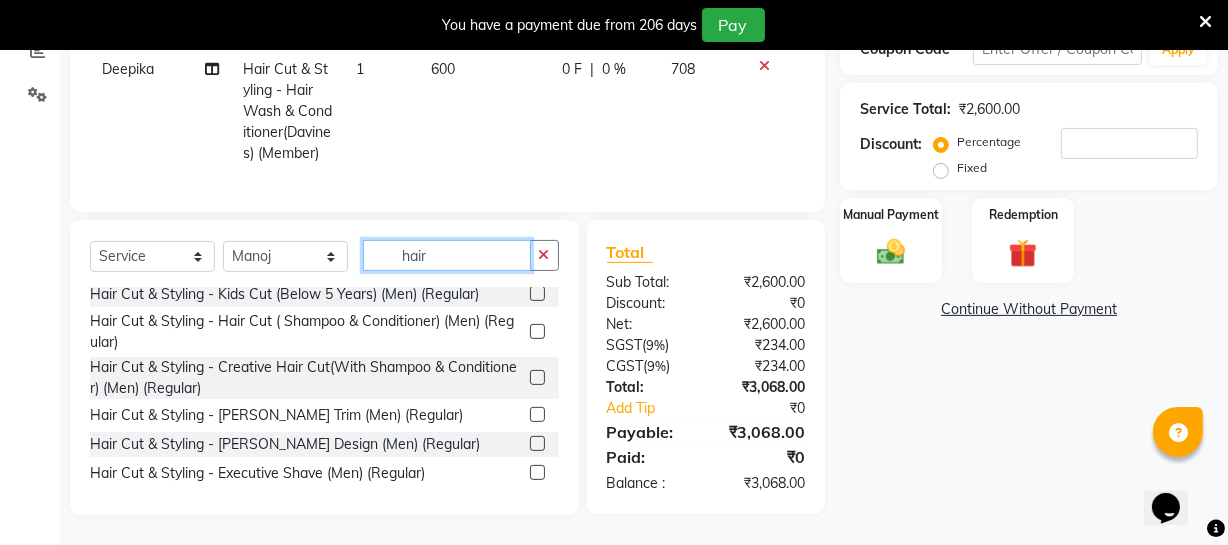 scroll, scrollTop: 0, scrollLeft: 0, axis: both 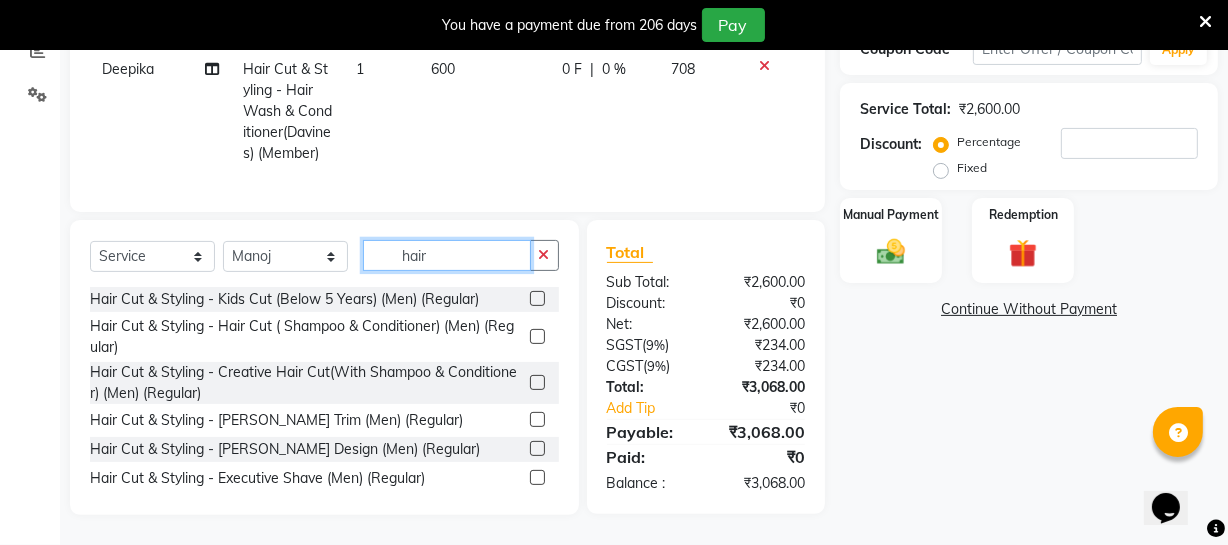 type on "hair" 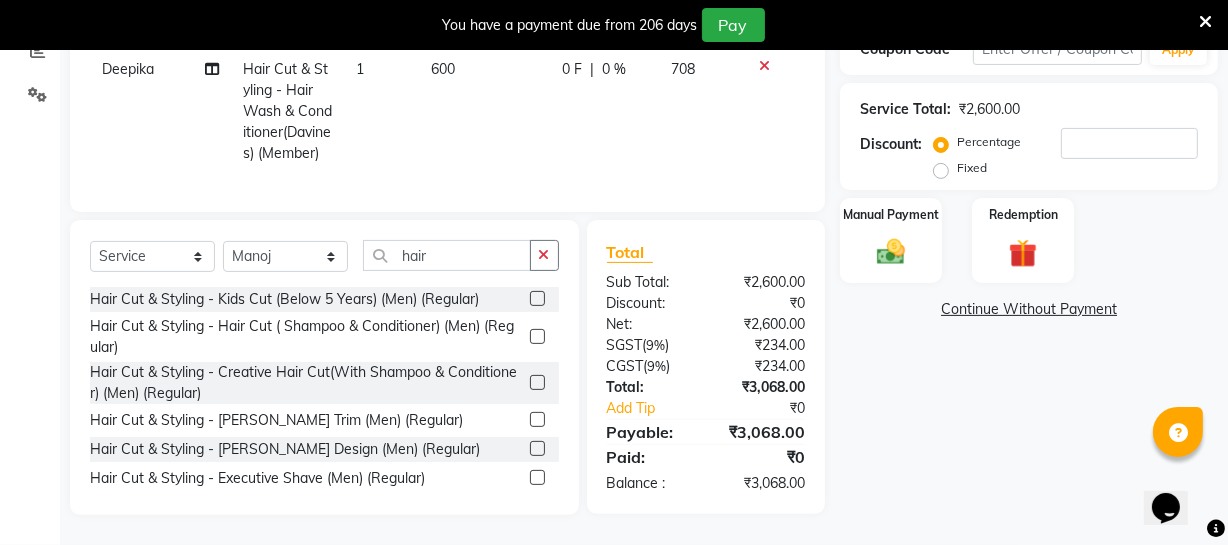 click 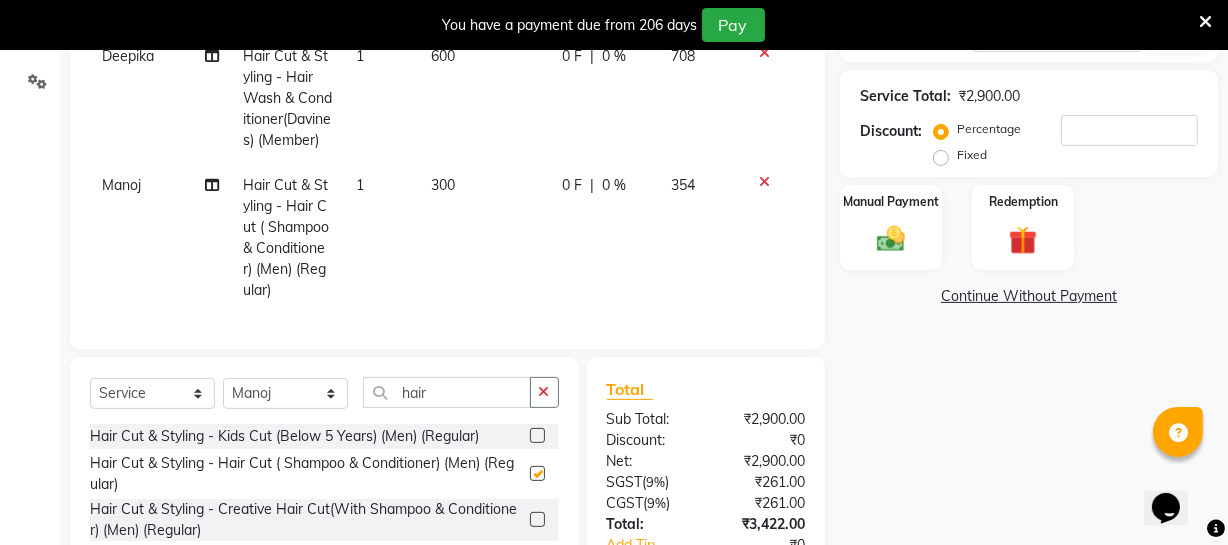 checkbox on "false" 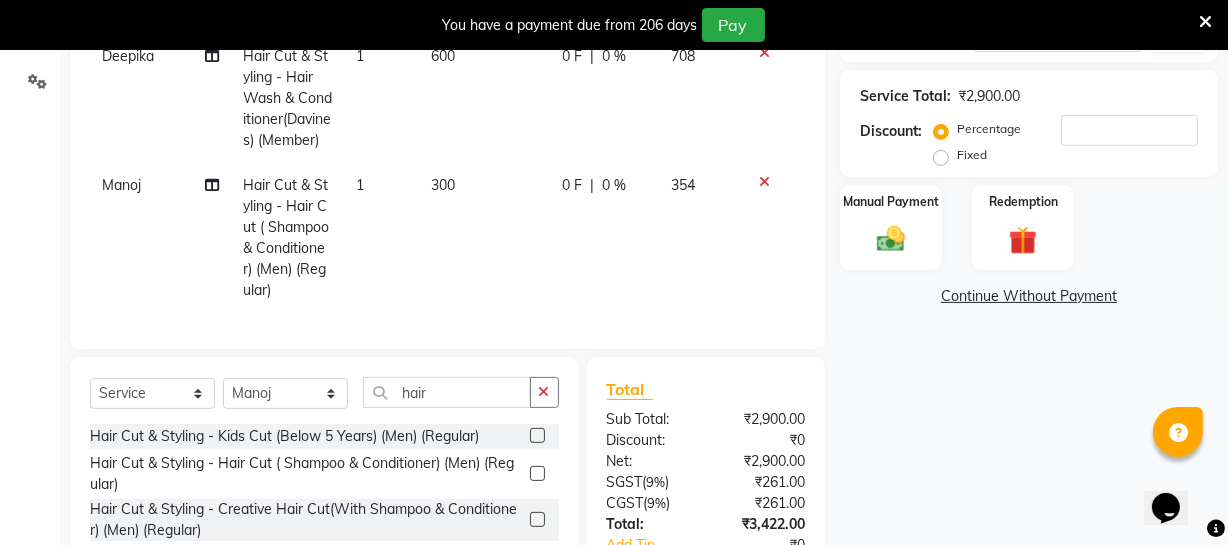 scroll, scrollTop: 20, scrollLeft: 0, axis: vertical 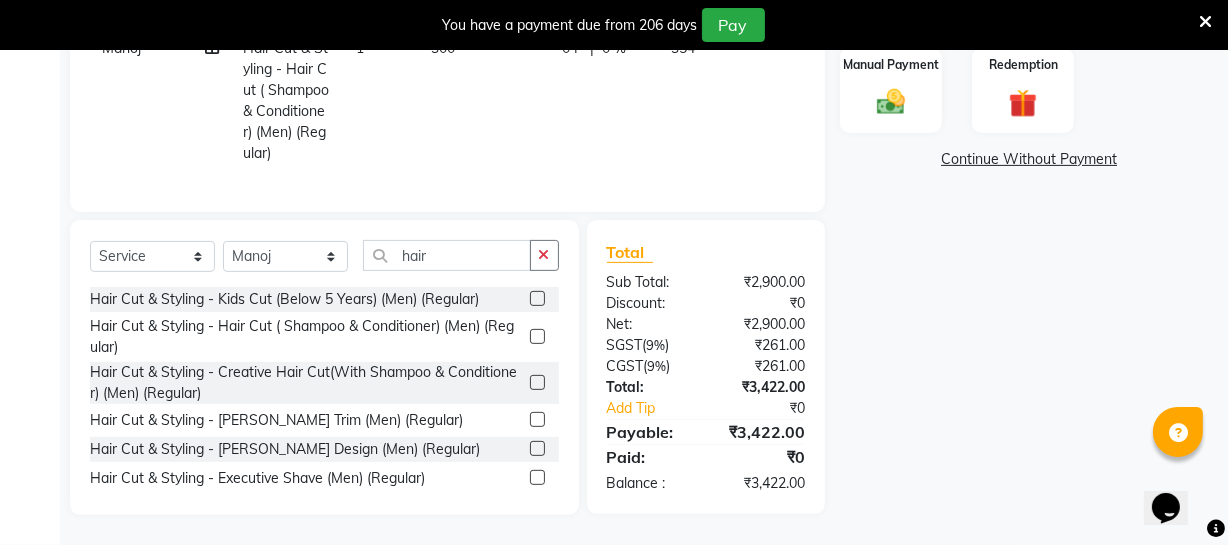 click 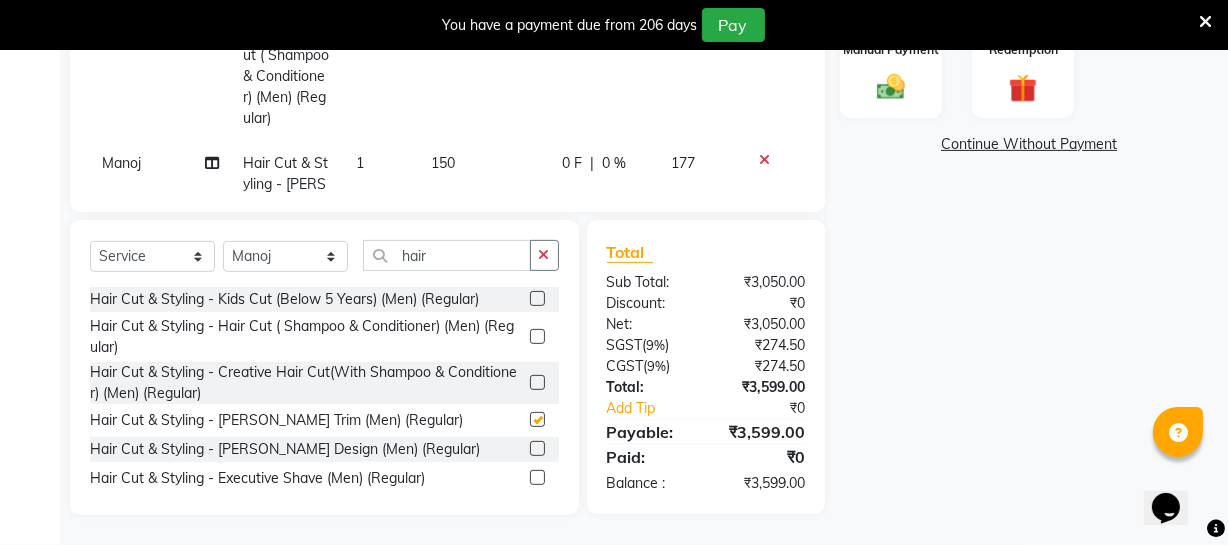checkbox on "false" 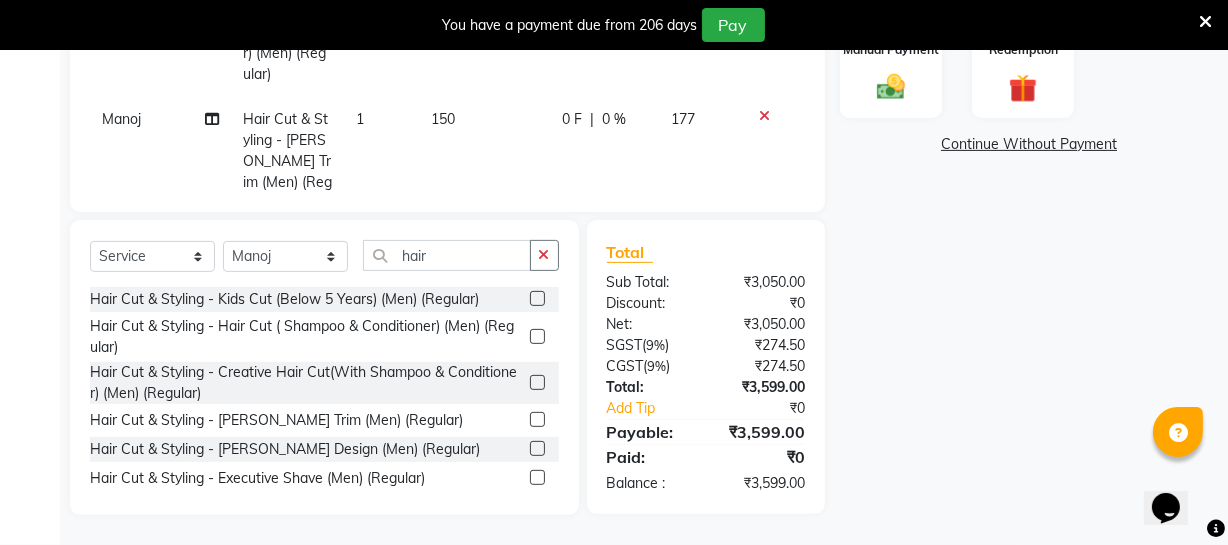scroll, scrollTop: 127, scrollLeft: 0, axis: vertical 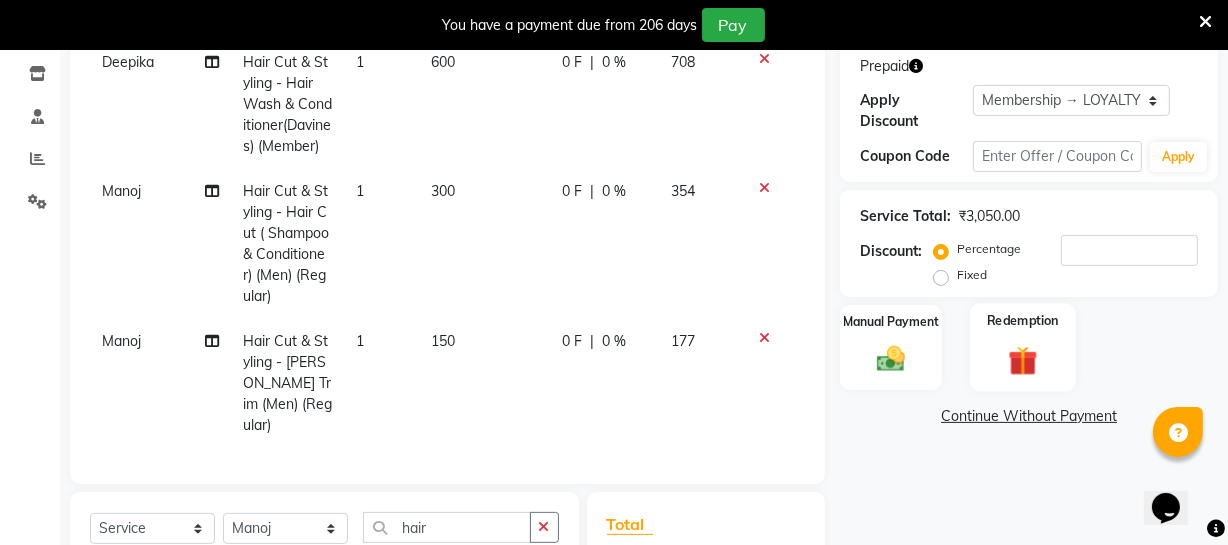 click 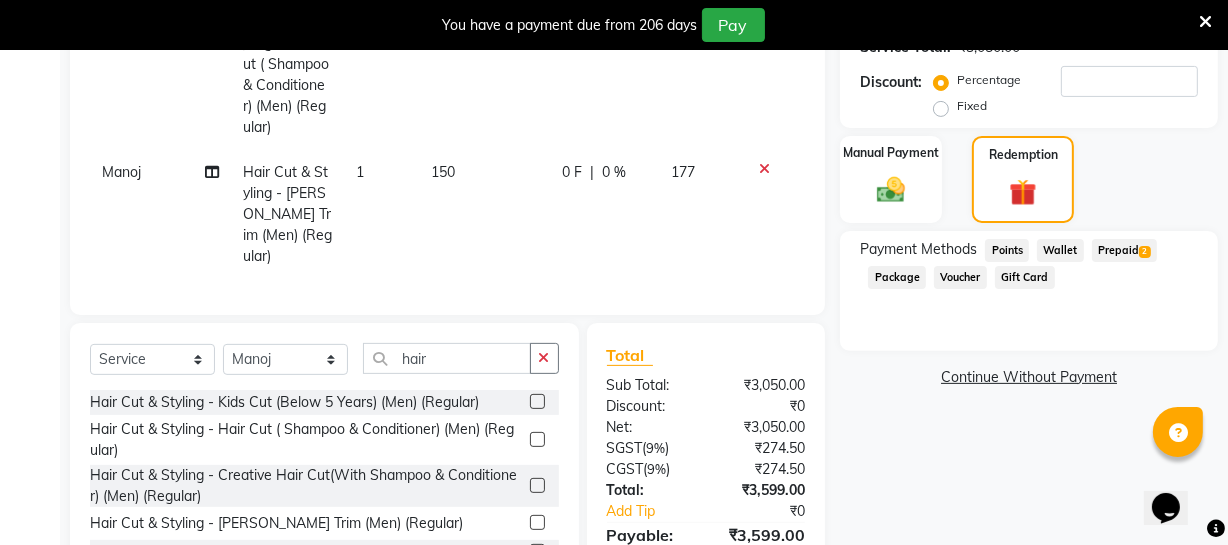 scroll, scrollTop: 516, scrollLeft: 0, axis: vertical 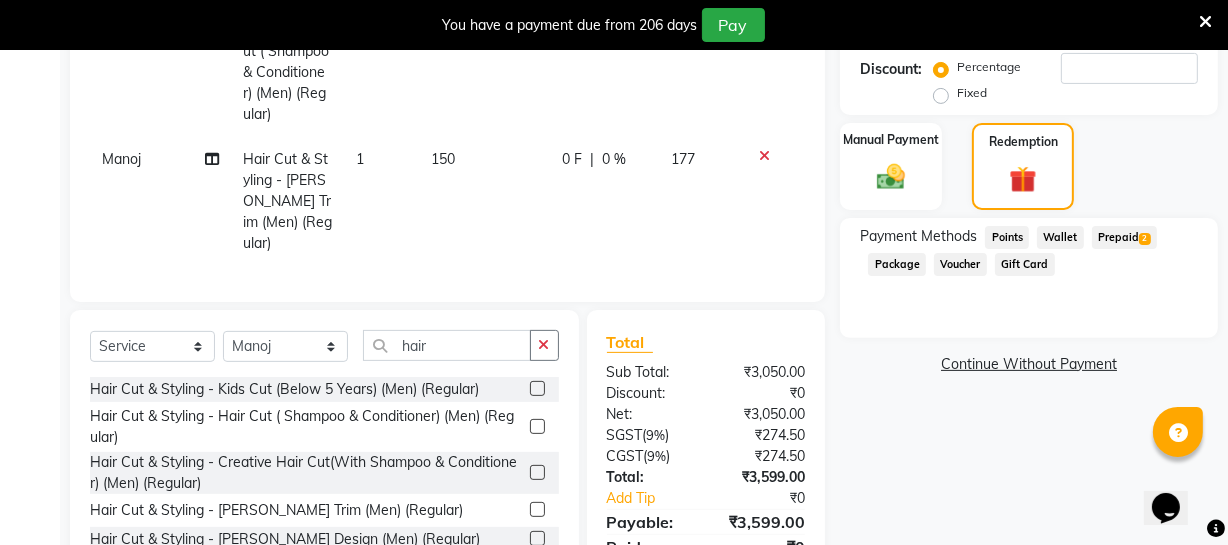 click on "Prepaid  2" 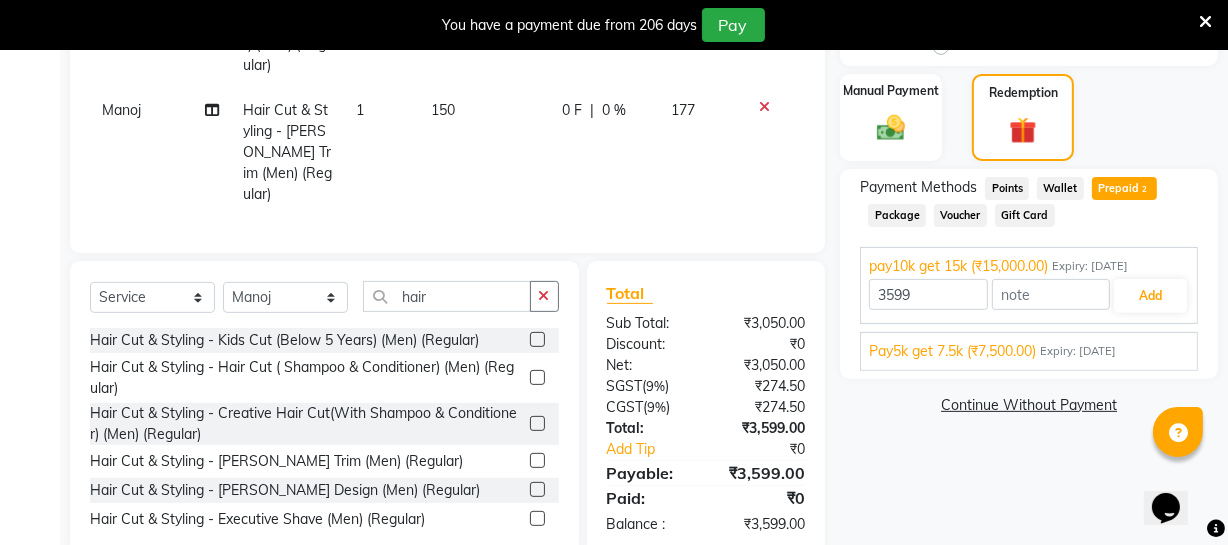 scroll, scrollTop: 607, scrollLeft: 0, axis: vertical 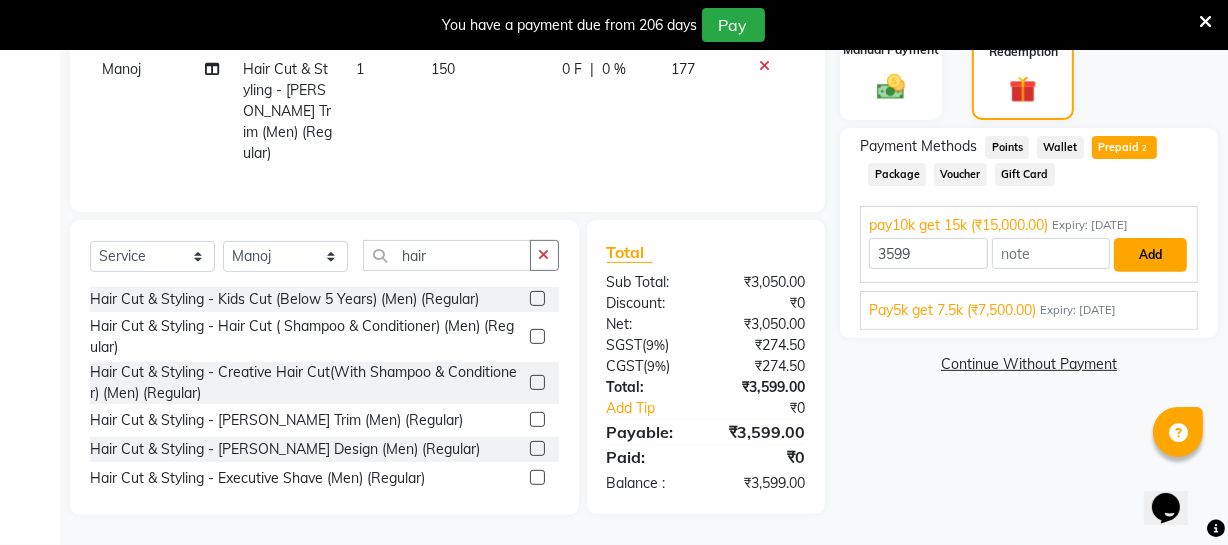click on "Add" at bounding box center (1150, 255) 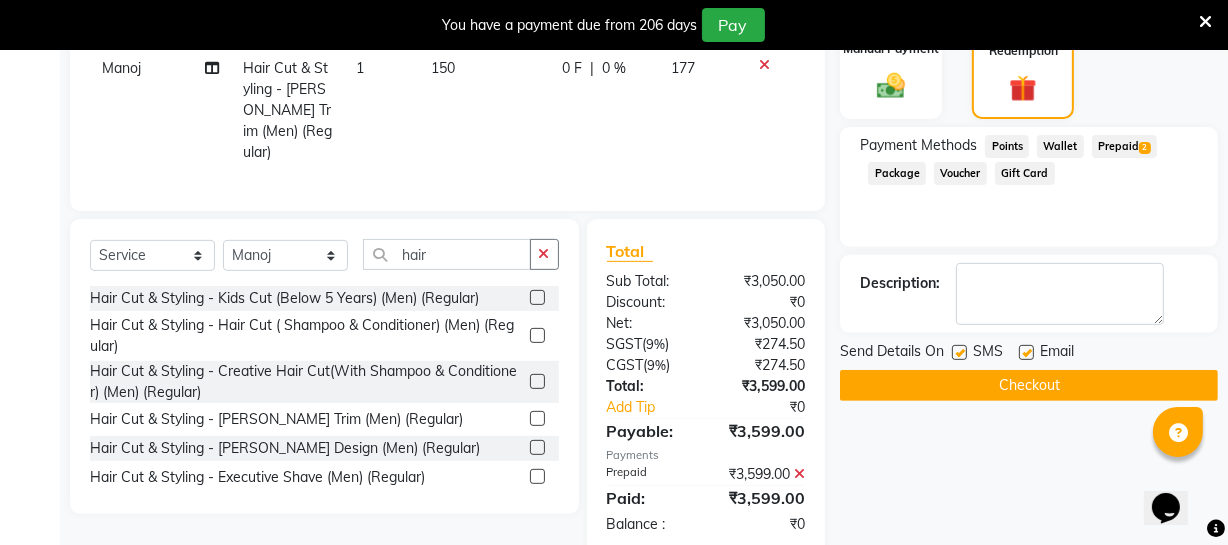 click on "Checkout" 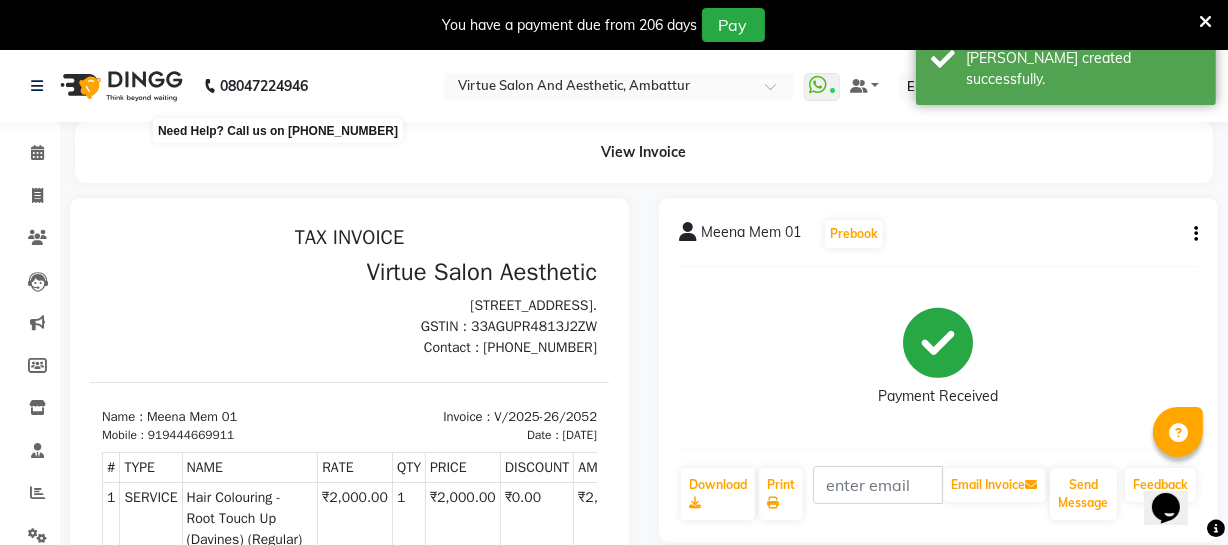 scroll, scrollTop: 0, scrollLeft: 0, axis: both 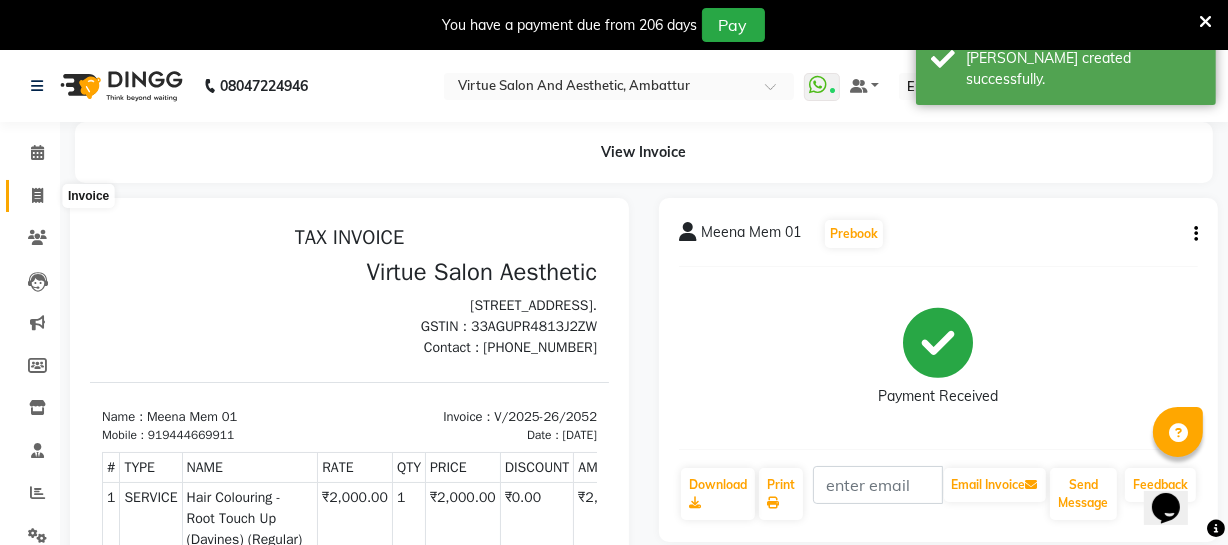 click 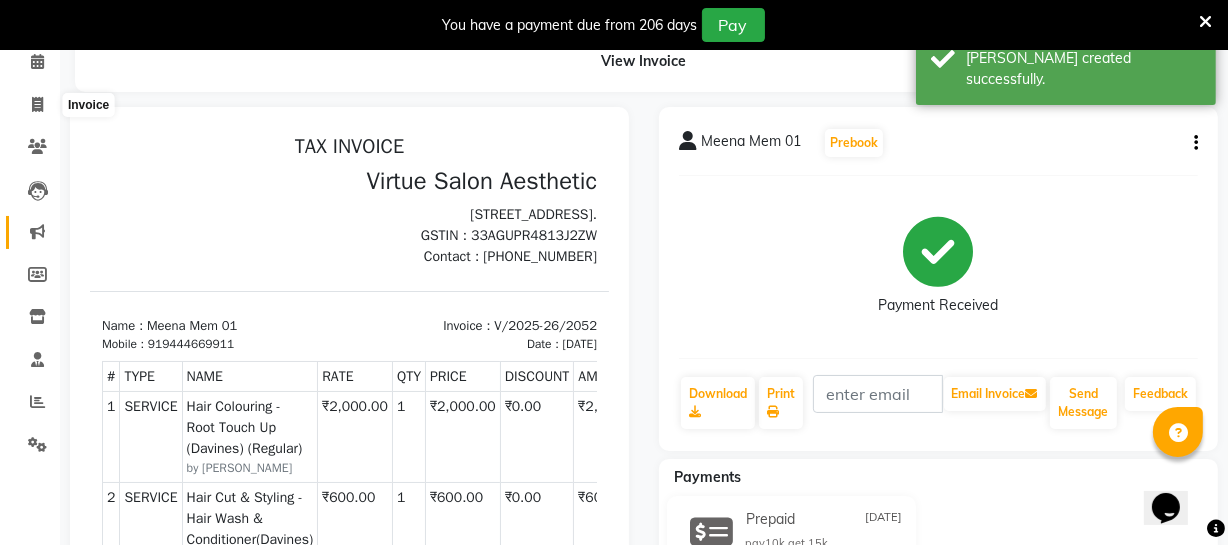 select on "service" 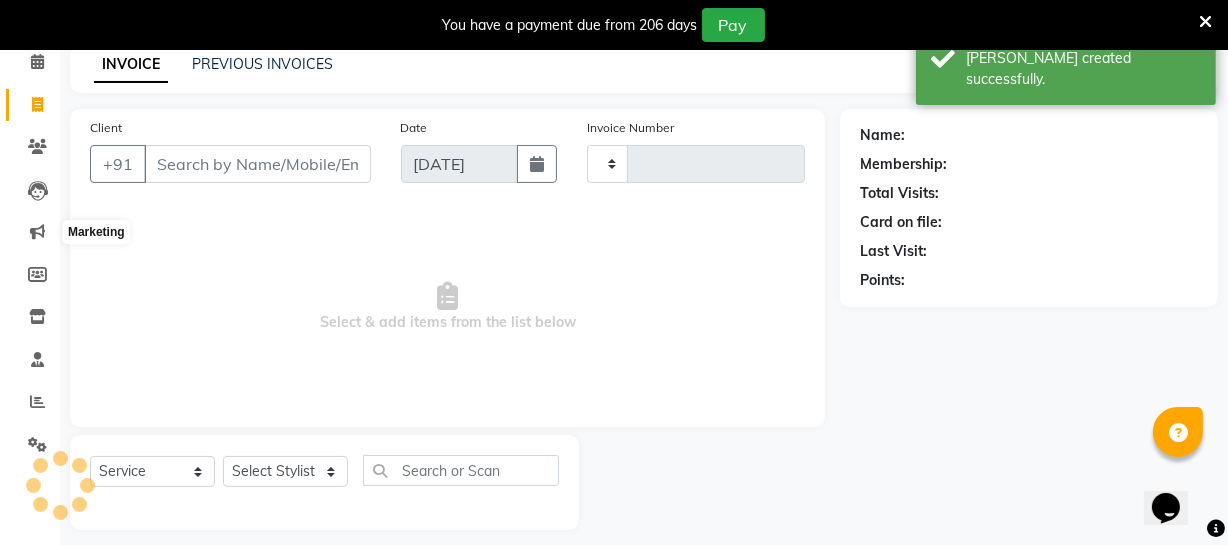 type on "2053" 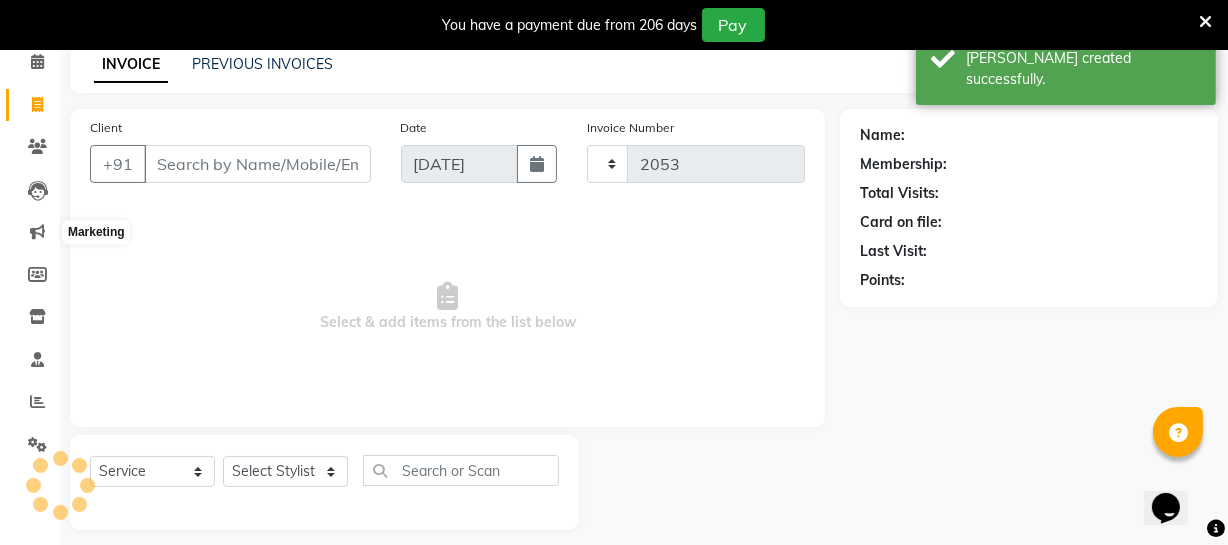 scroll, scrollTop: 107, scrollLeft: 0, axis: vertical 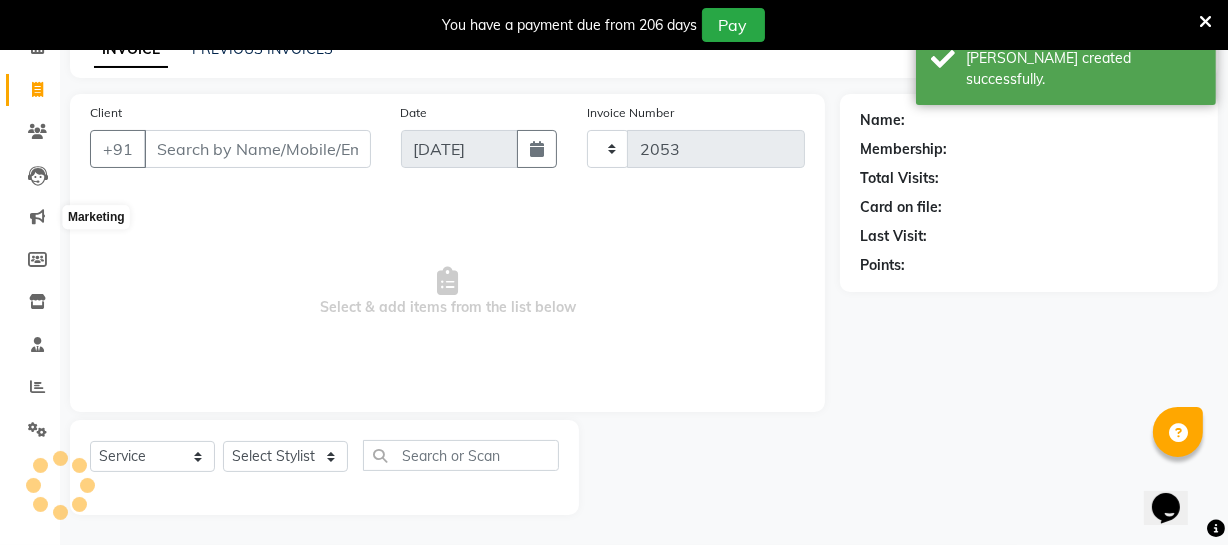 select on "5237" 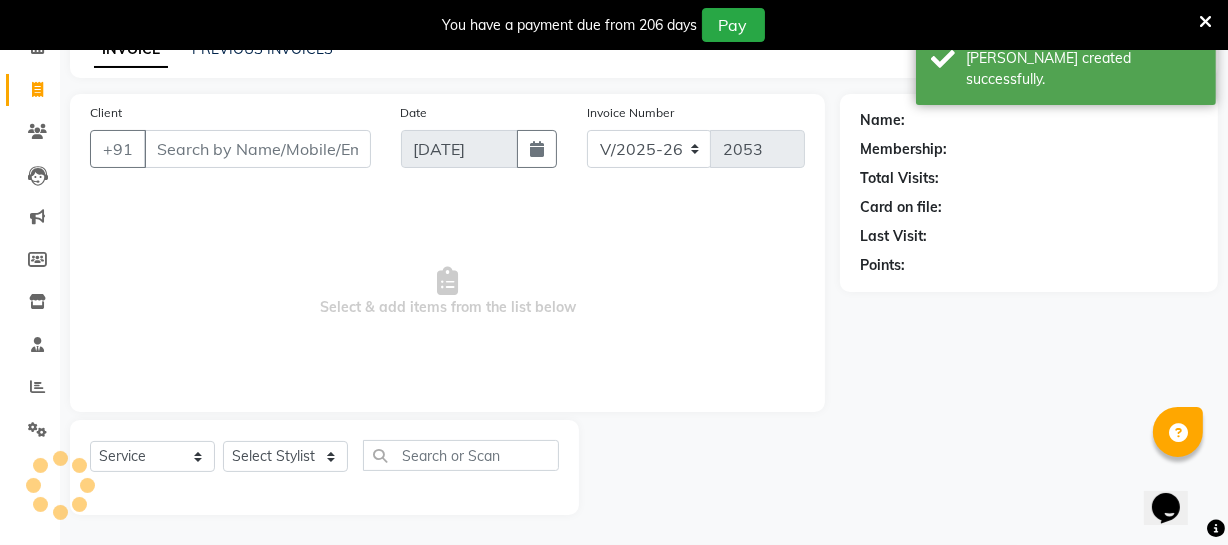 scroll, scrollTop: 0, scrollLeft: 0, axis: both 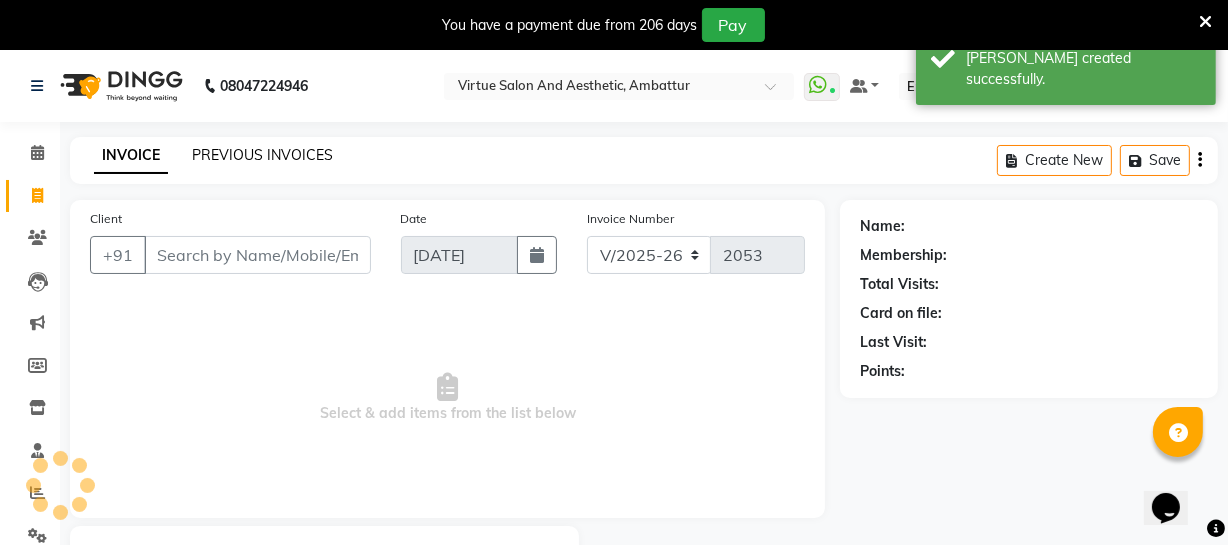 click on "PREVIOUS INVOICES" 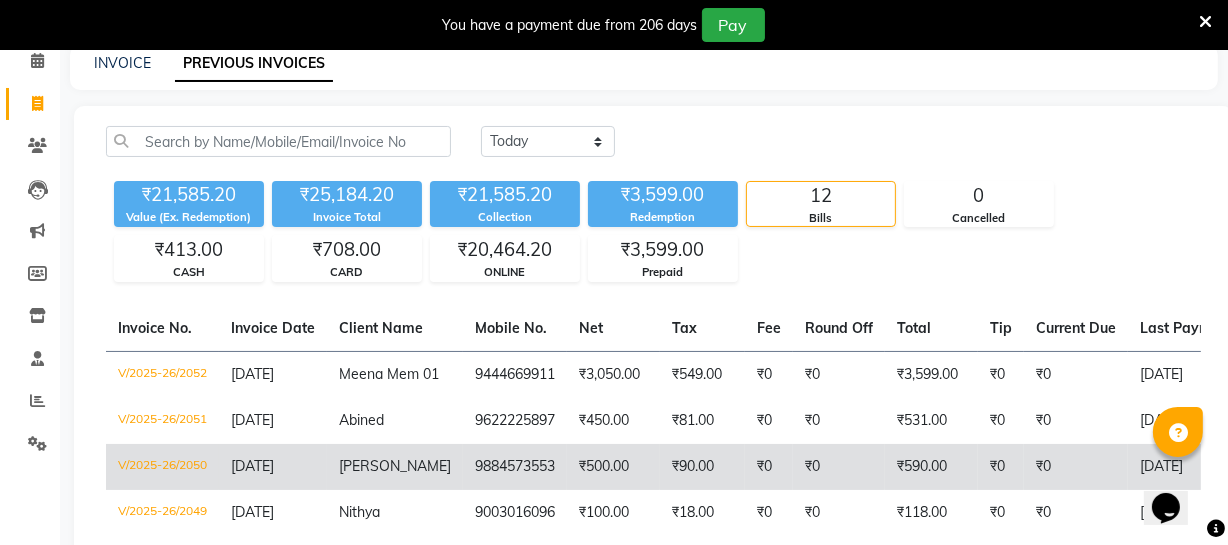 scroll, scrollTop: 90, scrollLeft: 0, axis: vertical 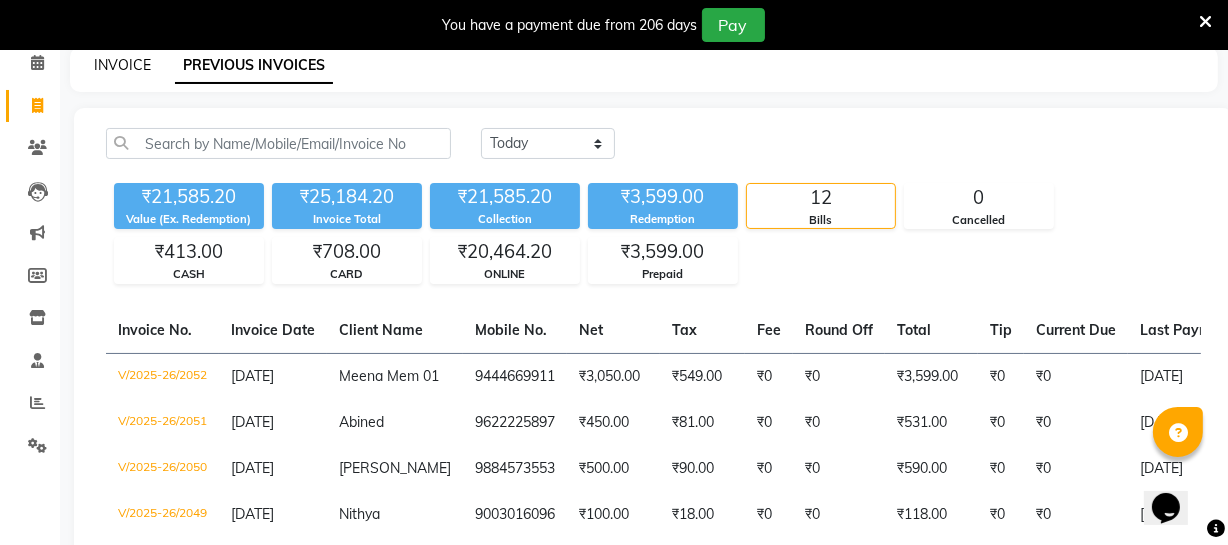 click on "INVOICE" 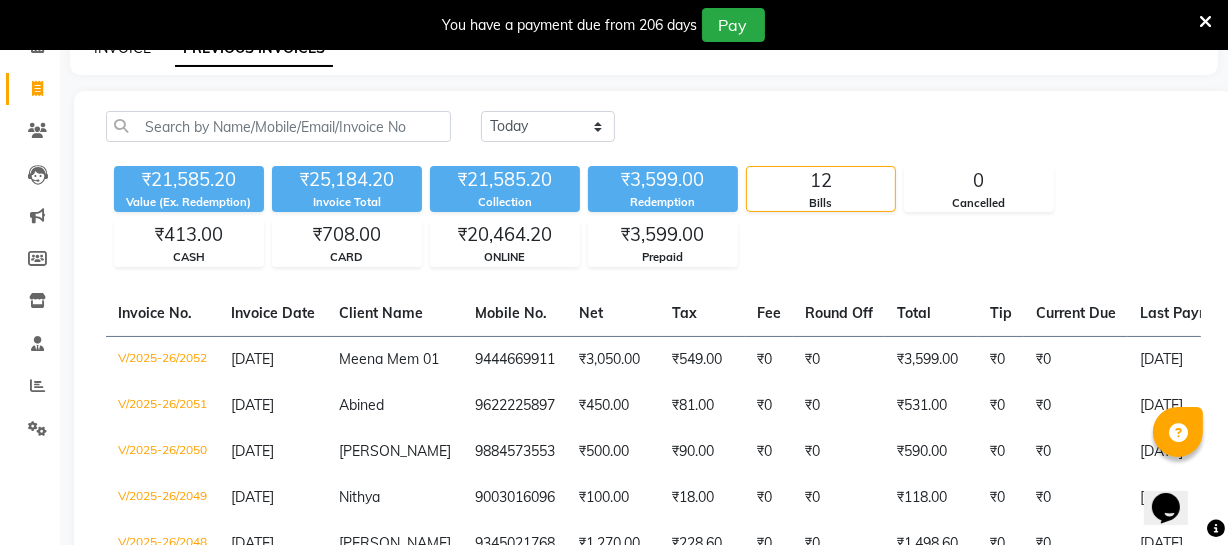 select on "service" 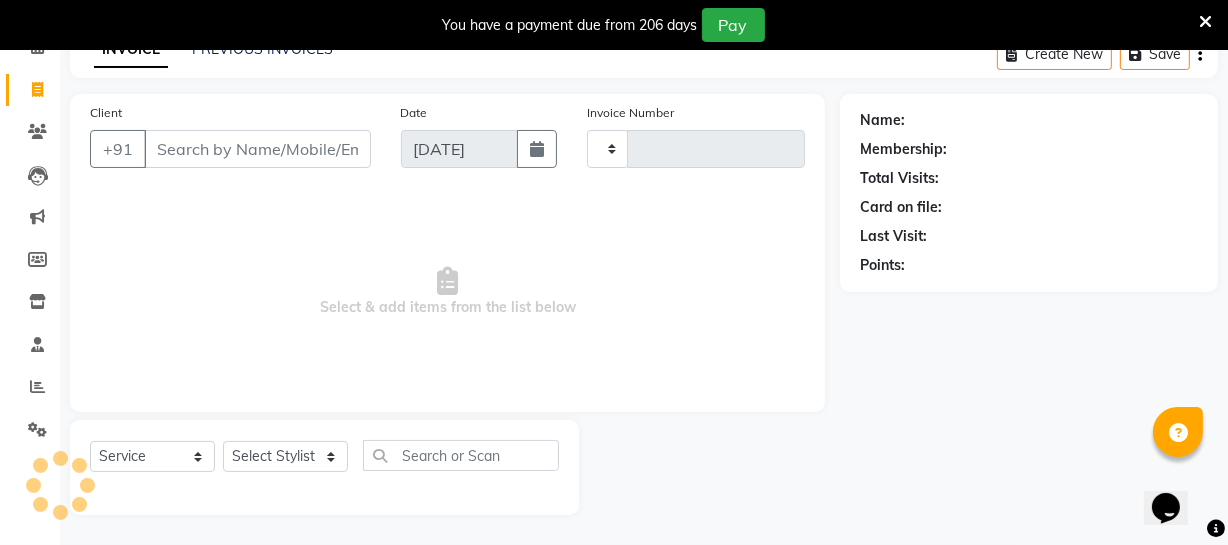 type on "2053" 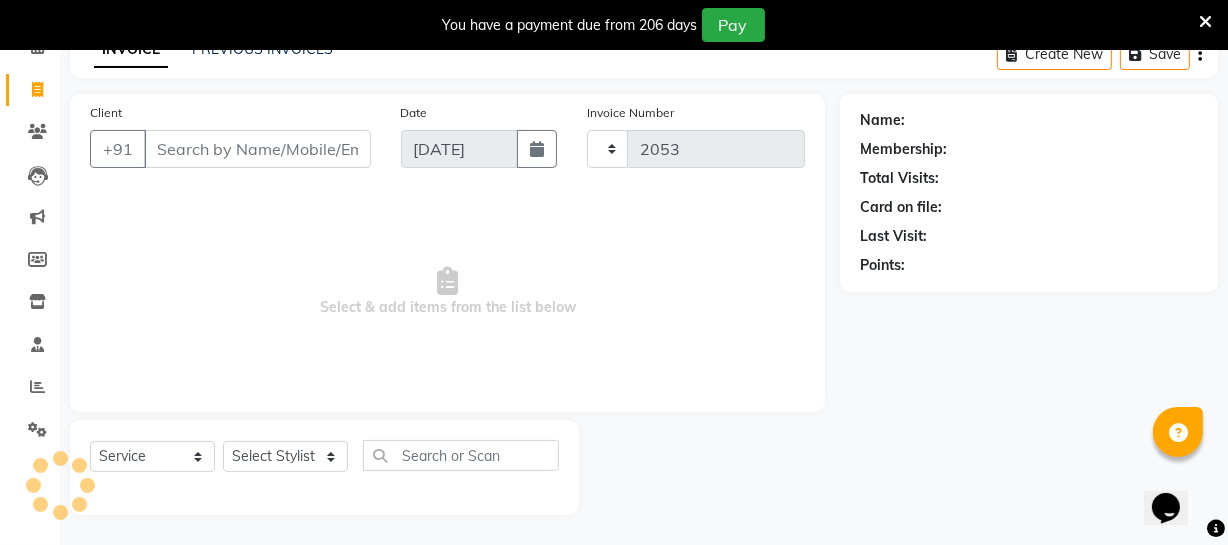 select on "5237" 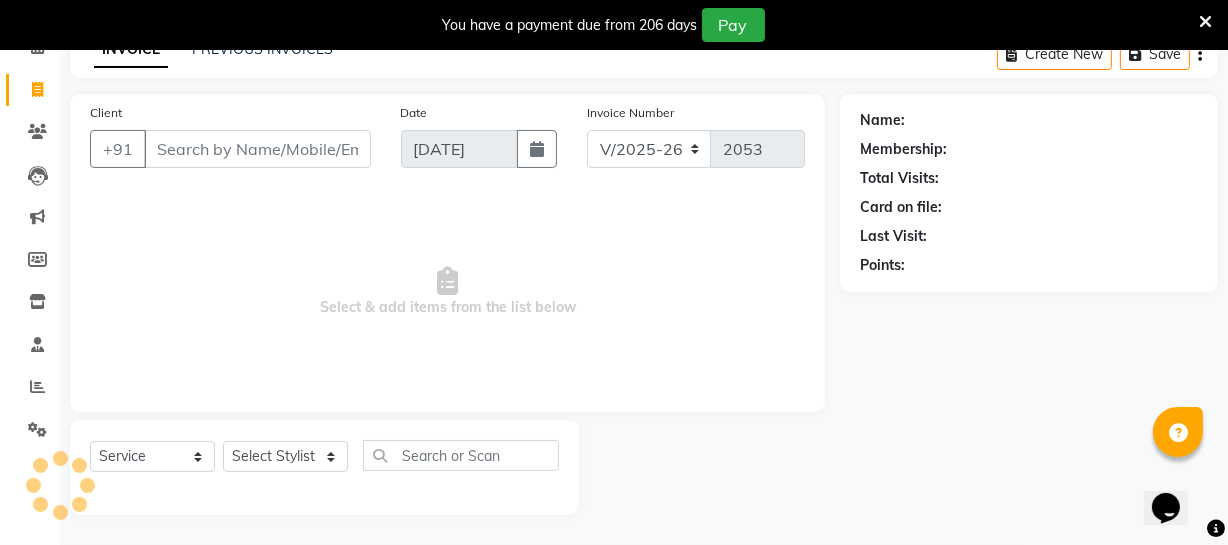 click on "Client" at bounding box center [257, 149] 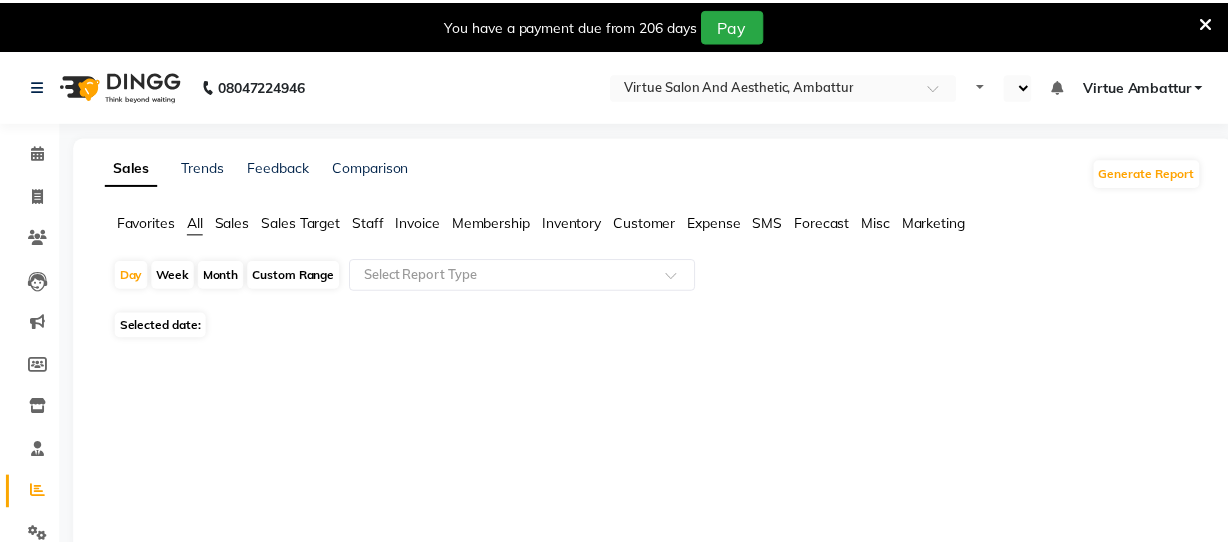 scroll, scrollTop: 0, scrollLeft: 0, axis: both 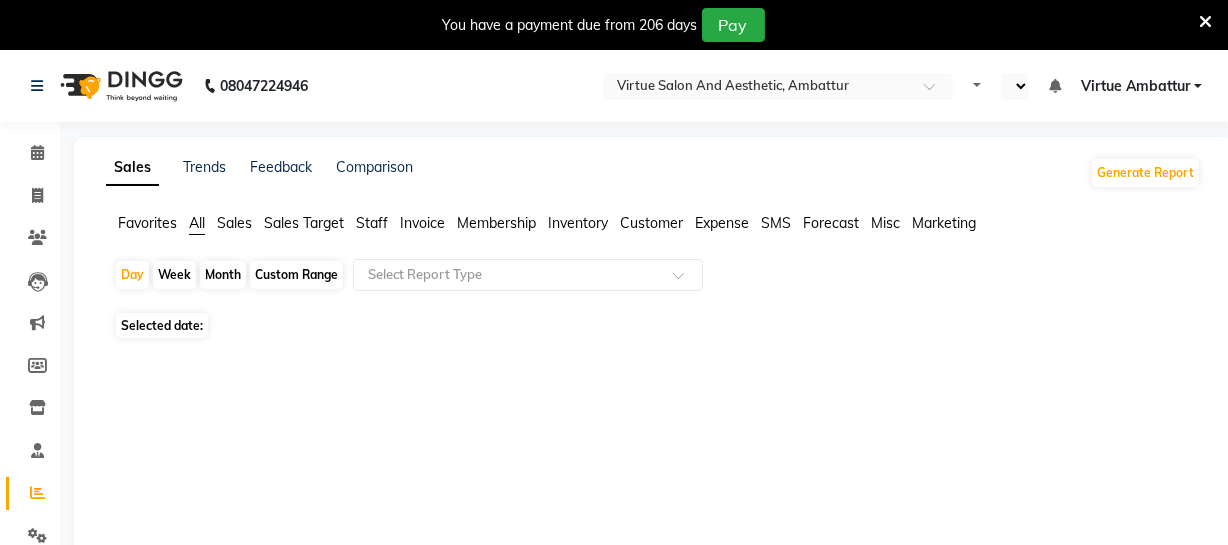 select on "en" 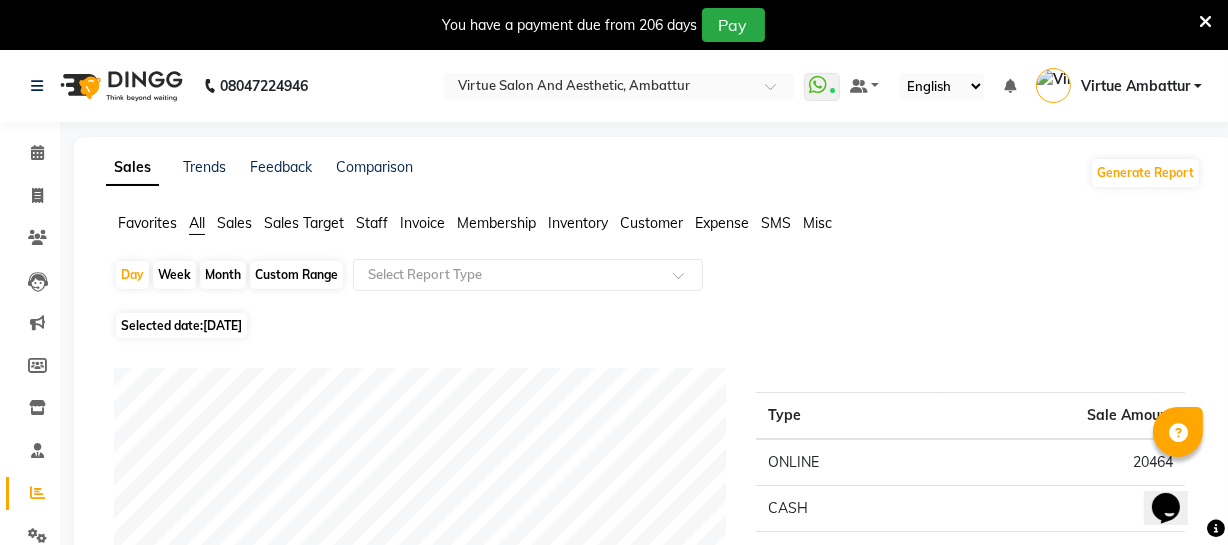 scroll, scrollTop: 0, scrollLeft: 0, axis: both 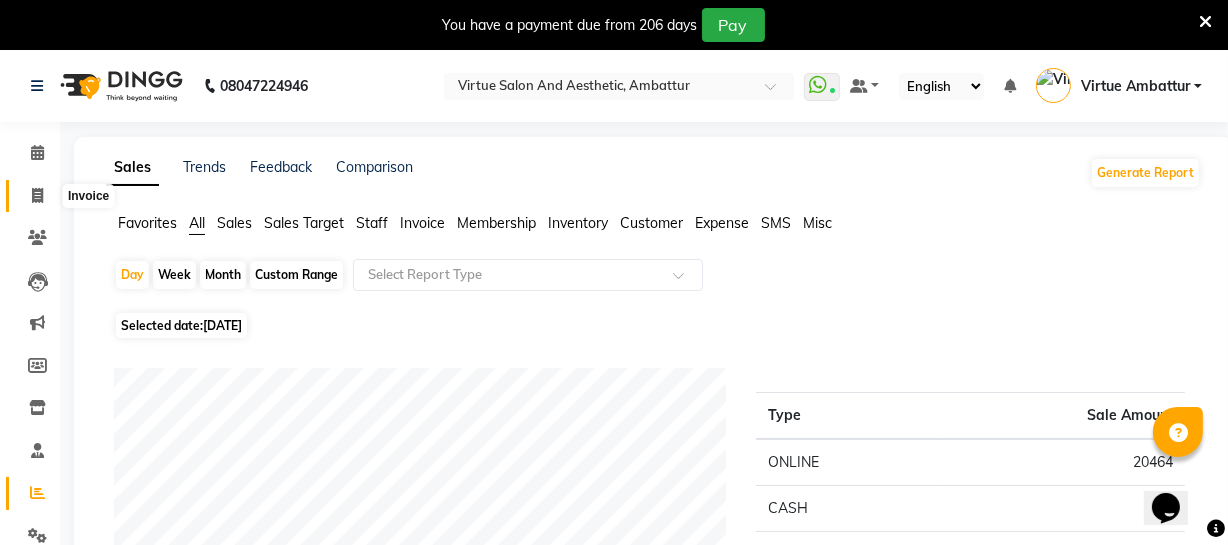 click 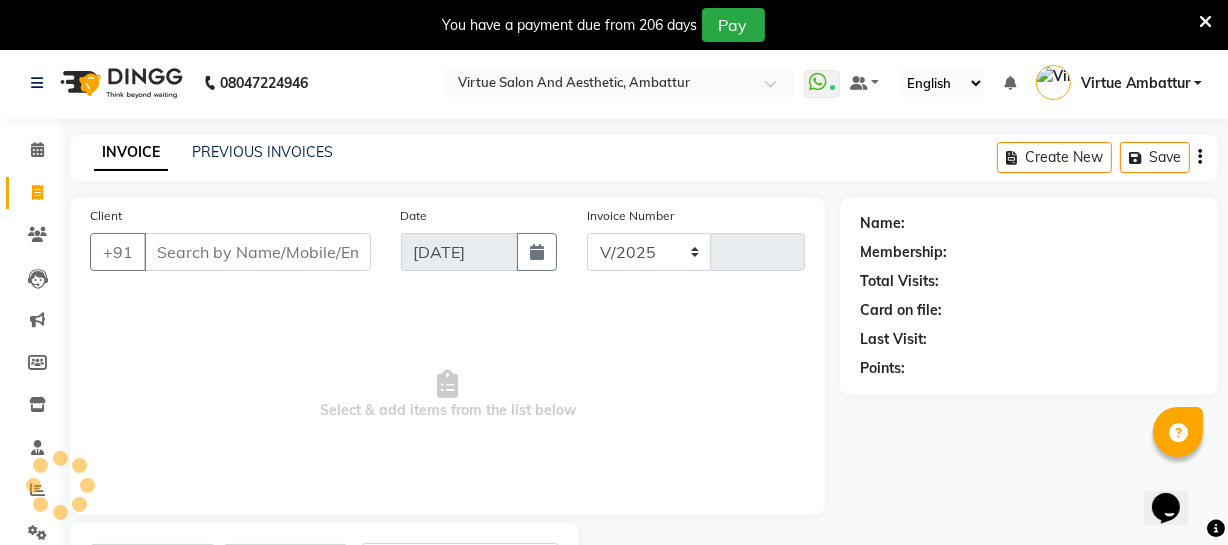 select on "5237" 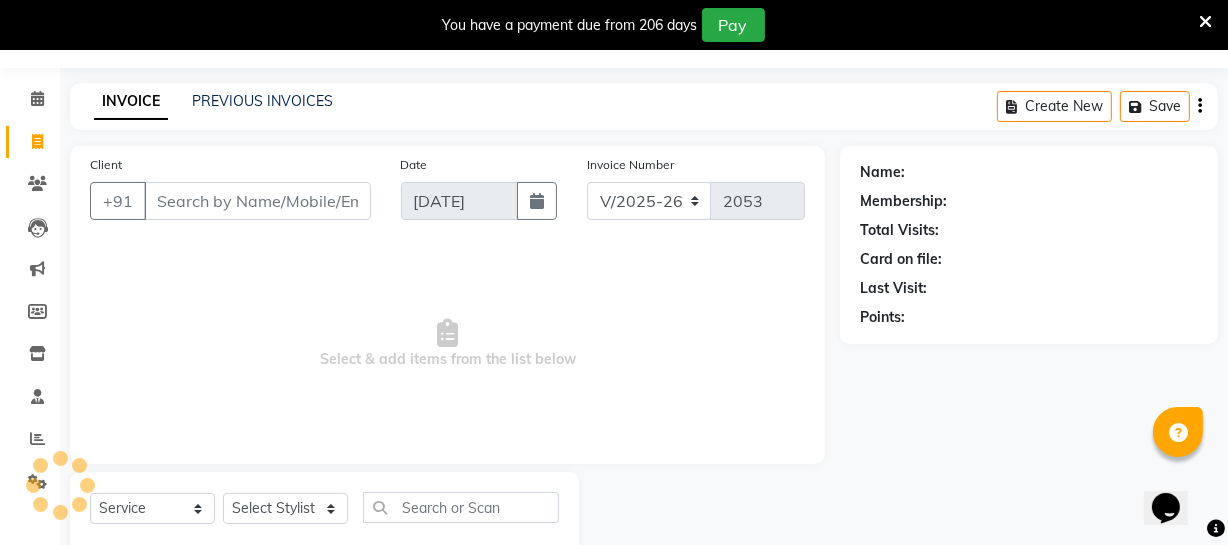 scroll, scrollTop: 0, scrollLeft: 0, axis: both 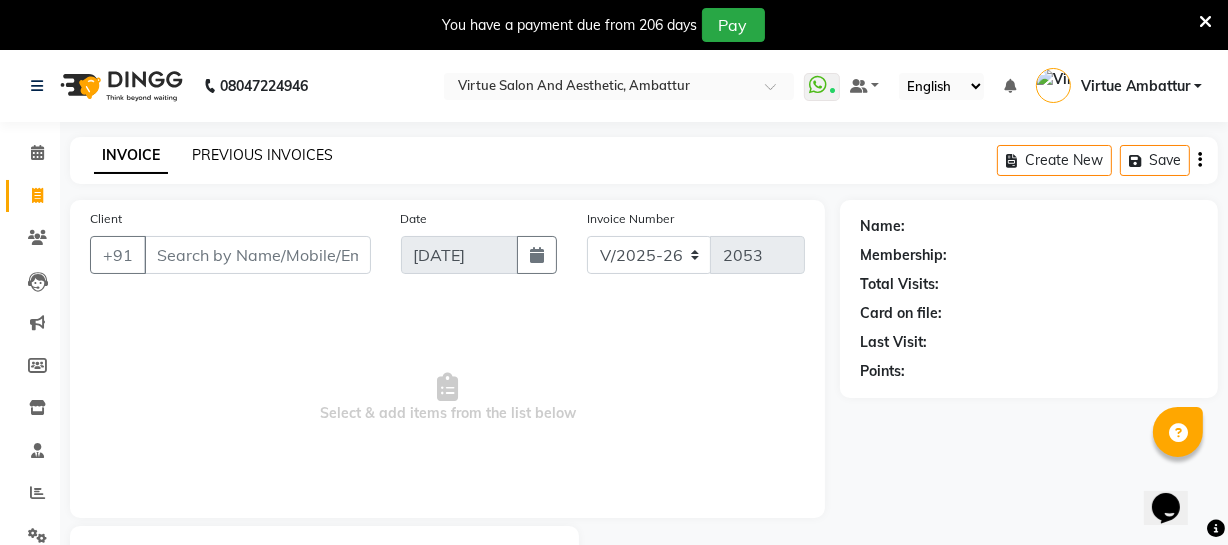 click on "PREVIOUS INVOICES" 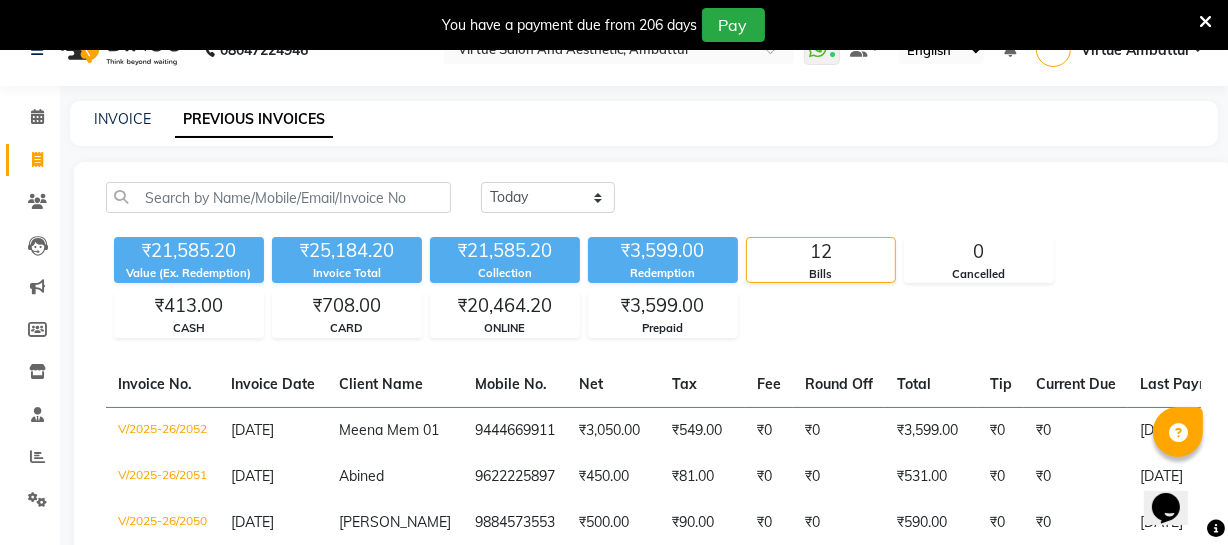 scroll, scrollTop: 0, scrollLeft: 0, axis: both 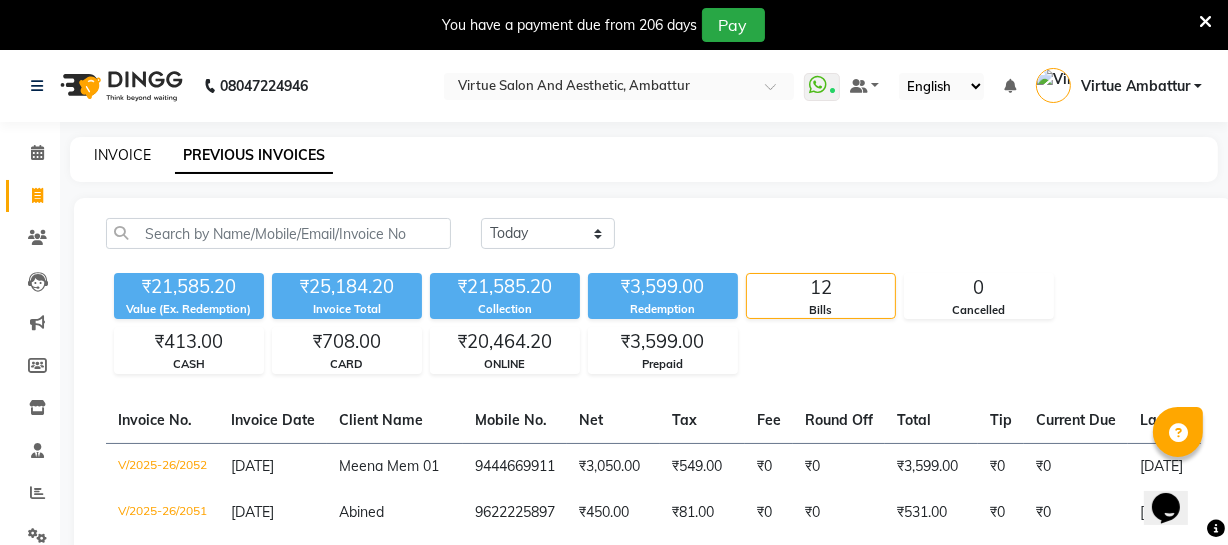 click on "INVOICE" 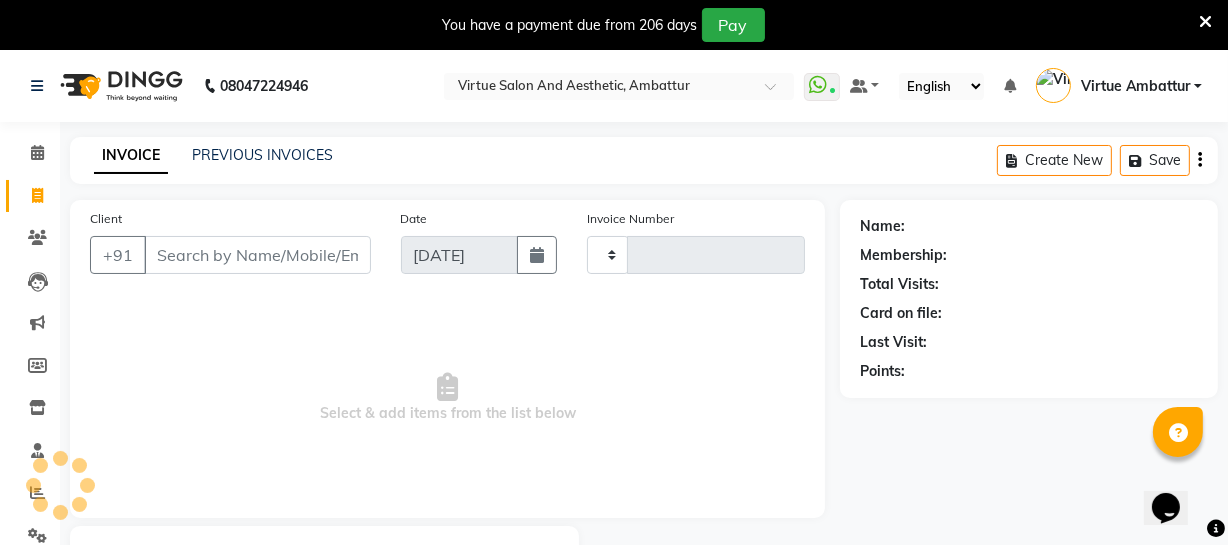 scroll, scrollTop: 107, scrollLeft: 0, axis: vertical 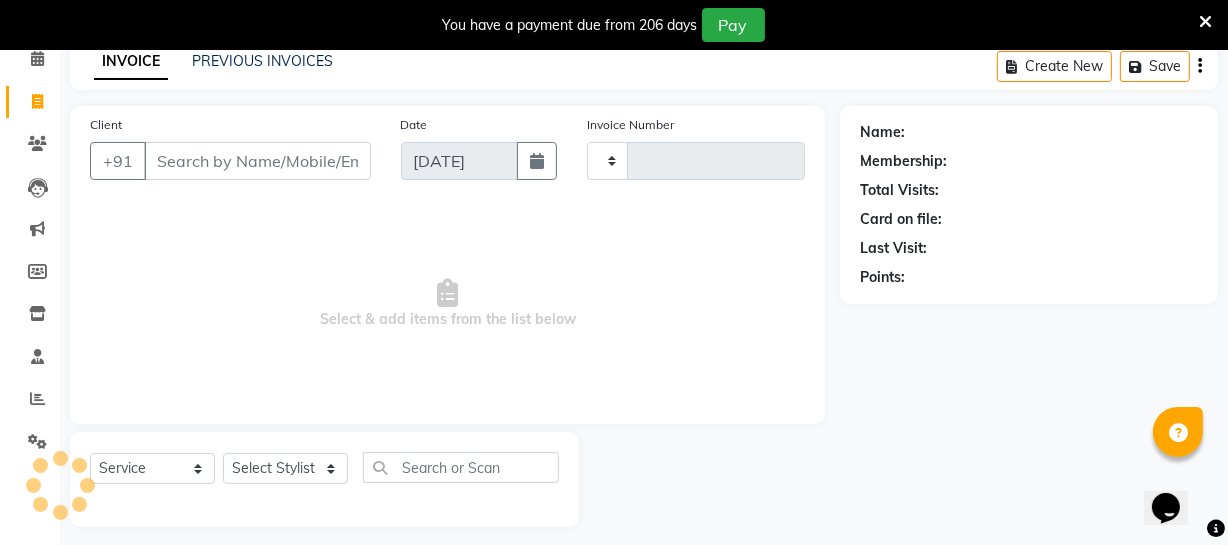 type on "2053" 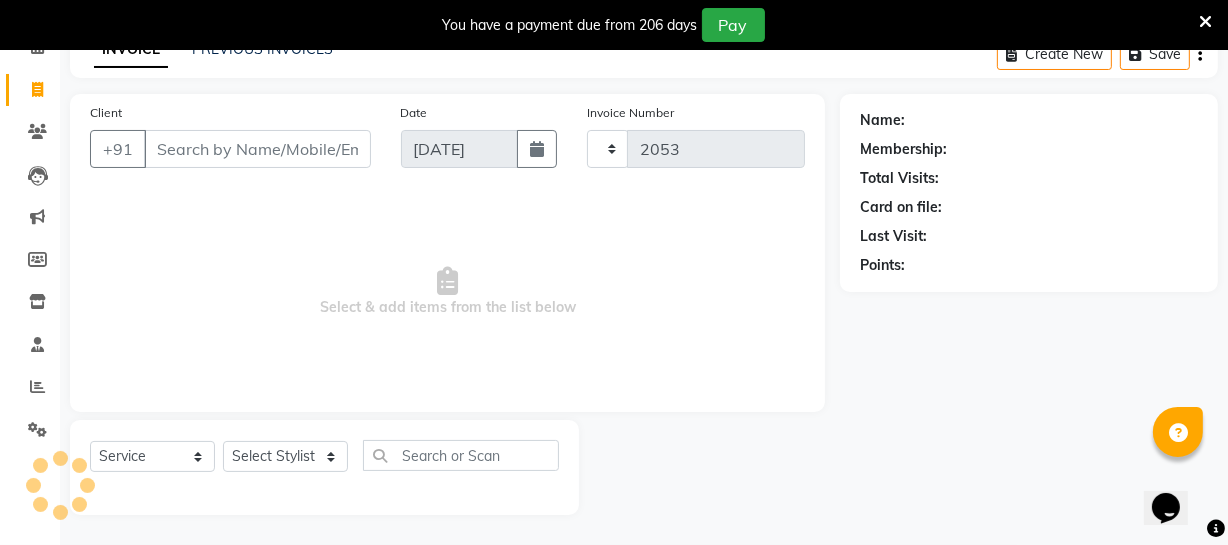 select on "5237" 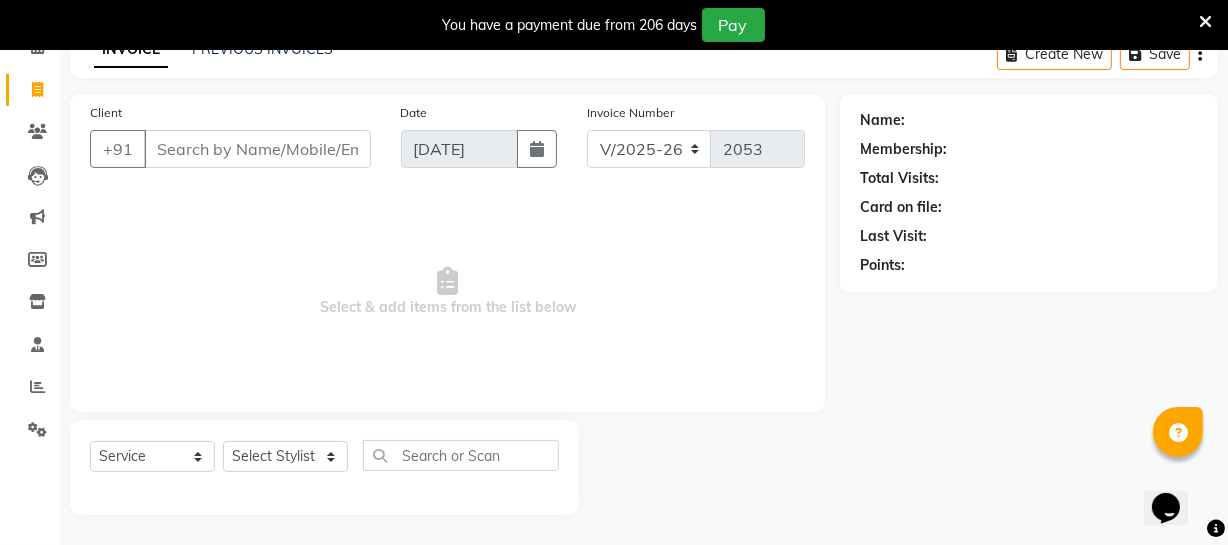 click on "Client" at bounding box center (257, 149) 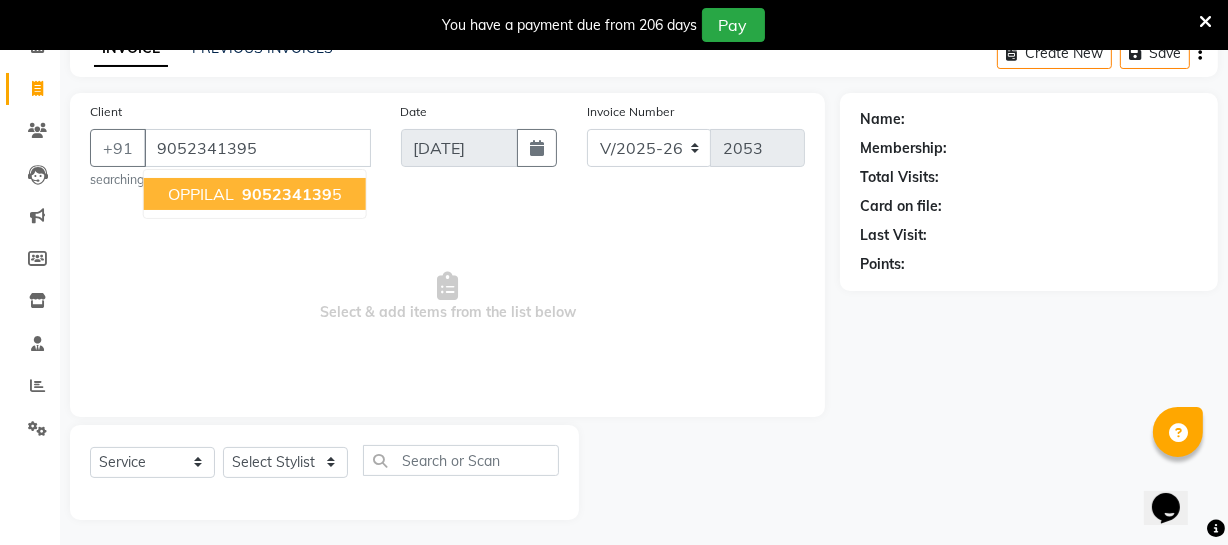 type on "9052341395" 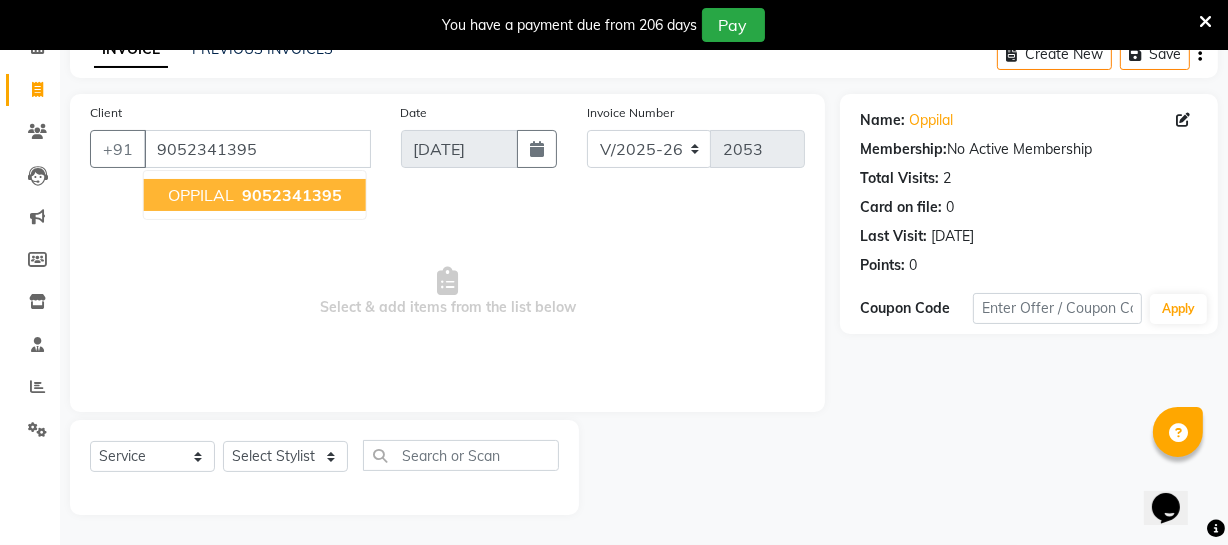 click on "9052341395" at bounding box center (292, 195) 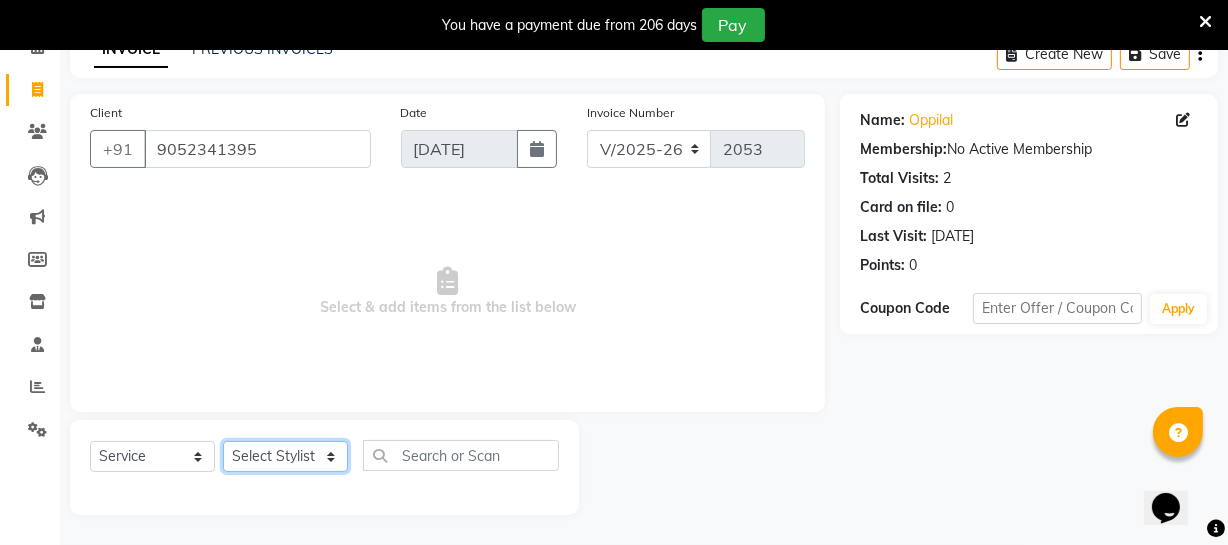 click on "Select Stylist [PERSON_NAME] [PERSON_NAME] [PERSON_NAME] [PERSON_NAME] [PERSON_NAME] [PERSON_NAME] Make up Mani Unisex Stylist [PERSON_NAME] [PERSON_NAME] [PERSON_NAME] Unisex Ramya [PERSON_NAME] Unisex [PERSON_NAME] [PERSON_NAME] [PERSON_NAME] Thiru Virtue Aesthetic Virtue Ambattur" 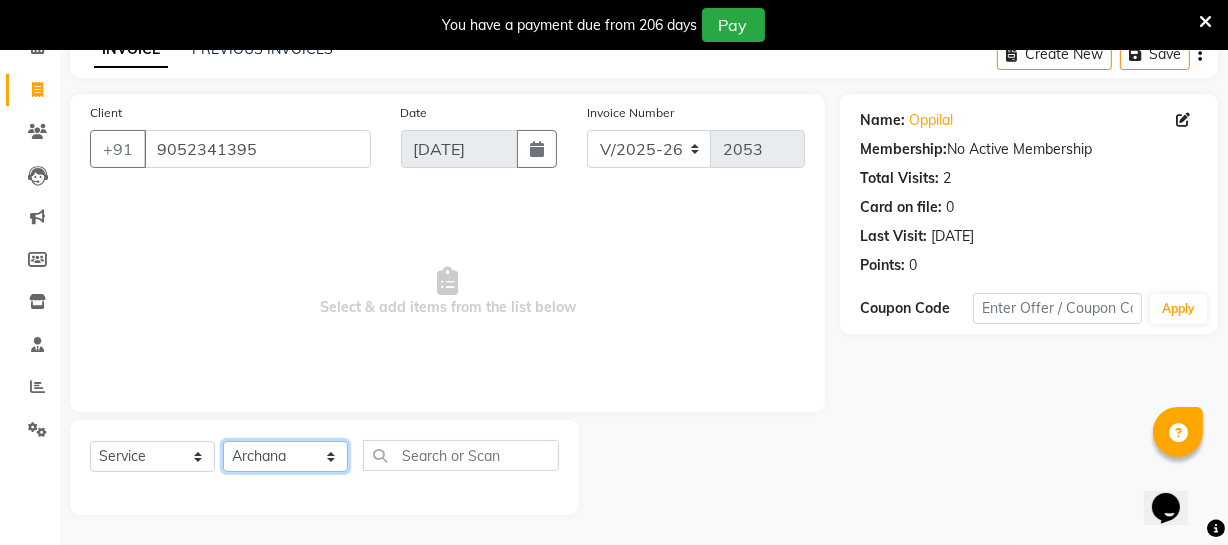 click on "Select Stylist [PERSON_NAME] [PERSON_NAME] [PERSON_NAME] [PERSON_NAME] [PERSON_NAME] [PERSON_NAME] Make up Mani Unisex Stylist [PERSON_NAME] [PERSON_NAME] [PERSON_NAME] Unisex Ramya [PERSON_NAME] Unisex [PERSON_NAME] [PERSON_NAME] [PERSON_NAME] Thiru Virtue Aesthetic Virtue Ambattur" 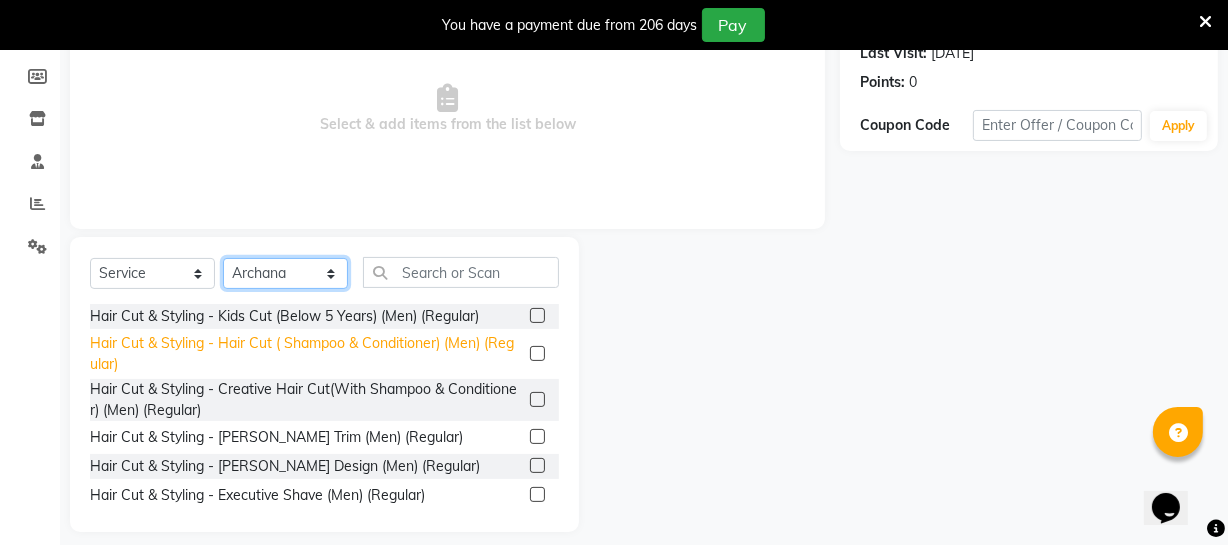 scroll, scrollTop: 307, scrollLeft: 0, axis: vertical 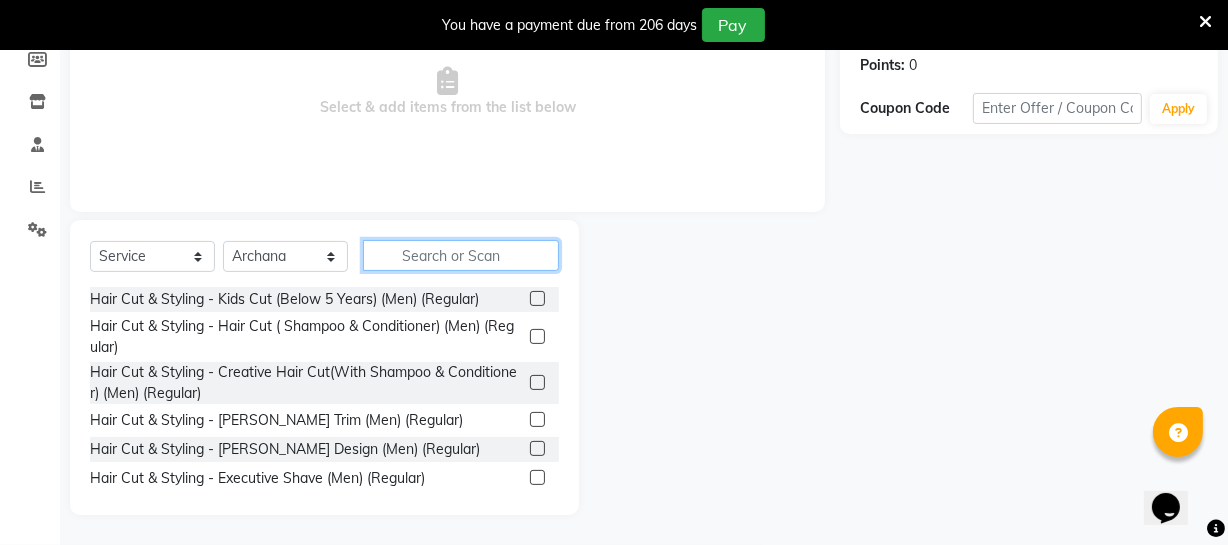 click 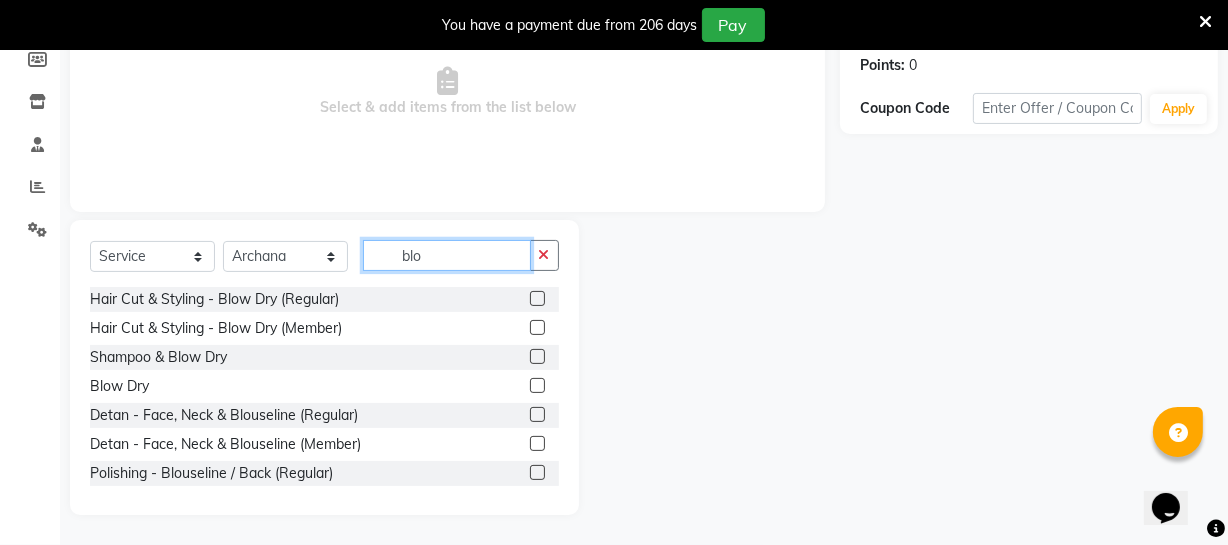 type on "blo" 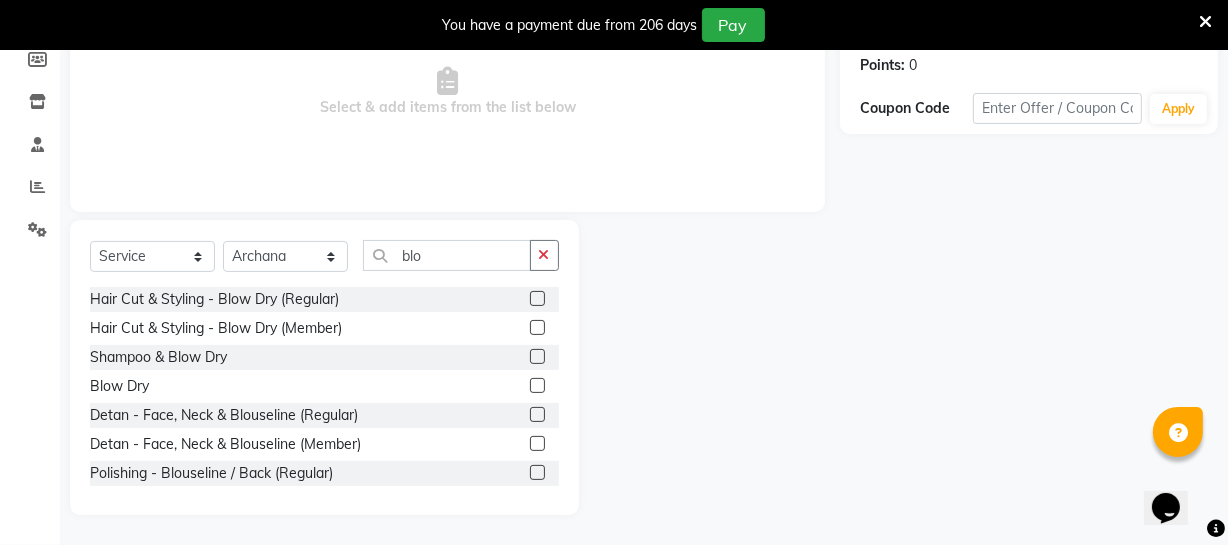 click 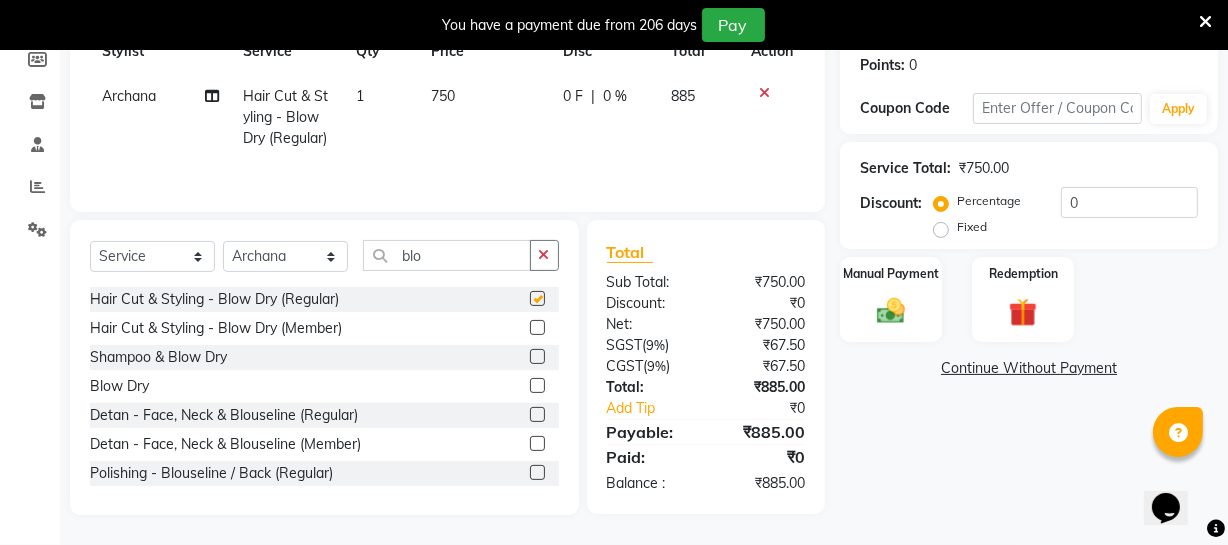 checkbox on "false" 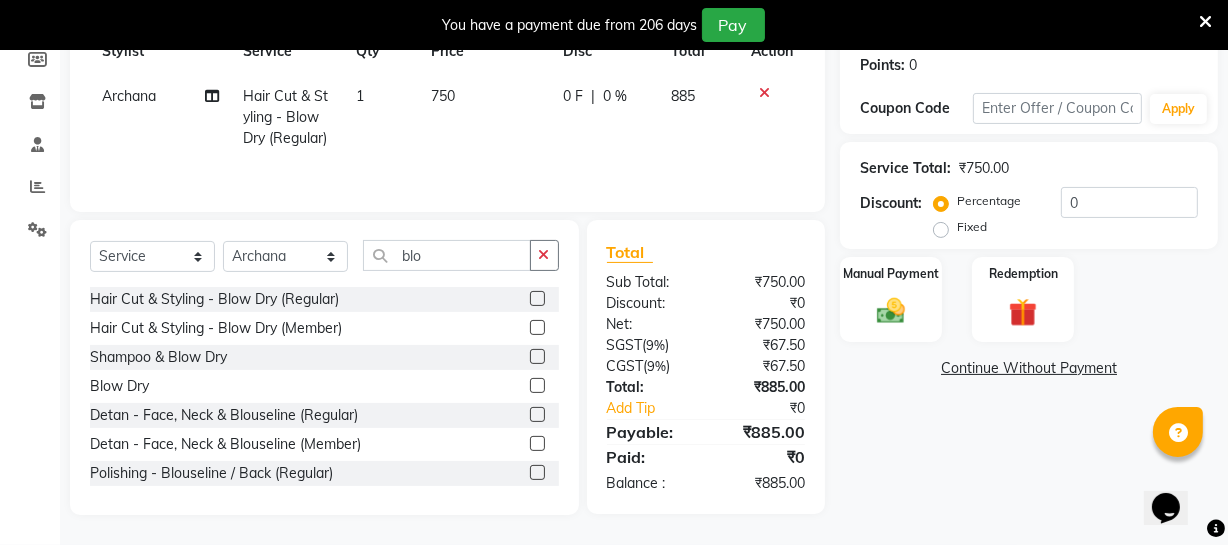 click on "750" 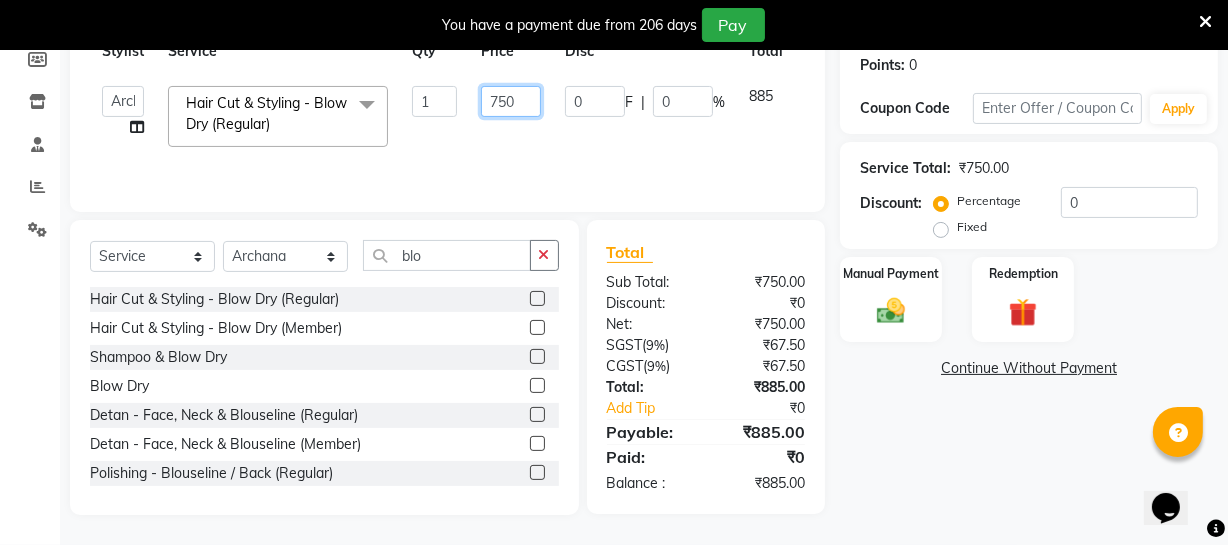 drag, startPoint x: 520, startPoint y: 109, endPoint x: 499, endPoint y: 97, distance: 24.186773 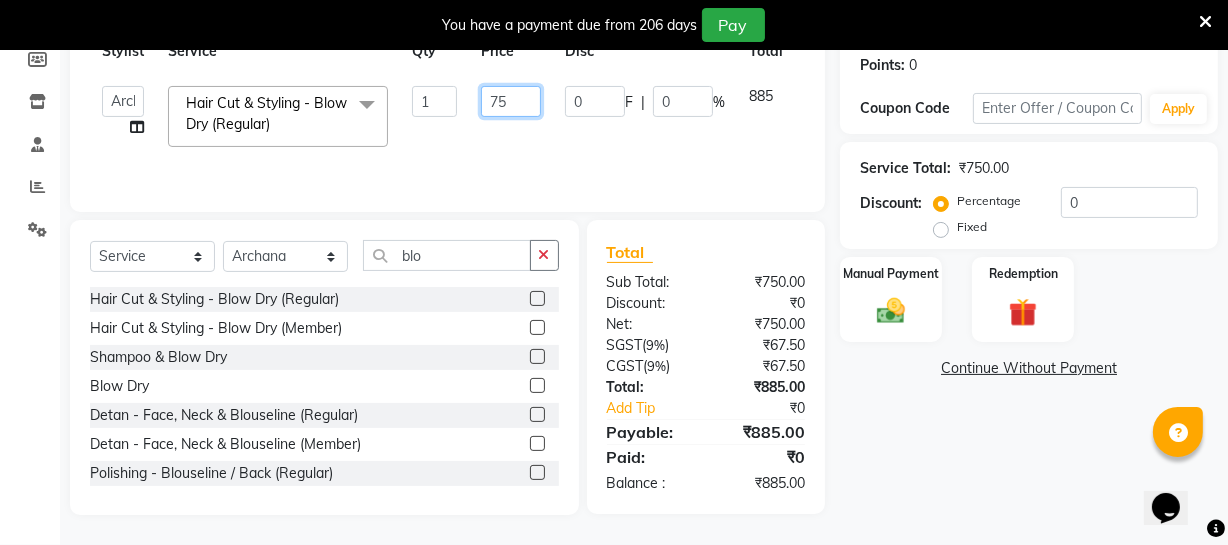 type on "7" 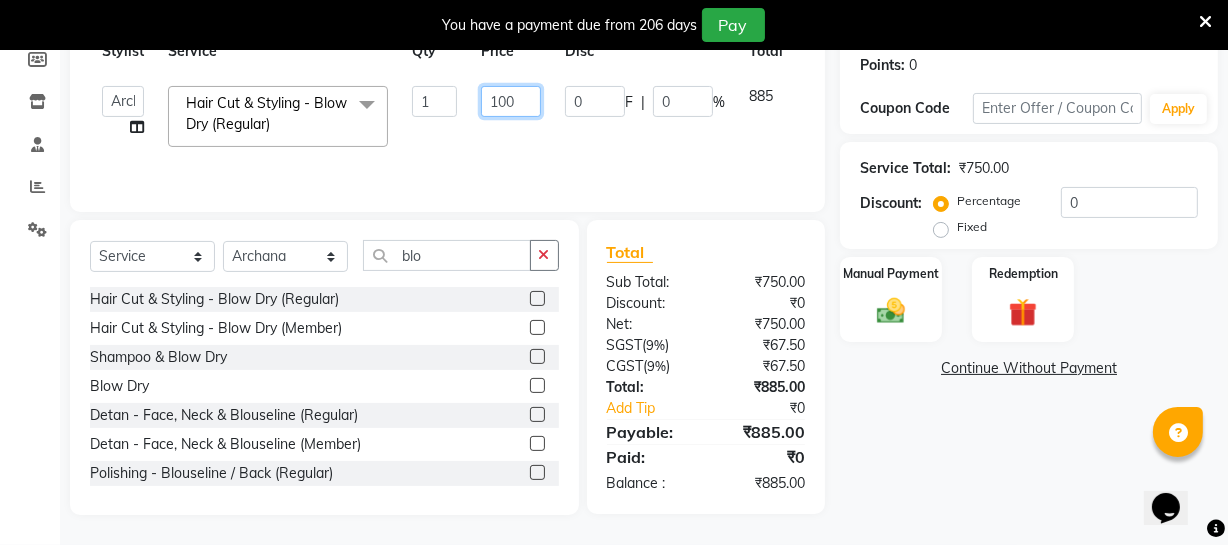 type on "1000" 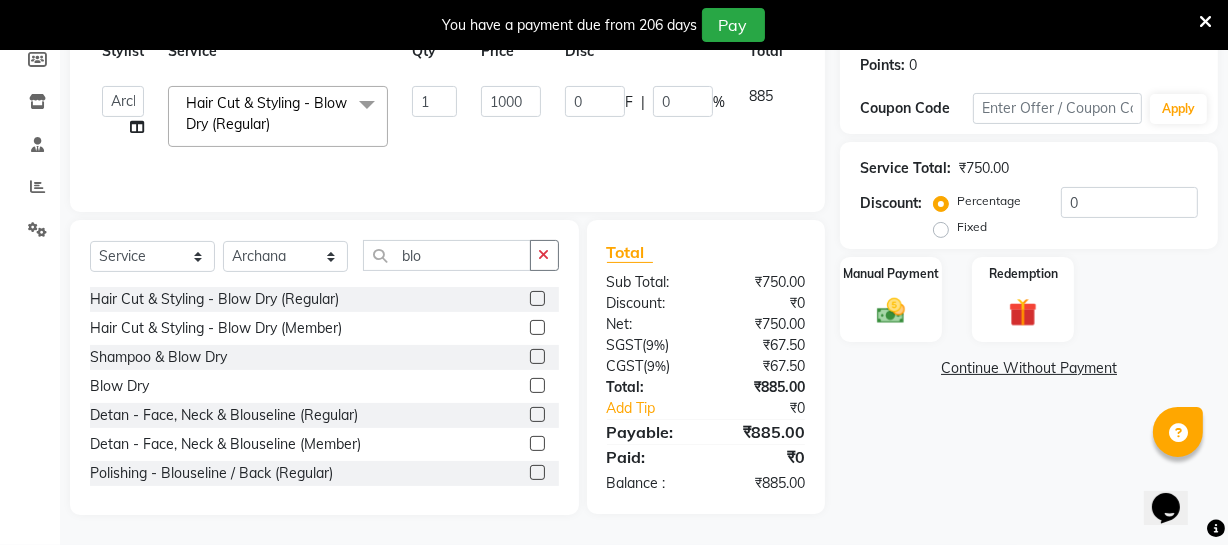 click on "Services Stylist Service Qty Price Disc Total Action  Archana   Bhagi   Deepika   Devi   Dilip    Divya   Dolly   Dr Prakash   Faizan   Gopi   Madan Aravind   Make up   Mani Unisex Stylist   Manoj   Meena   Moses   Nandhini   Raju Unisex   Ramya   RICITTA   Sahil Unisex   Santhosh   Sathya   Shantha kumar   Shanthi   Surya   Thiru   Virtue Aesthetic   Virtue Ambattur  Hair Cut & Styling - Blow Dry   (Regular)  x Hair Cut & Styling - Kids Cut (Below 5 Years) (Men) (Regular) Hair Cut & Styling - Hair Cut ( Shampoo & Conditioner) (Men) (Regular) Hair Cut & Styling - Creative Hair Cut(With Shampoo & Conditioner) (Men) (Regular) Hair Cut & Styling - Beard Trim (Men) (Regular) Hair Cut & Styling - Beard Design (Men) (Regular) Hair Cut & Styling - Executive Shave (Men) (Regular) Hair Cut & Styling - Hair Wash & Conditioner (Schwarzkopf) (Men) (Regular) Hair Cut & Styling - Hair Wash & Conditioner (Davines) (Men) (Regular) Hair Cut & Styling - Head Massage (Almond/Olive/Coco/Mint) (Men) (Regular) Skeyndor Aquatherm" 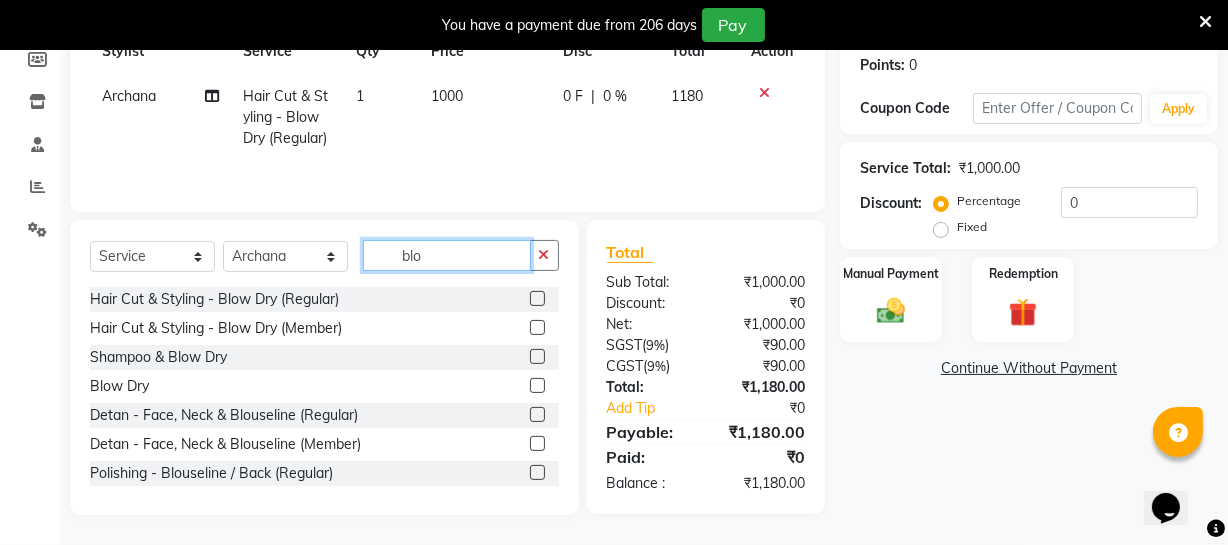 drag, startPoint x: 433, startPoint y: 254, endPoint x: 426, endPoint y: 233, distance: 22.135944 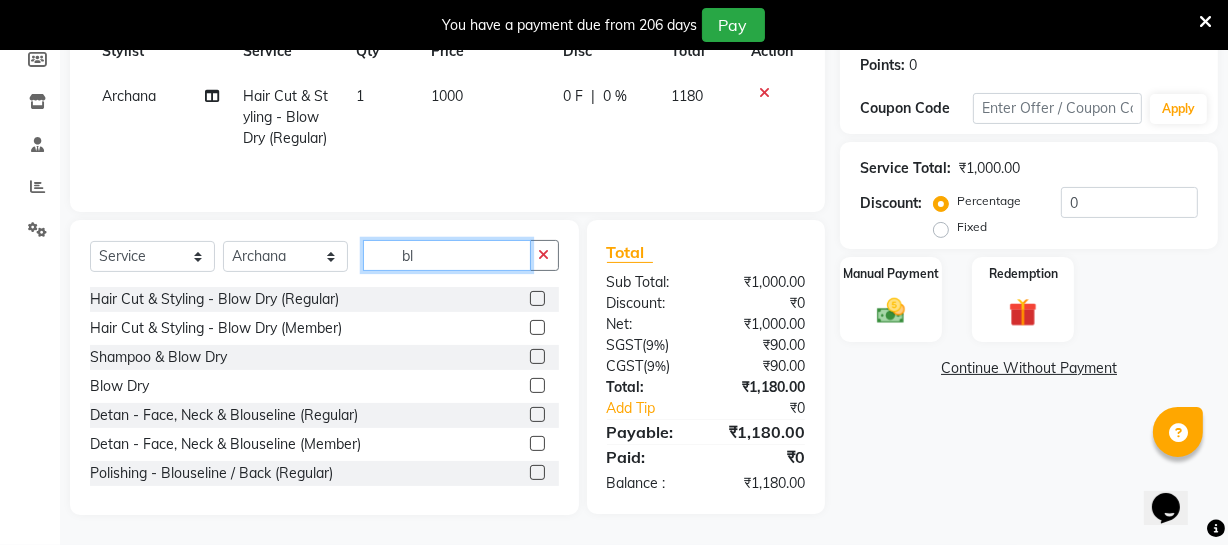 type on "b" 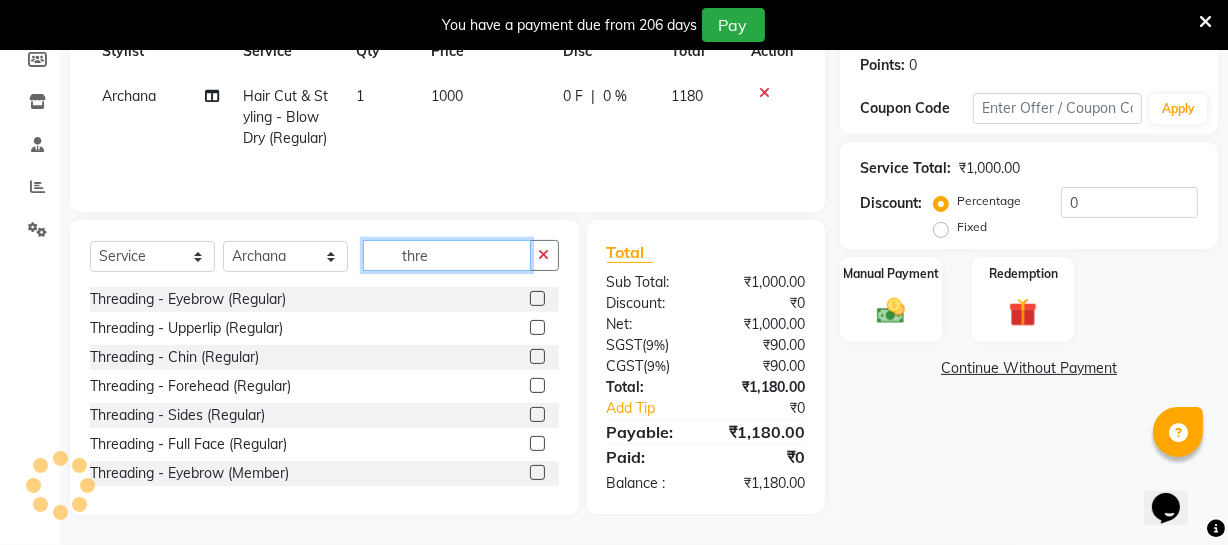 type on "thre" 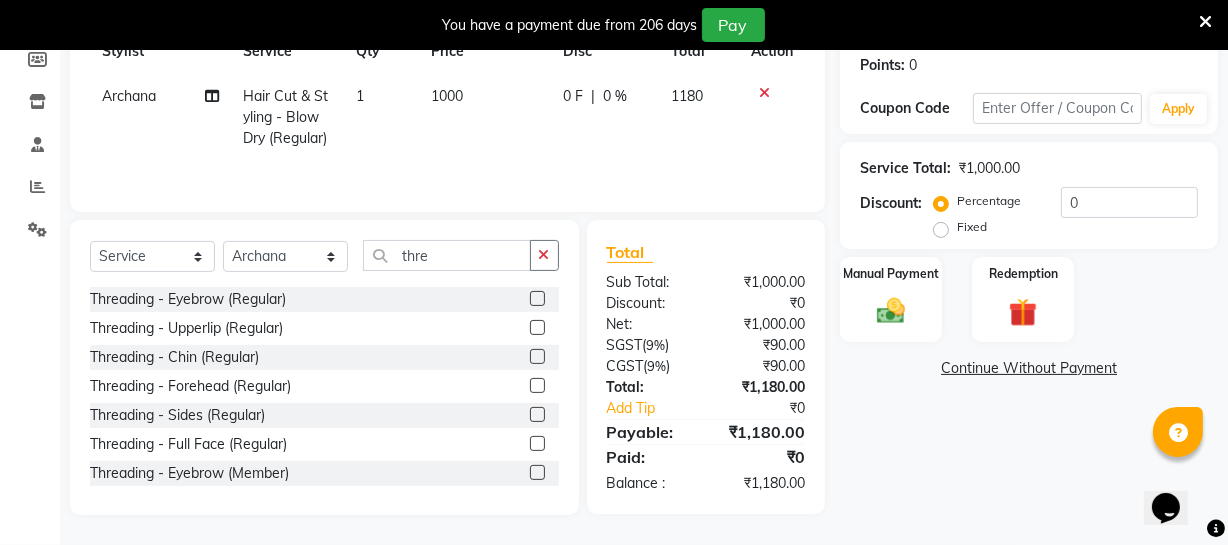 click 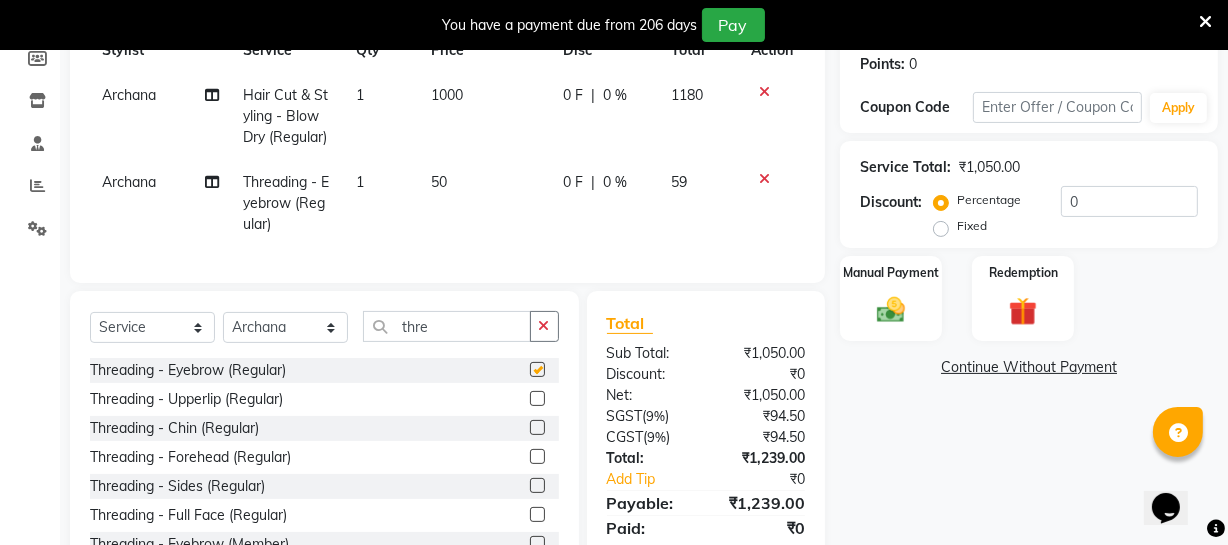 checkbox on "false" 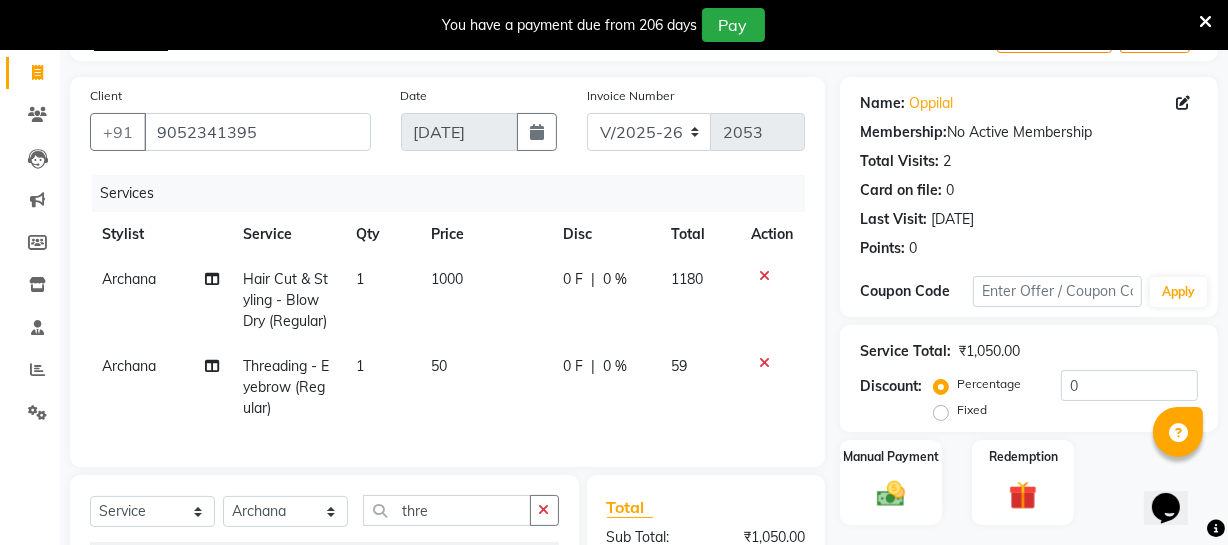 scroll, scrollTop: 120, scrollLeft: 0, axis: vertical 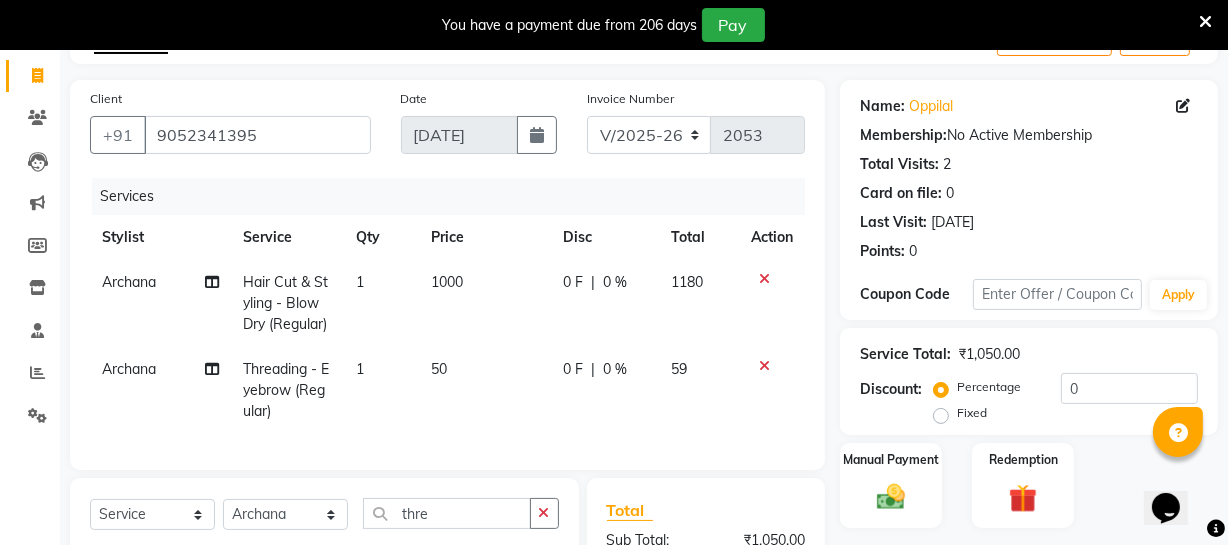 click on "1000" 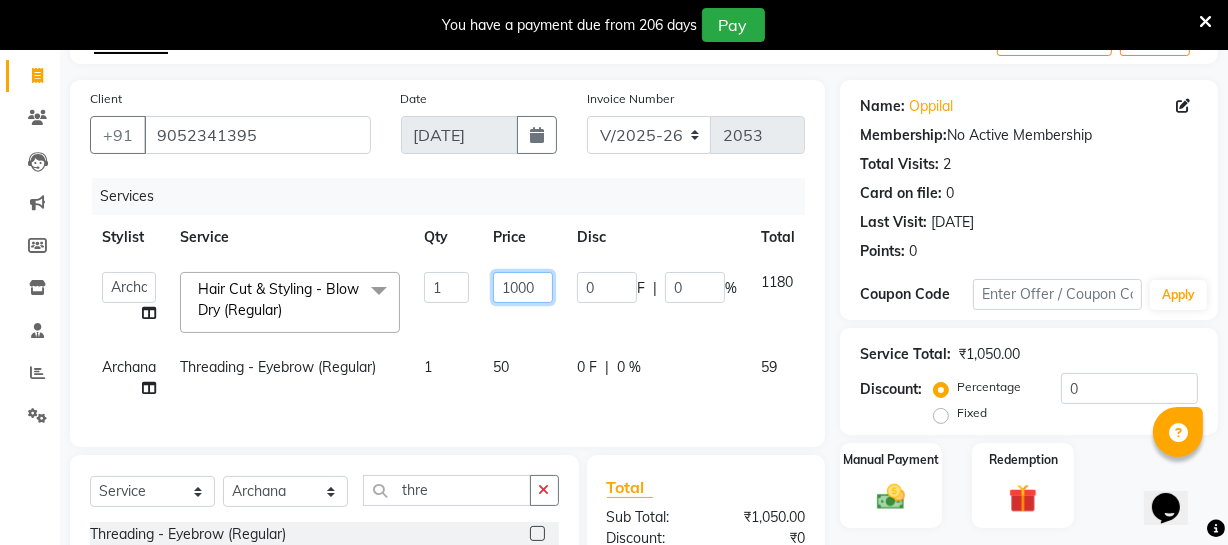 click on "1000" 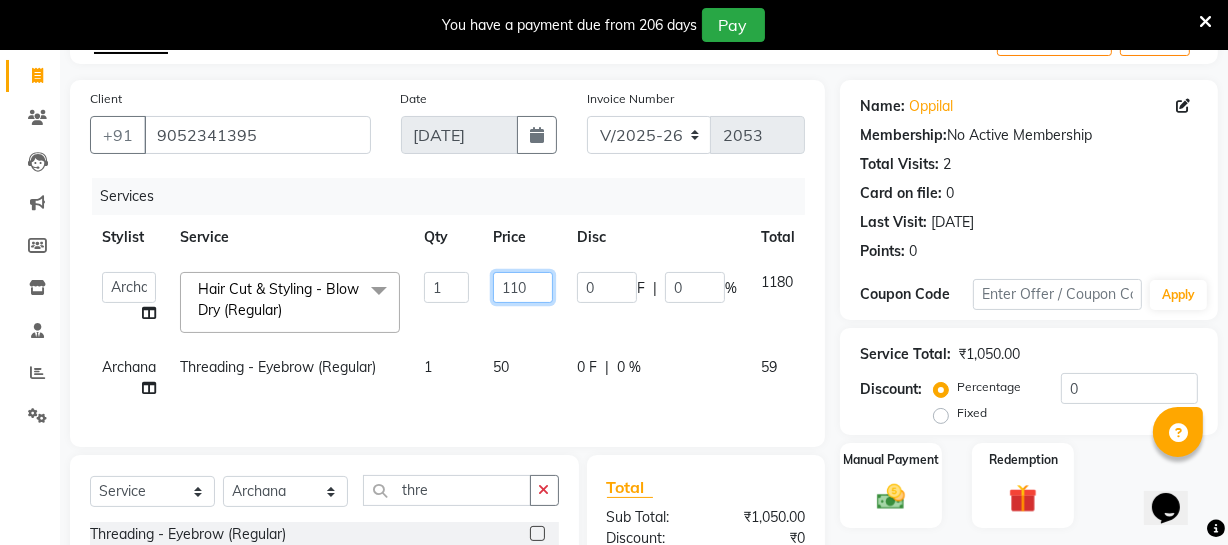 type on "1180" 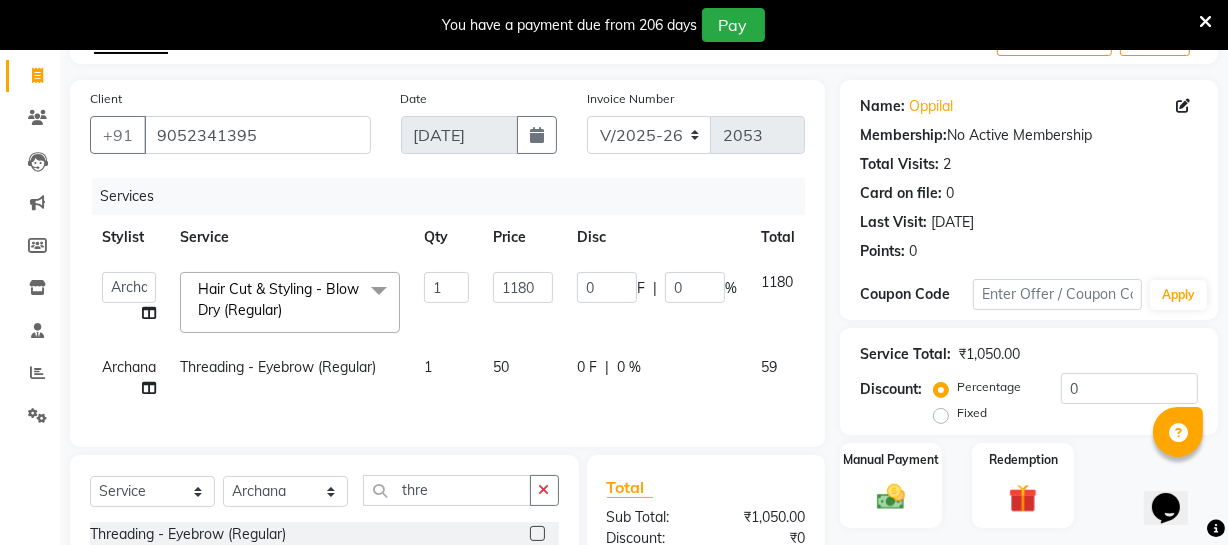 click on "50" 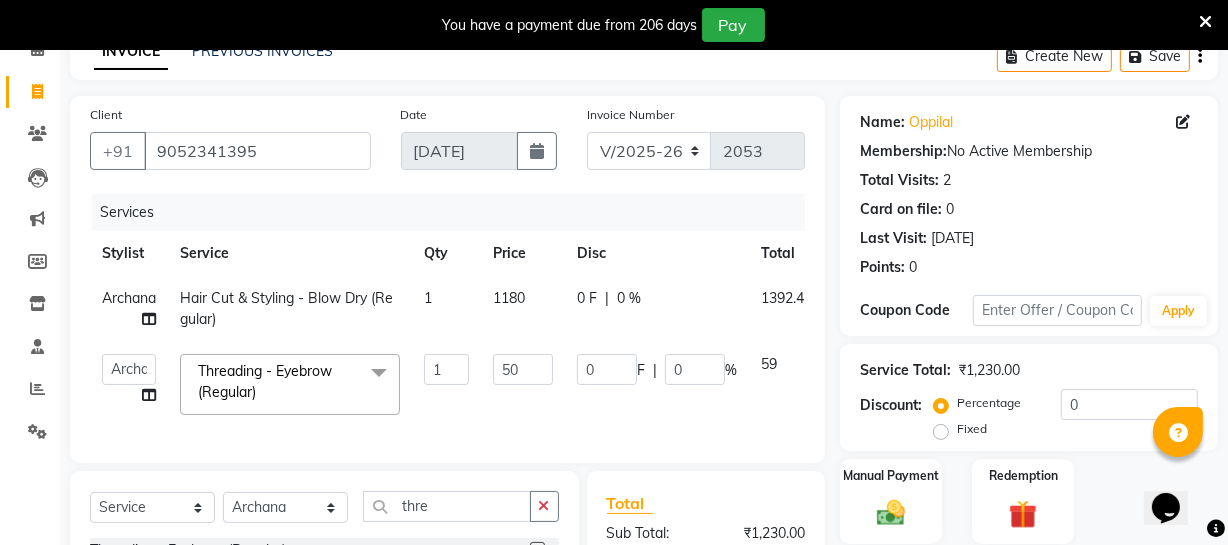 scroll, scrollTop: 96, scrollLeft: 0, axis: vertical 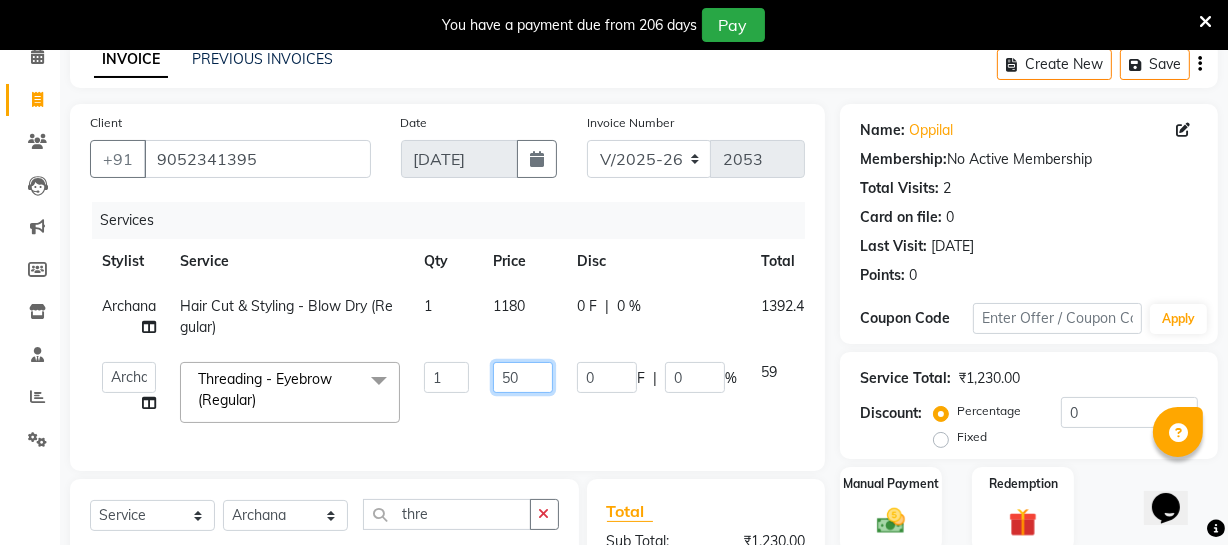 click on "50" 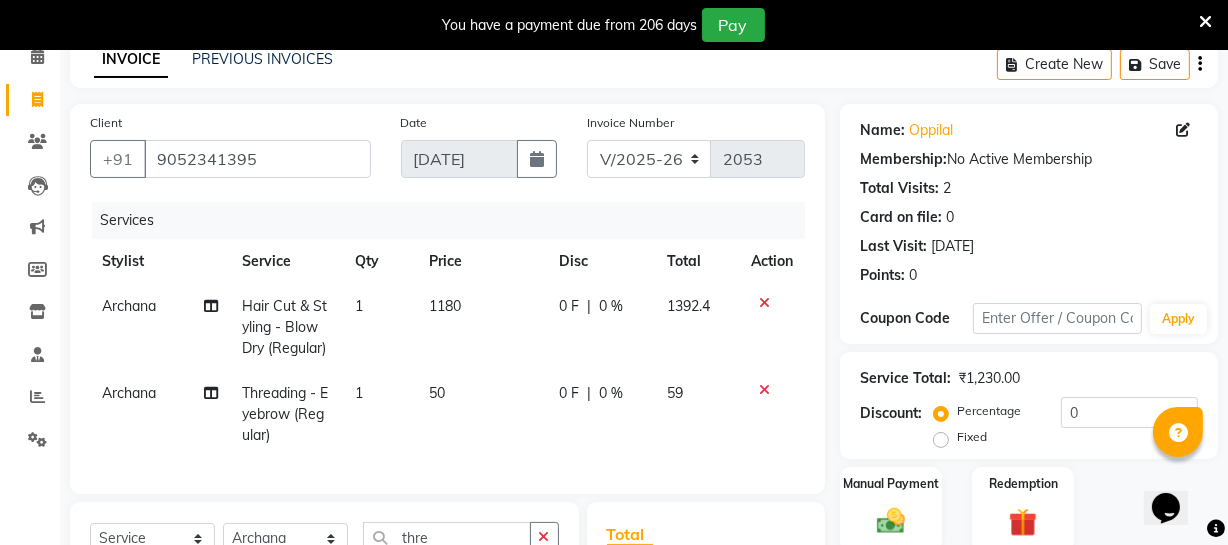 click on "1180" 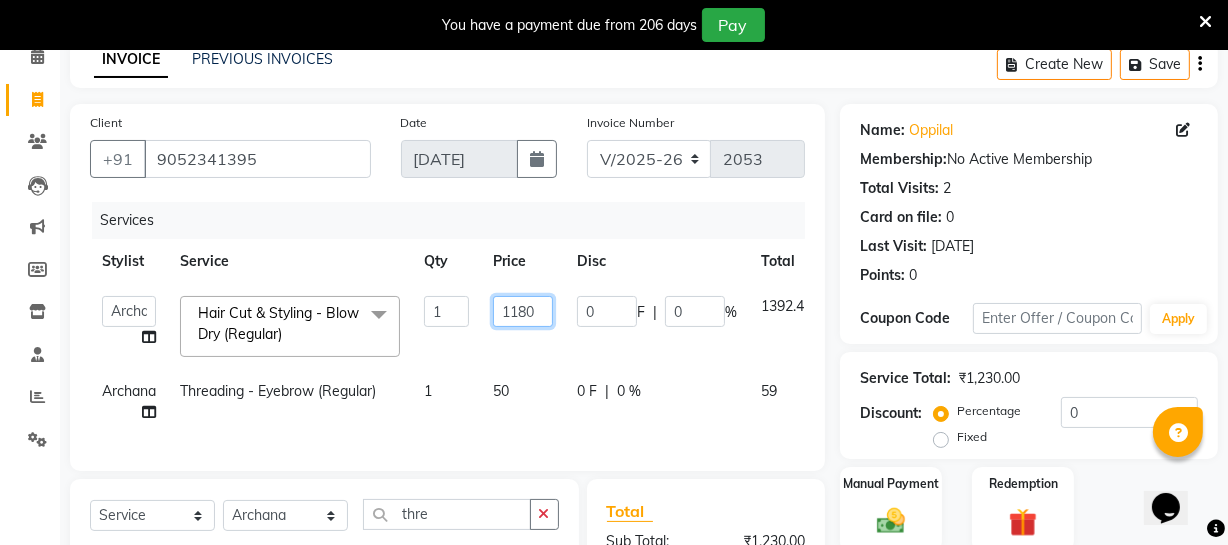 click on "1180" 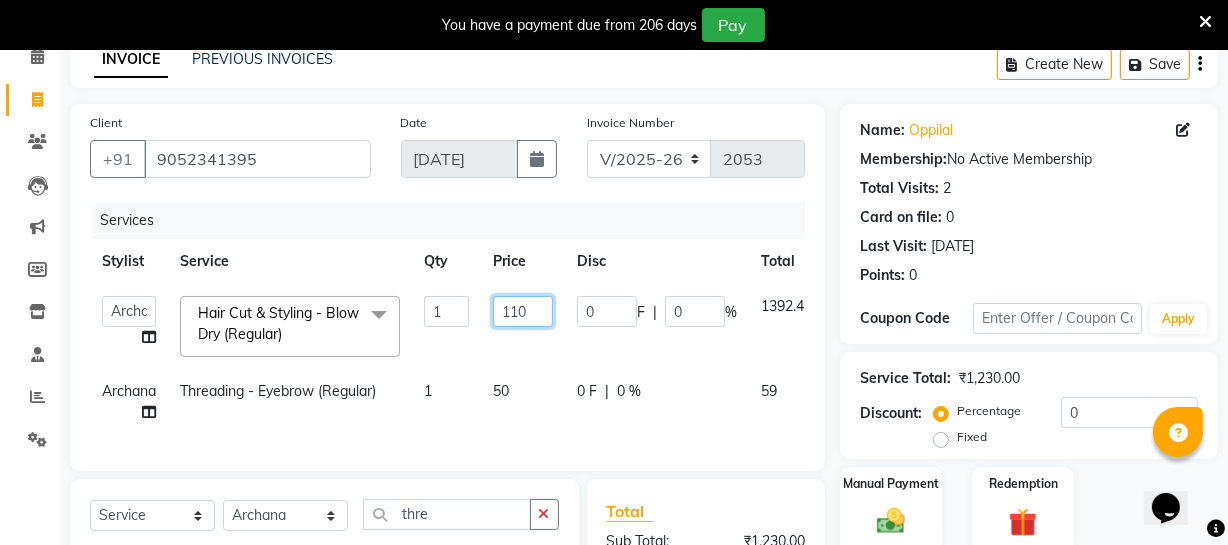 type on "1100" 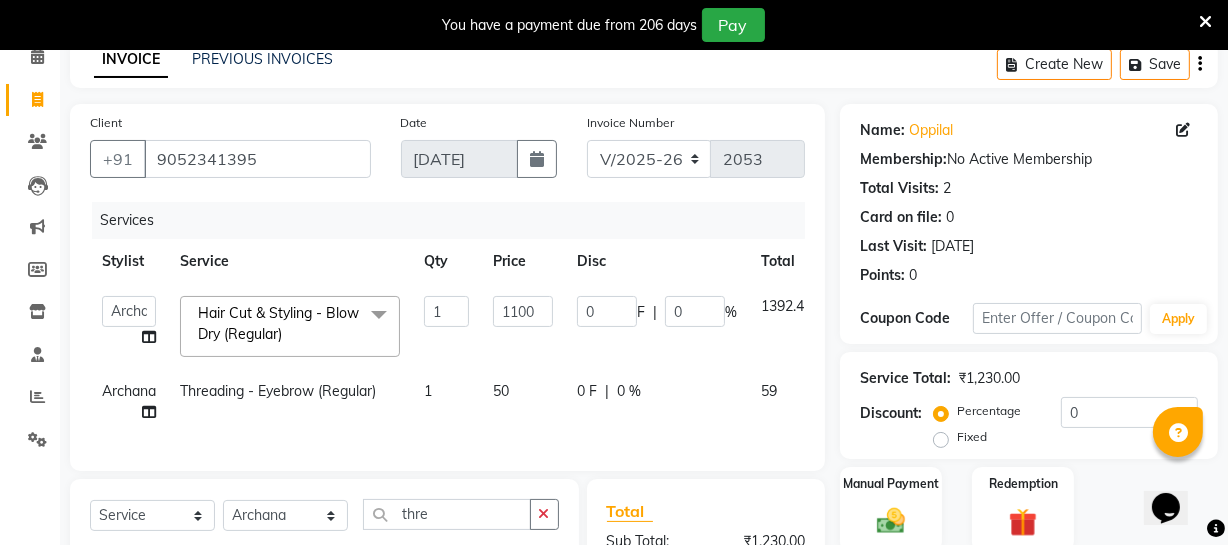 click on "1100" 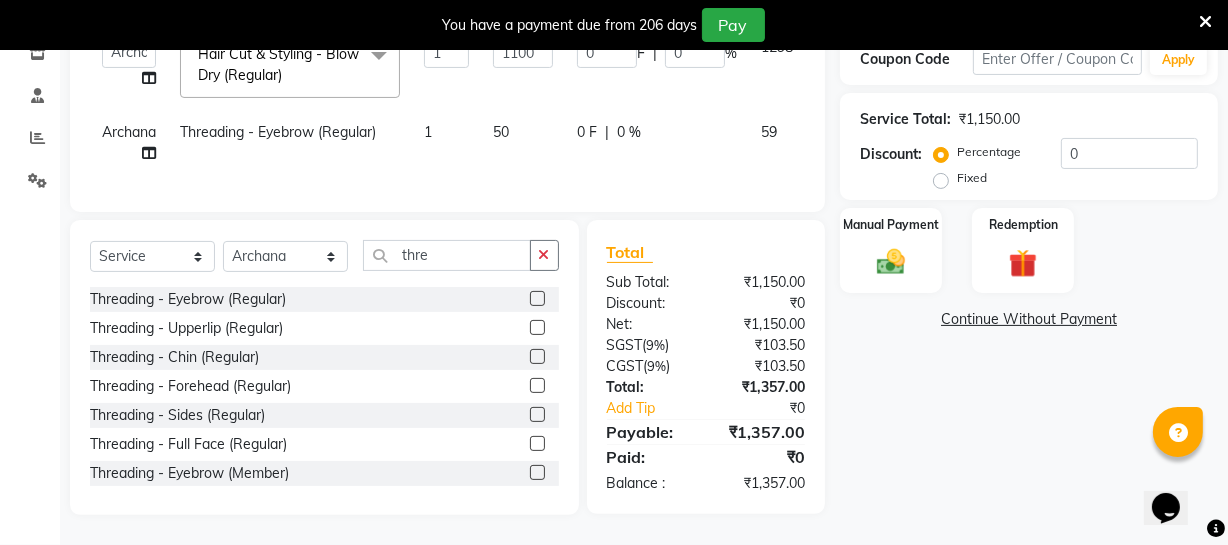 scroll, scrollTop: 278, scrollLeft: 0, axis: vertical 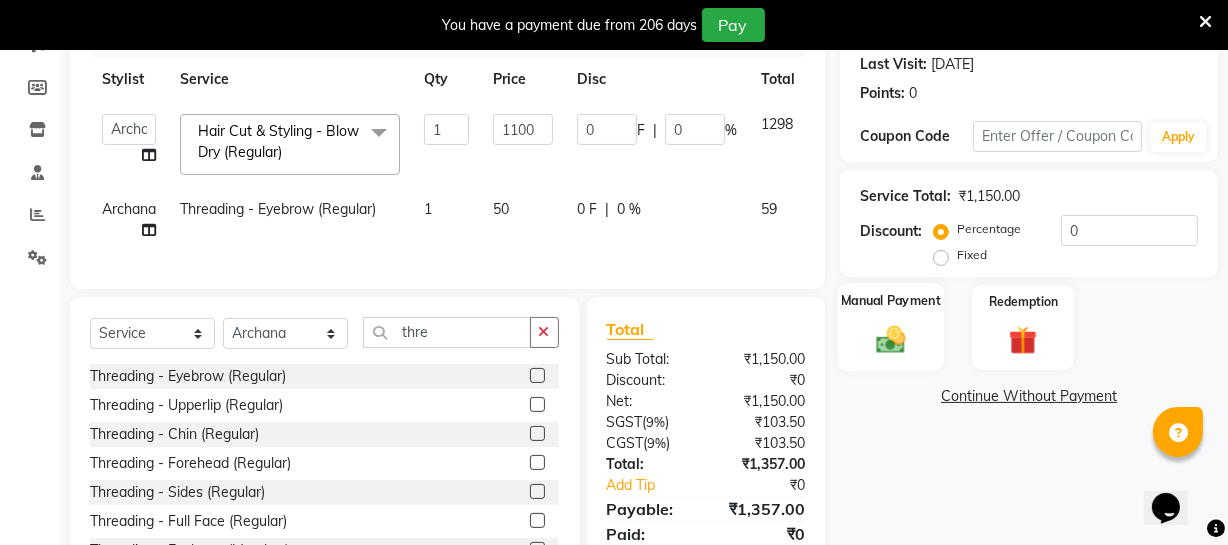 click 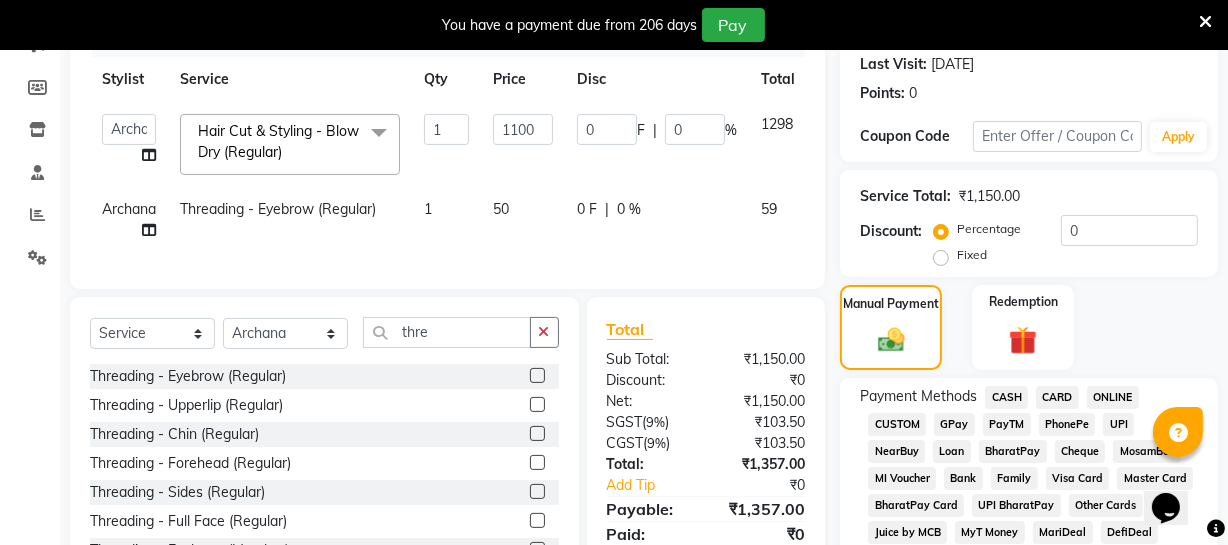 click on "CASH" 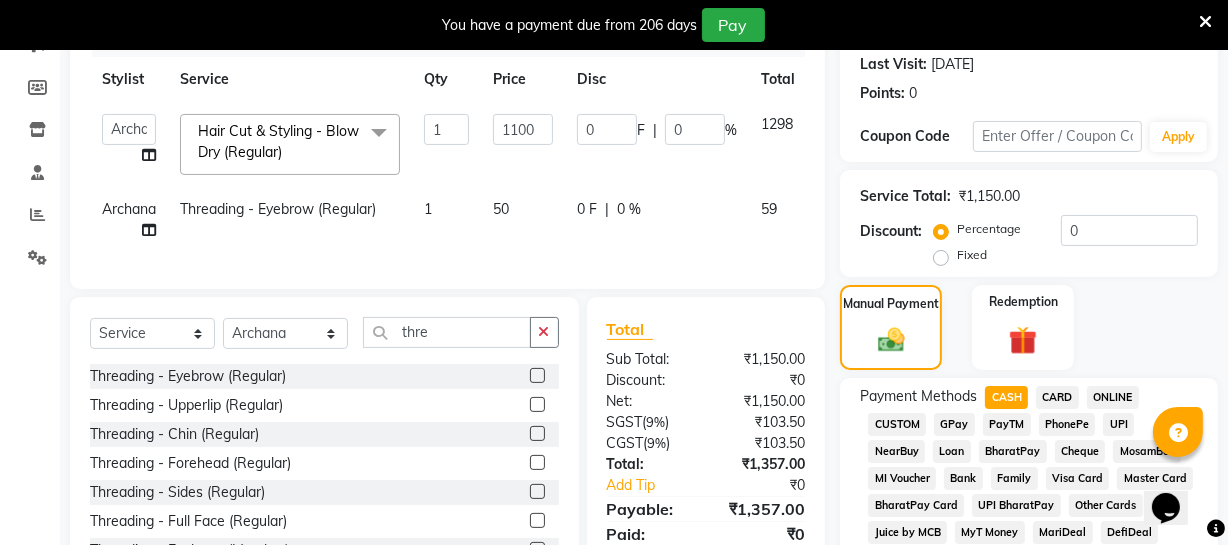 scroll, scrollTop: 1005, scrollLeft: 0, axis: vertical 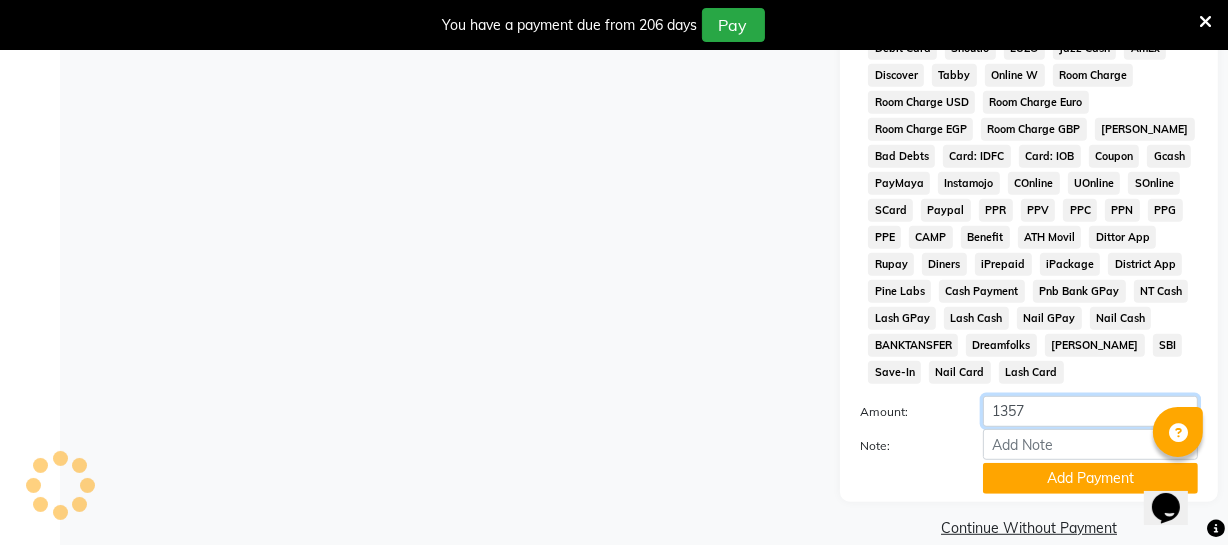 drag, startPoint x: 1028, startPoint y: 409, endPoint x: 1013, endPoint y: 410, distance: 15.033297 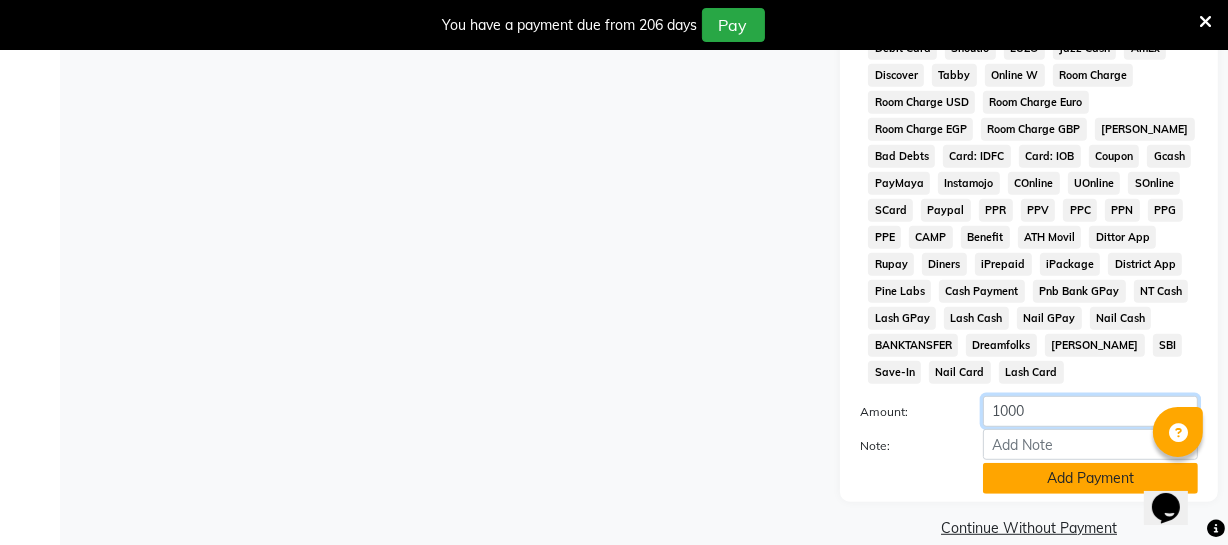 type on "1000" 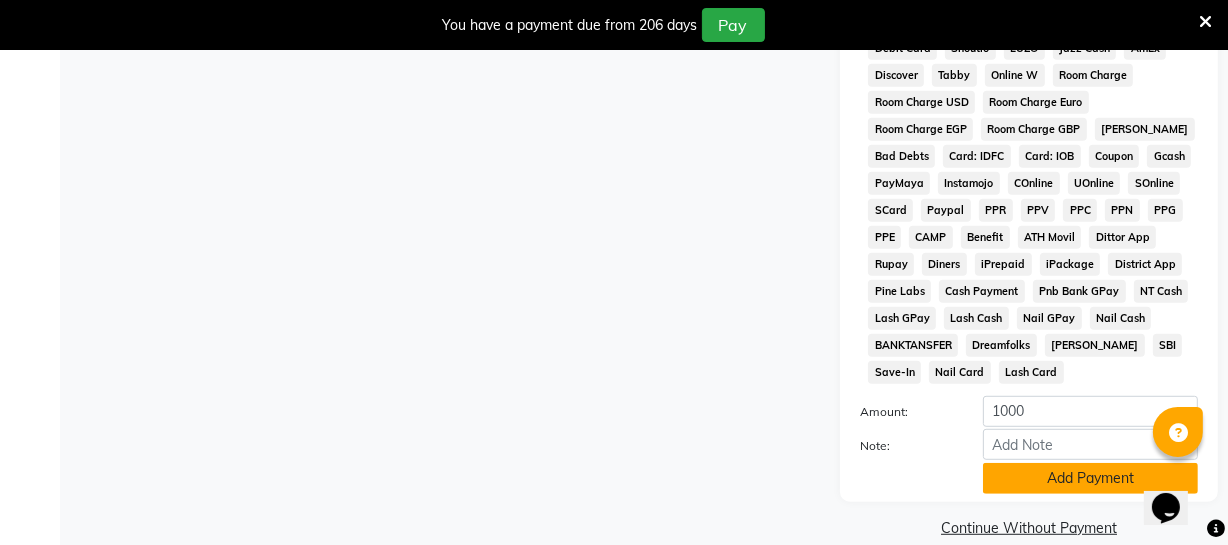 click on "Add Payment" 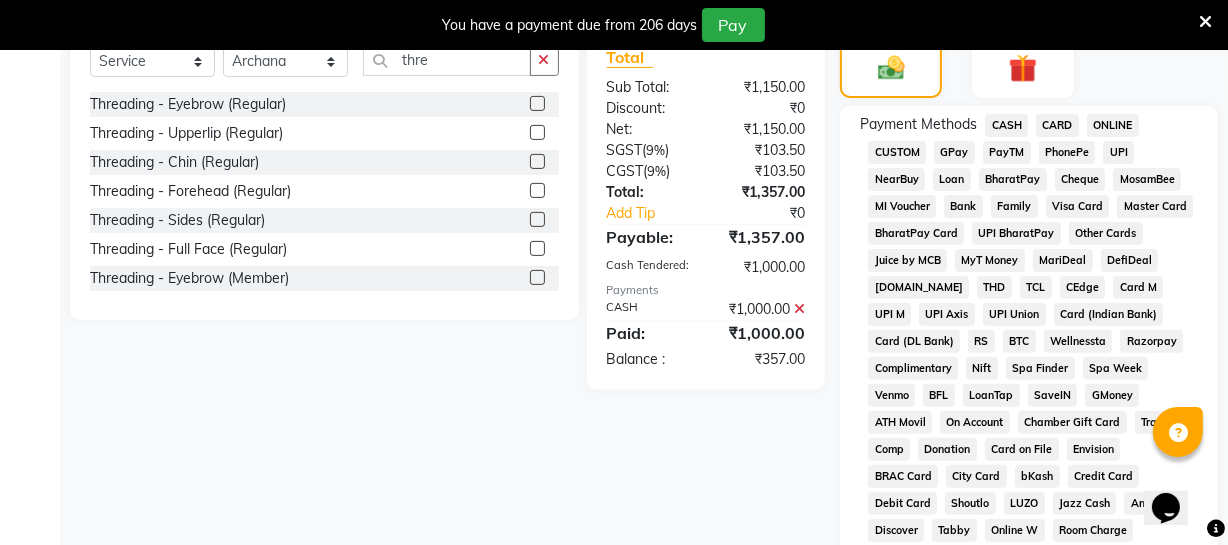 scroll, scrollTop: 460, scrollLeft: 0, axis: vertical 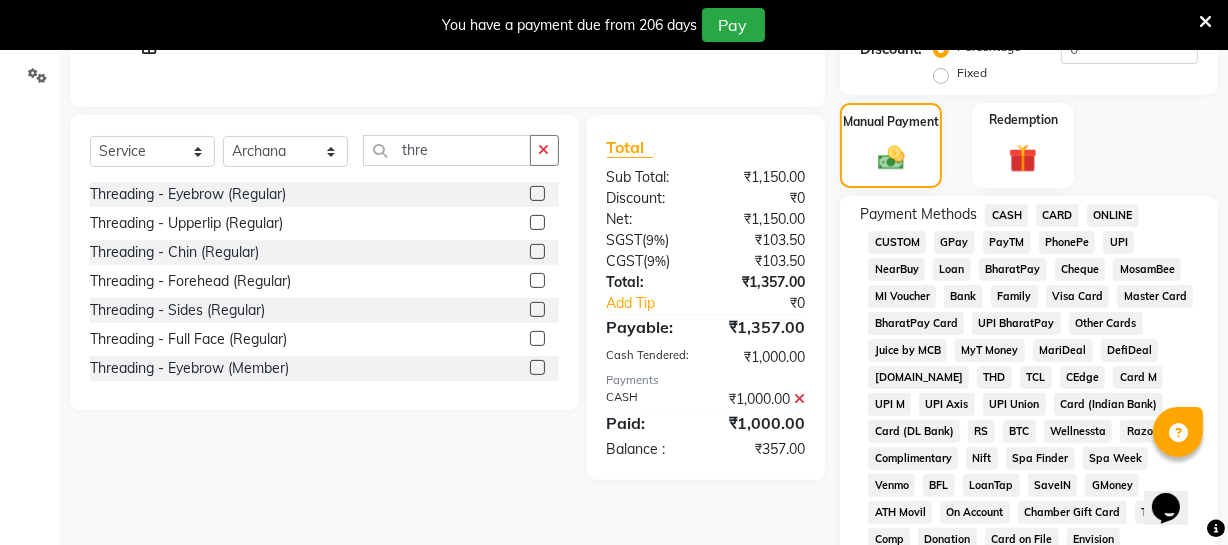 click on "ONLINE" 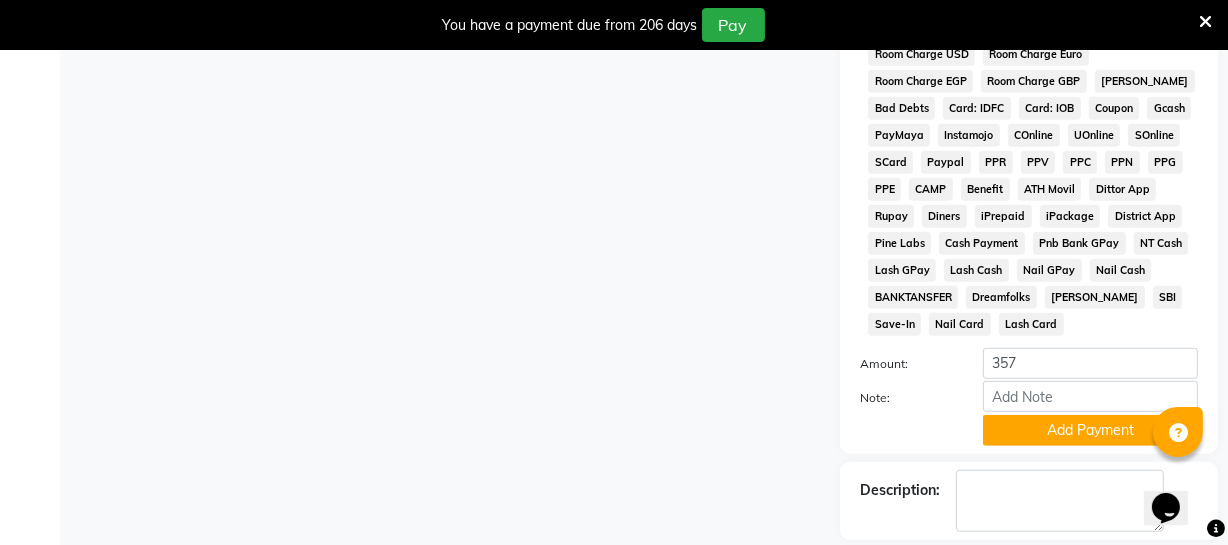 scroll, scrollTop: 1145, scrollLeft: 0, axis: vertical 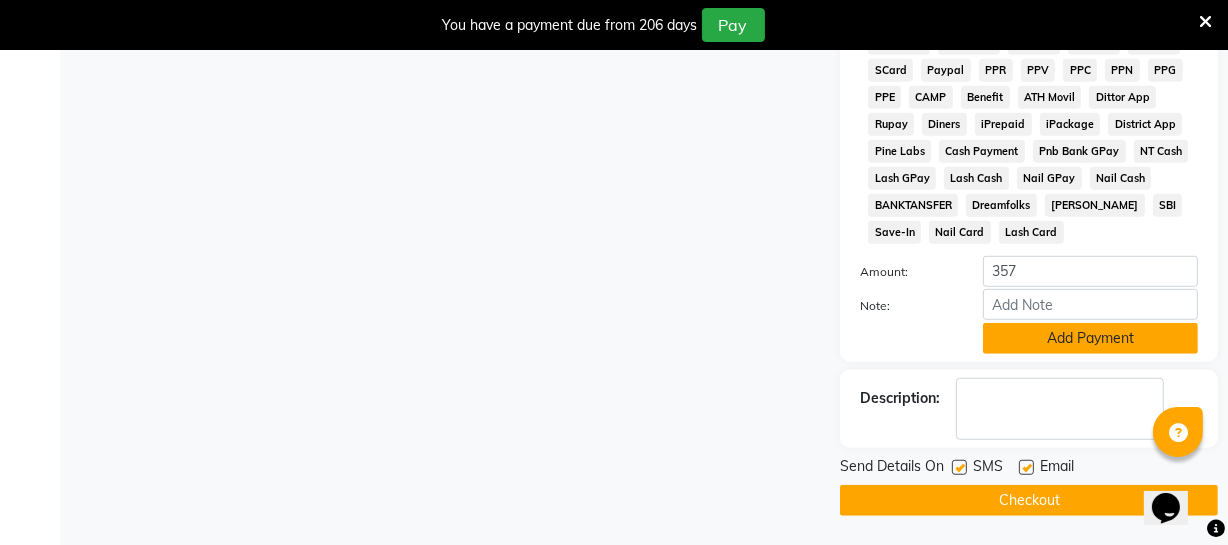 click on "Add Payment" 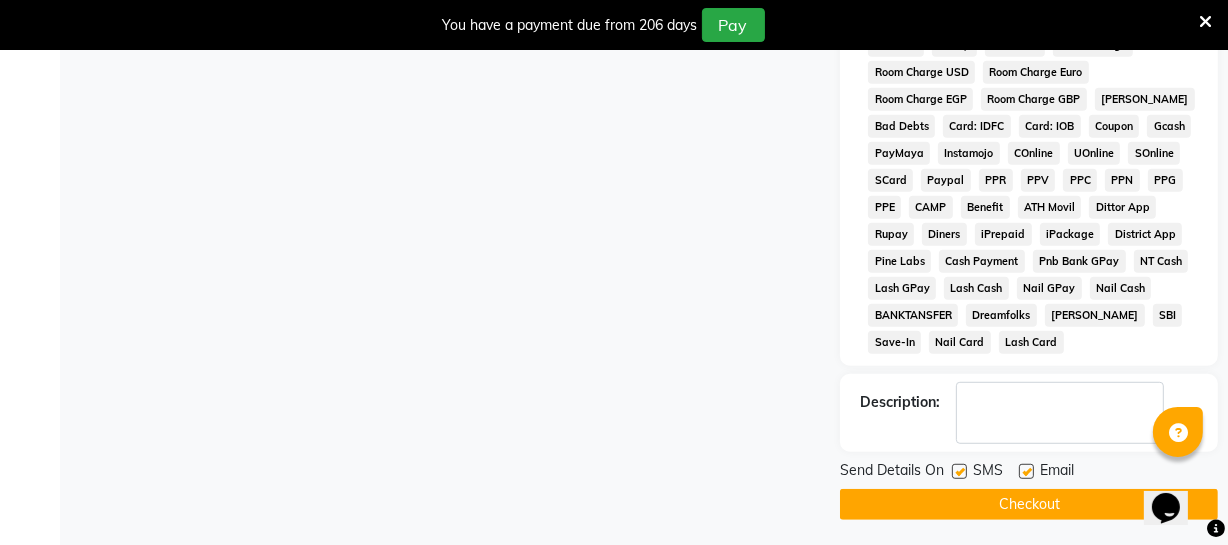 scroll, scrollTop: 1039, scrollLeft: 0, axis: vertical 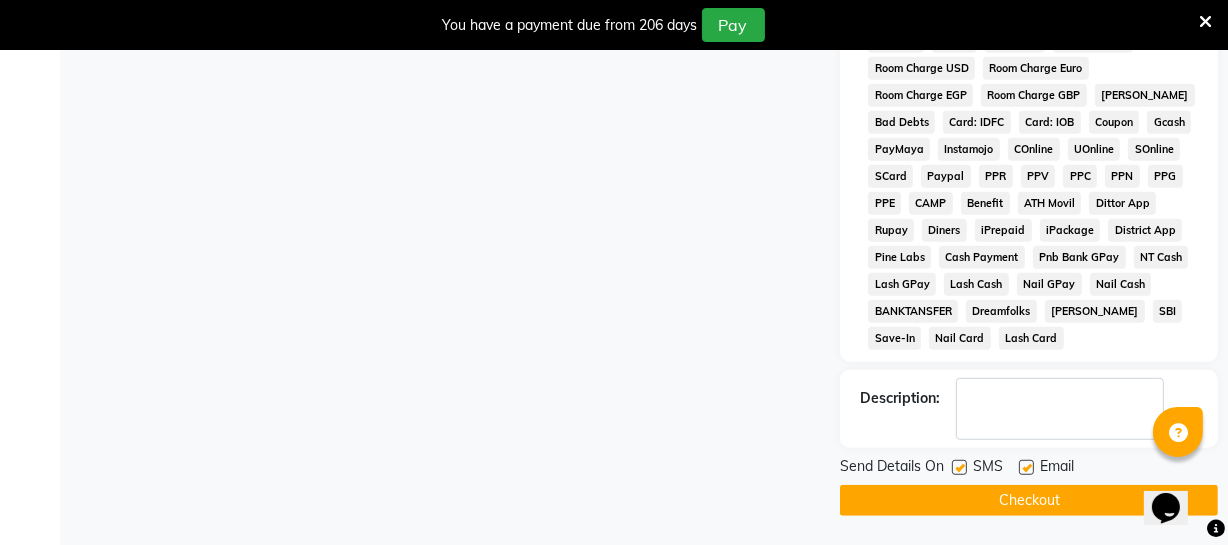 click on "Checkout" 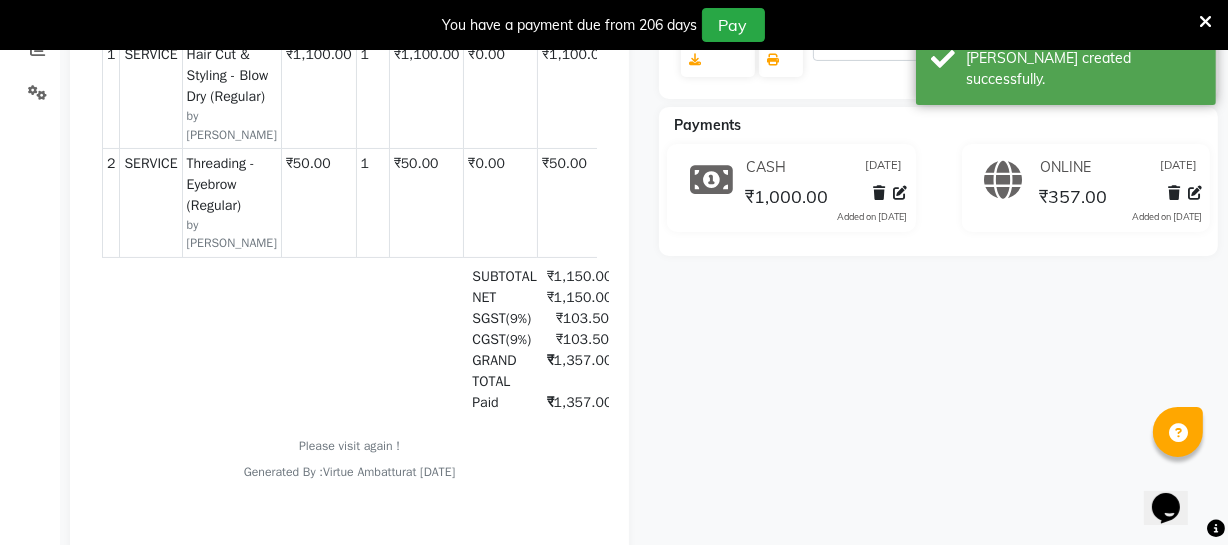 scroll, scrollTop: 0, scrollLeft: 0, axis: both 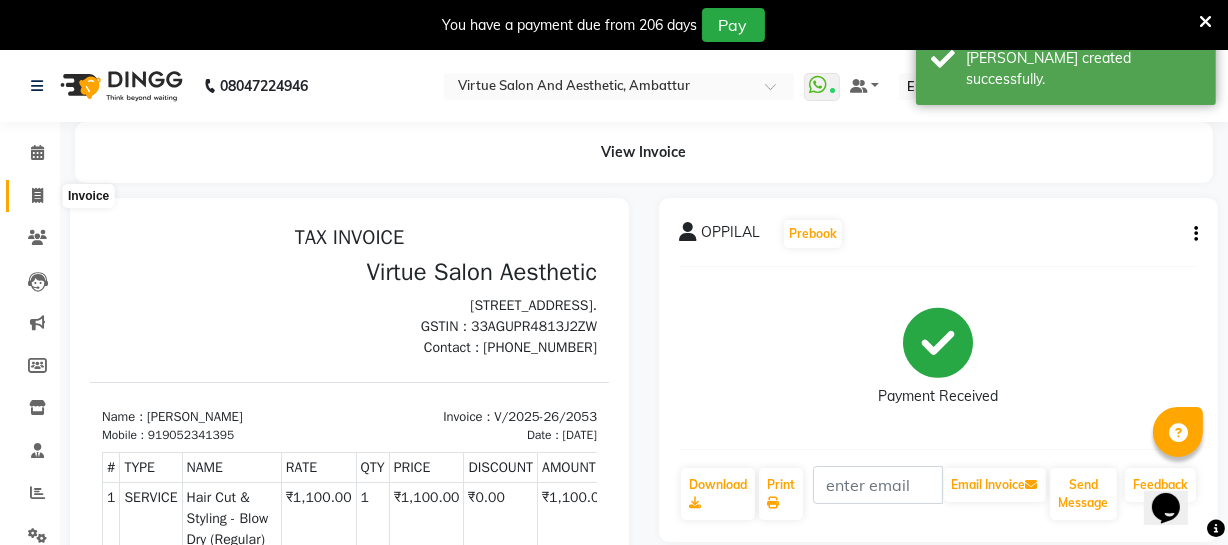 drag, startPoint x: 30, startPoint y: 189, endPoint x: 29, endPoint y: 155, distance: 34.0147 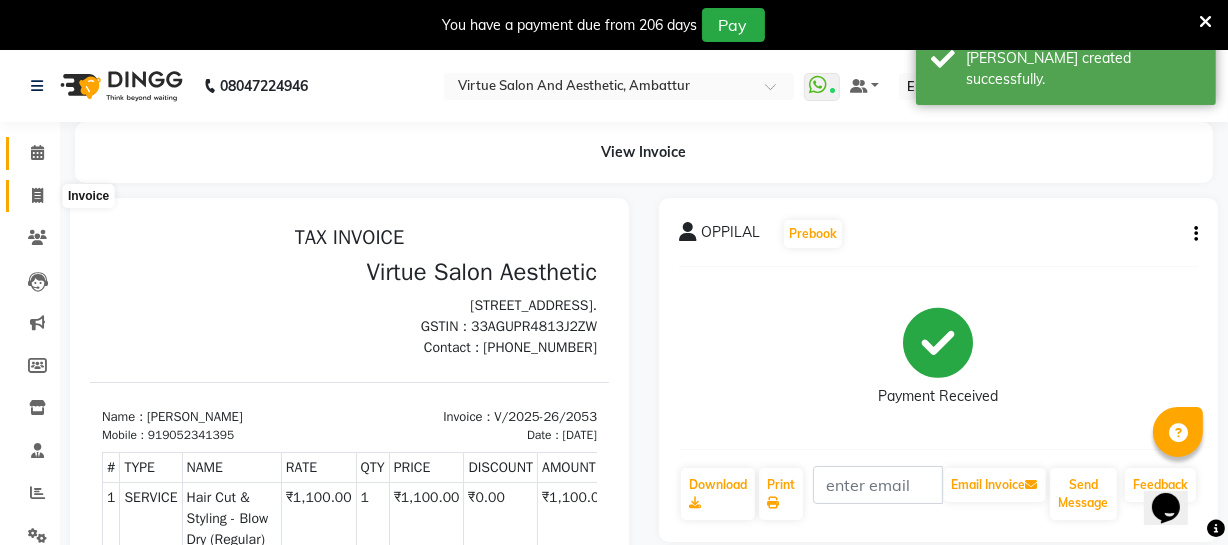 click 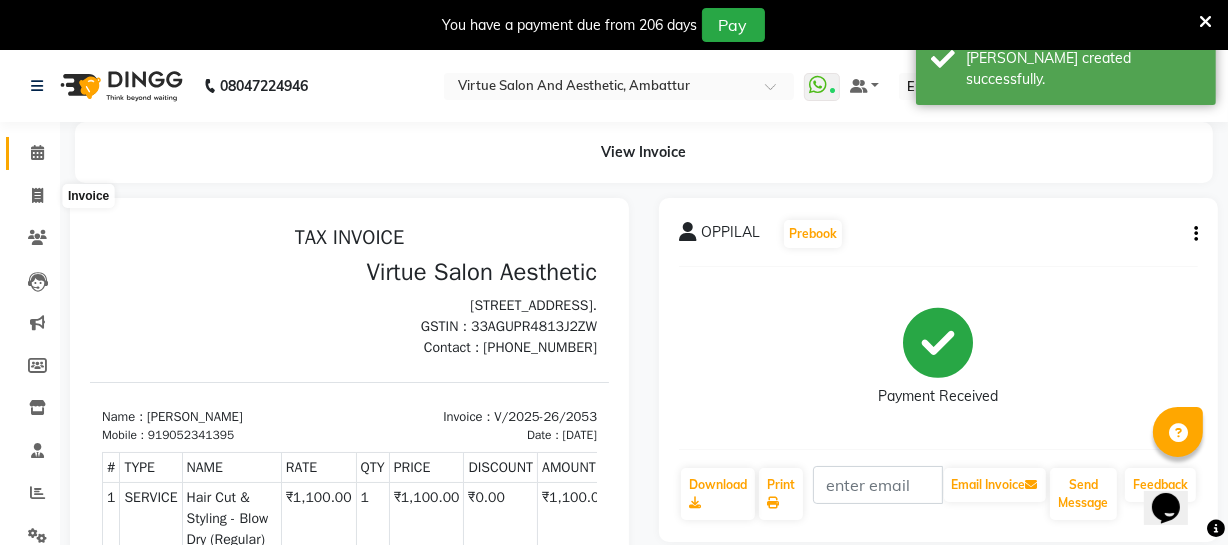 select on "service" 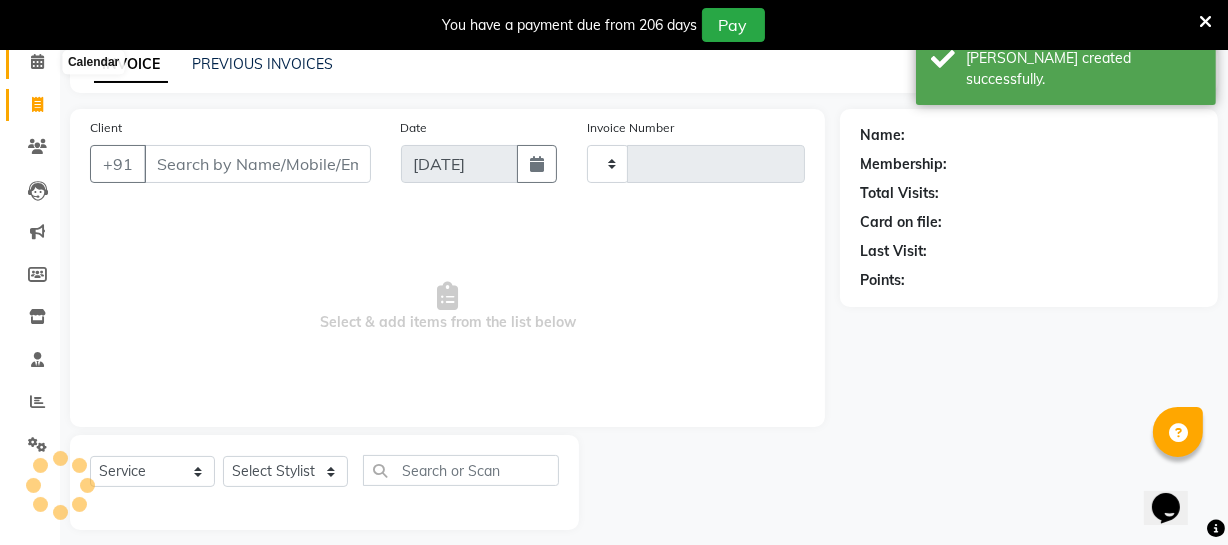 type on "2054" 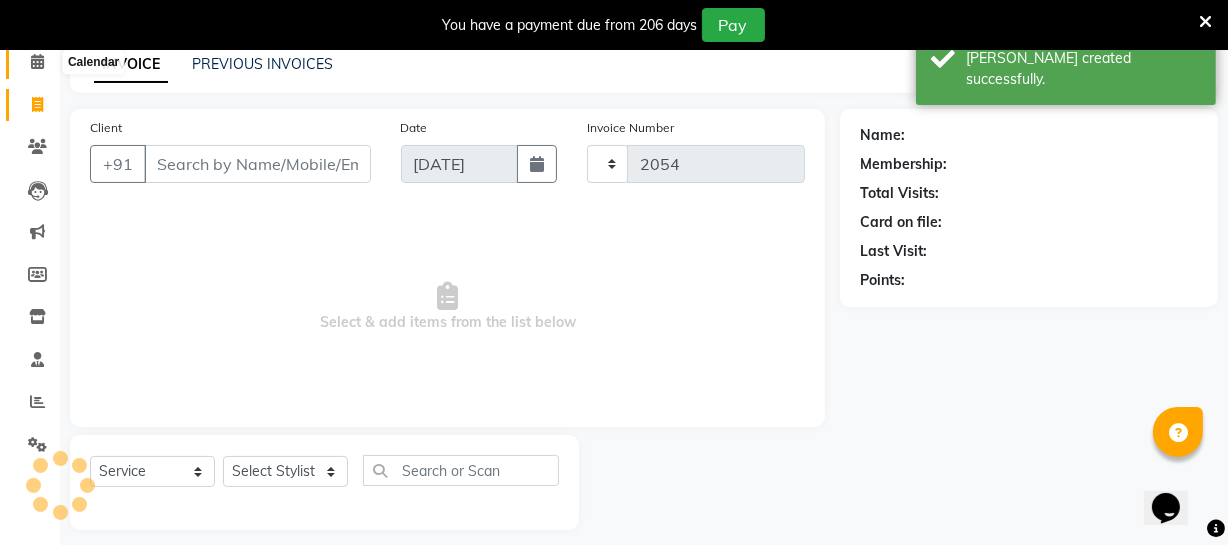 select on "5237" 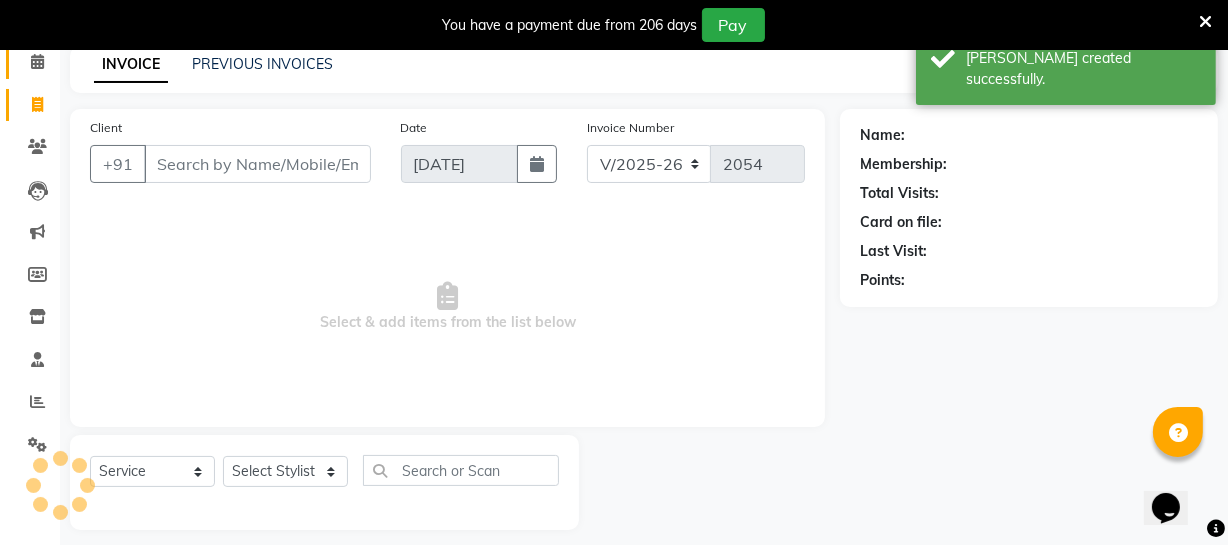 scroll, scrollTop: 107, scrollLeft: 0, axis: vertical 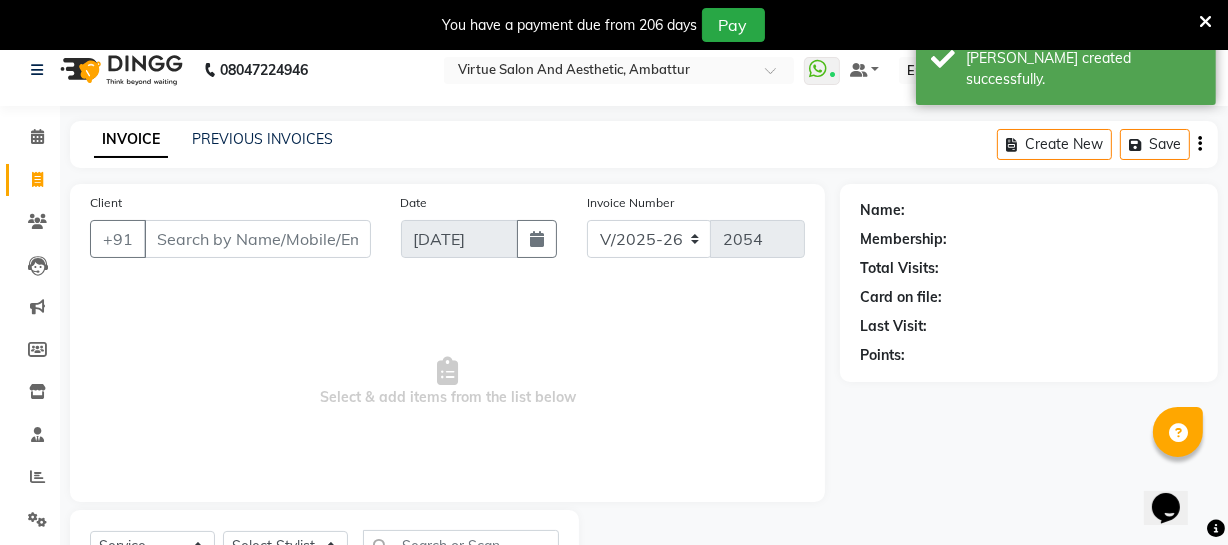 drag, startPoint x: 0, startPoint y: 135, endPoint x: 334, endPoint y: 149, distance: 334.29327 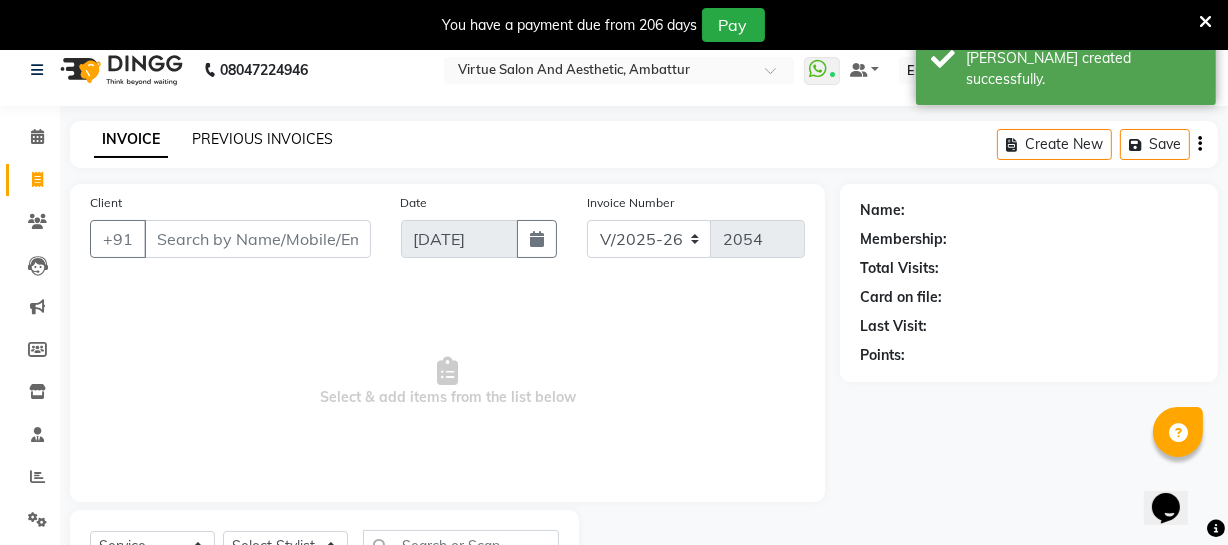 click on "PREVIOUS INVOICES" 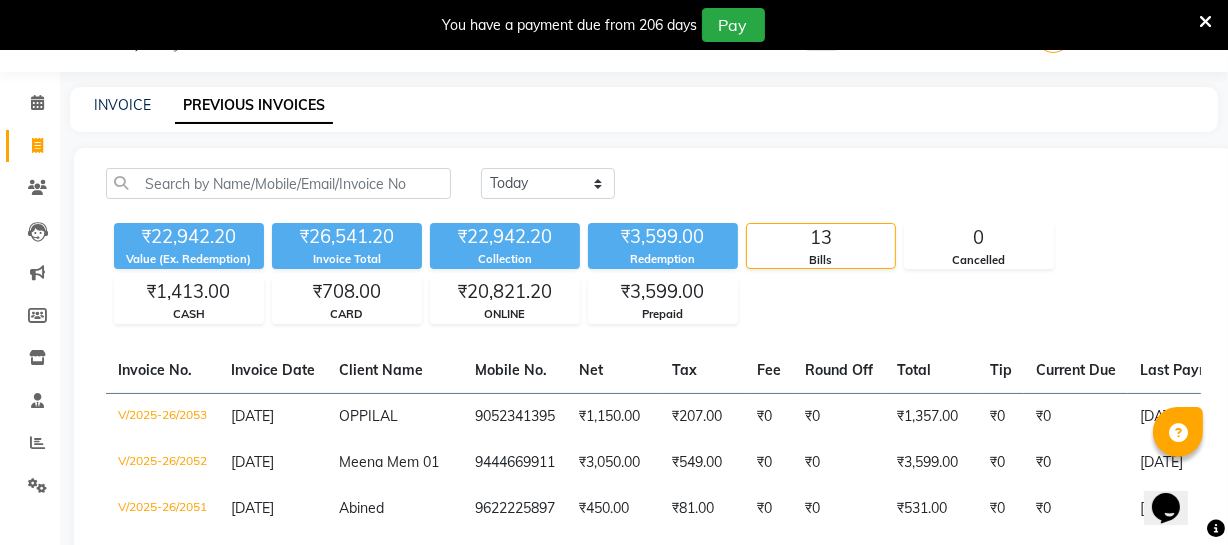 scroll, scrollTop: 0, scrollLeft: 0, axis: both 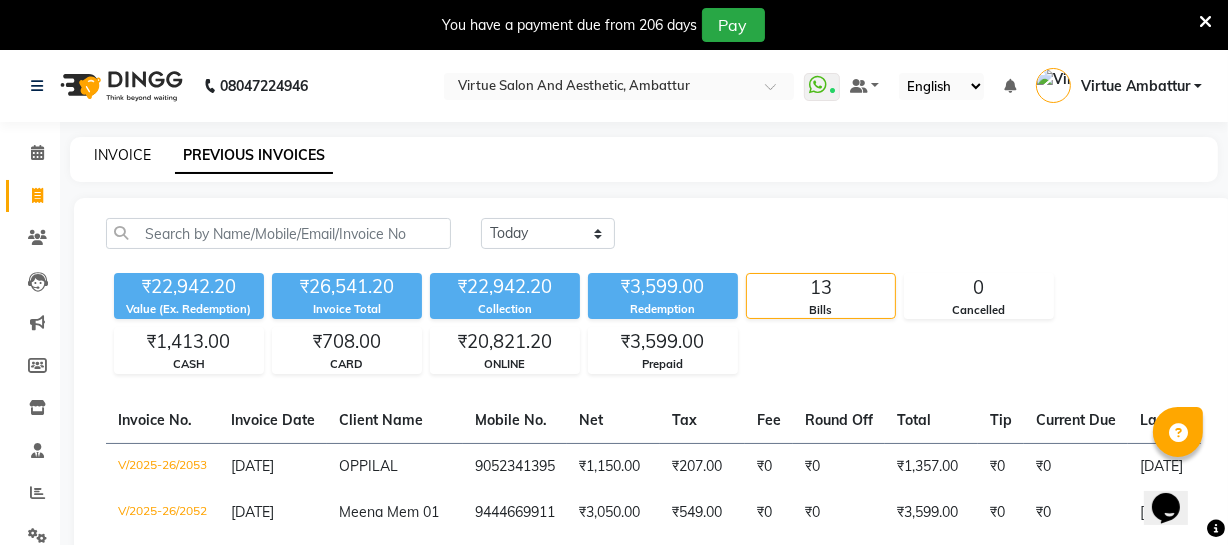 click on "INVOICE" 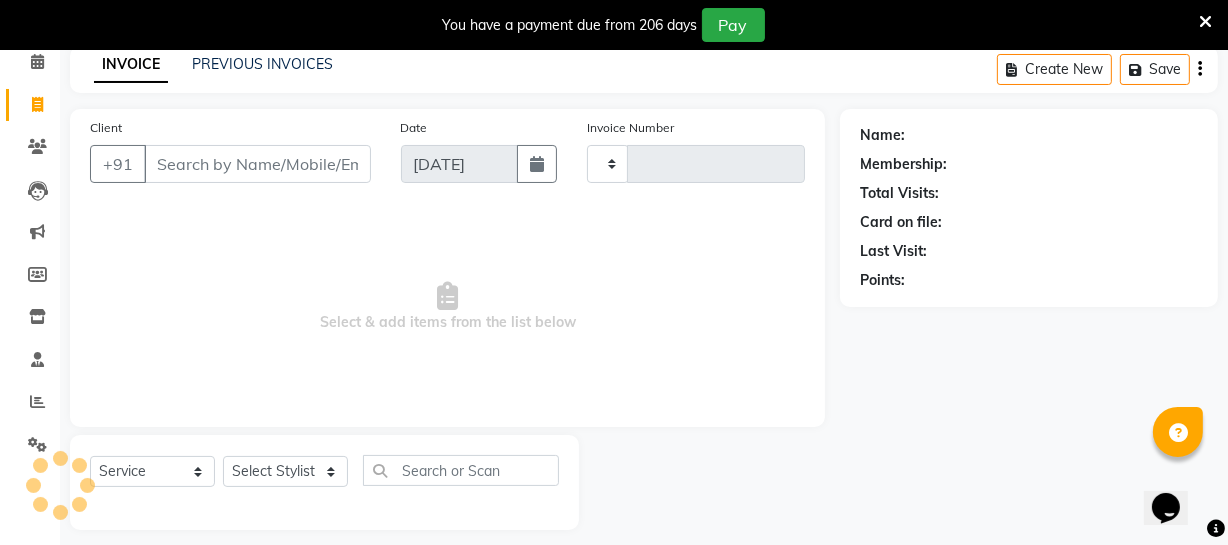 type on "2054" 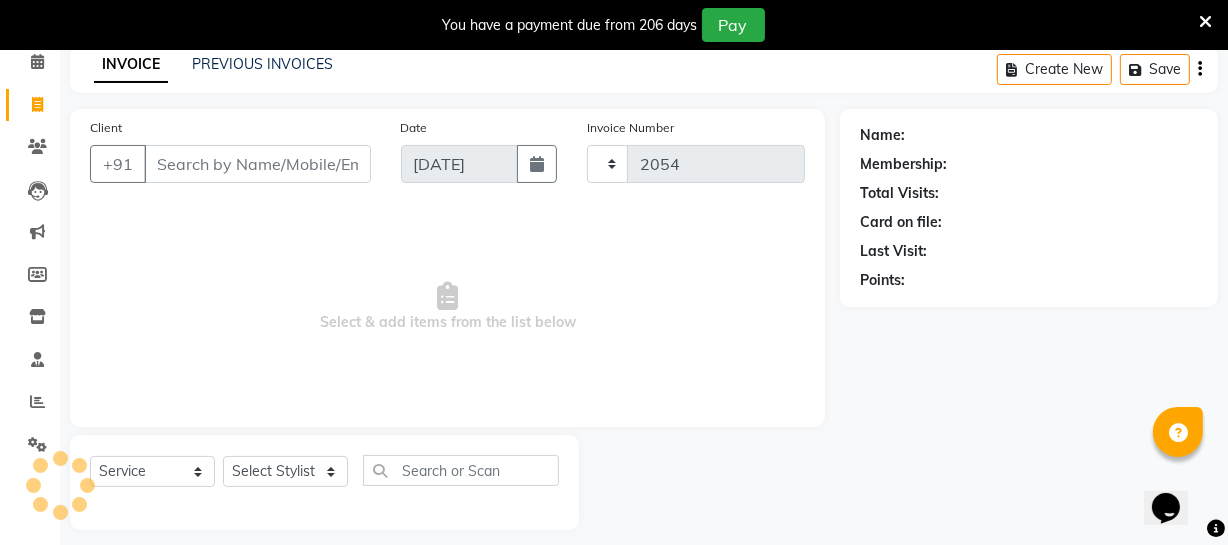 scroll, scrollTop: 107, scrollLeft: 0, axis: vertical 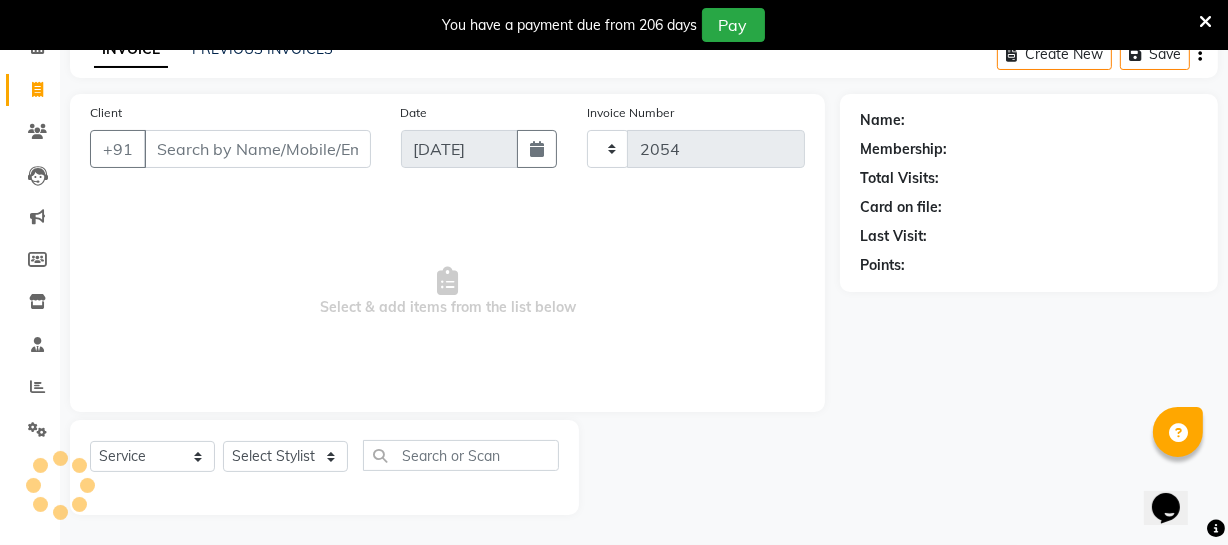select on "5237" 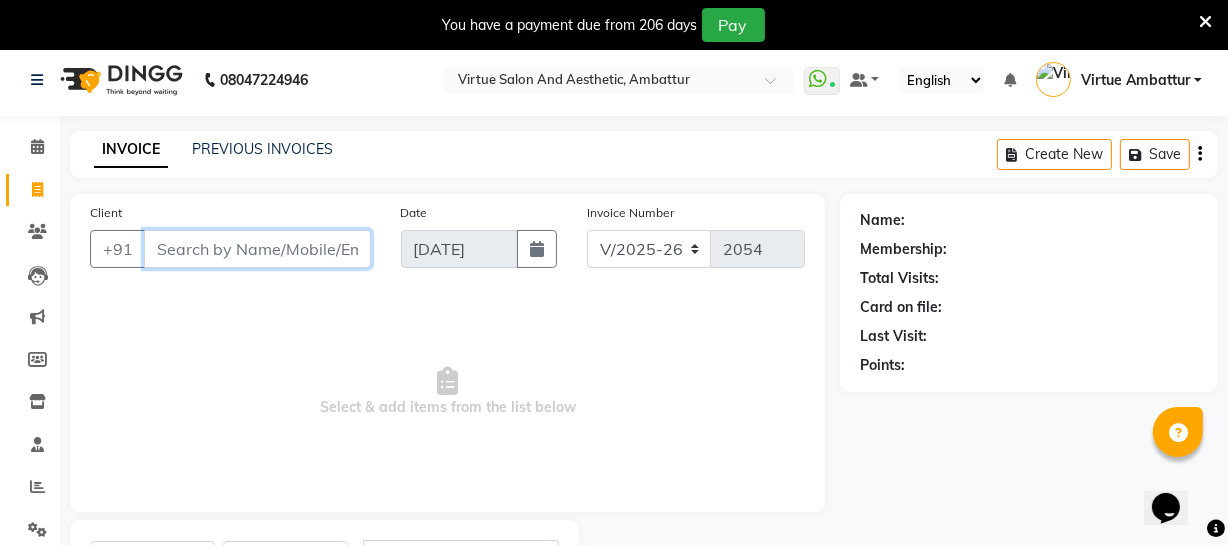 scroll, scrollTop: 0, scrollLeft: 0, axis: both 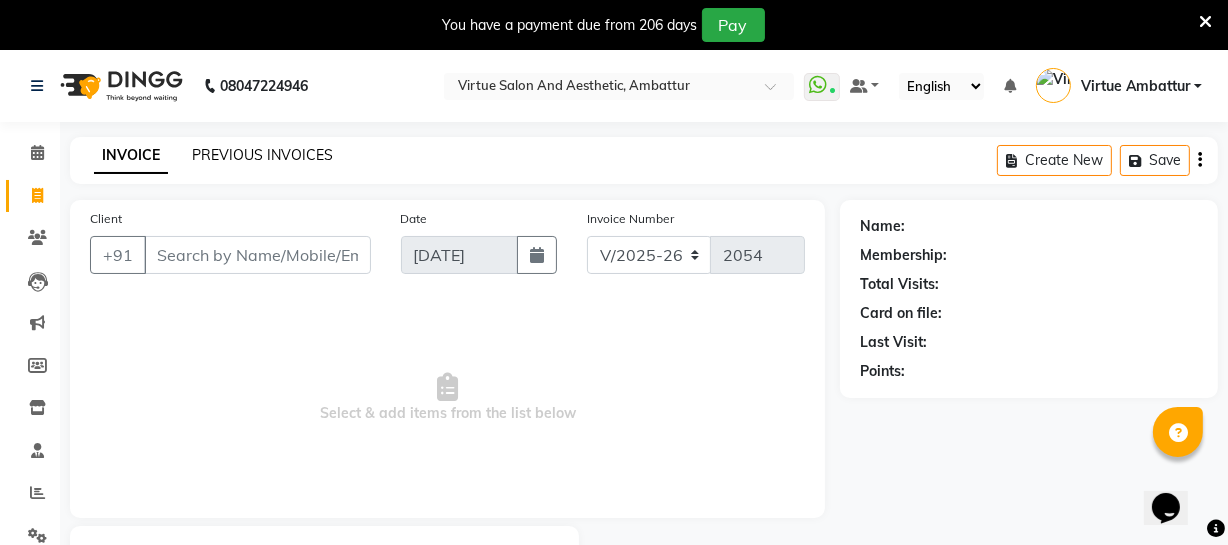 click on "PREVIOUS INVOICES" 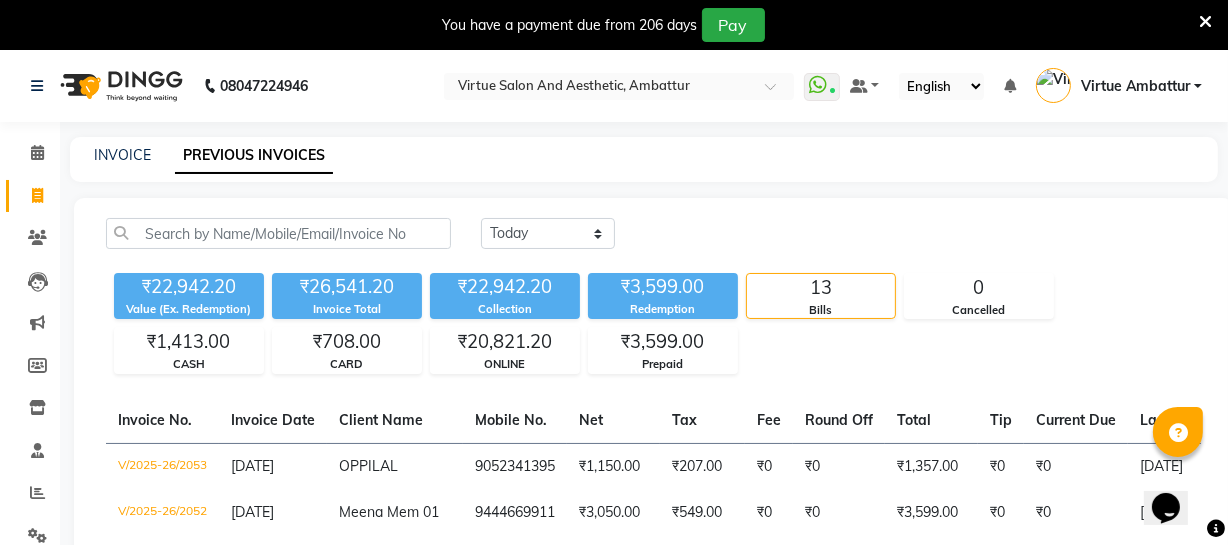 scroll, scrollTop: 0, scrollLeft: 0, axis: both 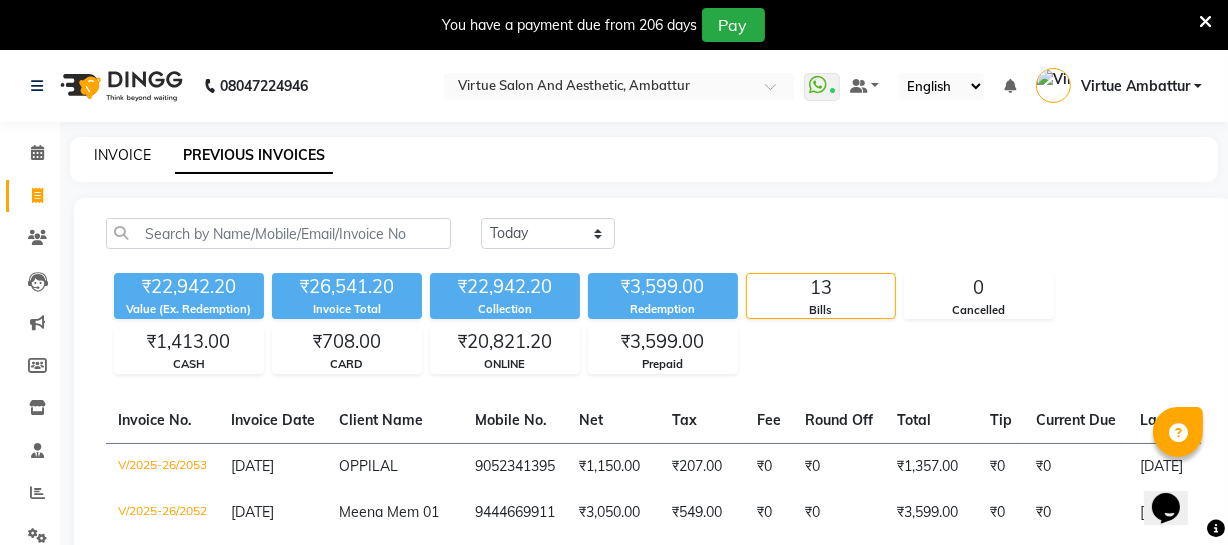 click on "INVOICE" 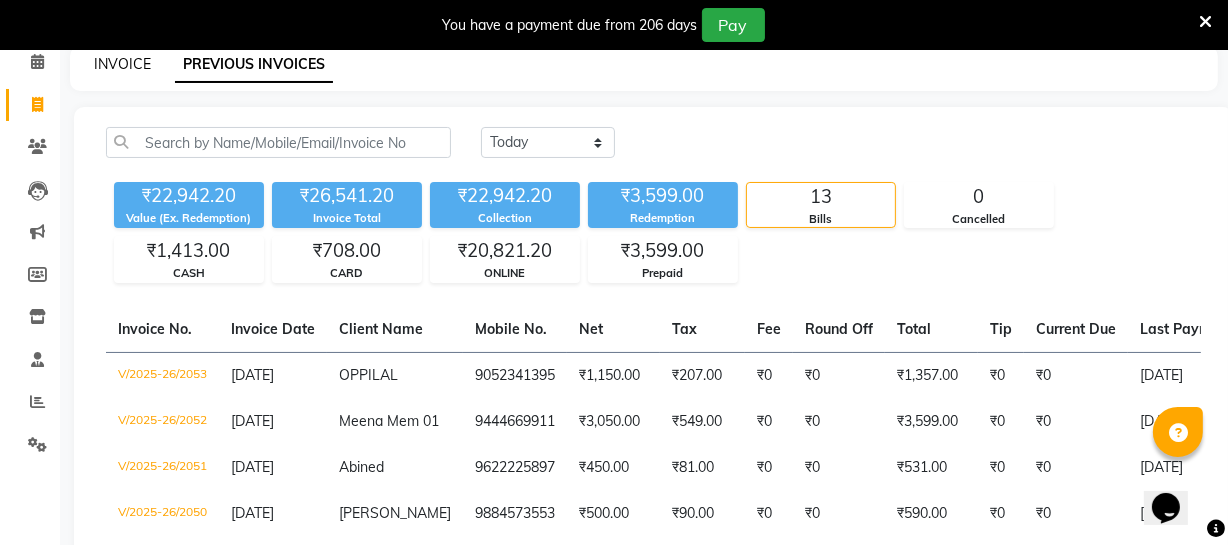 select on "service" 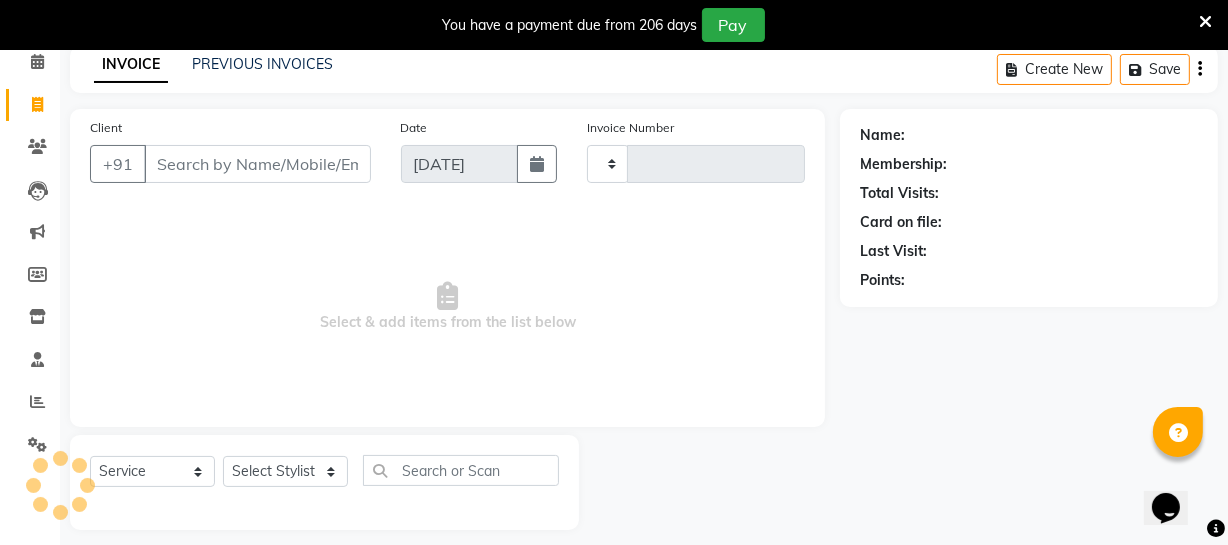 type on "2054" 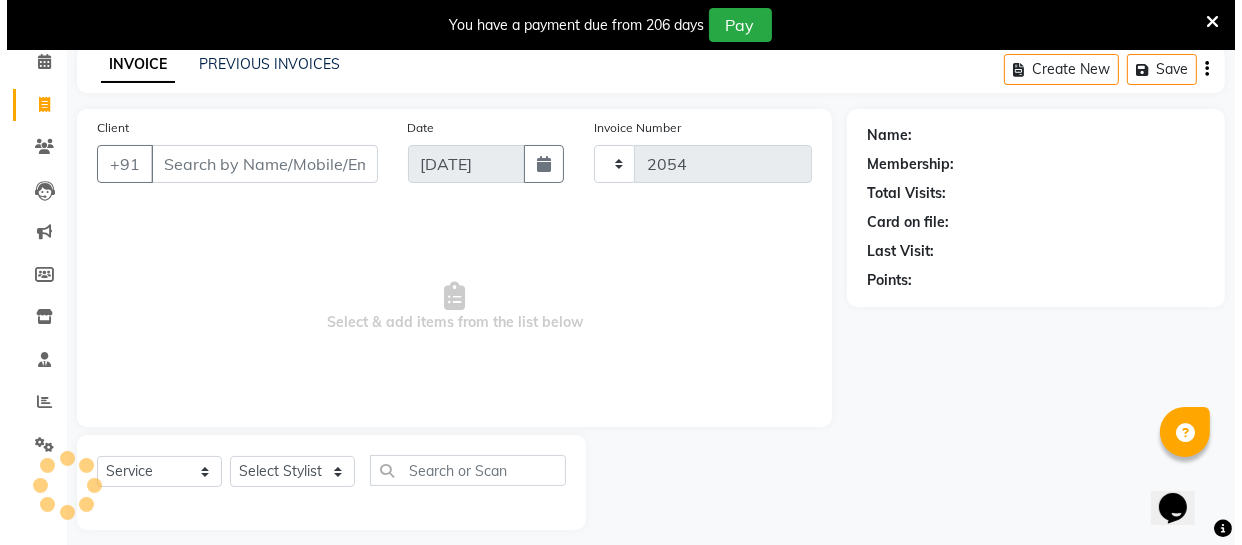 scroll, scrollTop: 107, scrollLeft: 0, axis: vertical 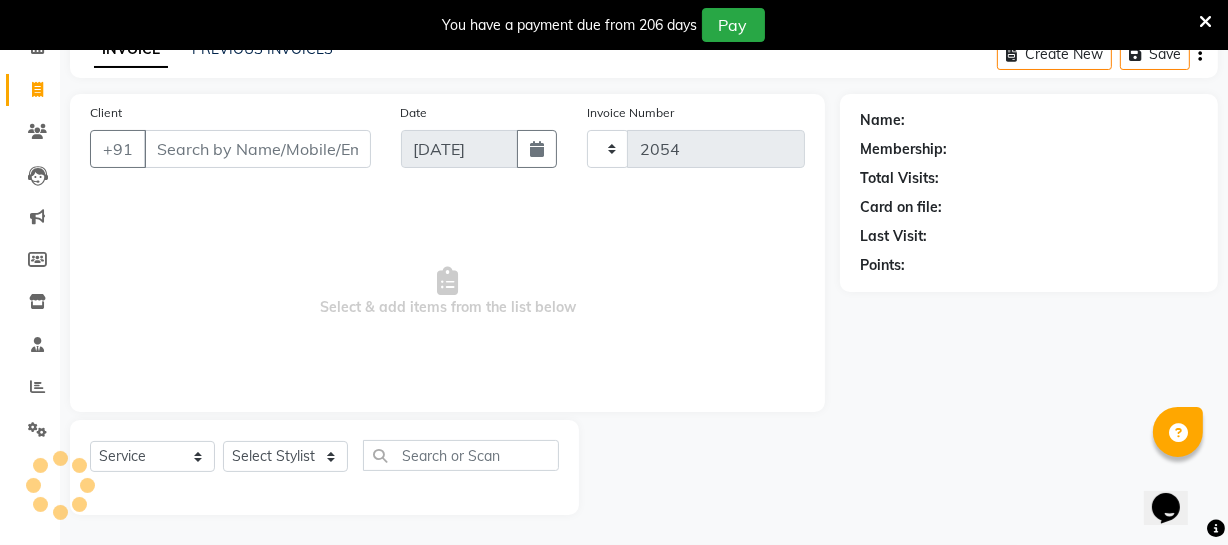 select on "5237" 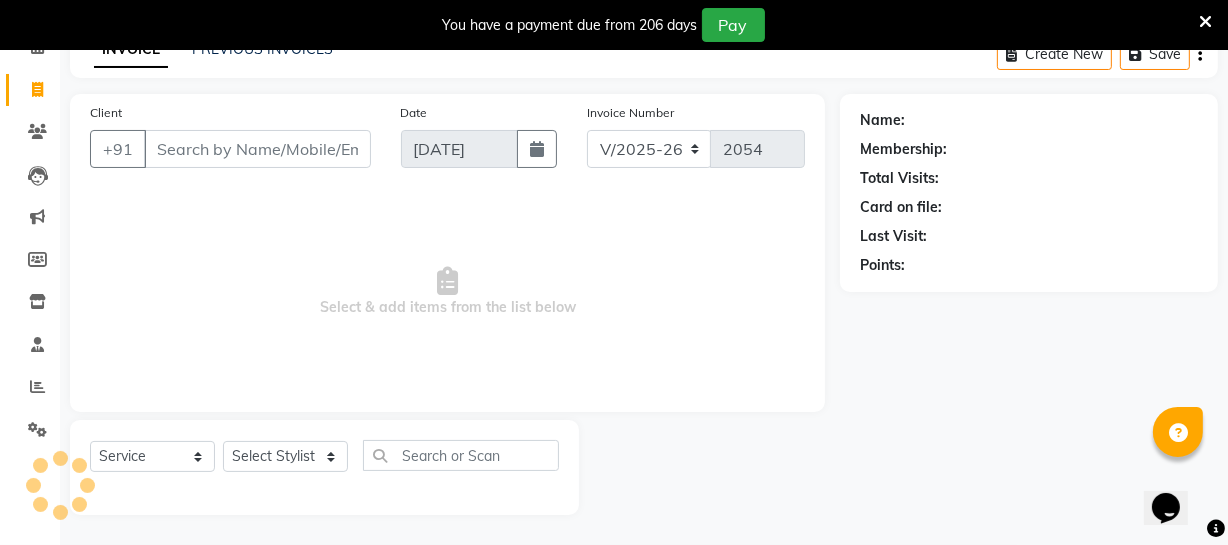 click on "Client" at bounding box center (257, 149) 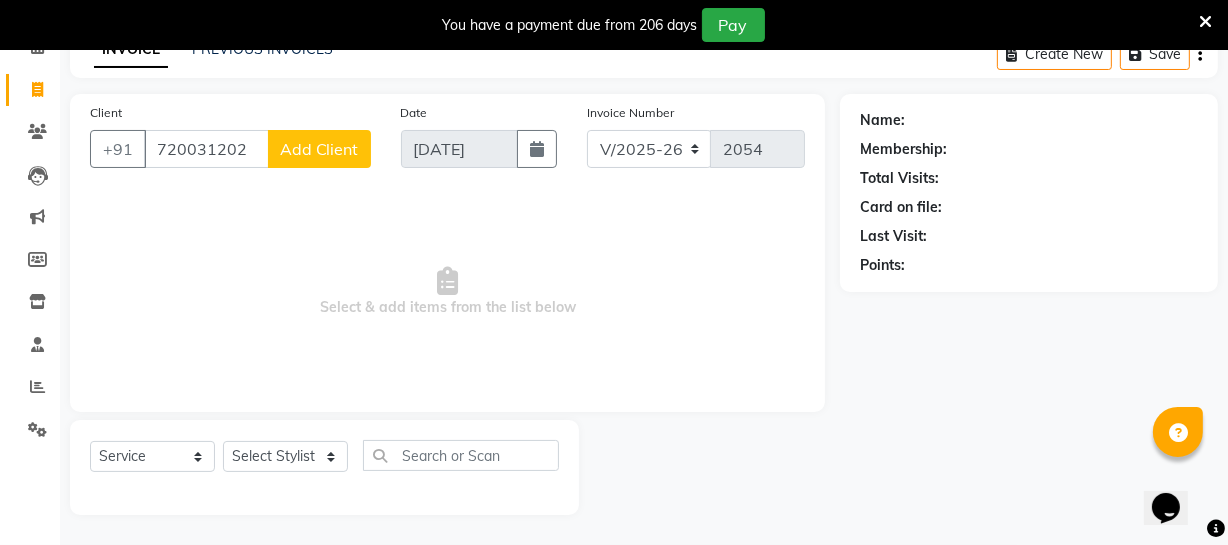 type on "720031202" 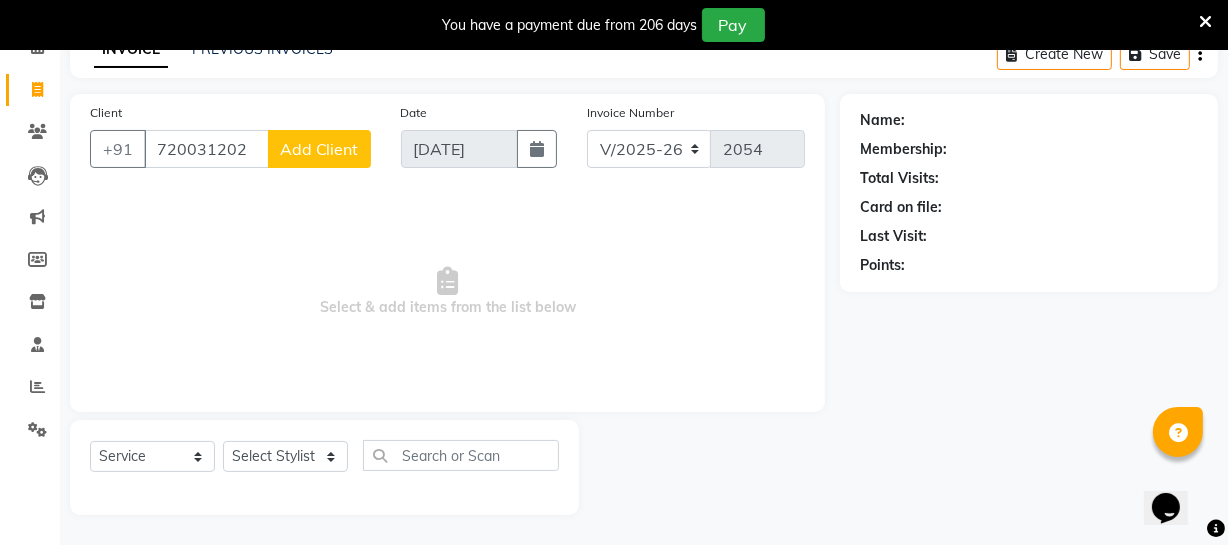 click on "Add Client" 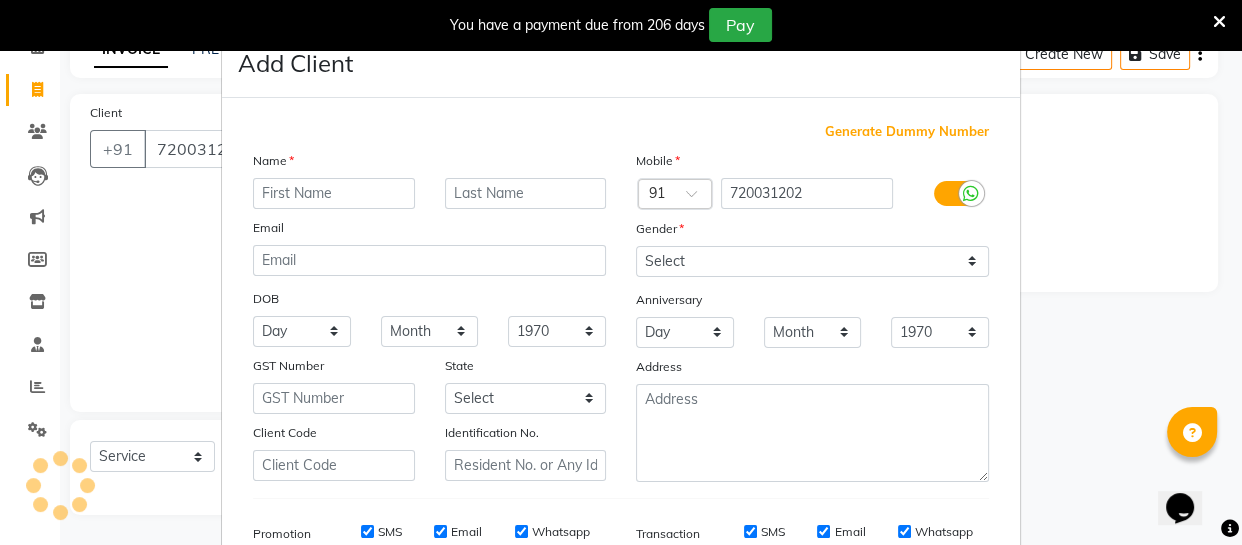 click at bounding box center (334, 193) 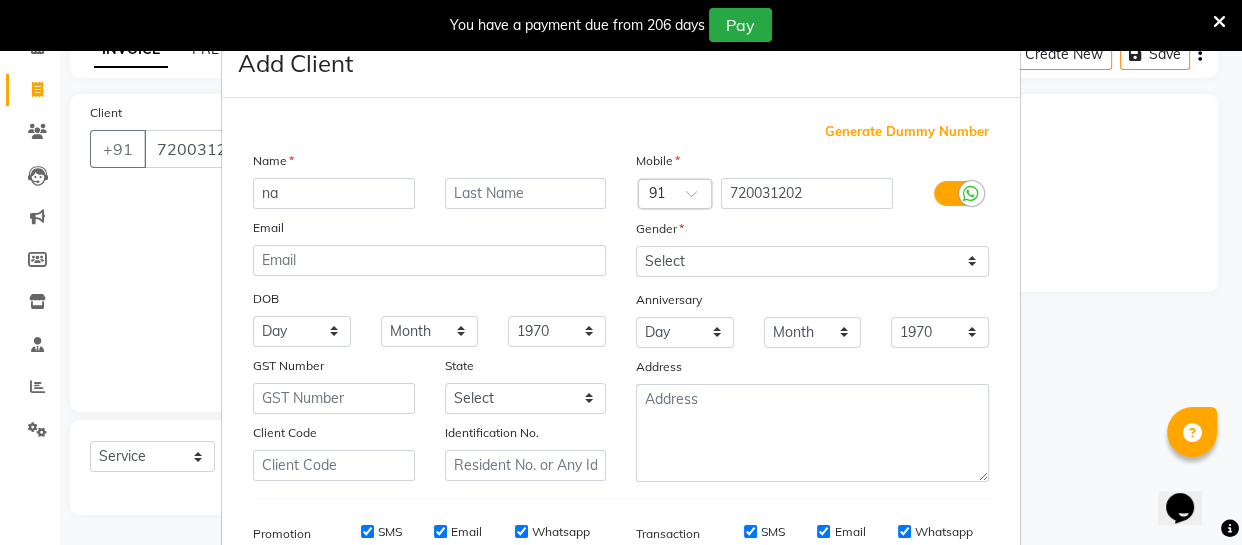 type on "n" 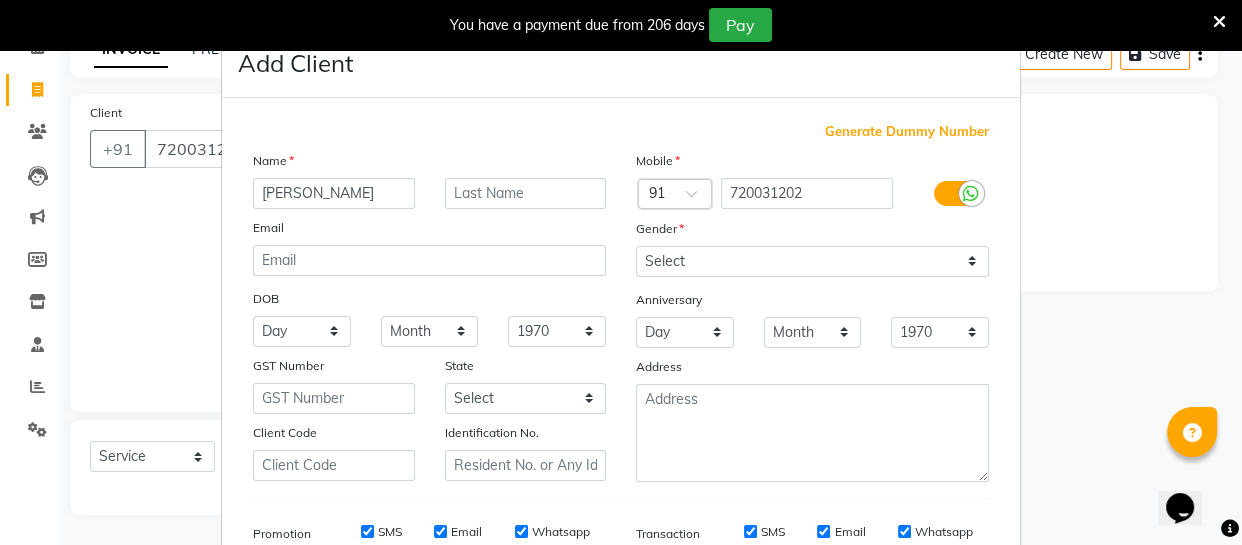 type on "Nancy" 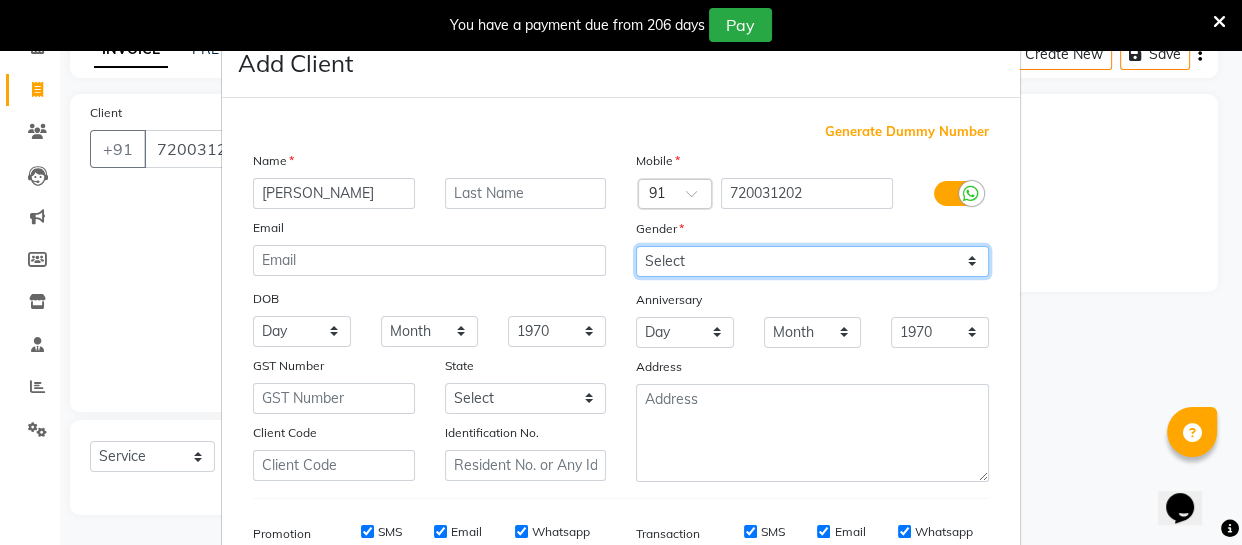 click on "Select Male Female Other Prefer Not To Say" at bounding box center (812, 261) 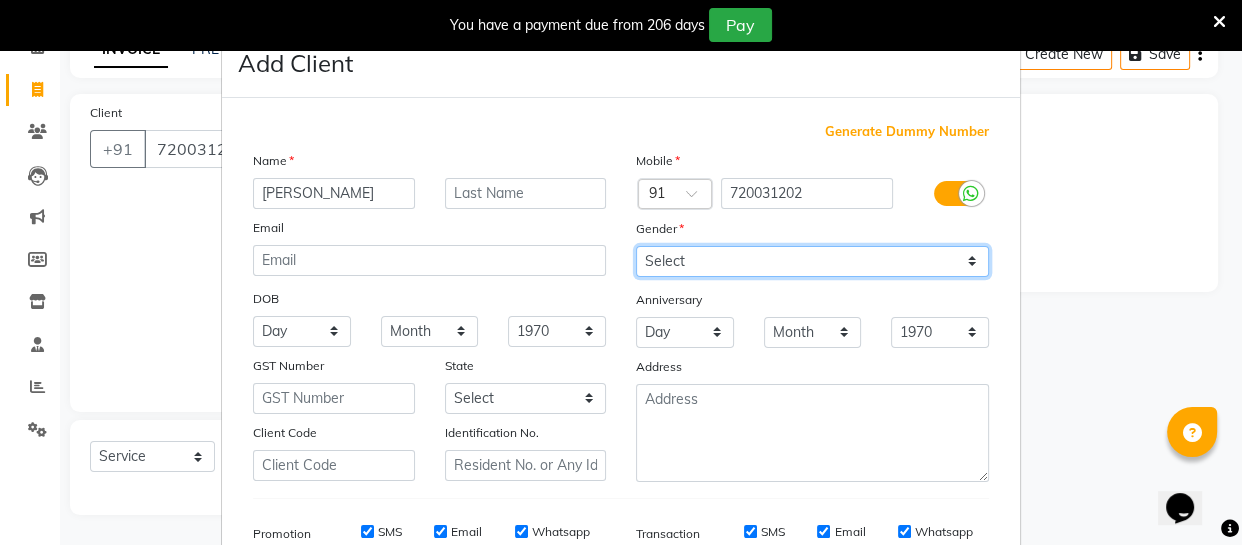 select on "female" 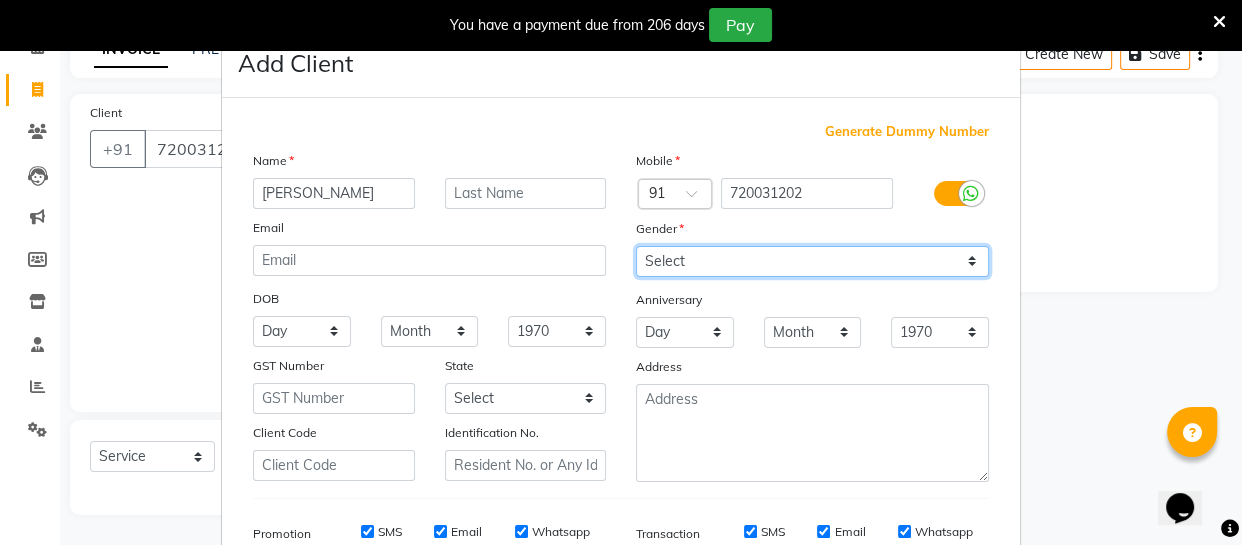 click on "Select Male Female Other Prefer Not To Say" at bounding box center (812, 261) 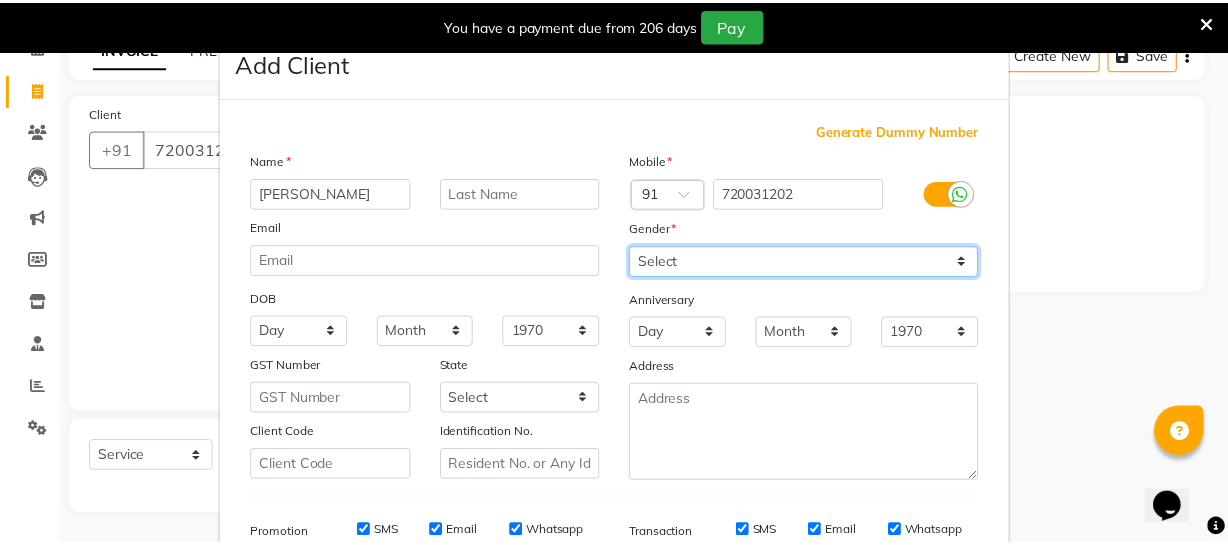 scroll, scrollTop: 309, scrollLeft: 0, axis: vertical 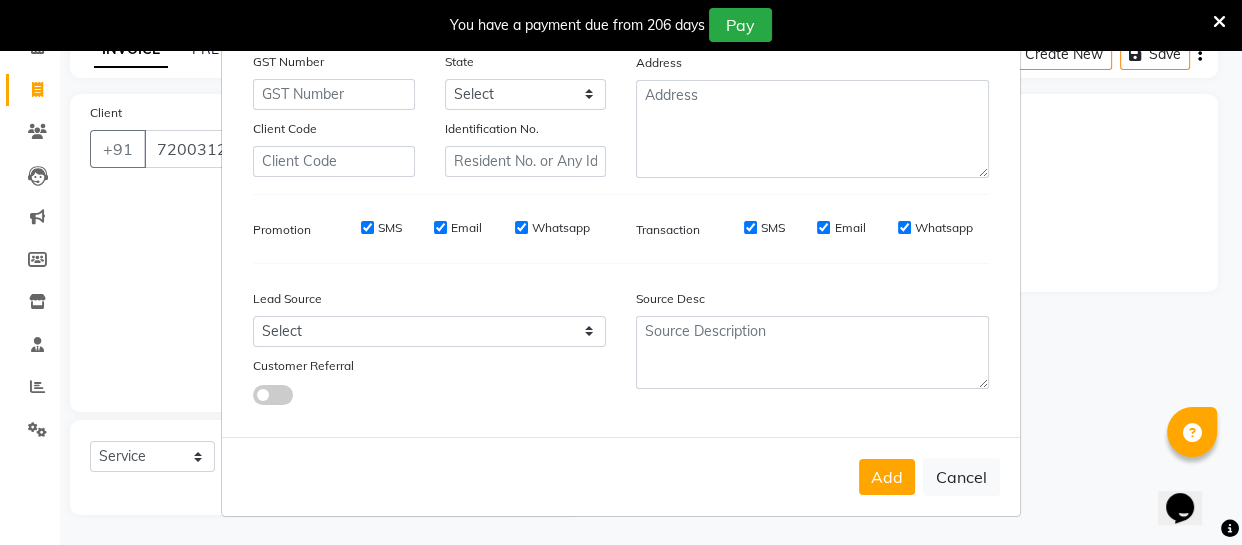 drag, startPoint x: 889, startPoint y: 477, endPoint x: 876, endPoint y: 475, distance: 13.152946 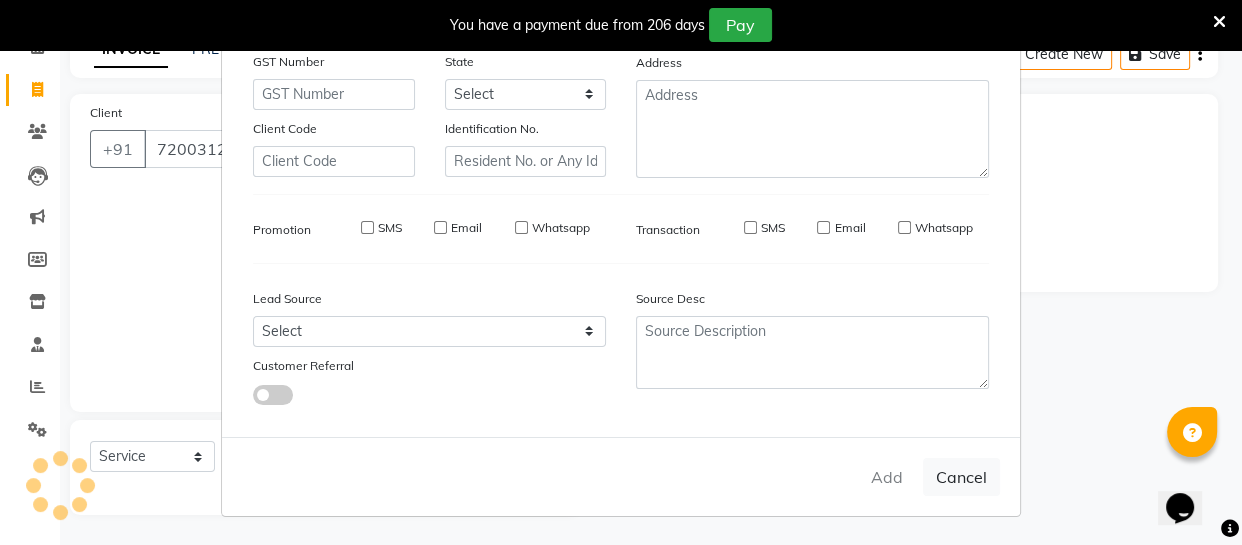 type 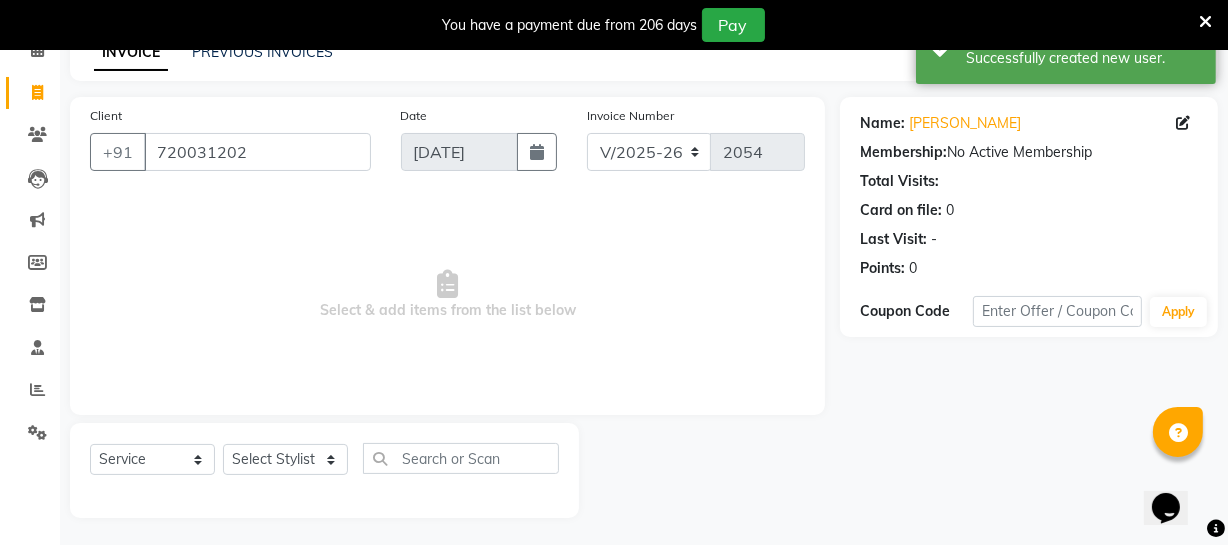 scroll, scrollTop: 107, scrollLeft: 0, axis: vertical 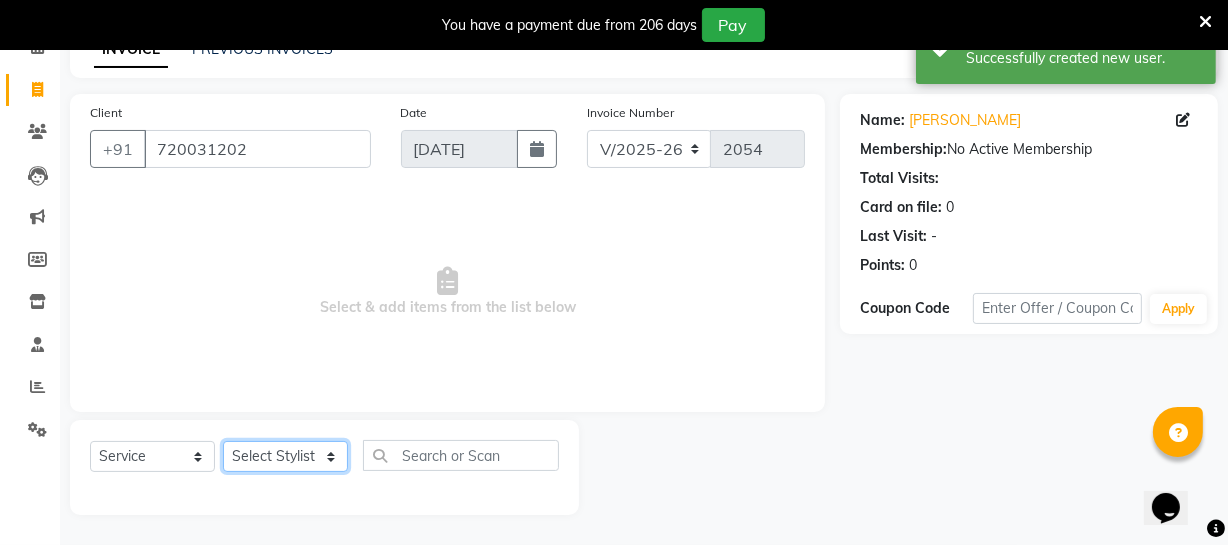 click on "Select Stylist [PERSON_NAME] [PERSON_NAME] [PERSON_NAME] [PERSON_NAME] [PERSON_NAME] [PERSON_NAME] Make up Mani Unisex Stylist [PERSON_NAME] [PERSON_NAME] [PERSON_NAME] Unisex Ramya [PERSON_NAME] Unisex [PERSON_NAME] [PERSON_NAME] [PERSON_NAME] Thiru Virtue Aesthetic Virtue Ambattur" 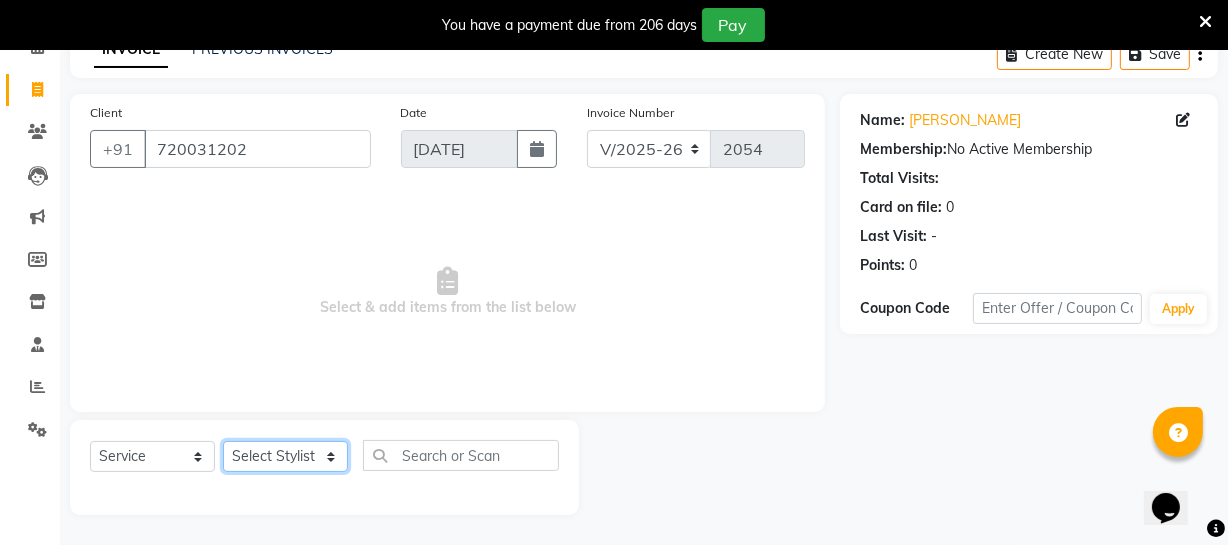 select on "50476" 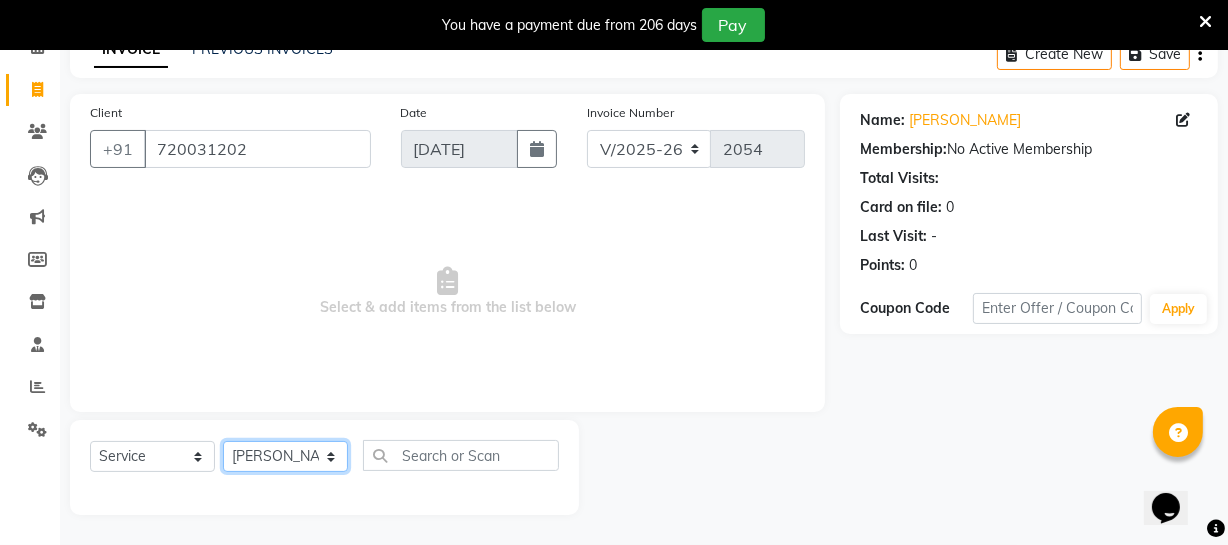 click on "Select Stylist [PERSON_NAME] [PERSON_NAME] [PERSON_NAME] [PERSON_NAME] [PERSON_NAME] [PERSON_NAME] Make up Mani Unisex Stylist [PERSON_NAME] [PERSON_NAME] [PERSON_NAME] Unisex Ramya [PERSON_NAME] Unisex [PERSON_NAME] [PERSON_NAME] [PERSON_NAME] Thiru Virtue Aesthetic Virtue Ambattur" 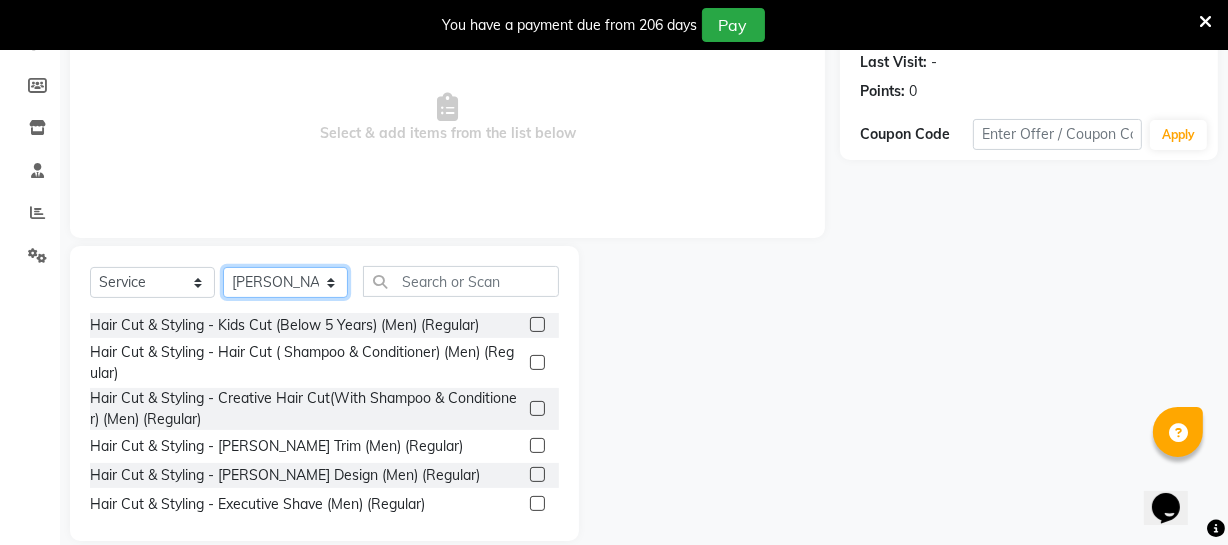 scroll, scrollTop: 307, scrollLeft: 0, axis: vertical 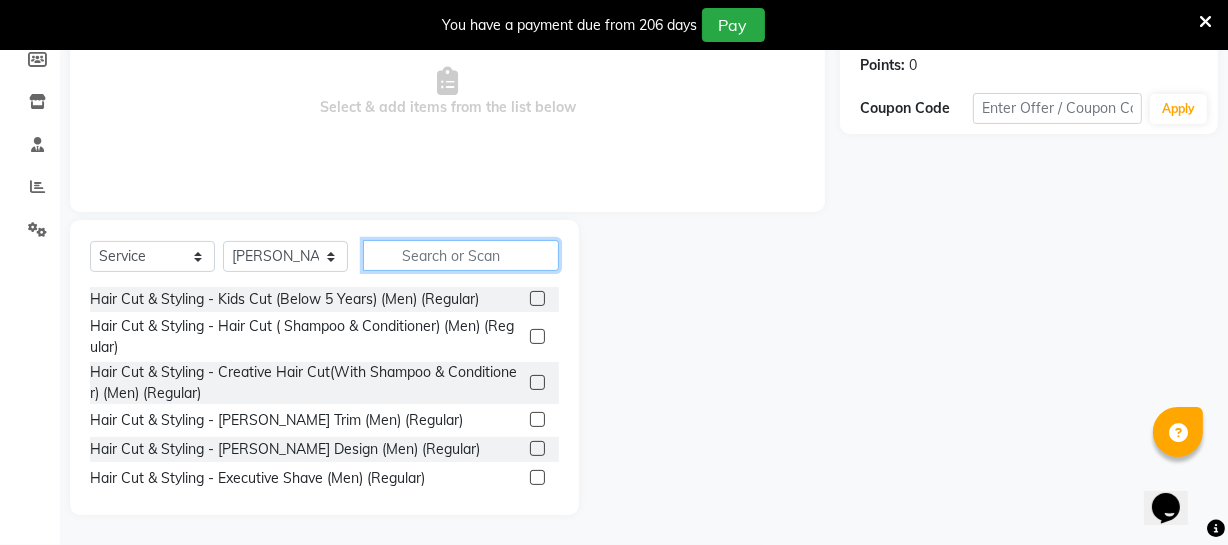 click 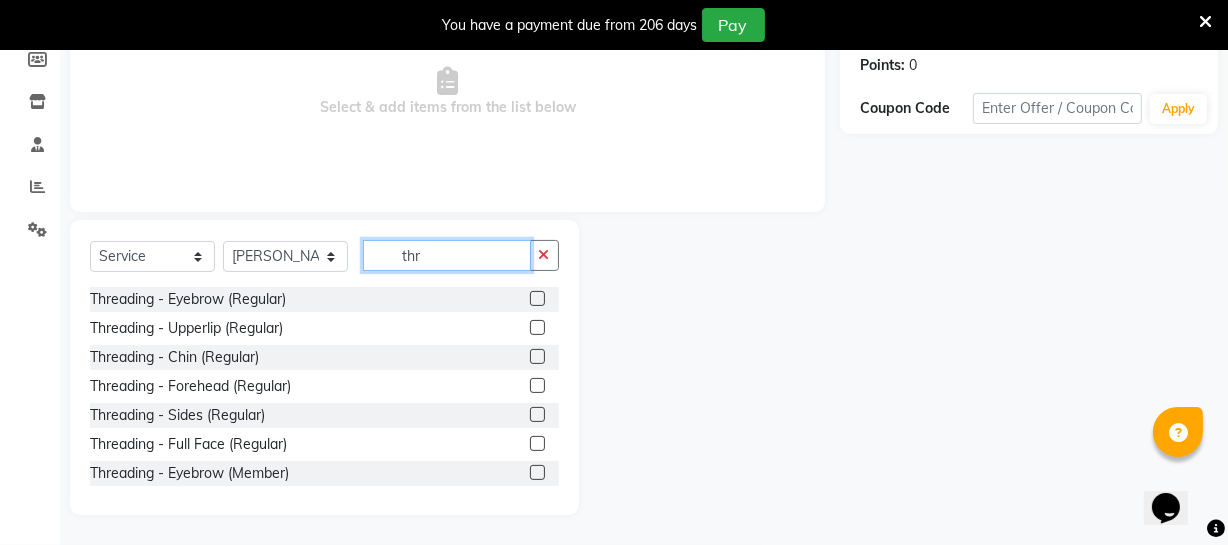 type on "thr" 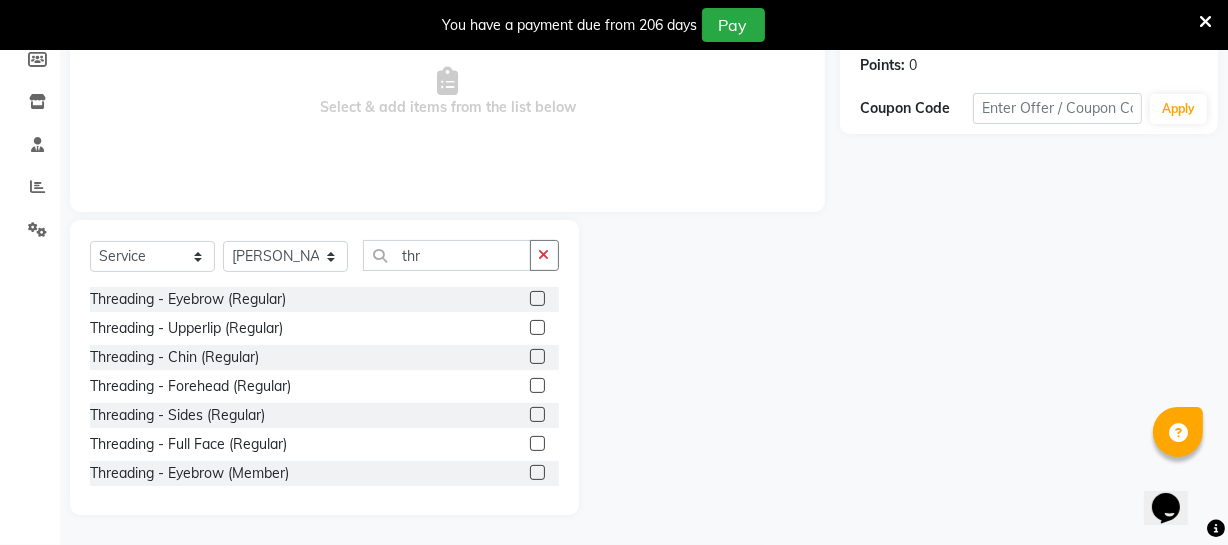 drag, startPoint x: 522, startPoint y: 299, endPoint x: 512, endPoint y: 320, distance: 23.259407 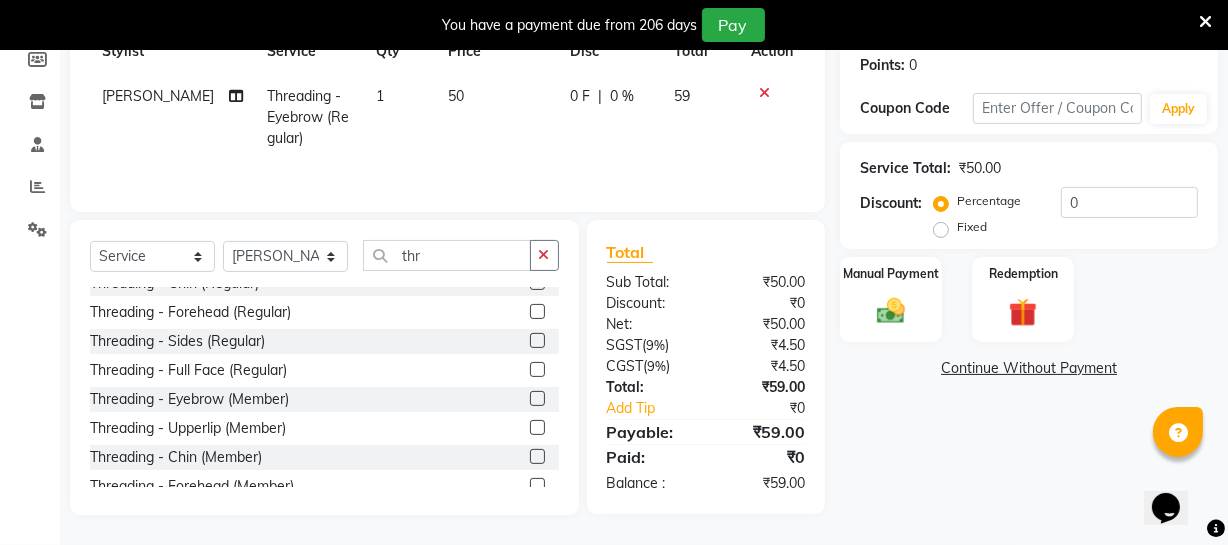 checkbox on "false" 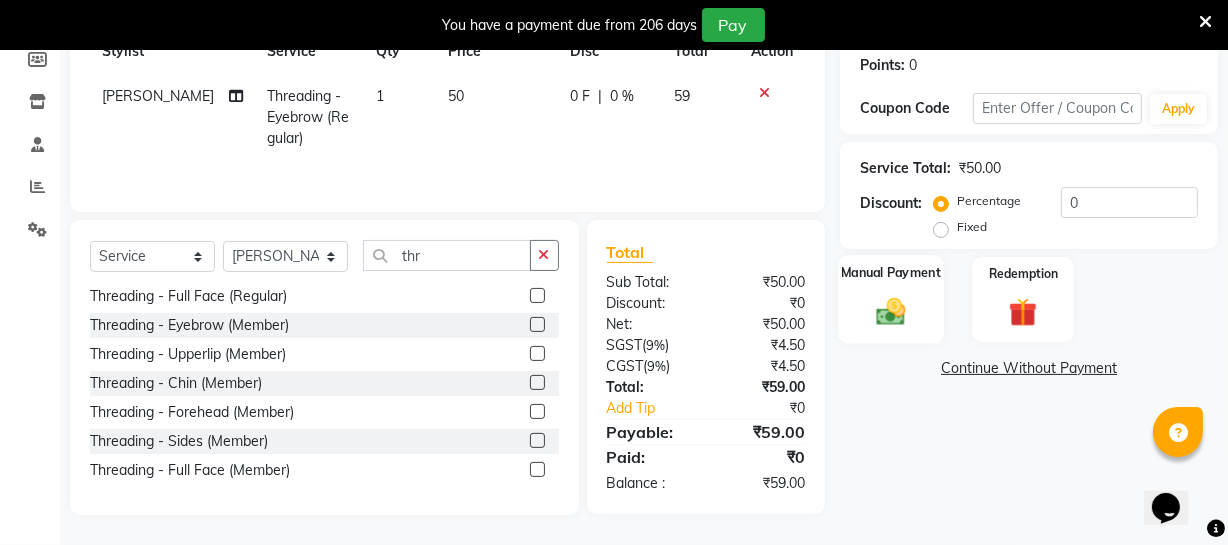 click 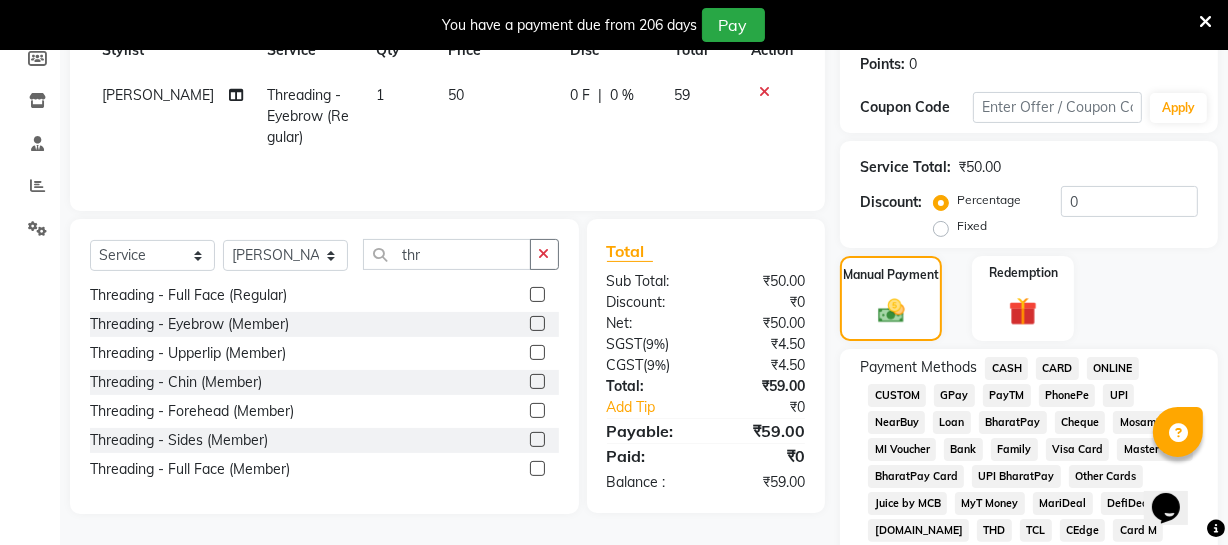 click on "ONLINE" 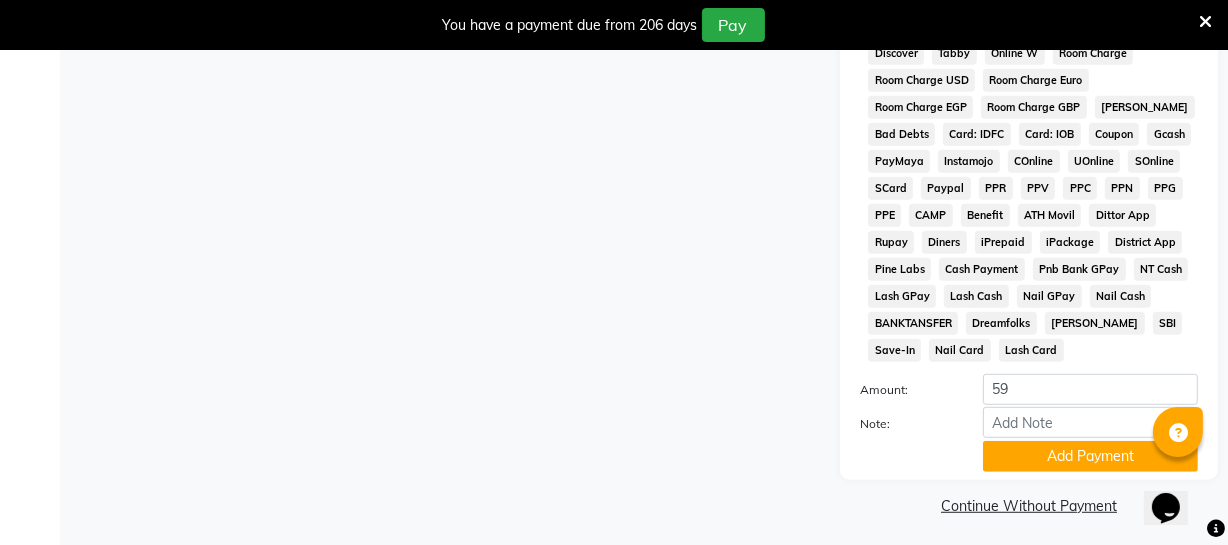 scroll, scrollTop: 1033, scrollLeft: 0, axis: vertical 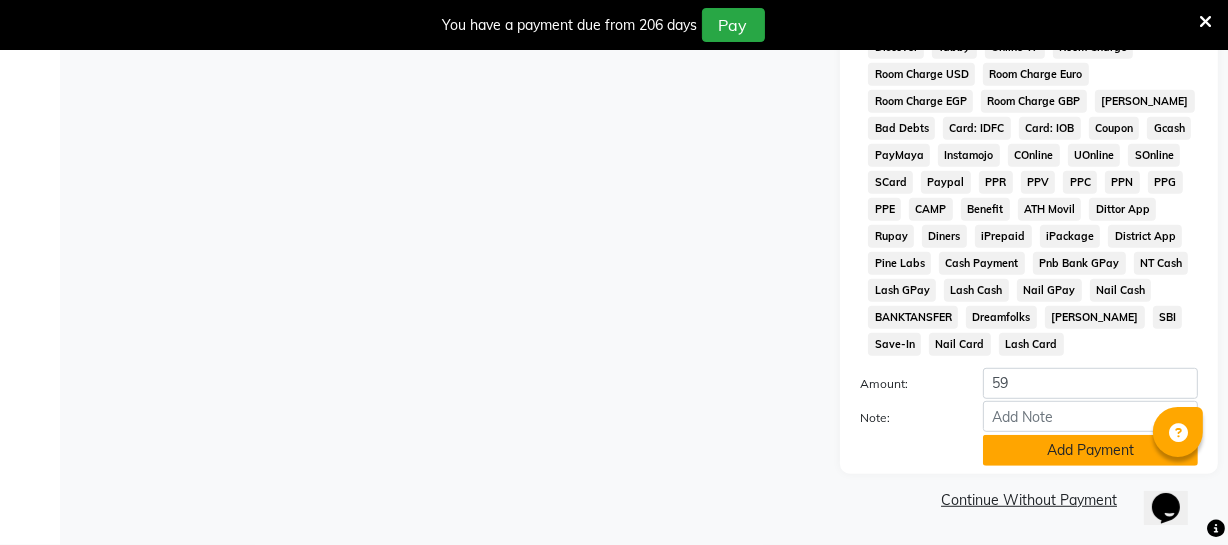 click on "Add Payment" 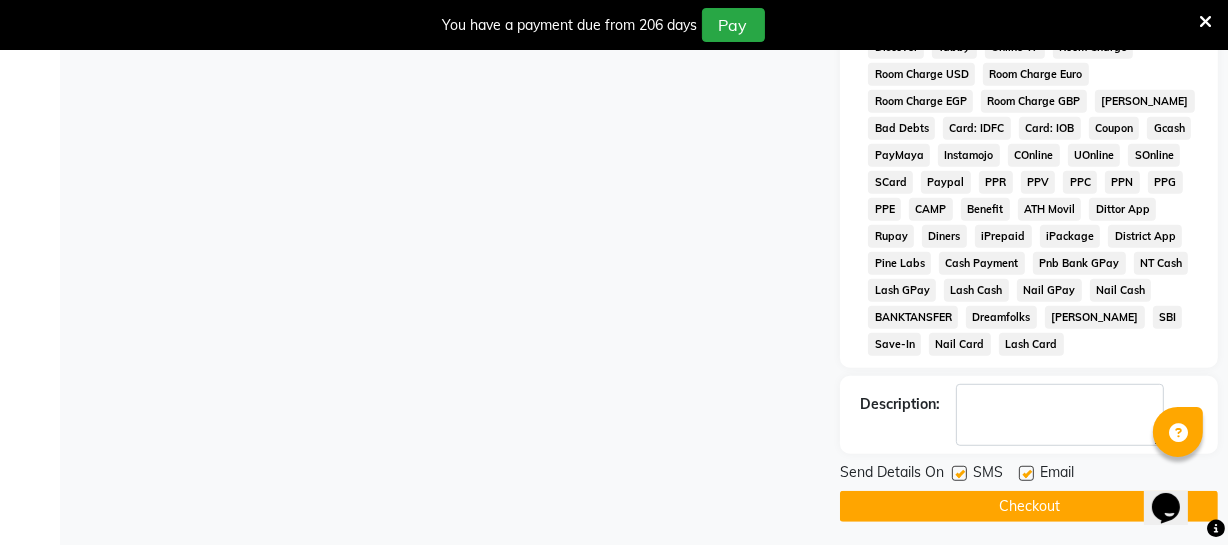 click on "Checkout" 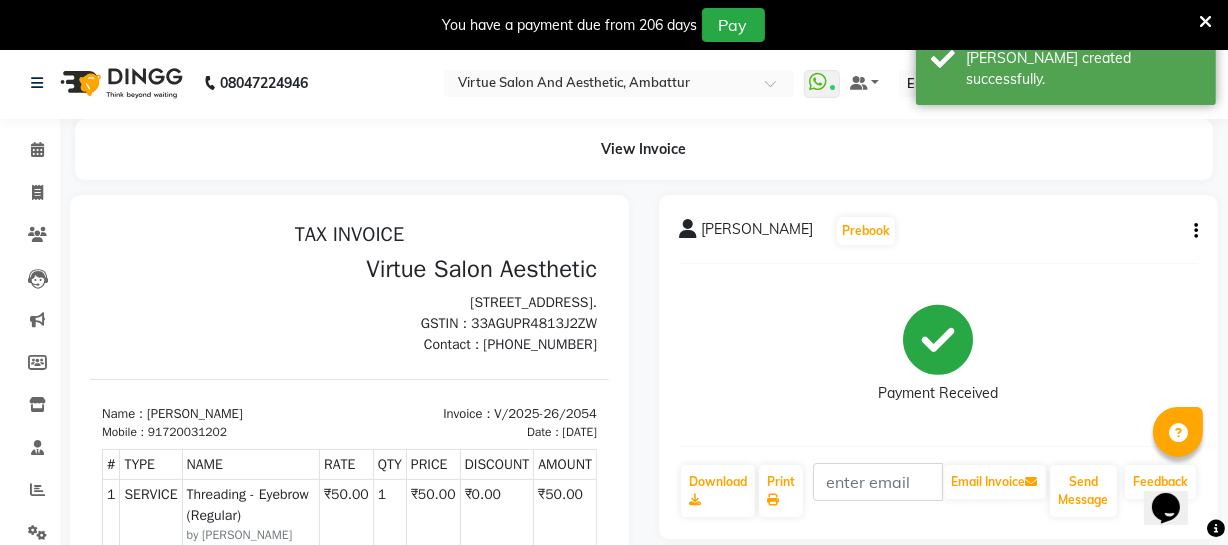 scroll, scrollTop: 0, scrollLeft: 0, axis: both 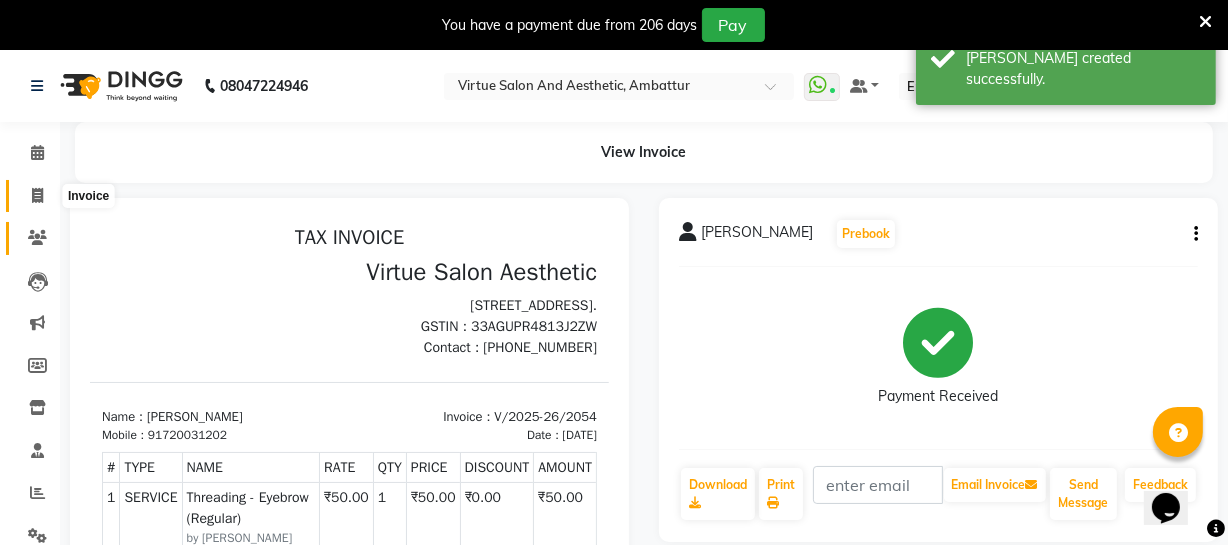 drag, startPoint x: 39, startPoint y: 196, endPoint x: 13, endPoint y: 195, distance: 26.019224 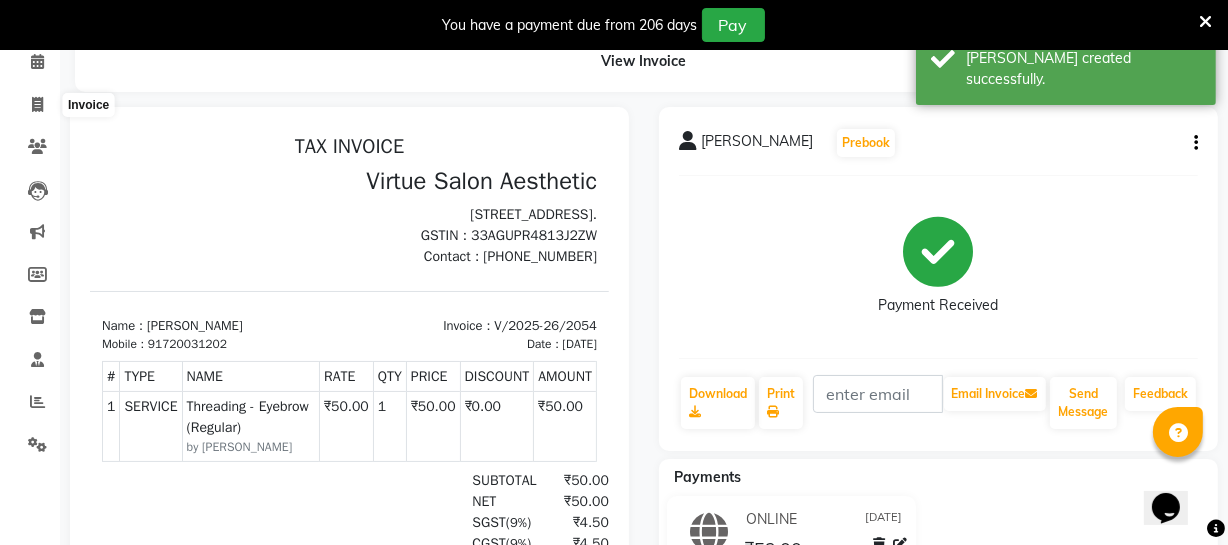 select on "service" 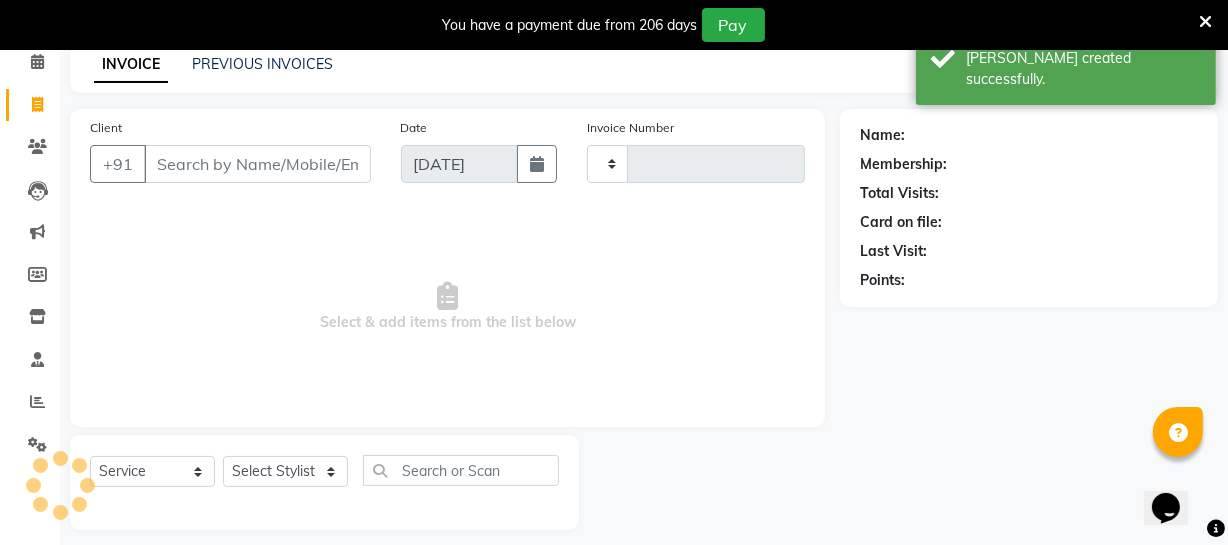 scroll, scrollTop: 107, scrollLeft: 0, axis: vertical 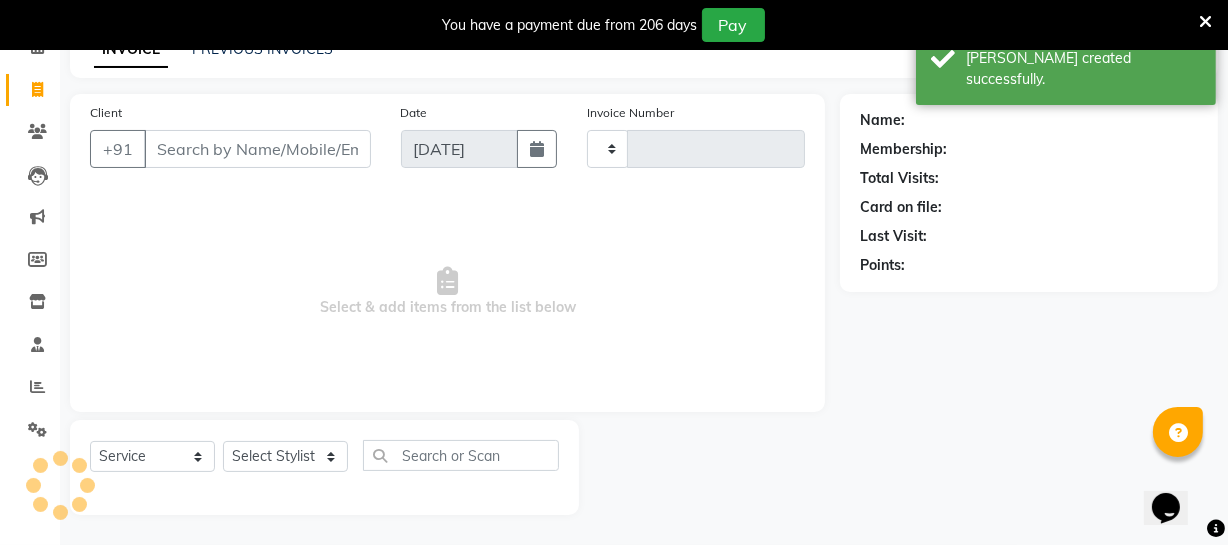 type on "2055" 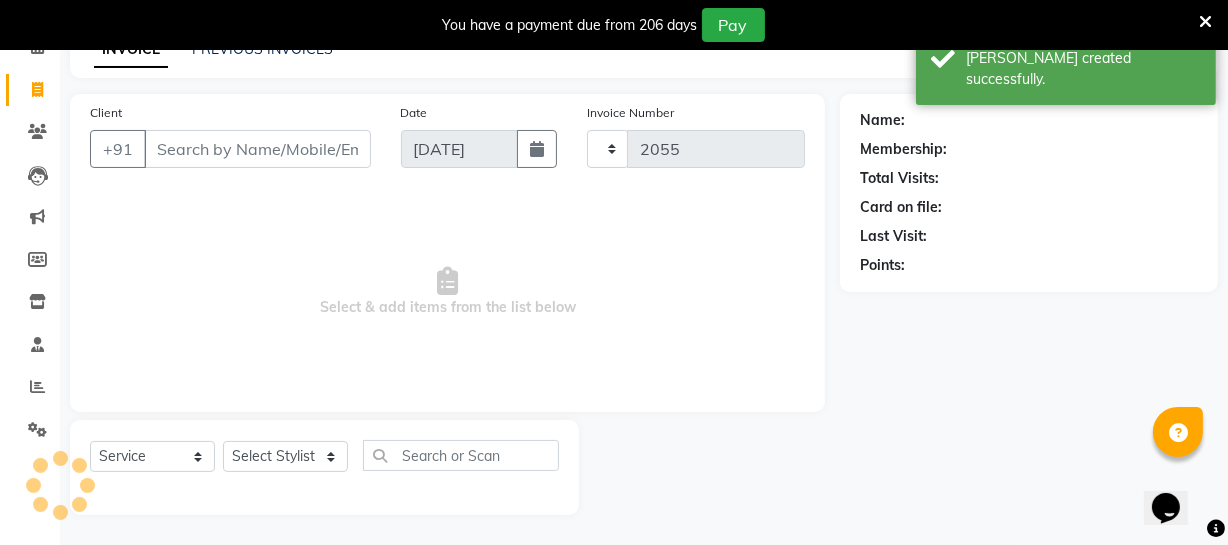 select on "5237" 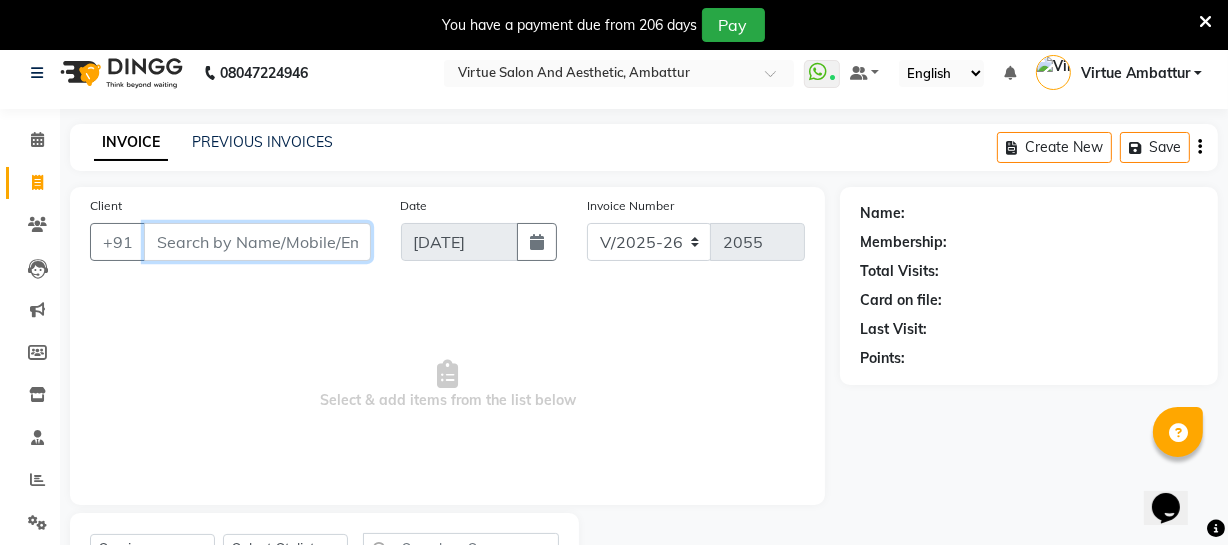 scroll, scrollTop: 0, scrollLeft: 0, axis: both 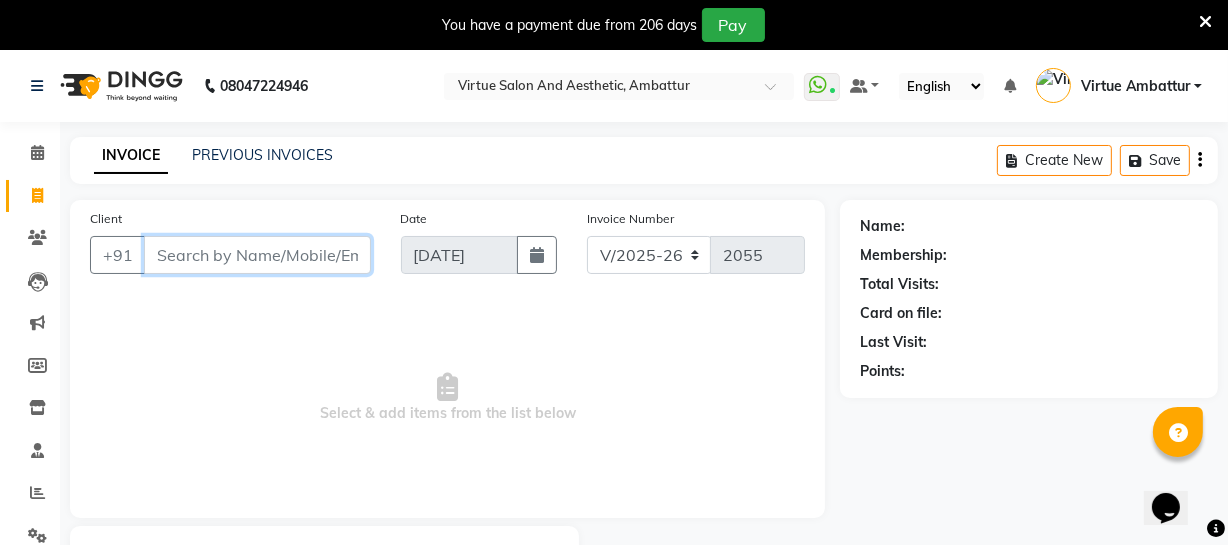 click on "Client" at bounding box center (257, 255) 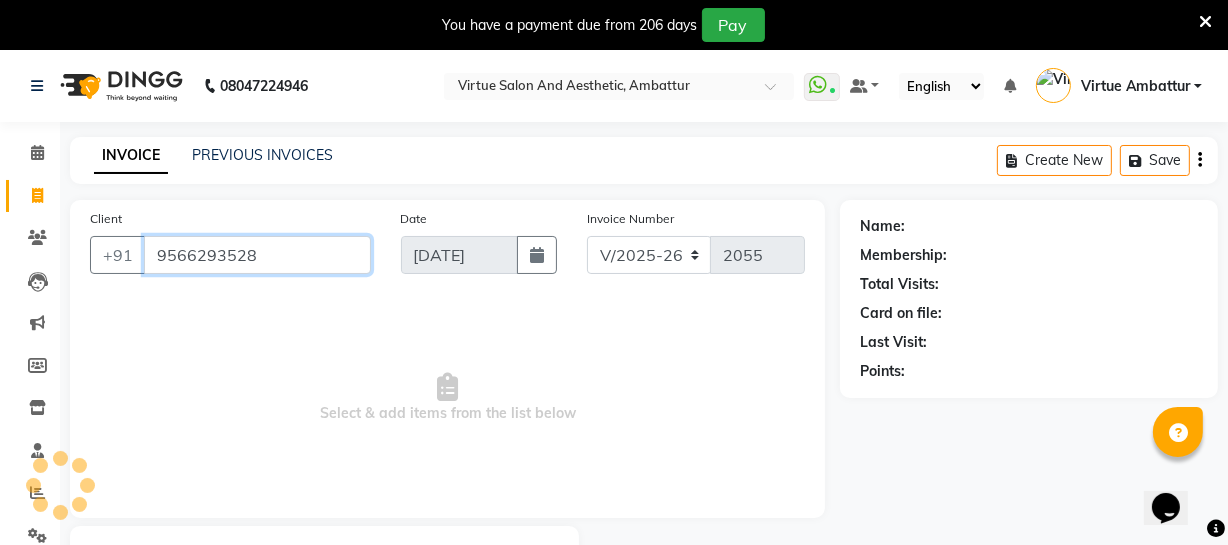type on "9566293528" 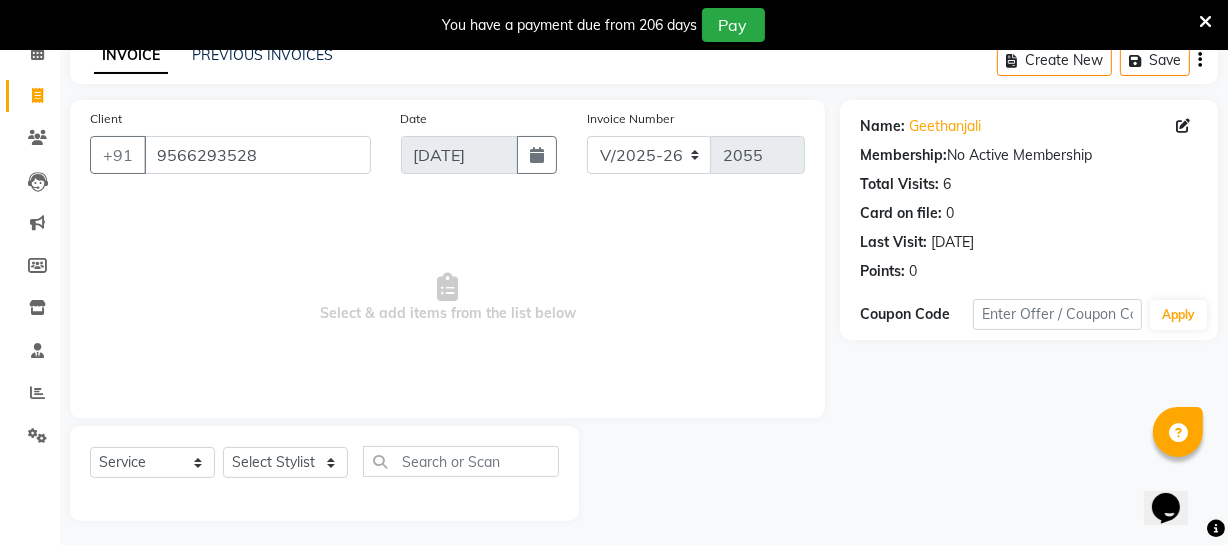 scroll, scrollTop: 107, scrollLeft: 0, axis: vertical 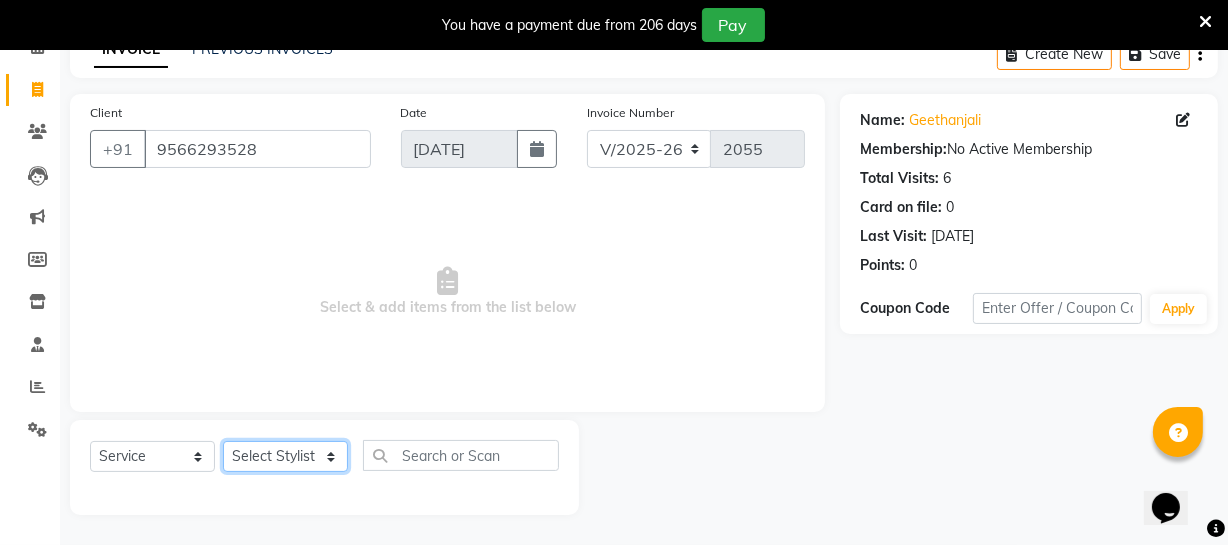 click on "Select Stylist [PERSON_NAME] [PERSON_NAME] [PERSON_NAME] [PERSON_NAME] [PERSON_NAME] [PERSON_NAME] Make up Mani Unisex Stylist [PERSON_NAME] [PERSON_NAME] [PERSON_NAME] Unisex Ramya [PERSON_NAME] Unisex [PERSON_NAME] [PERSON_NAME] [PERSON_NAME] Thiru Virtue Aesthetic Virtue Ambattur" 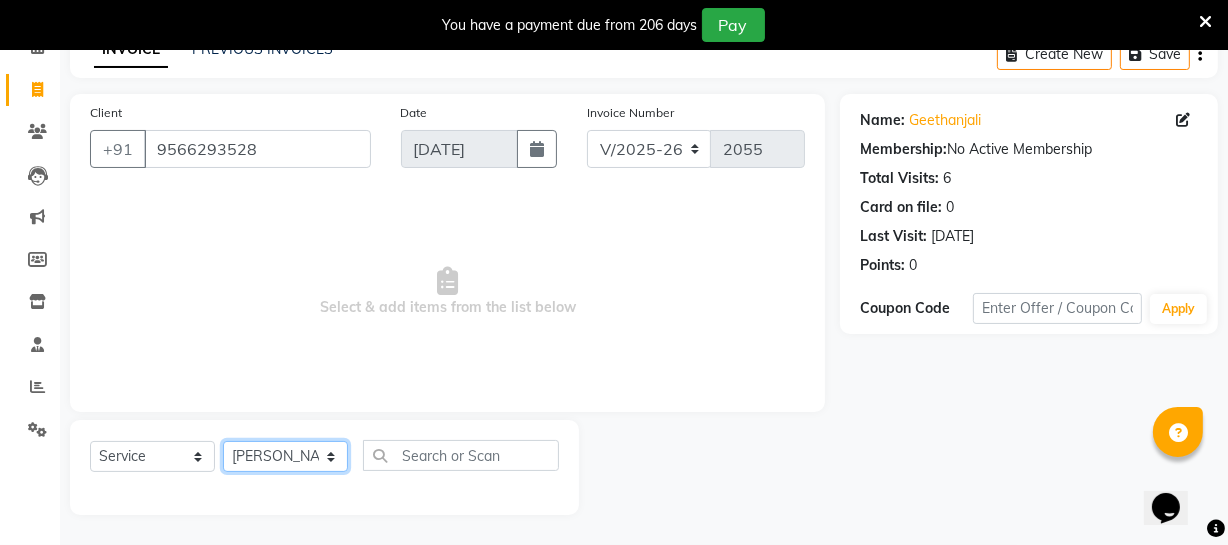 click on "Select Stylist [PERSON_NAME] [PERSON_NAME] [PERSON_NAME] [PERSON_NAME] [PERSON_NAME] [PERSON_NAME] Make up Mani Unisex Stylist [PERSON_NAME] [PERSON_NAME] [PERSON_NAME] Unisex Ramya [PERSON_NAME] Unisex [PERSON_NAME] [PERSON_NAME] [PERSON_NAME] Thiru Virtue Aesthetic Virtue Ambattur" 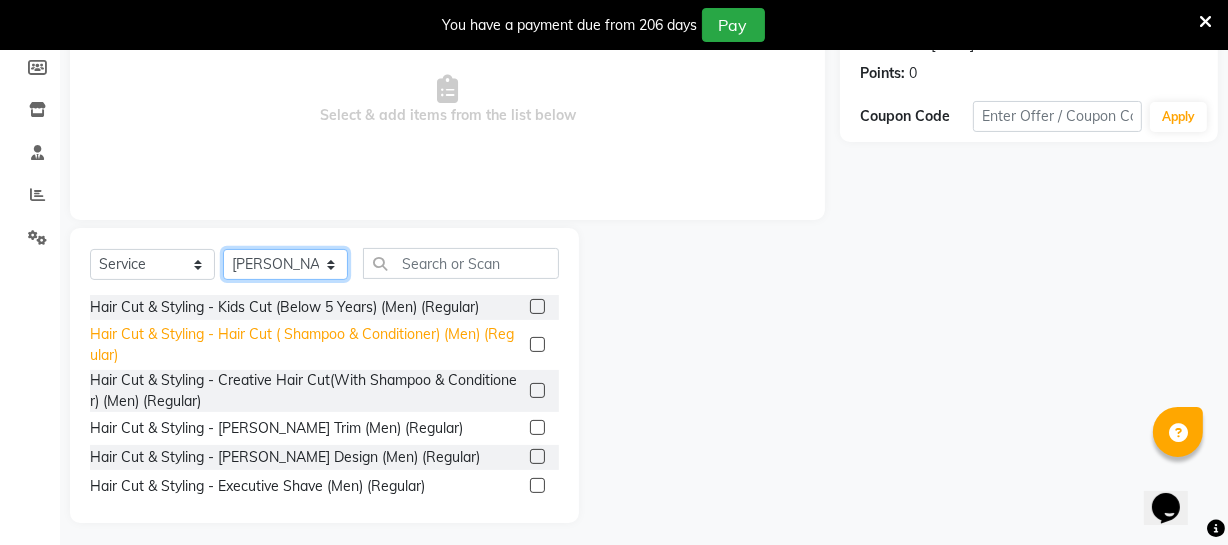 scroll, scrollTop: 307, scrollLeft: 0, axis: vertical 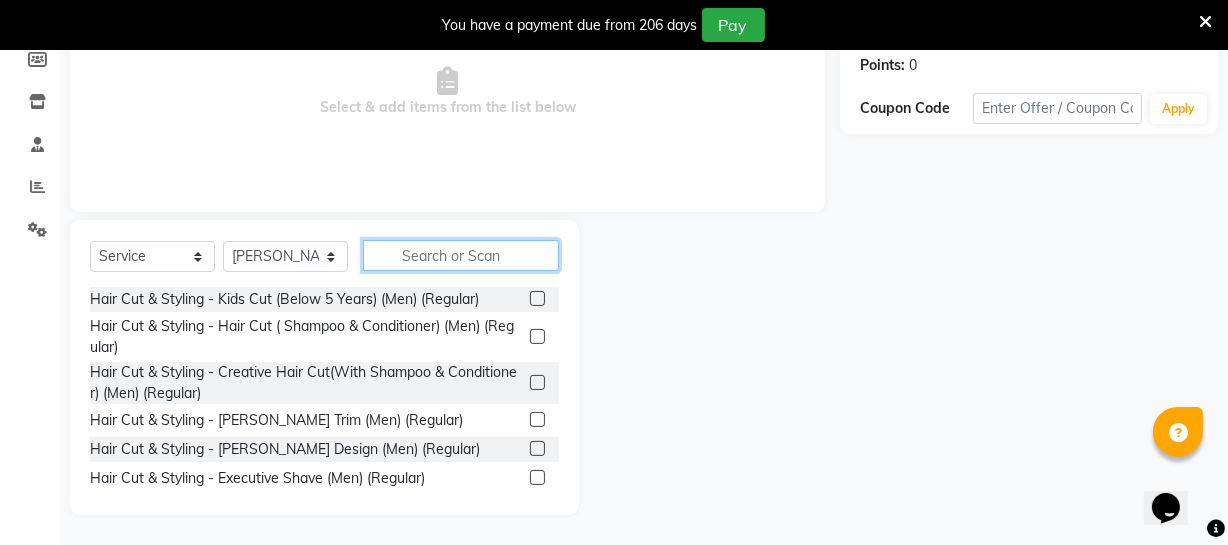 click 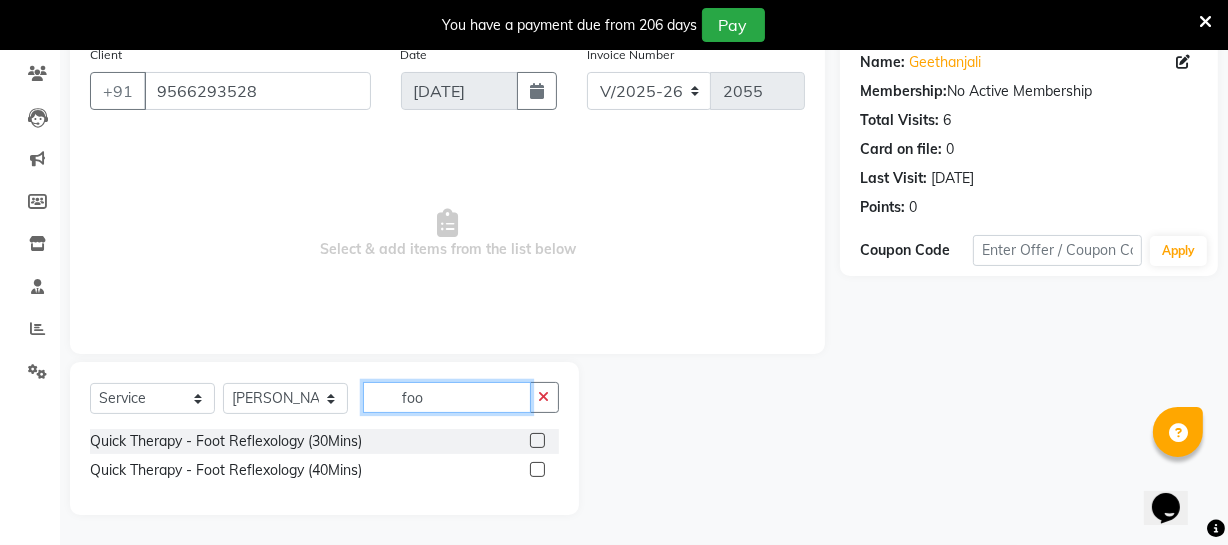 scroll, scrollTop: 164, scrollLeft: 0, axis: vertical 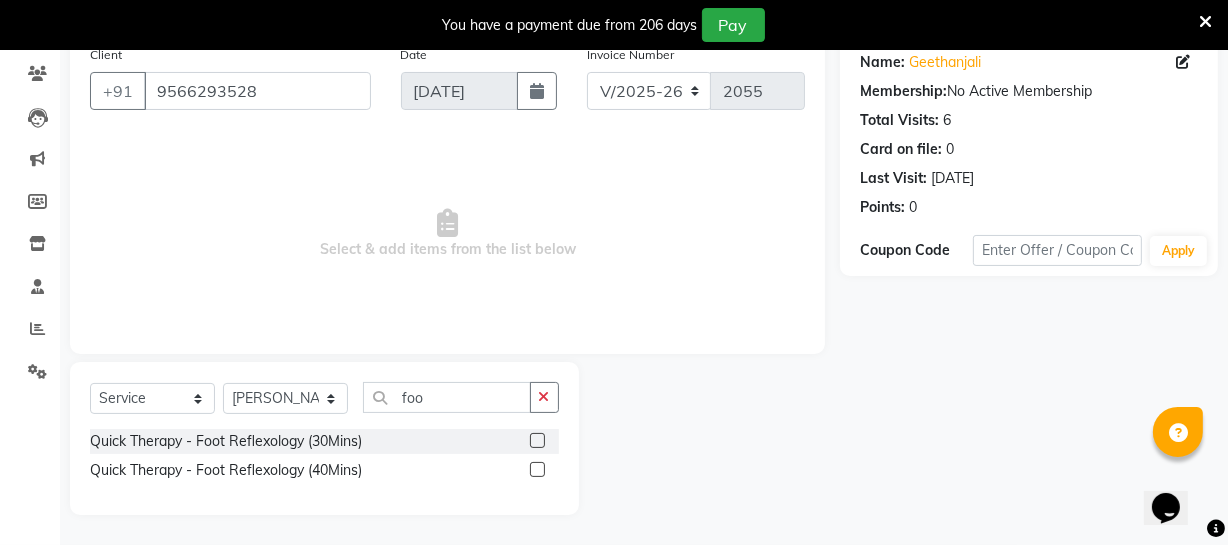 click 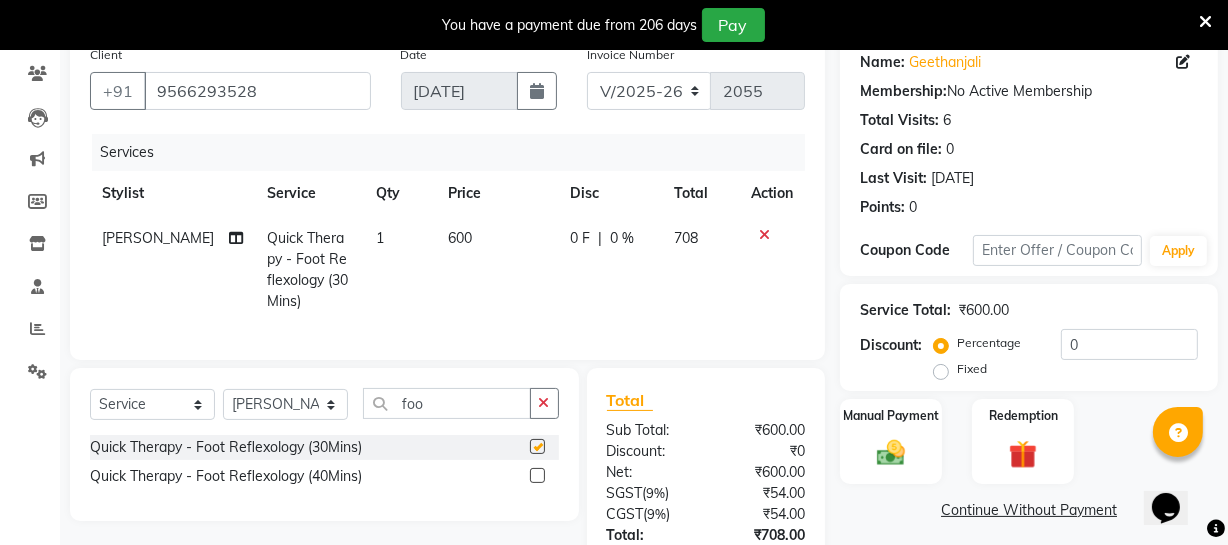 checkbox on "false" 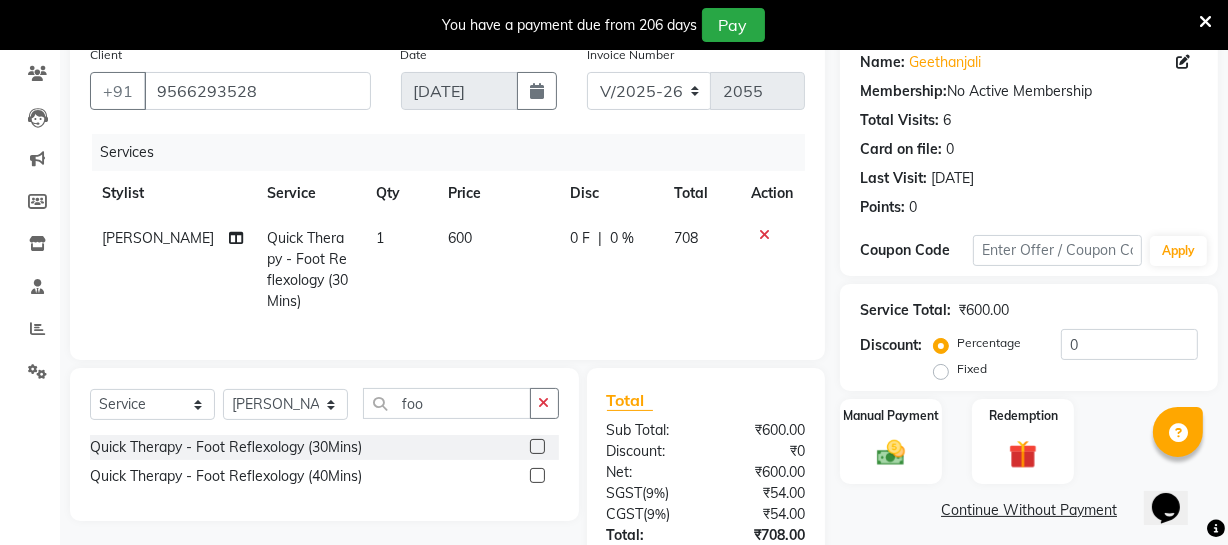 click on "600" 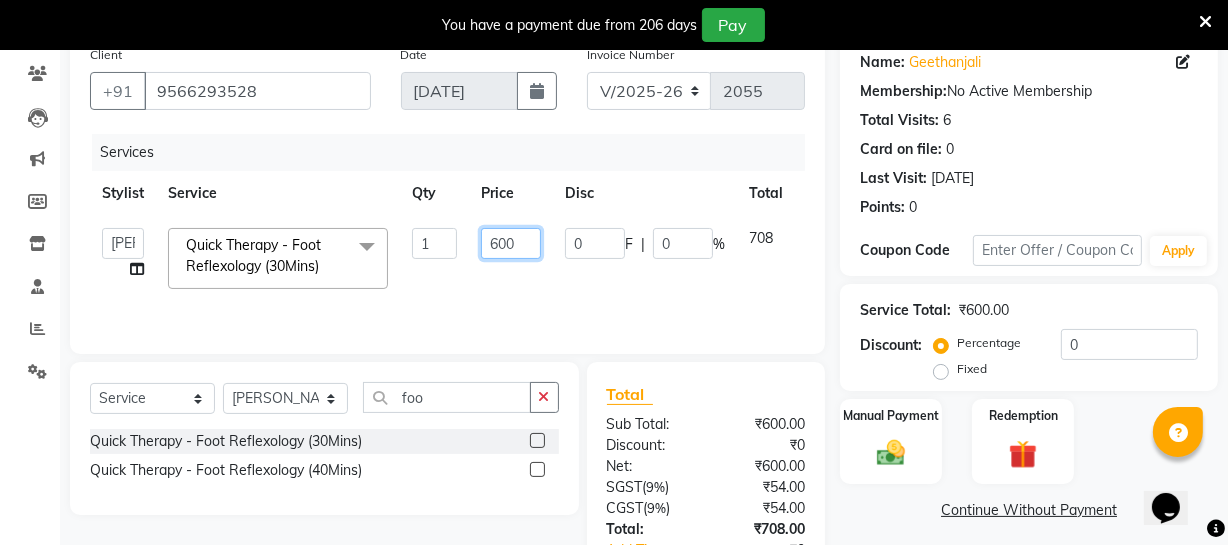 click on "600" 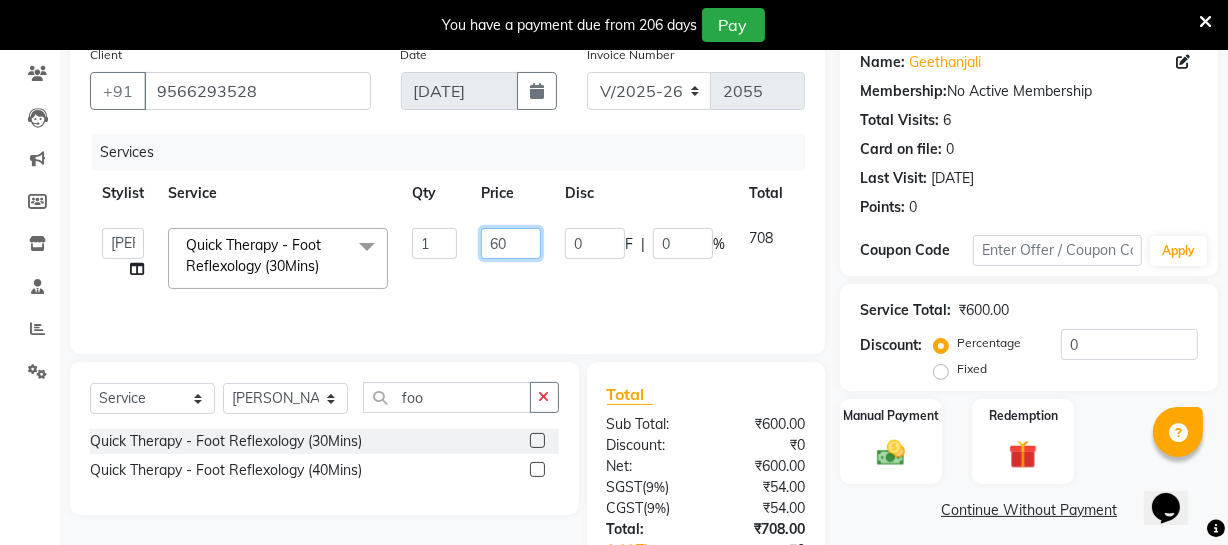 type on "6" 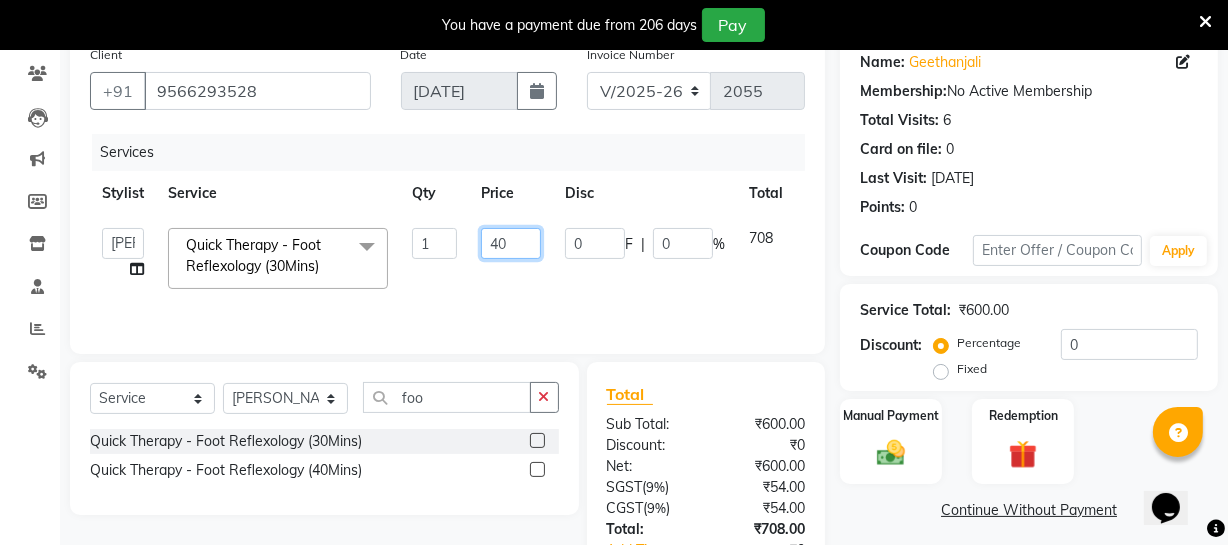 type on "400" 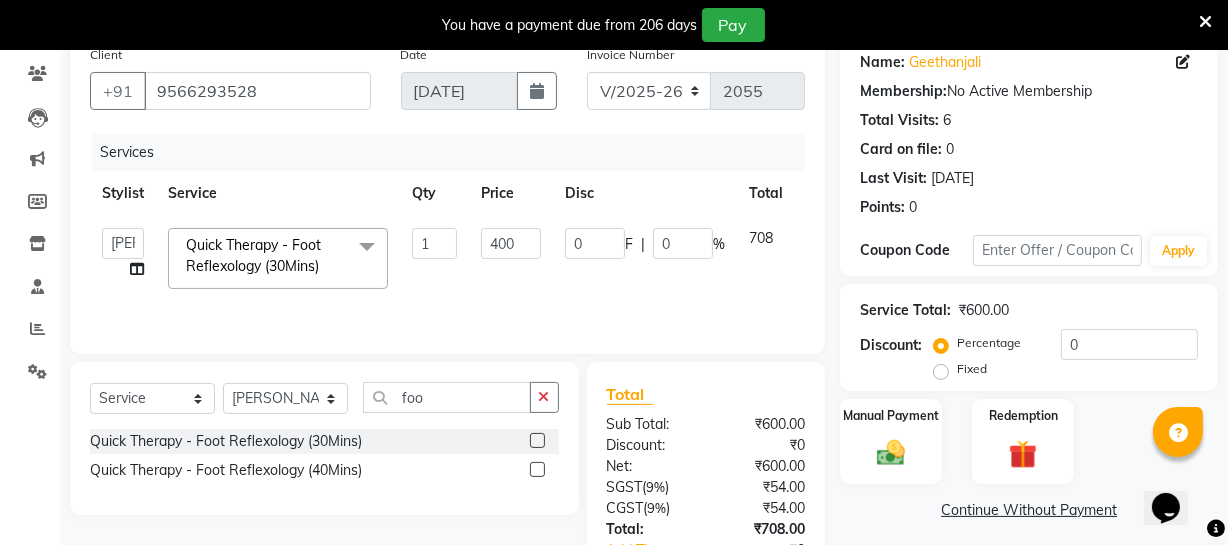 click on "0 F | 0 %" 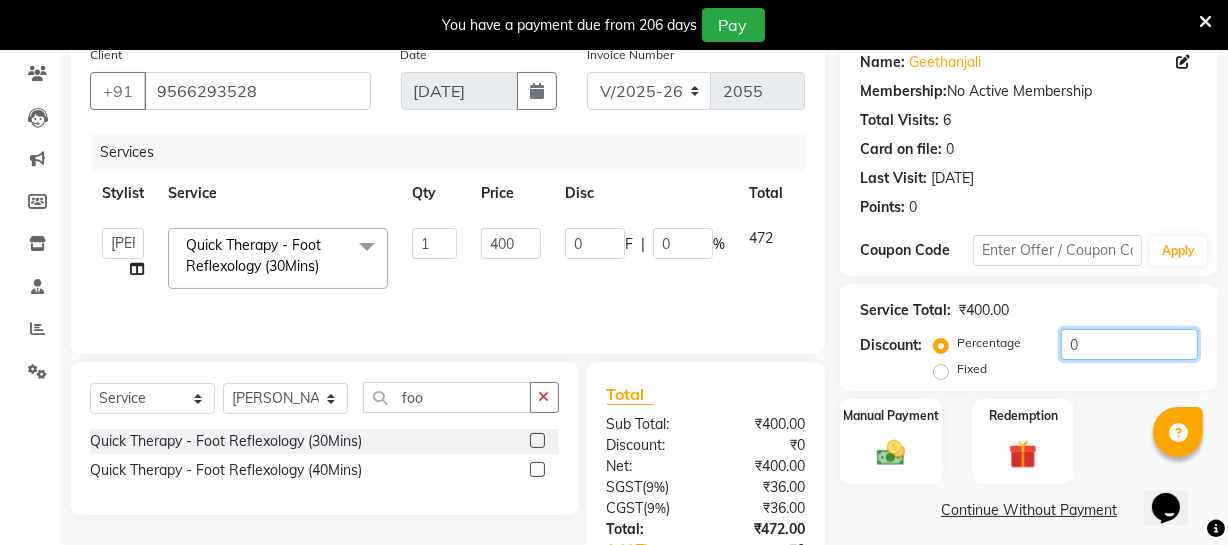 click on "0" 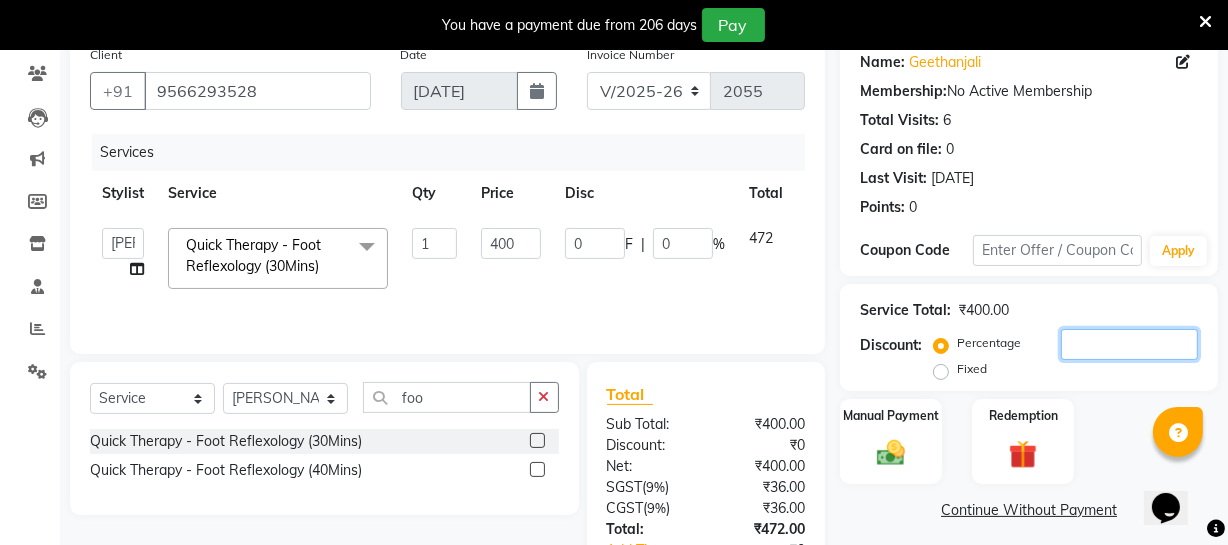 type on "1" 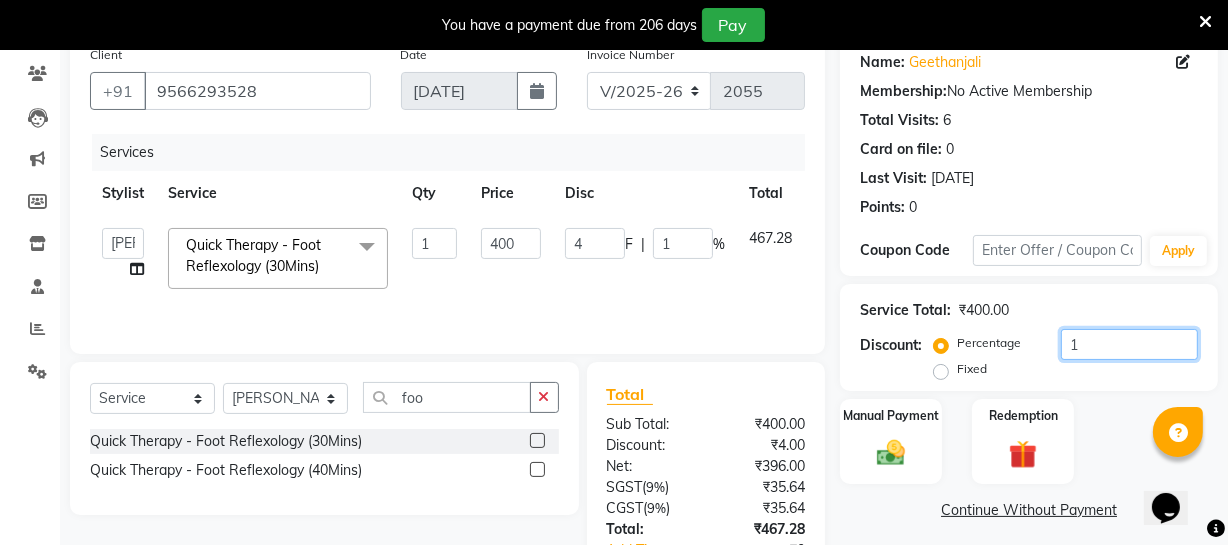 type on "10" 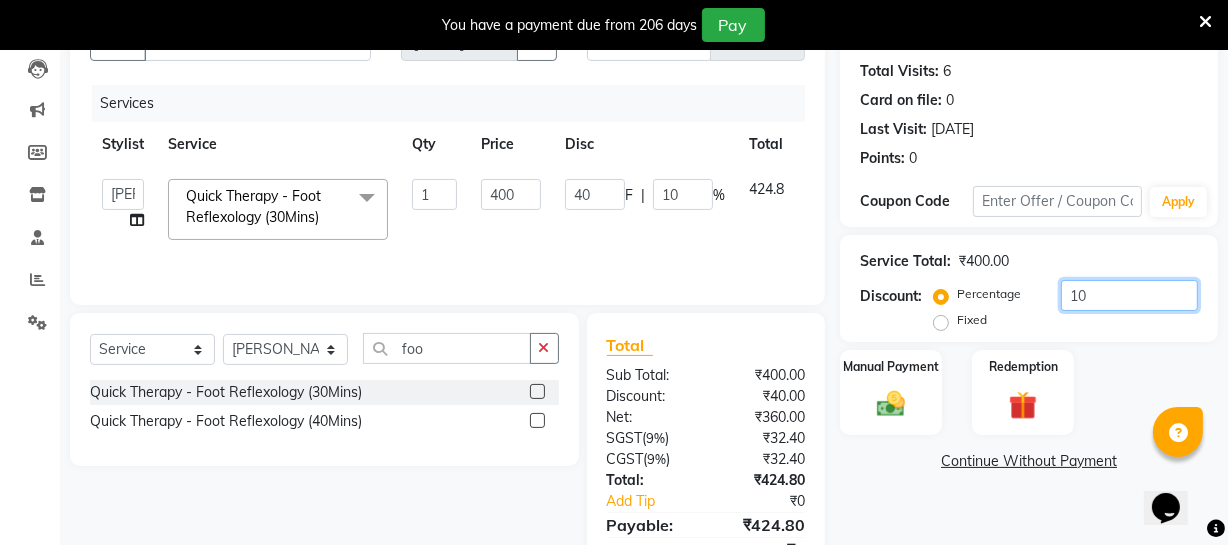 scroll, scrollTop: 306, scrollLeft: 0, axis: vertical 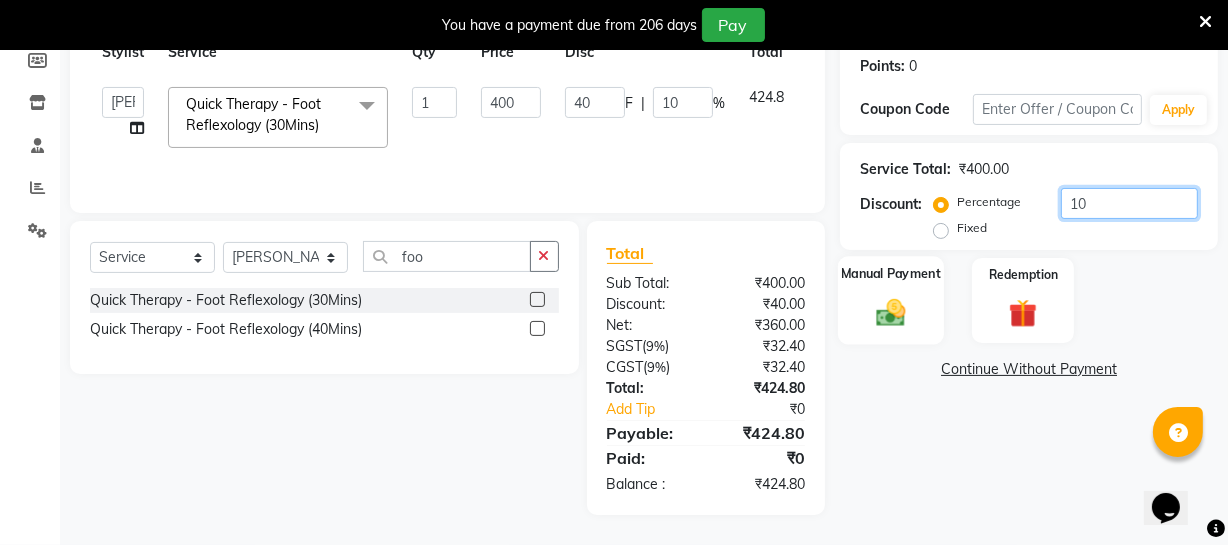type on "10" 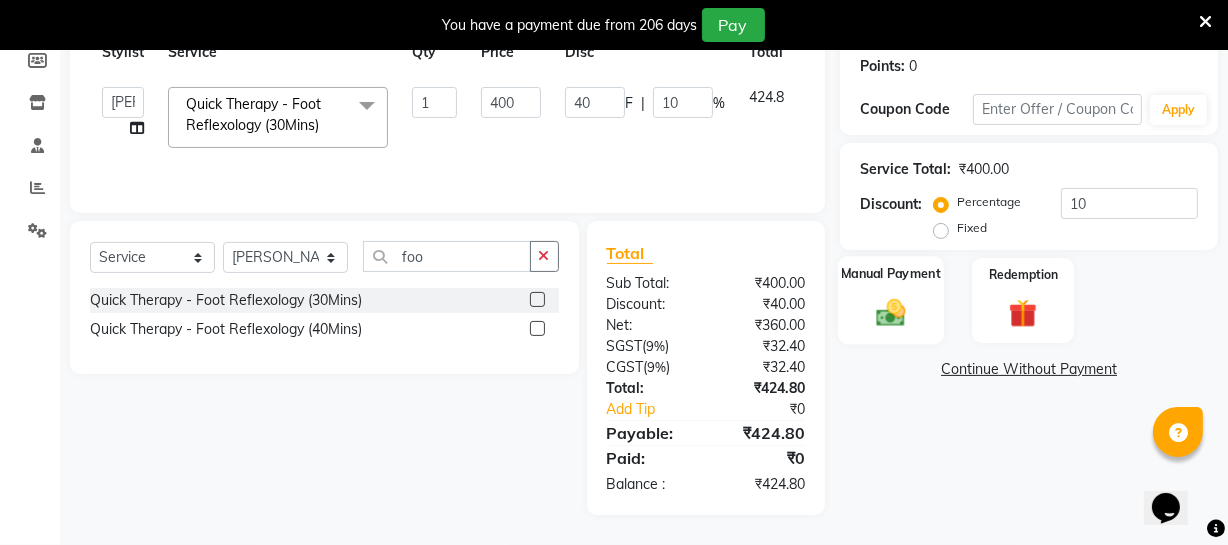 click 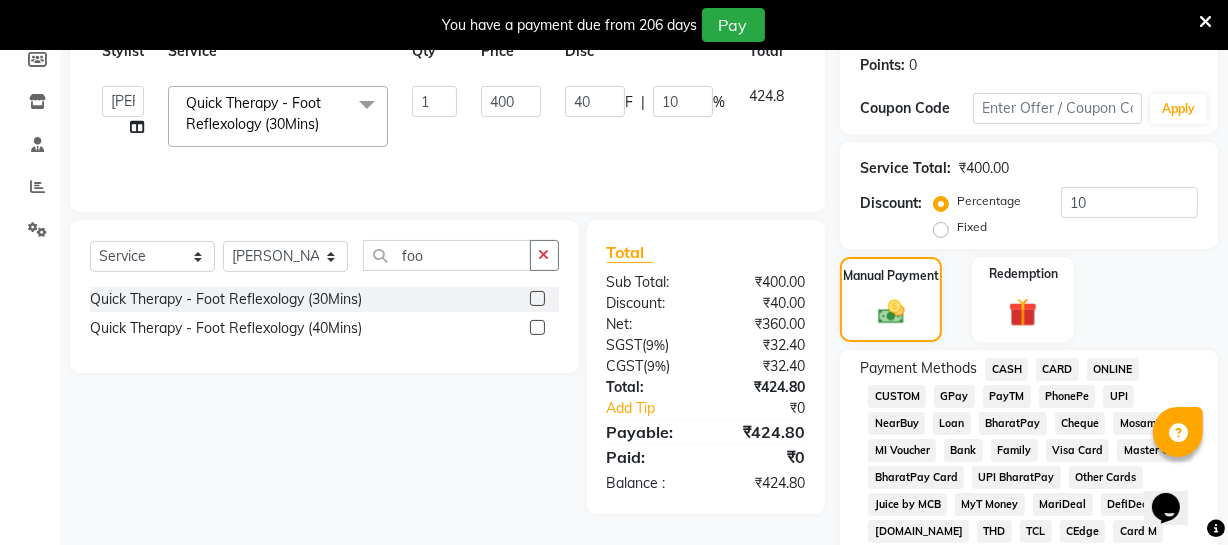 click on "ONLINE" 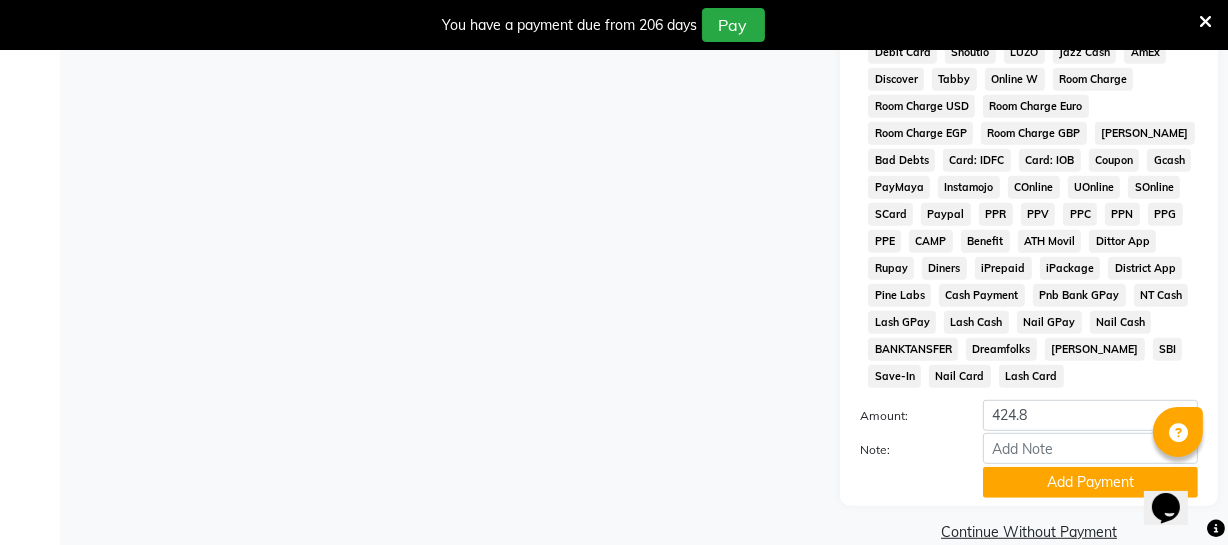 scroll, scrollTop: 1033, scrollLeft: 0, axis: vertical 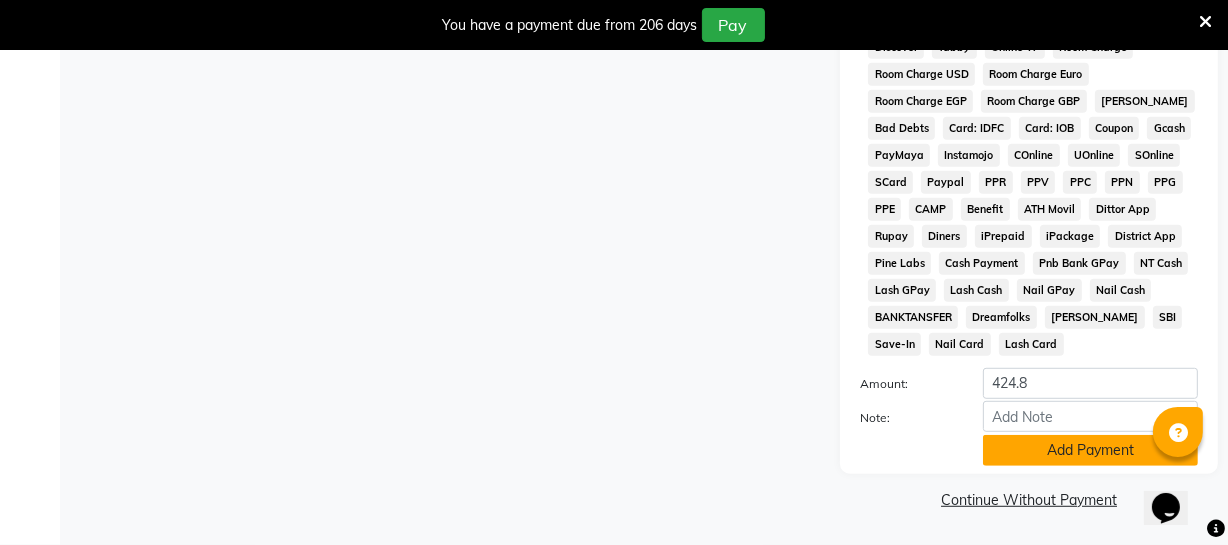 click on "Add Payment" 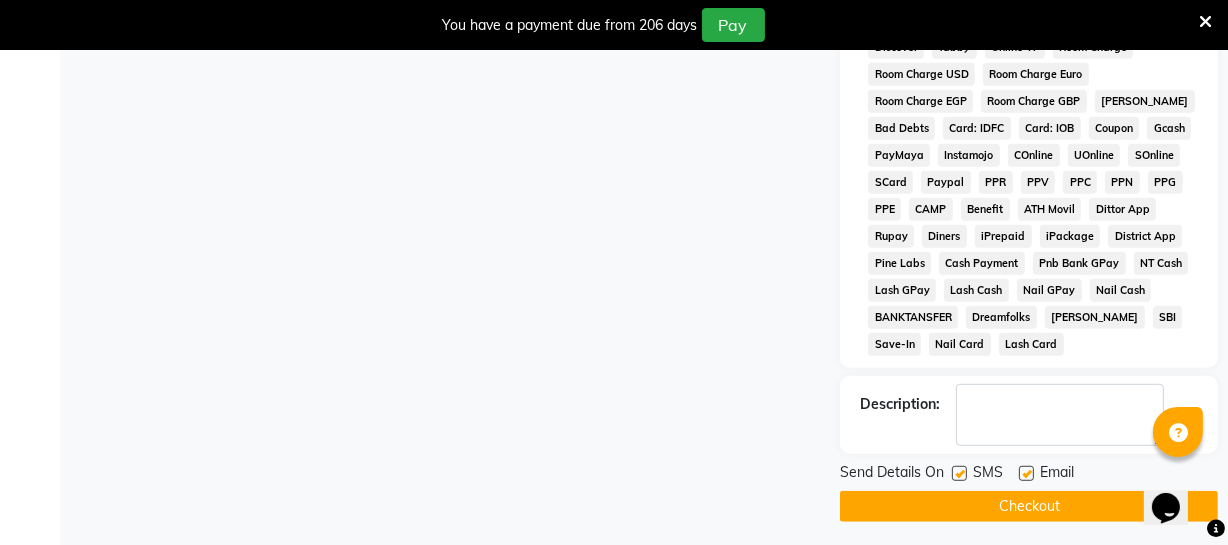 click on "Checkout" 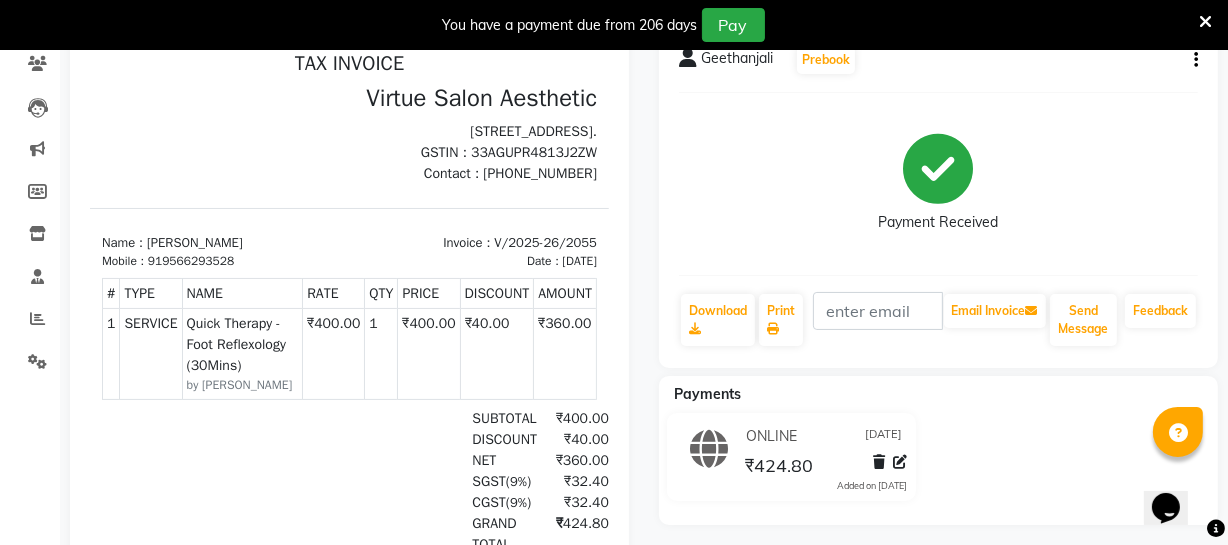 scroll, scrollTop: 0, scrollLeft: 0, axis: both 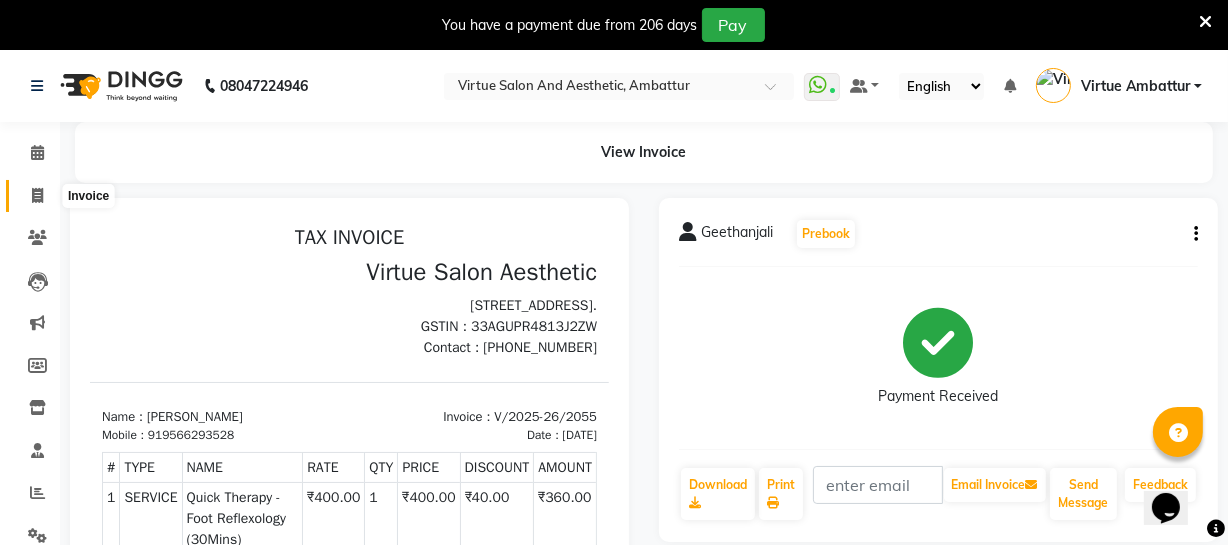 click 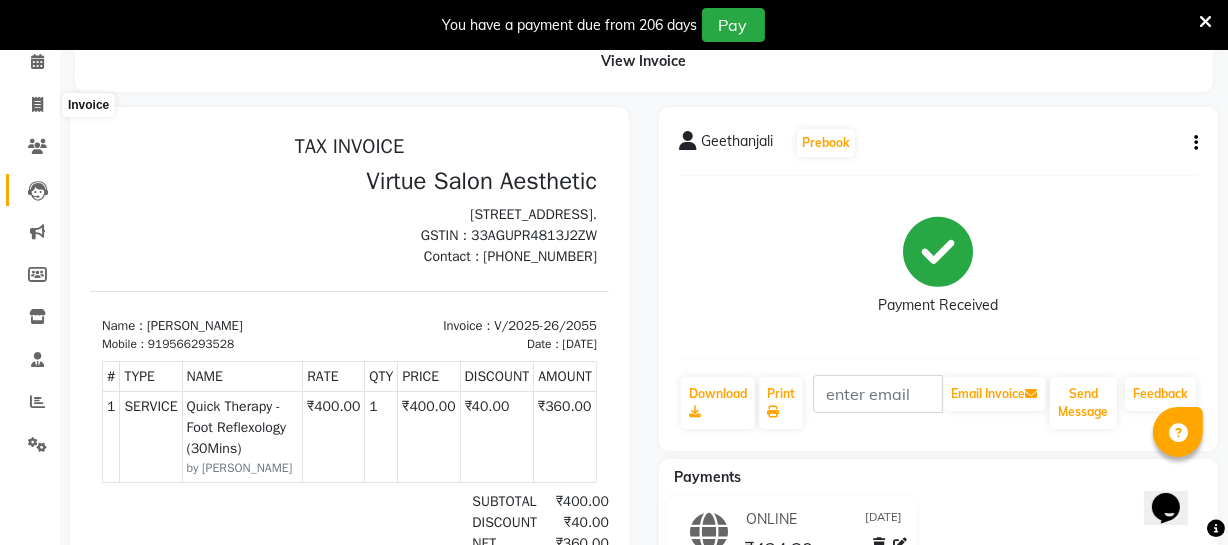 select on "service" 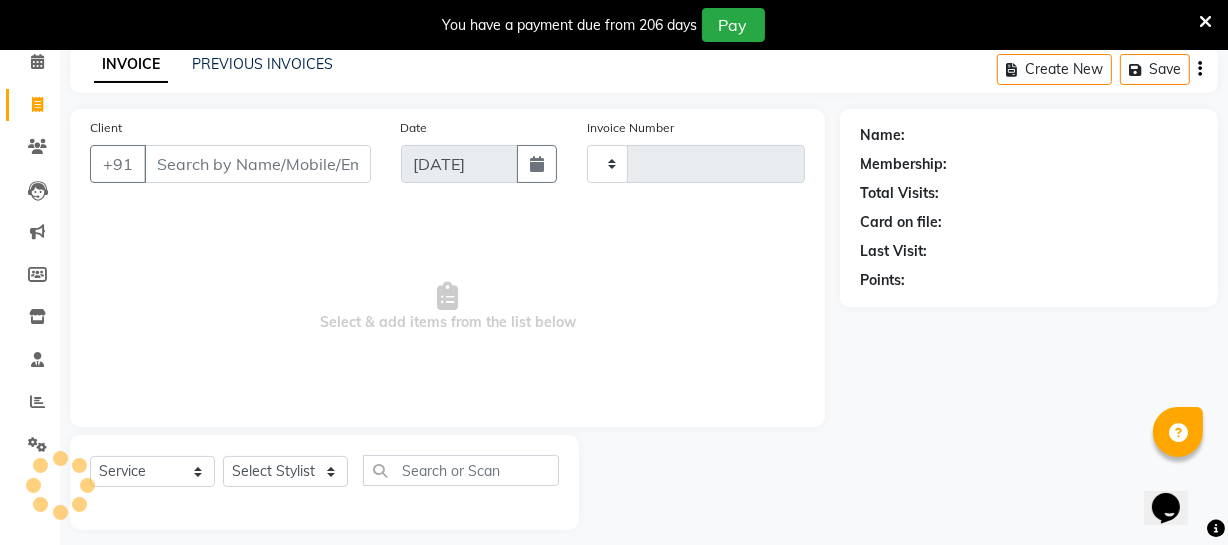 type on "2056" 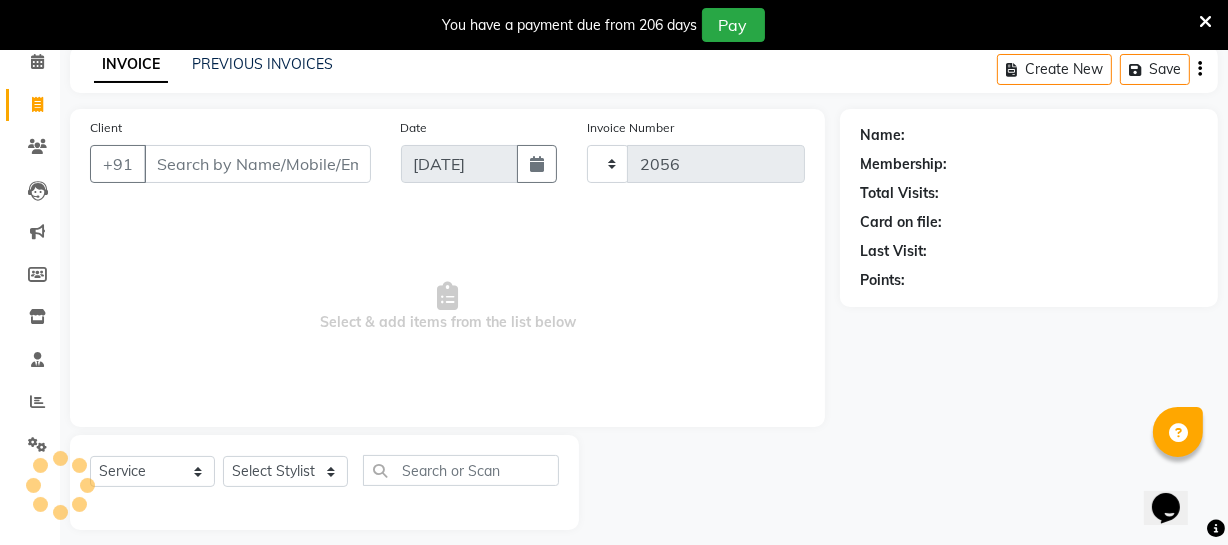 scroll, scrollTop: 107, scrollLeft: 0, axis: vertical 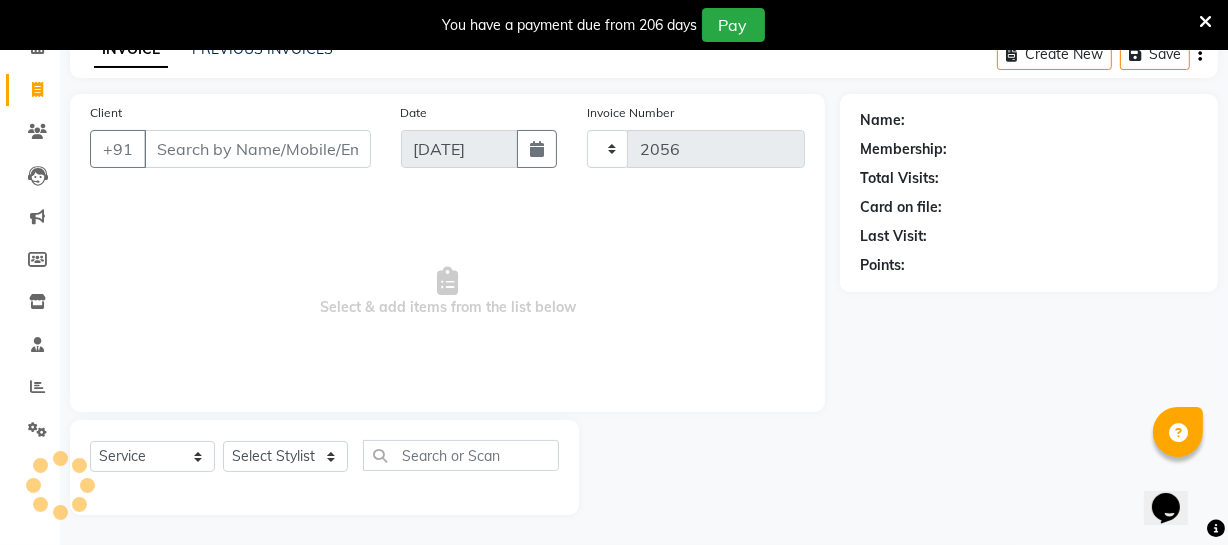 select on "5237" 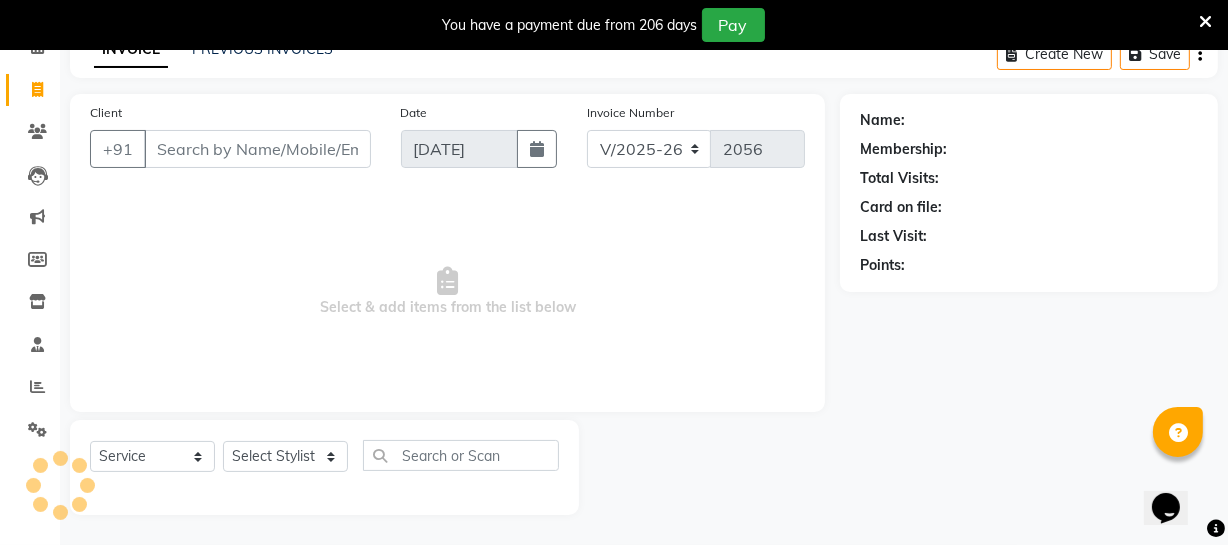 scroll, scrollTop: 0, scrollLeft: 0, axis: both 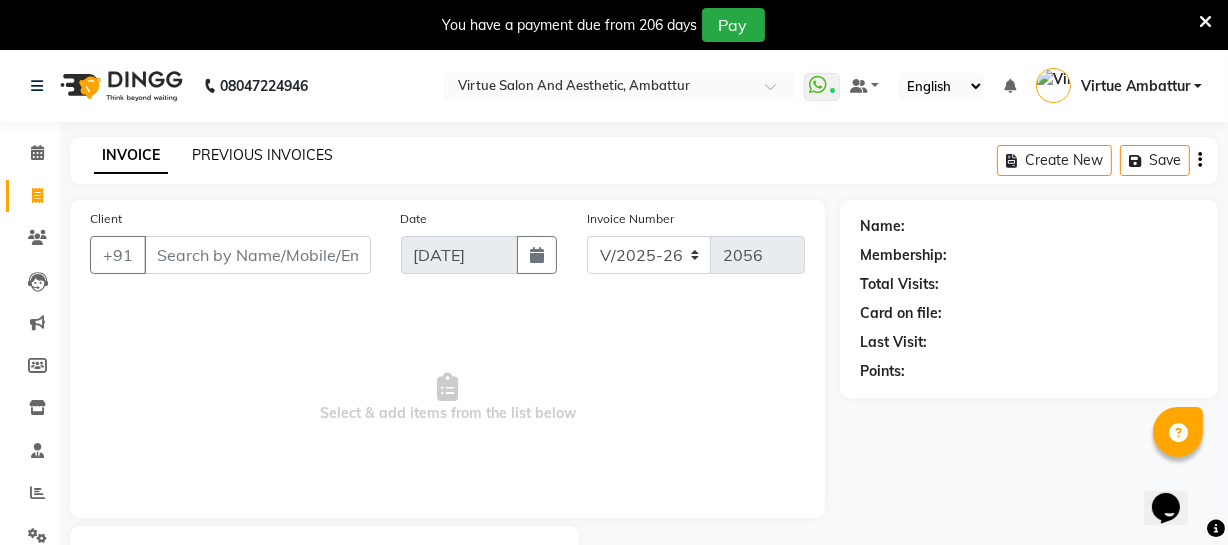 click on "PREVIOUS INVOICES" 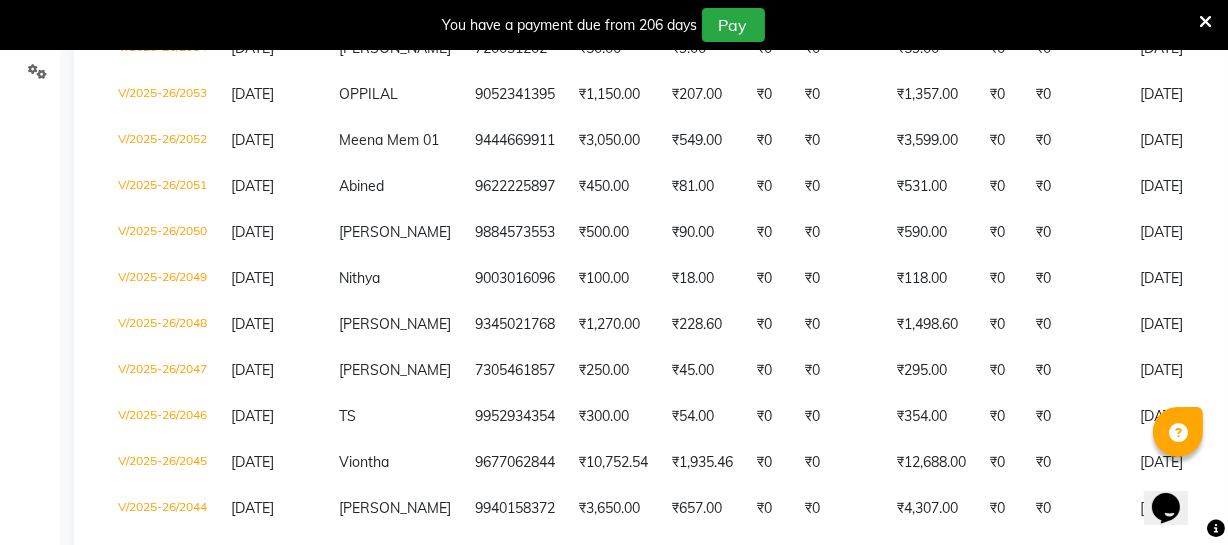 scroll, scrollTop: 181, scrollLeft: 0, axis: vertical 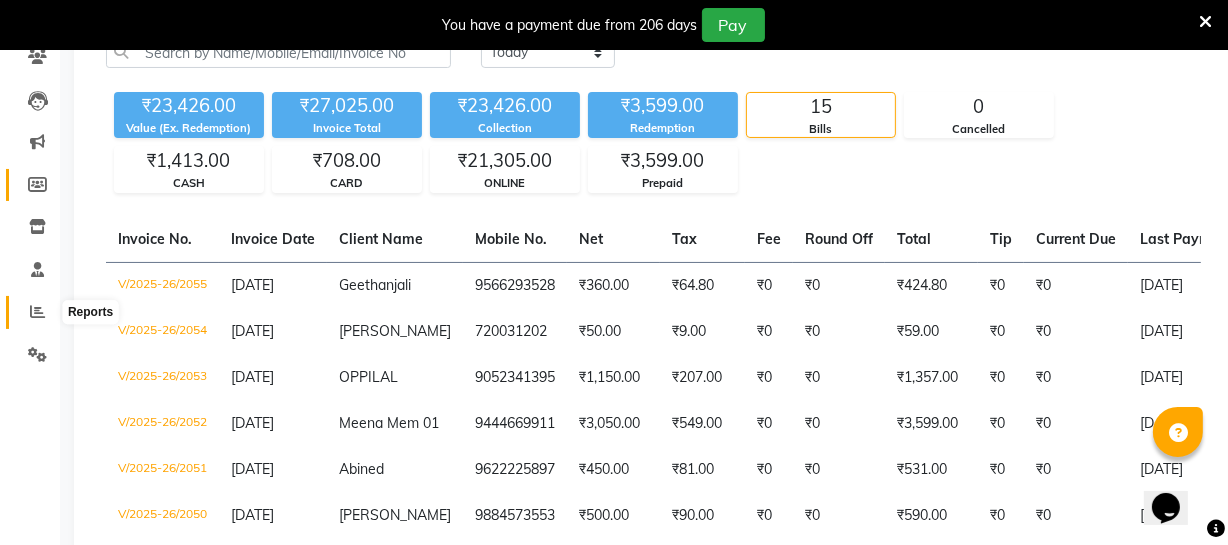 click 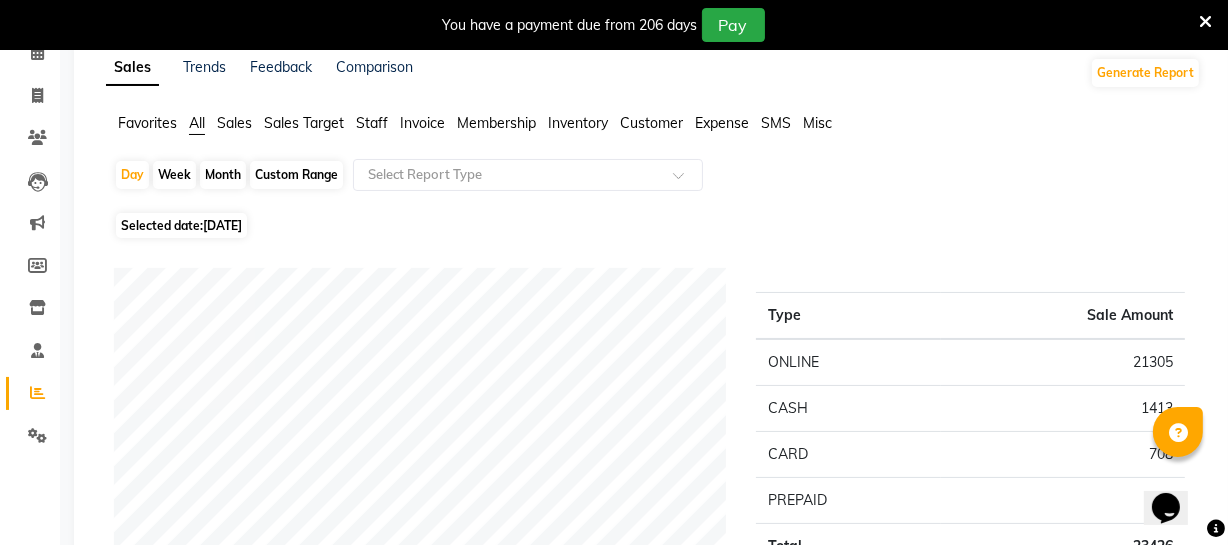 scroll, scrollTop: 0, scrollLeft: 0, axis: both 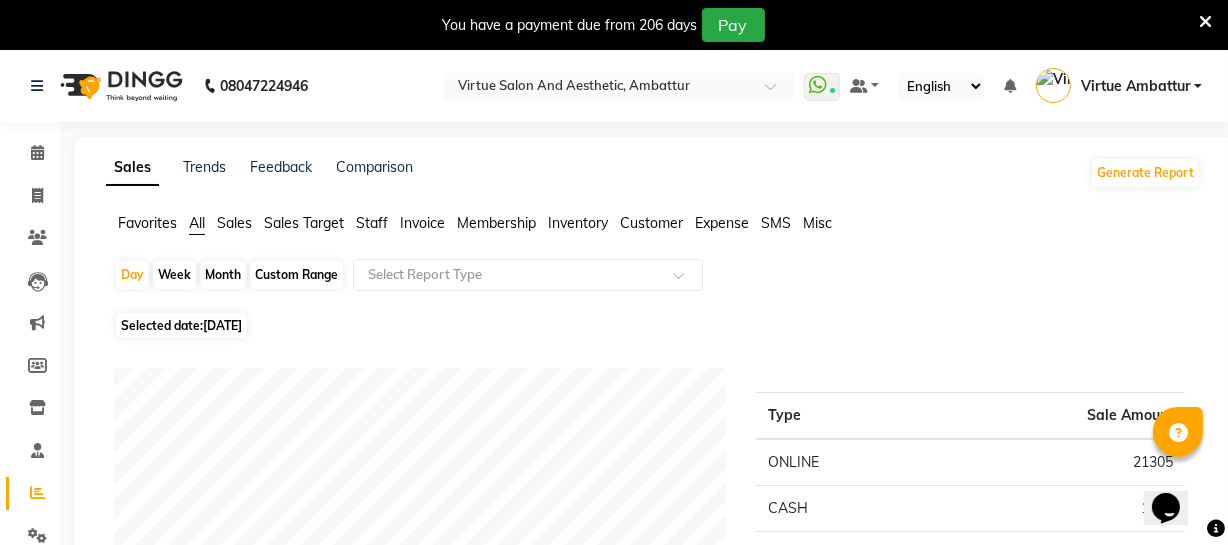 click on "Staff" 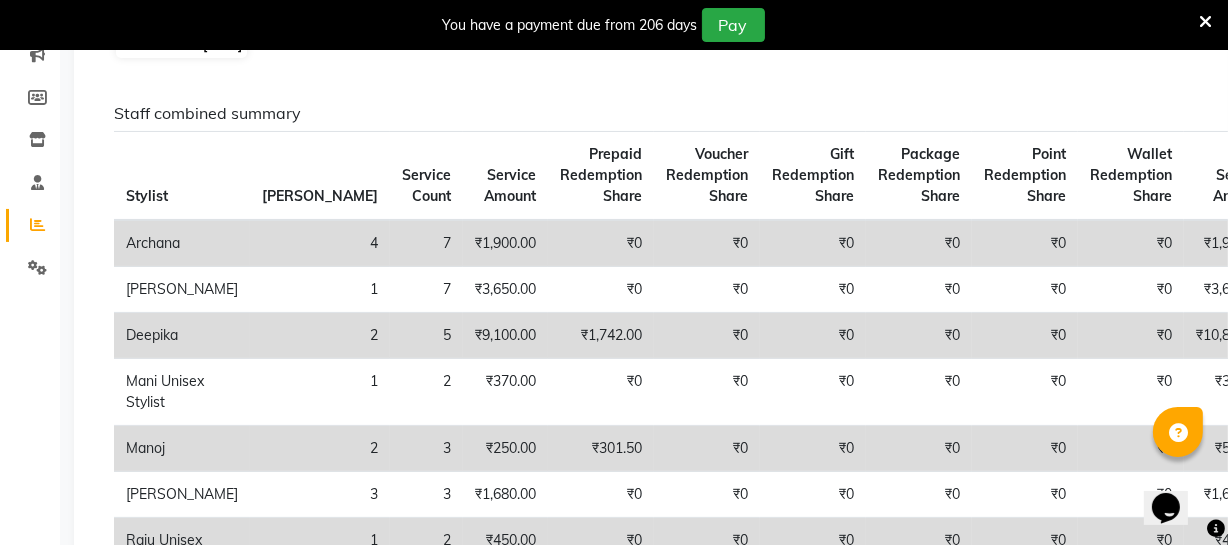 scroll, scrollTop: 0, scrollLeft: 0, axis: both 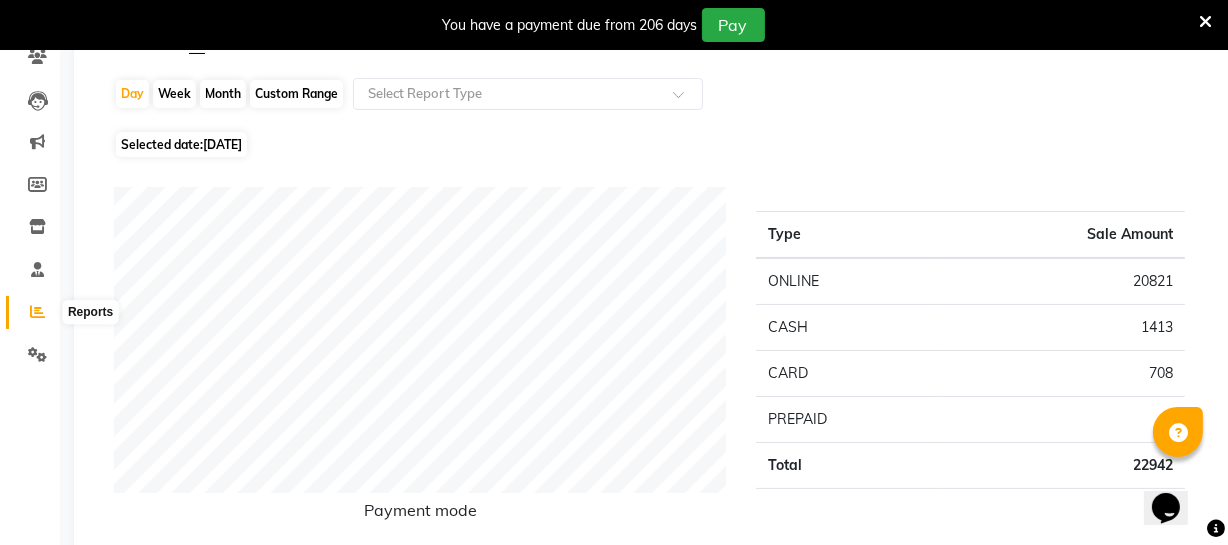 click 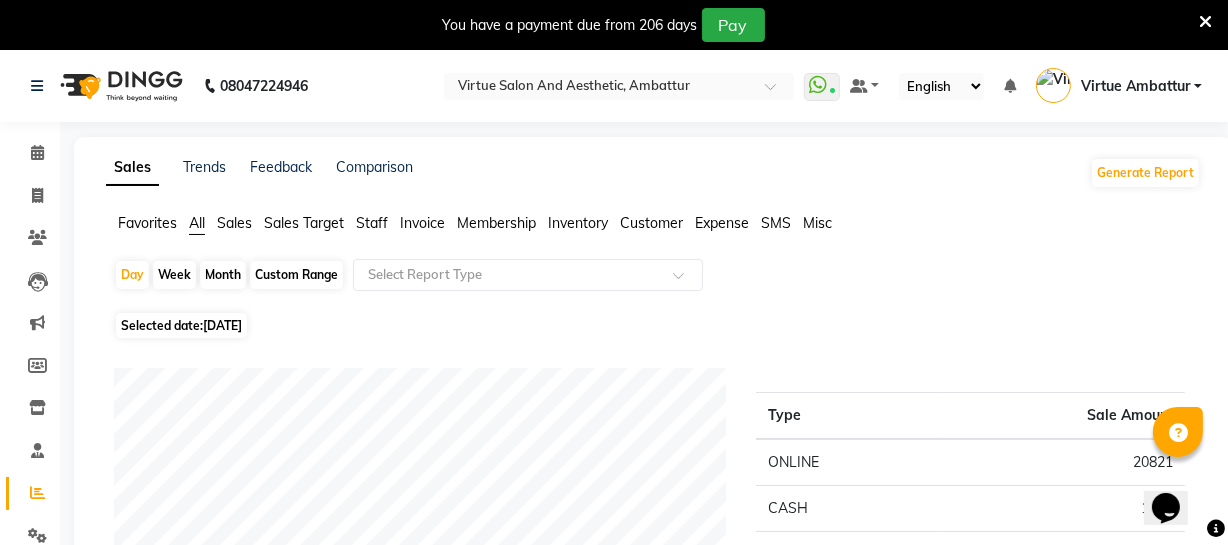 scroll, scrollTop: 0, scrollLeft: 0, axis: both 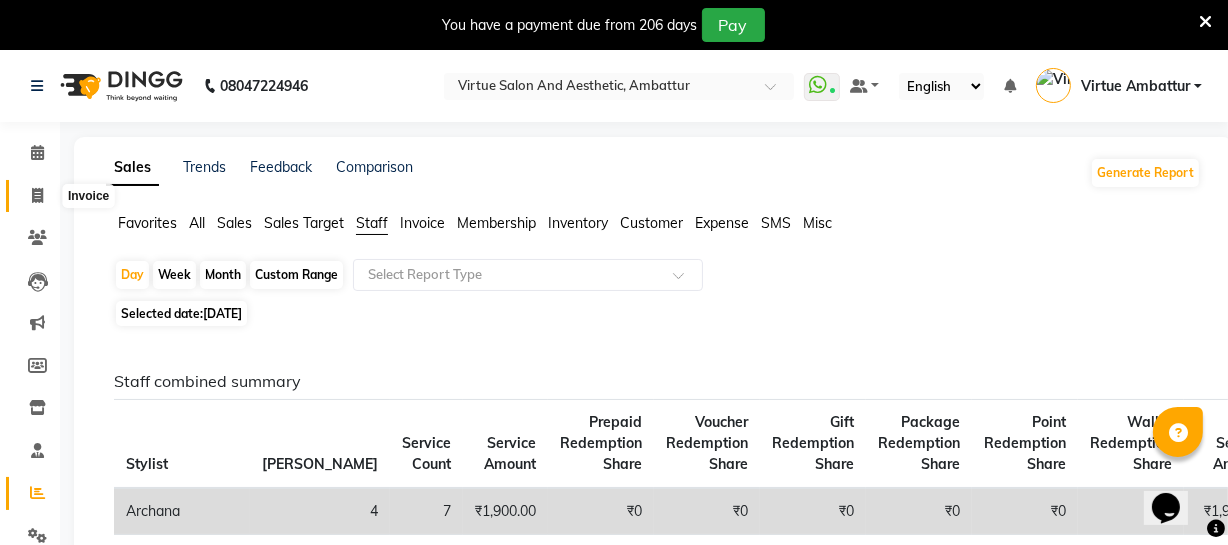 click 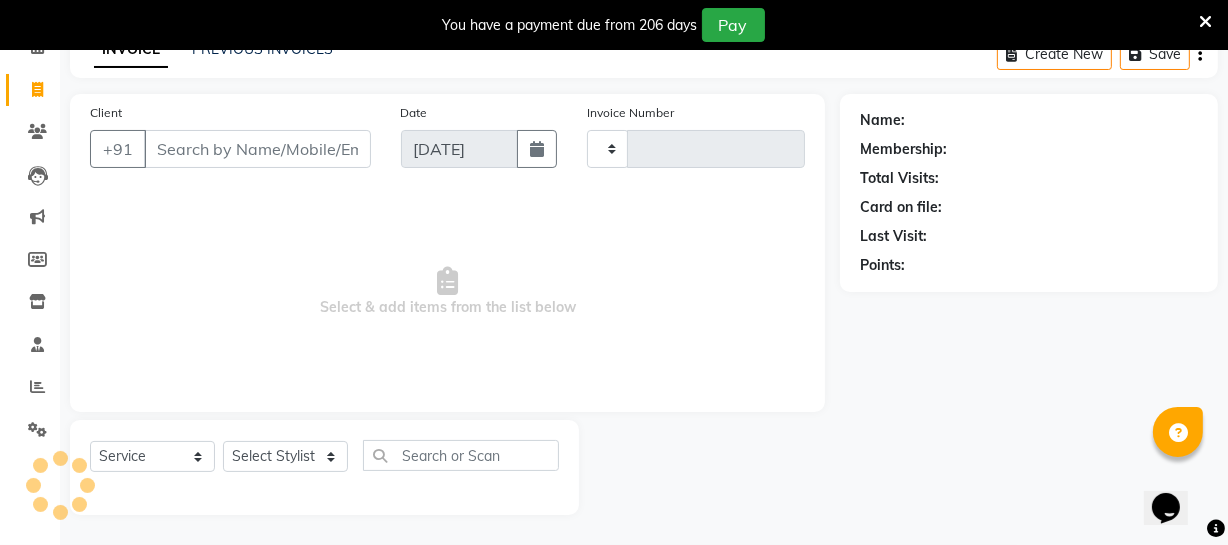type on "2054" 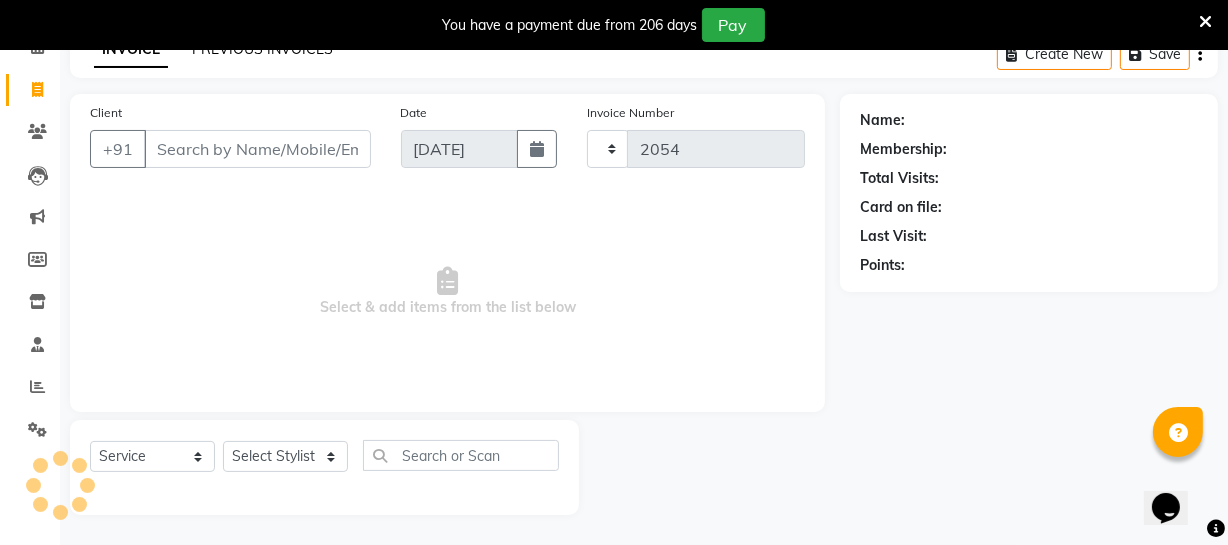 select on "5237" 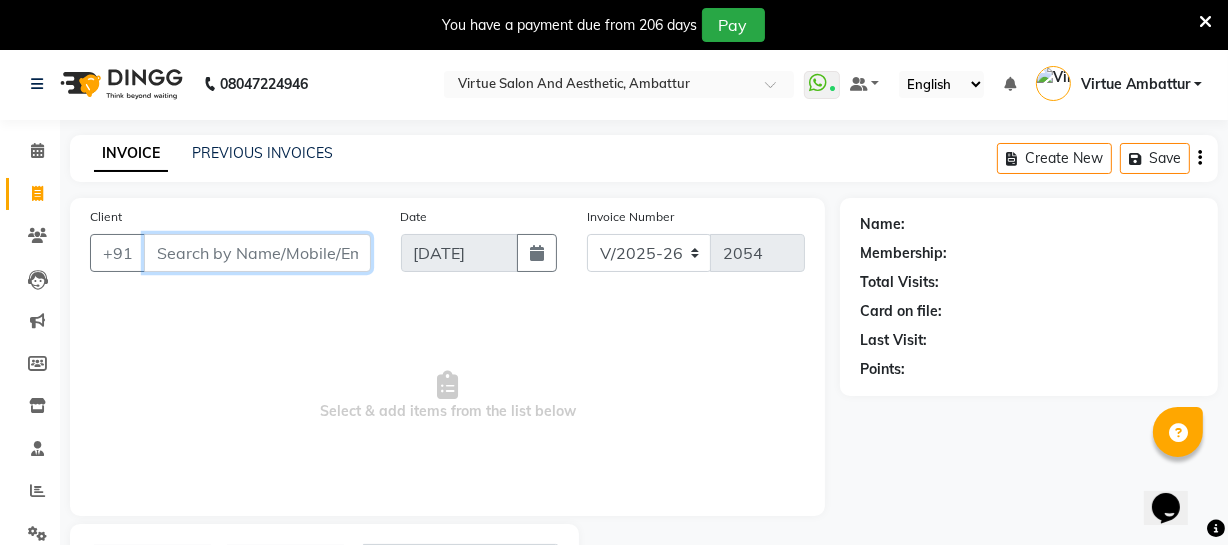 scroll, scrollTop: 0, scrollLeft: 0, axis: both 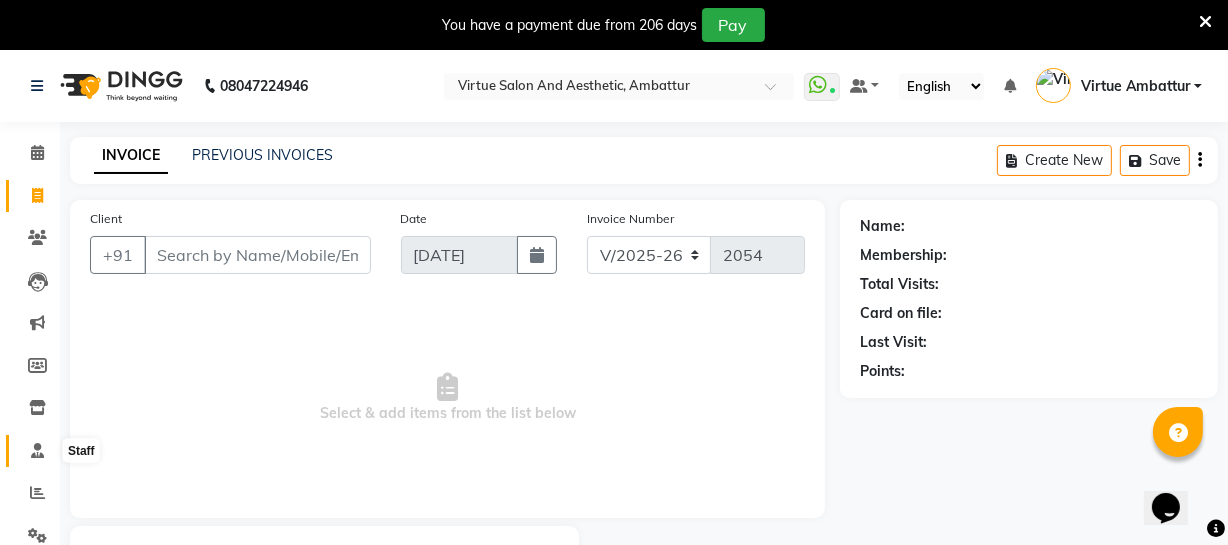 click 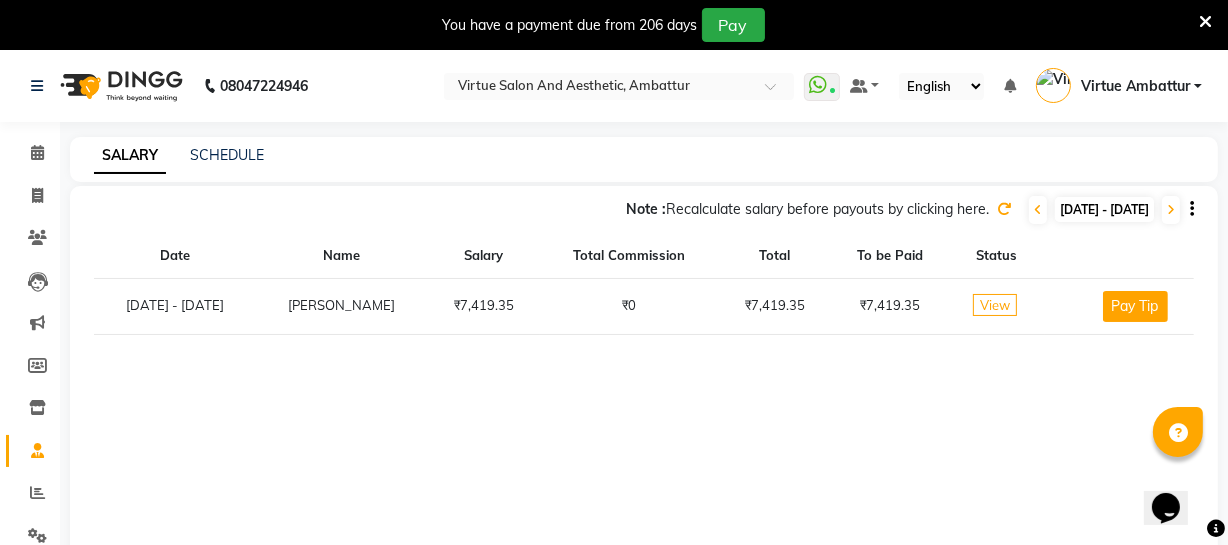 click at bounding box center [60, 485] 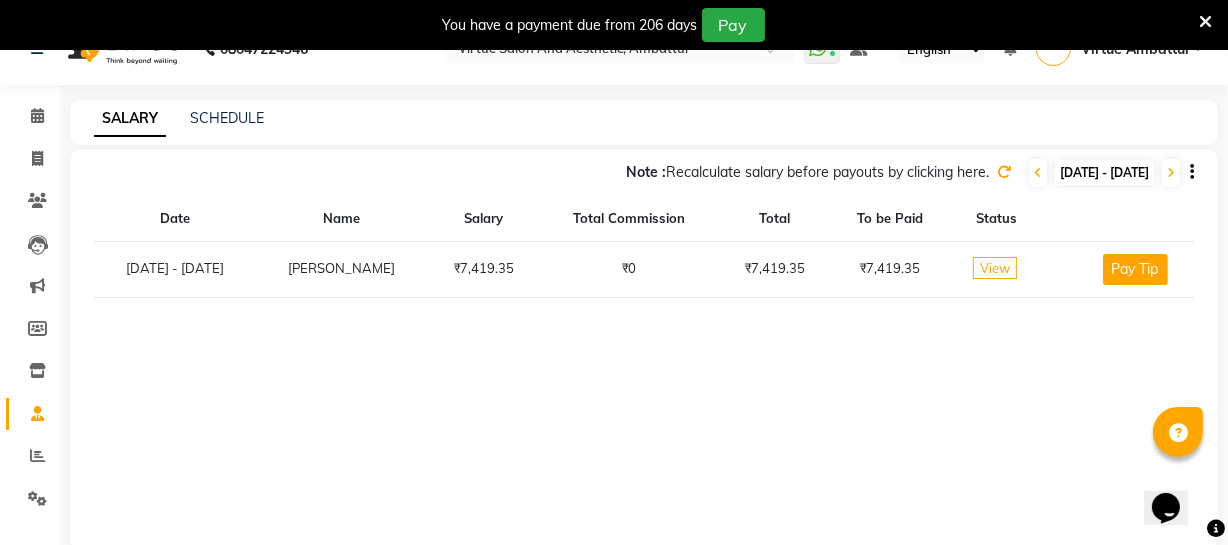 scroll, scrollTop: 71, scrollLeft: 0, axis: vertical 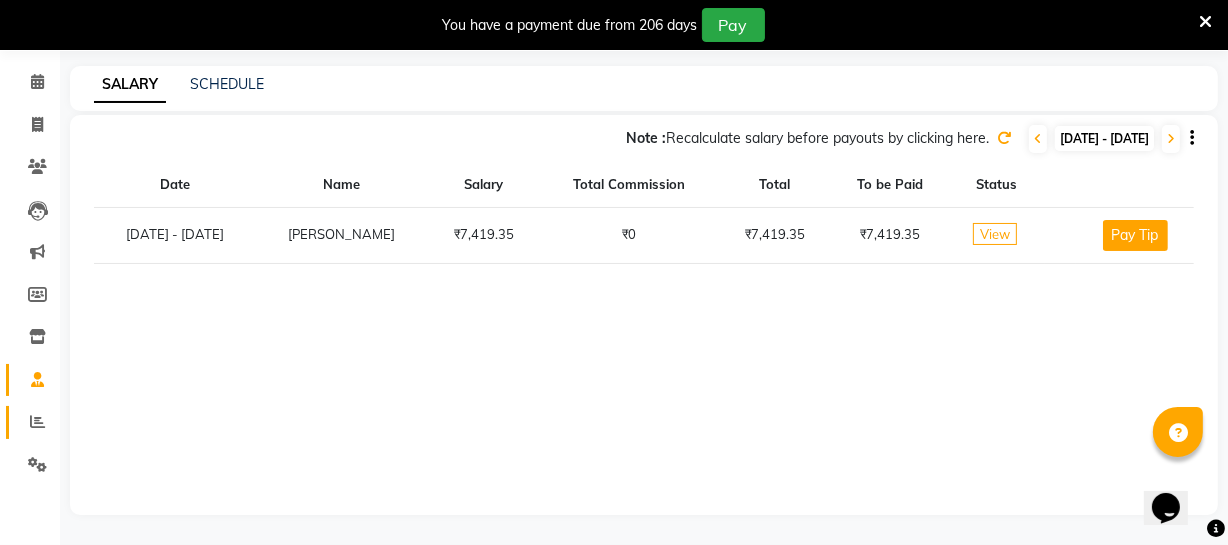 click 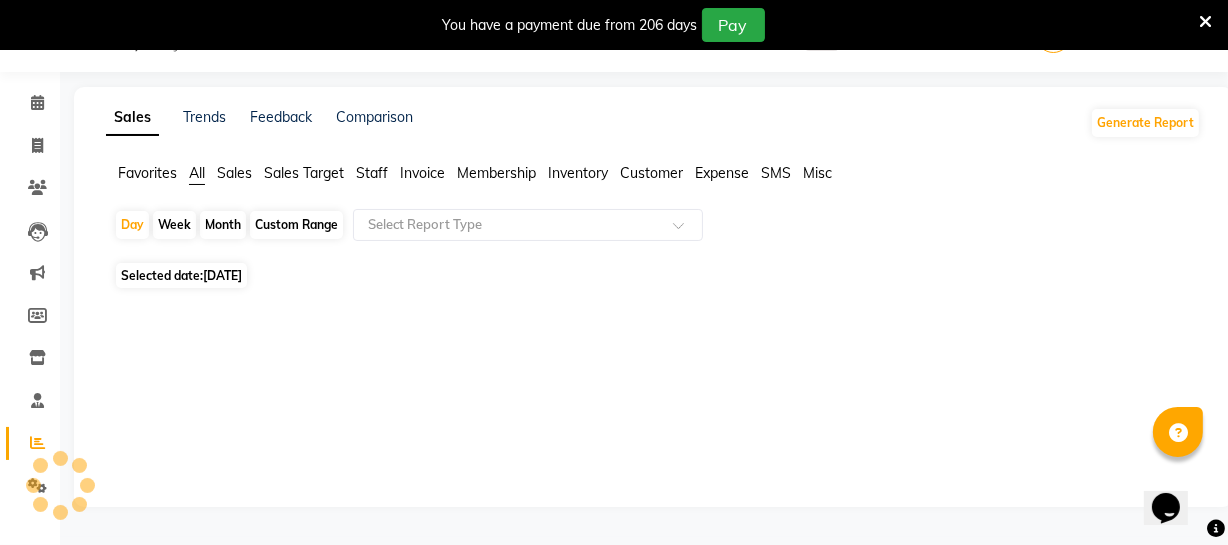 scroll, scrollTop: 71, scrollLeft: 0, axis: vertical 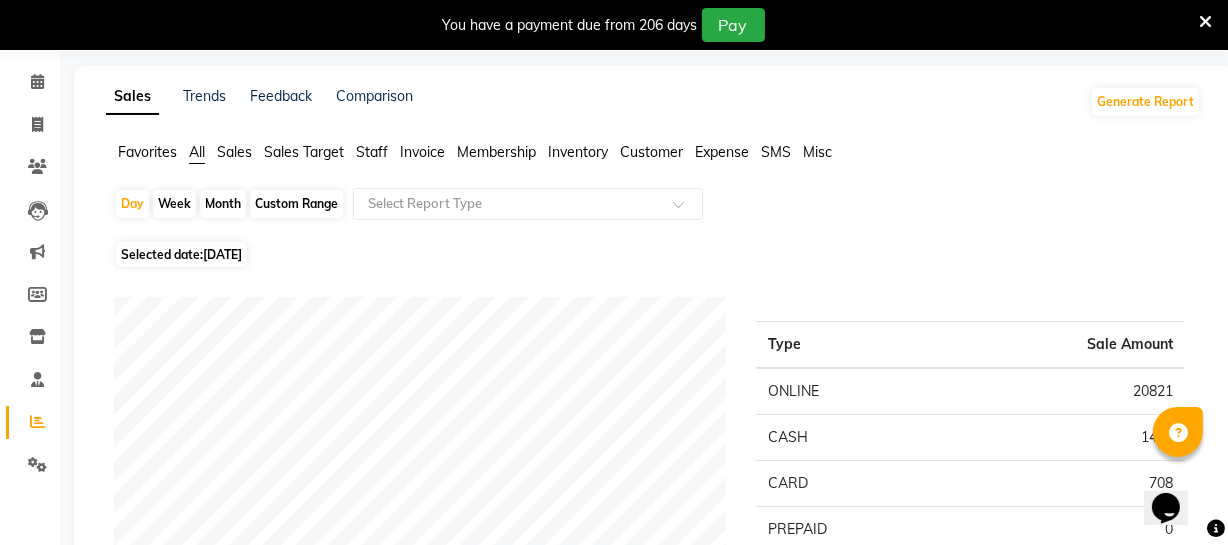 click on "Staff" 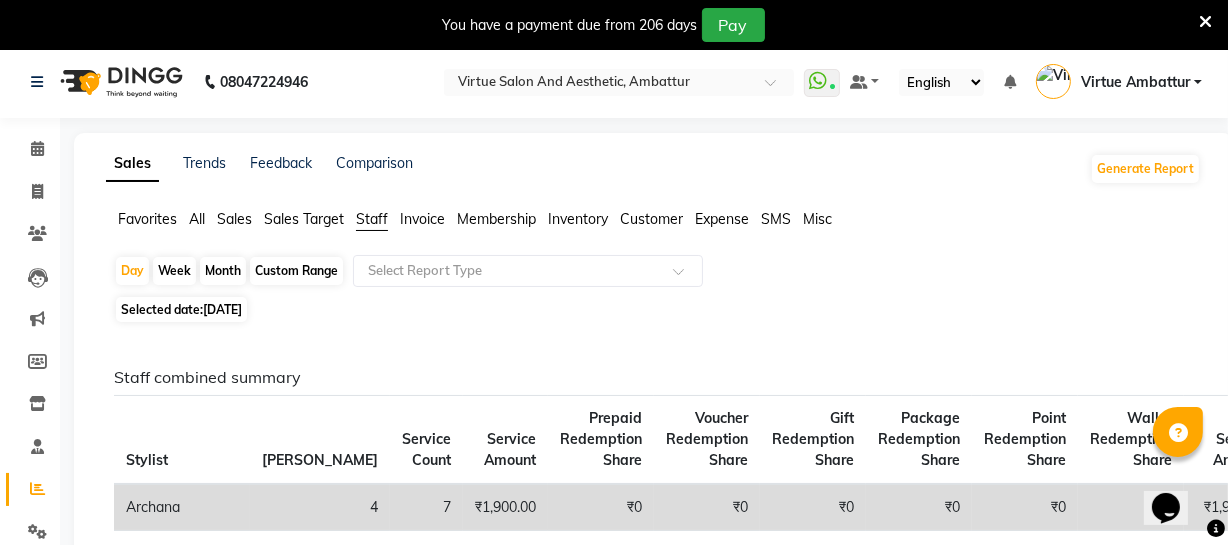 scroll, scrollTop: 0, scrollLeft: 0, axis: both 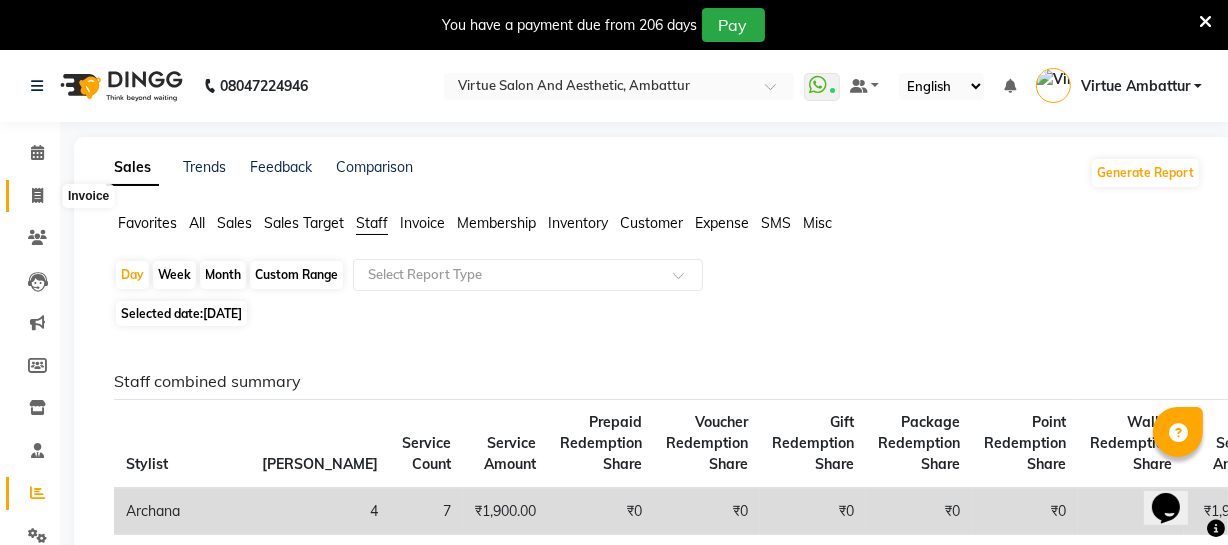 click 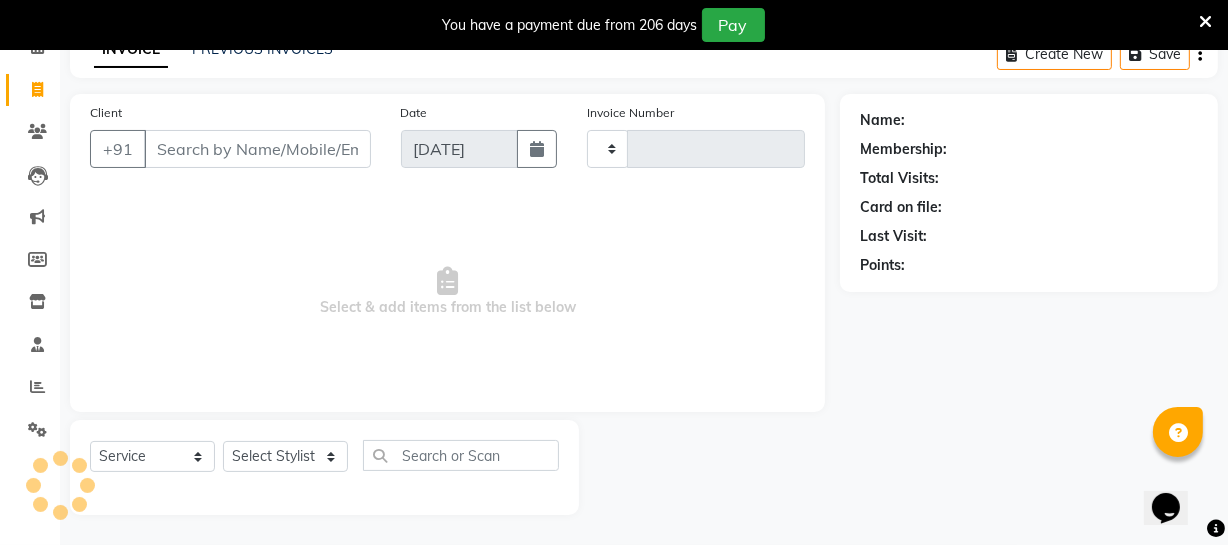 type on "2054" 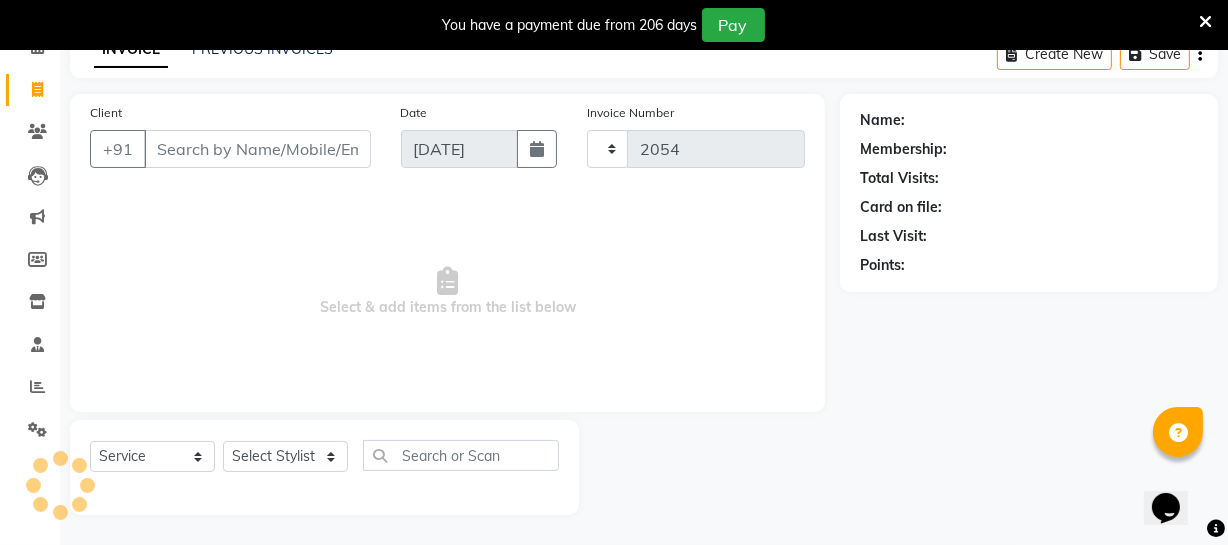 select on "5237" 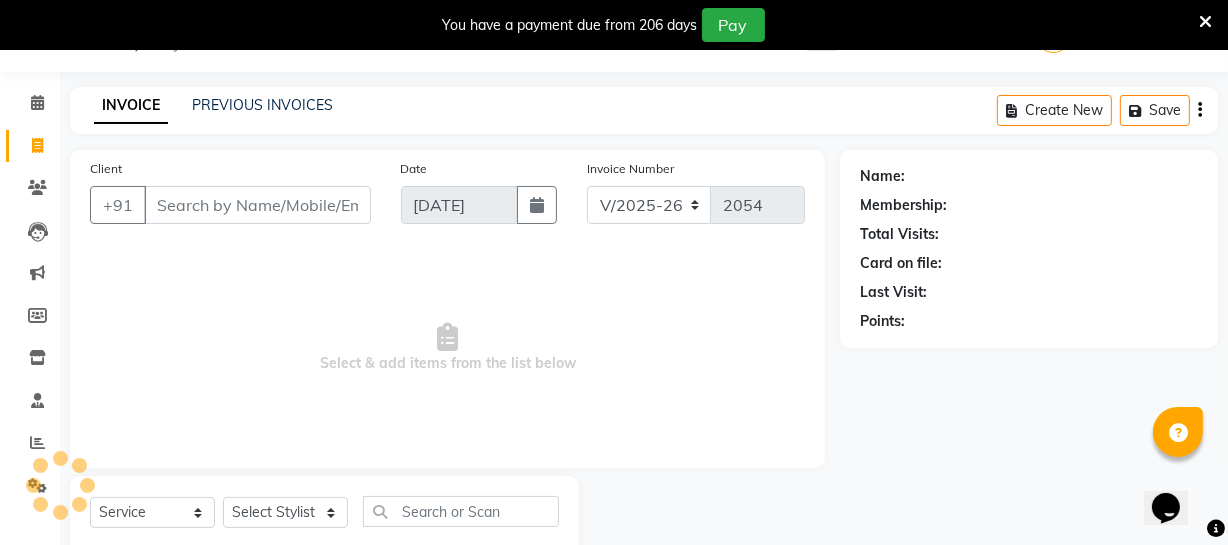 scroll, scrollTop: 0, scrollLeft: 0, axis: both 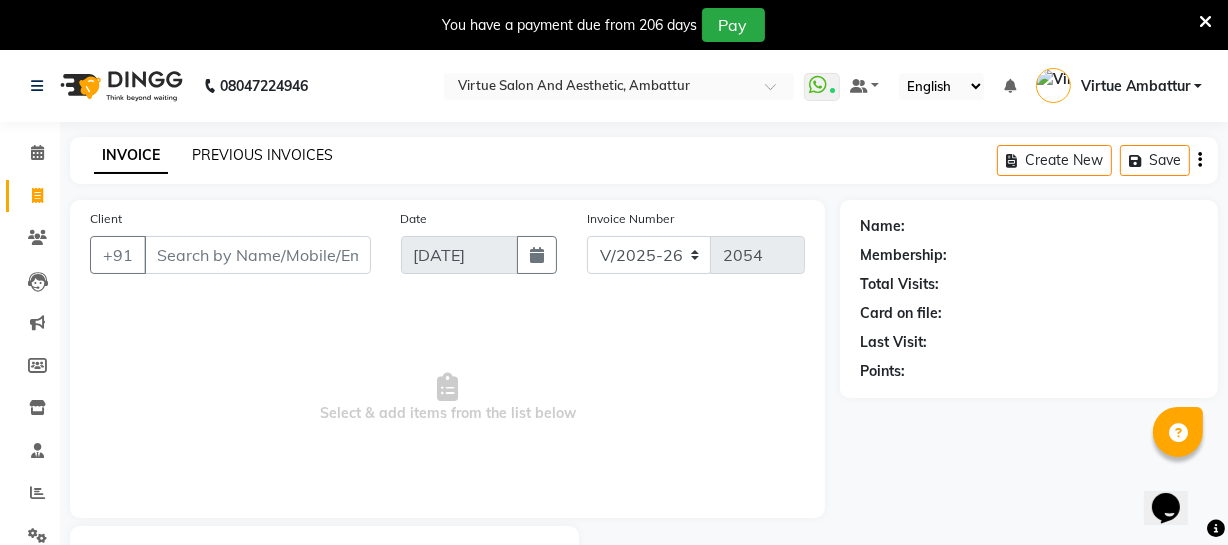 click on "PREVIOUS INVOICES" 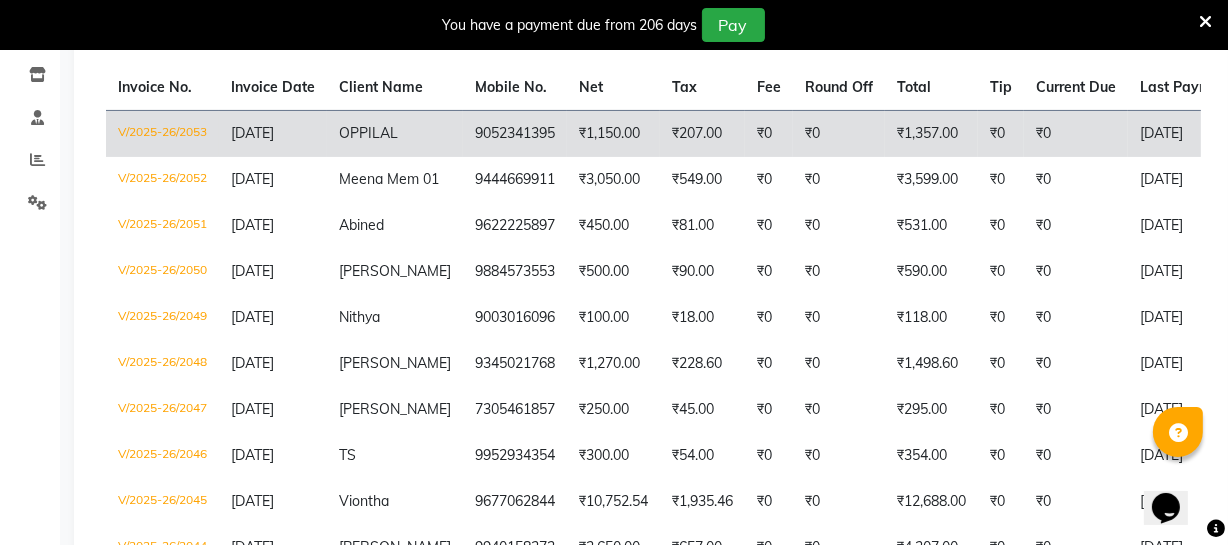scroll, scrollTop: 0, scrollLeft: 0, axis: both 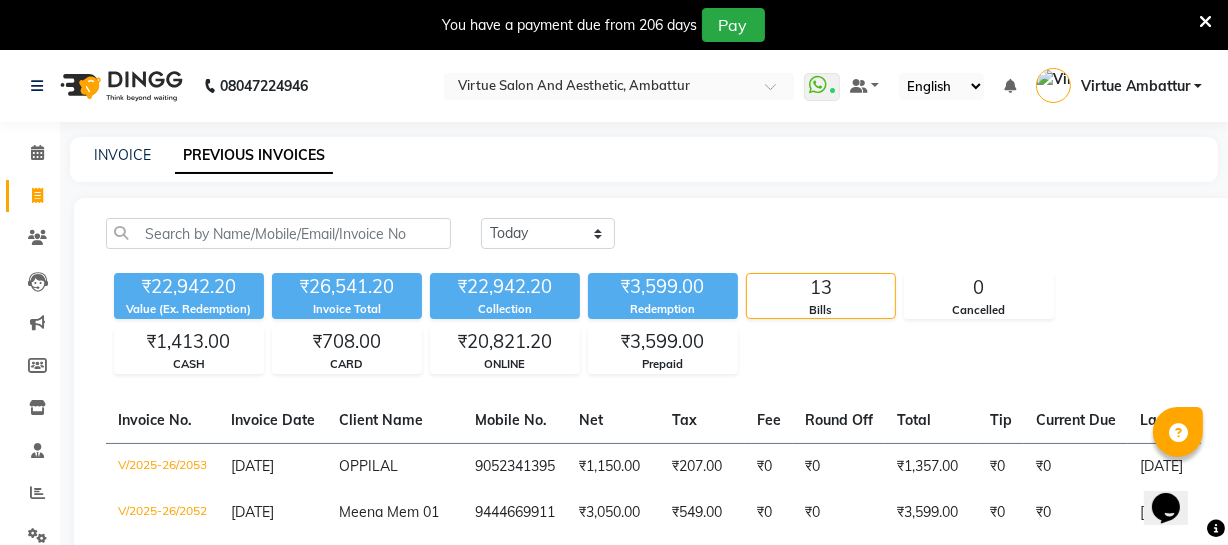 click on "08047224946 Select Location × Virtue Salon And Aesthetic, Ambattur   WhatsApp Status  ✕ Status:  Connected Most Recent Message: 10-07-2025     09:23 PM Recent Service Activity: 10-07-2025     09:40 PM Default Panel My Panel English ENGLISH Español العربية मराठी हिंदी ગુજરાતી தமிழ் 中文 Notifications nothing to show Virtue Ambattur Manage Profile Change Password Sign out  Version:3.15.4  ☀ Virtue Salon And Aesthetic, Ambattur   Calendar  Invoice  Clients  Leads   Marketing  Members  Inventory  Staff  Reports  Settings Completed InProgress Upcoming Dropped Tentative Check-In Confirm Bookings Generate Report Segments Page Builder INVOICE PREVIOUS INVOICES Today Yesterday Custom Range ₹22,942.20 Value (Ex. Redemption) ₹26,541.20 Invoice Total  ₹22,942.20 Collection ₹3,599.00 Redemption 13 Bills 0 Cancelled ₹1,413.00 CASH ₹708.00 CARD ₹20,821.20 ONLINE ₹3,599.00 Prepaid  Invoice No.   Invoice Date   Client Name   Mobile No.   Net" at bounding box center [614, 600] 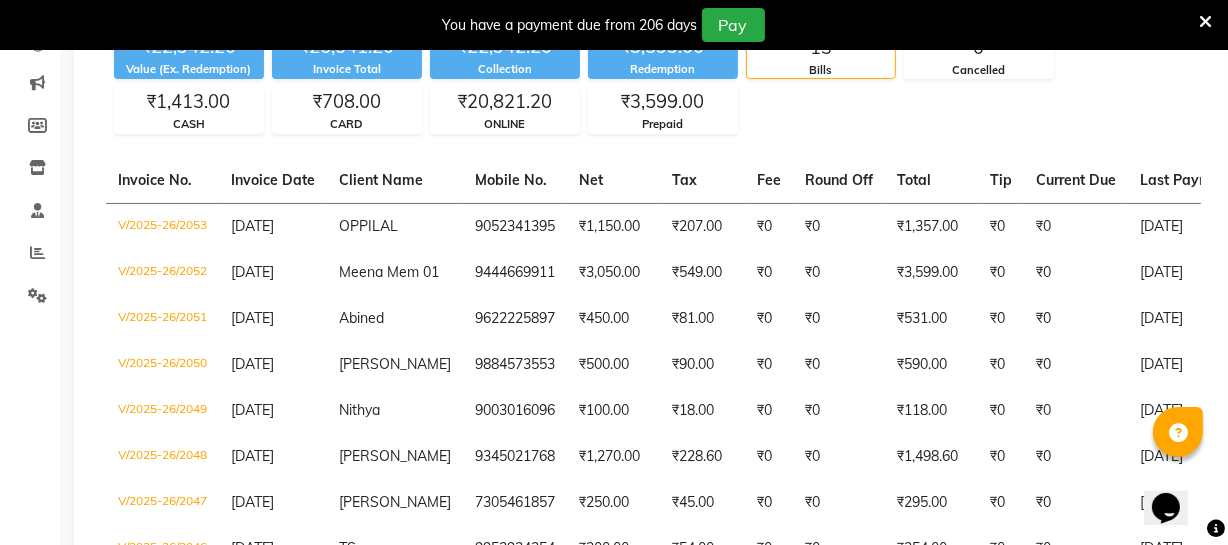 scroll, scrollTop: 0, scrollLeft: 0, axis: both 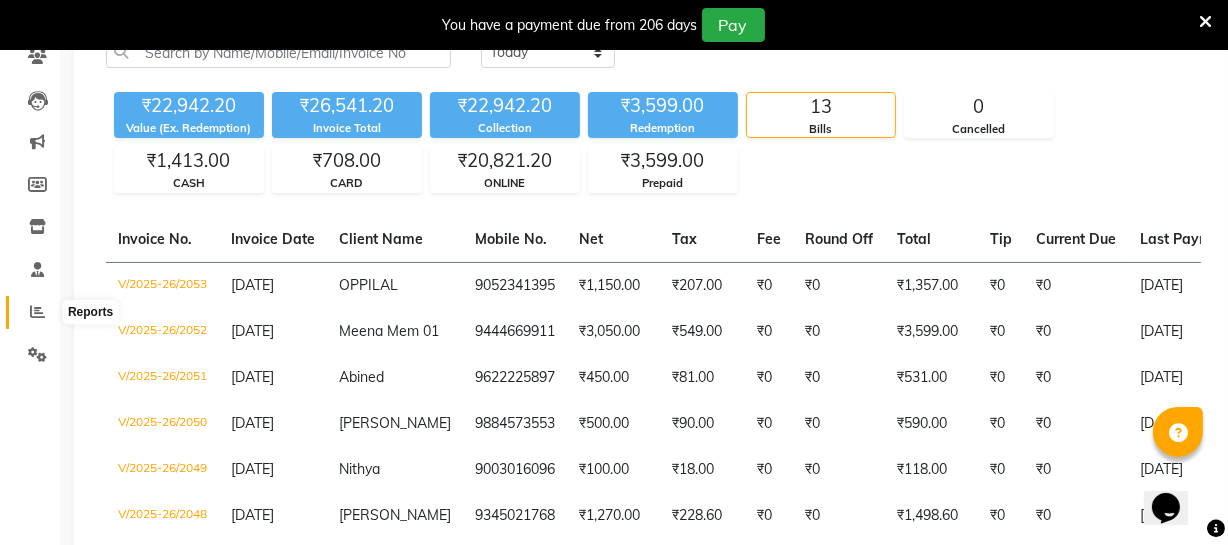 click 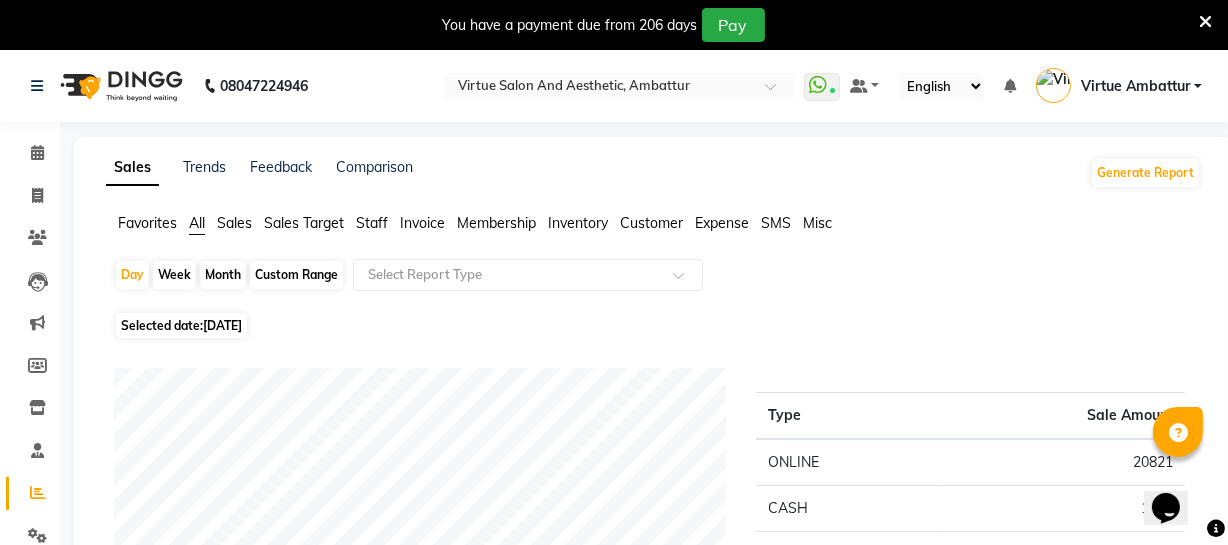 scroll, scrollTop: 0, scrollLeft: 0, axis: both 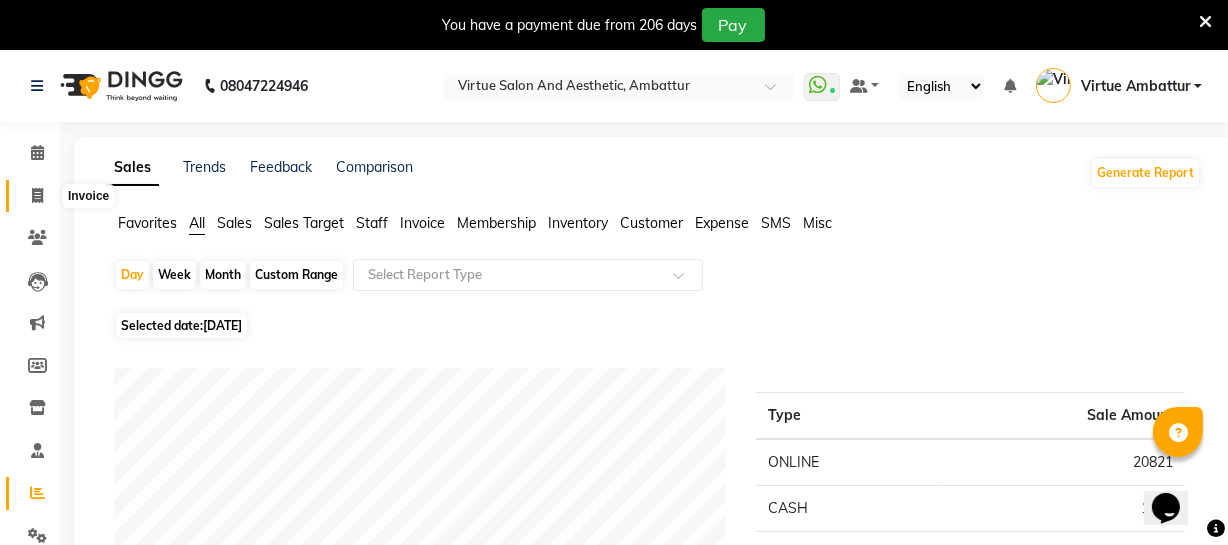 click 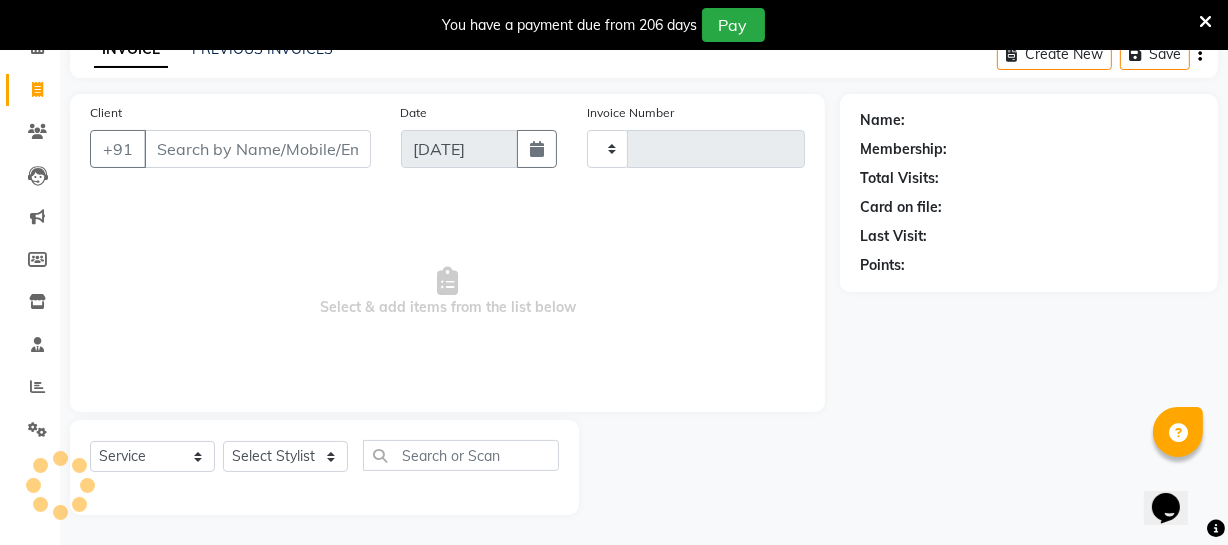 type on "2056" 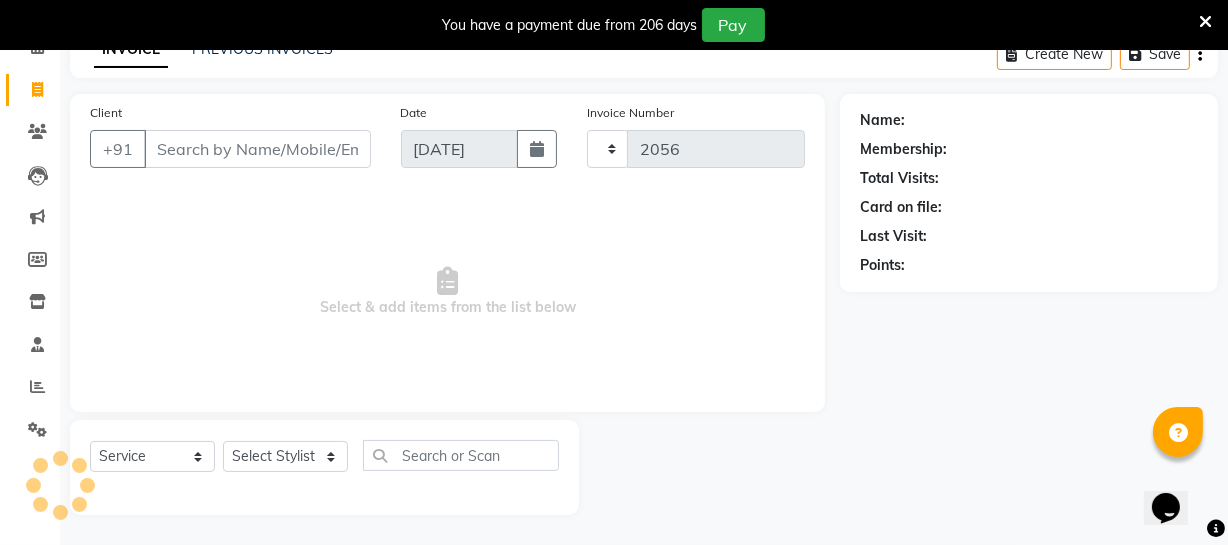 select on "5237" 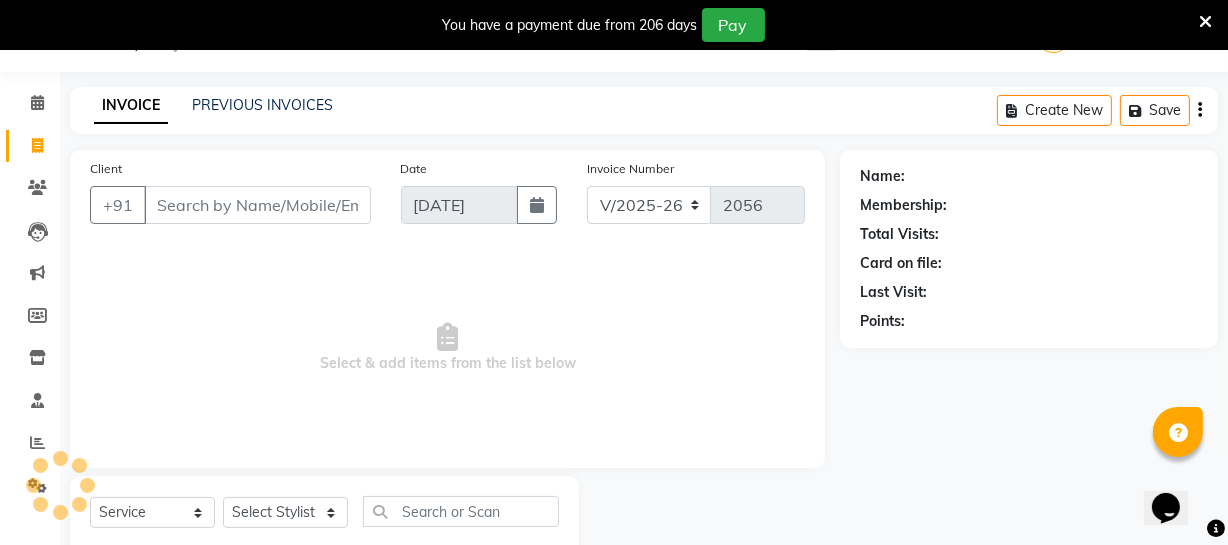 scroll, scrollTop: 0, scrollLeft: 0, axis: both 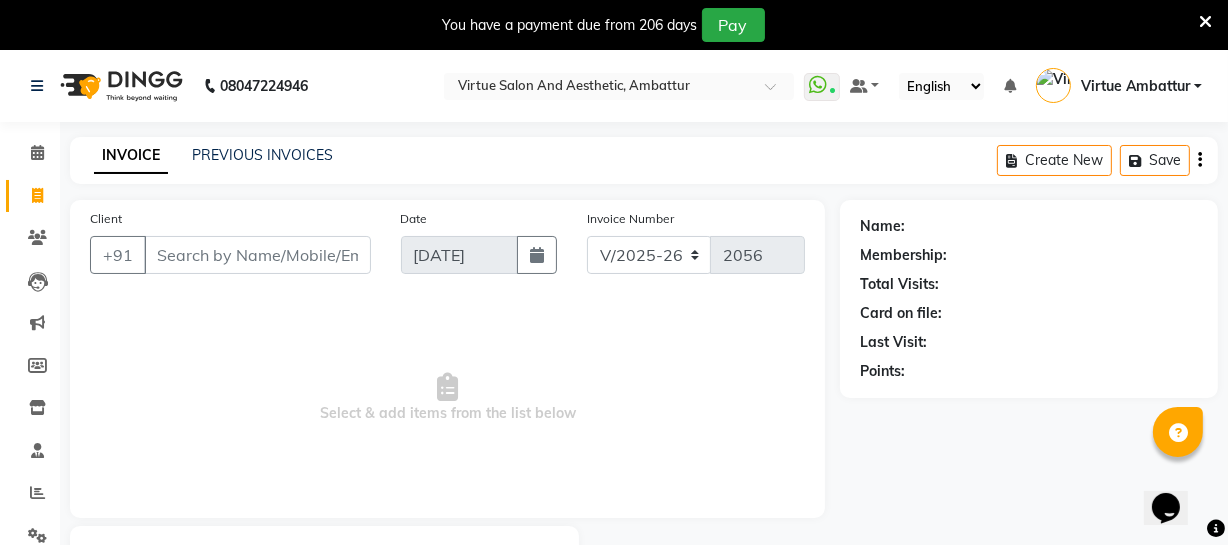 click on "PREVIOUS INVOICES" 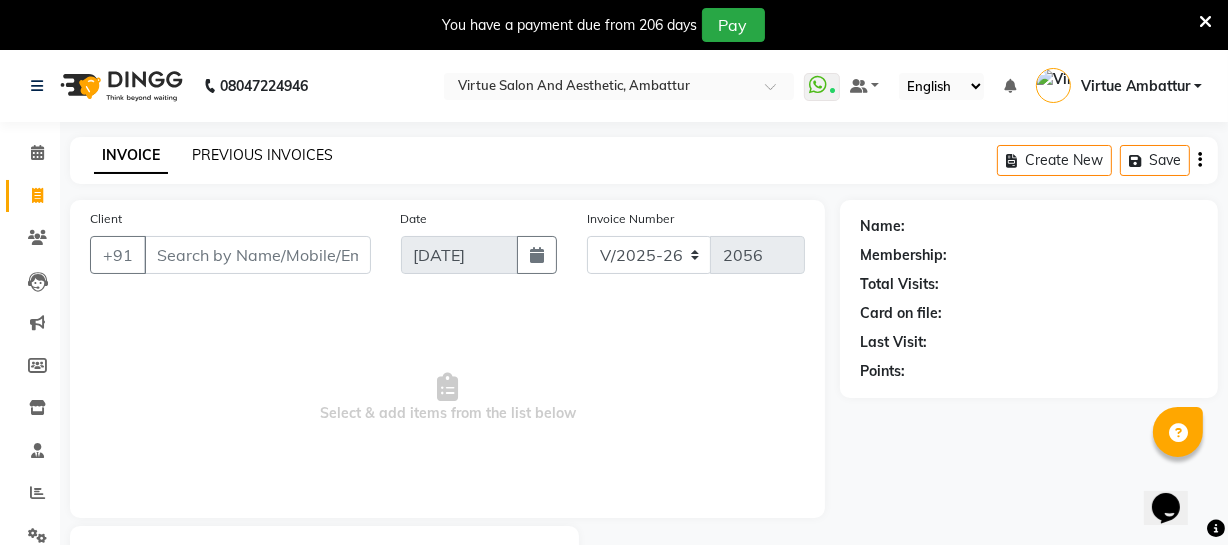 click on "PREVIOUS INVOICES" 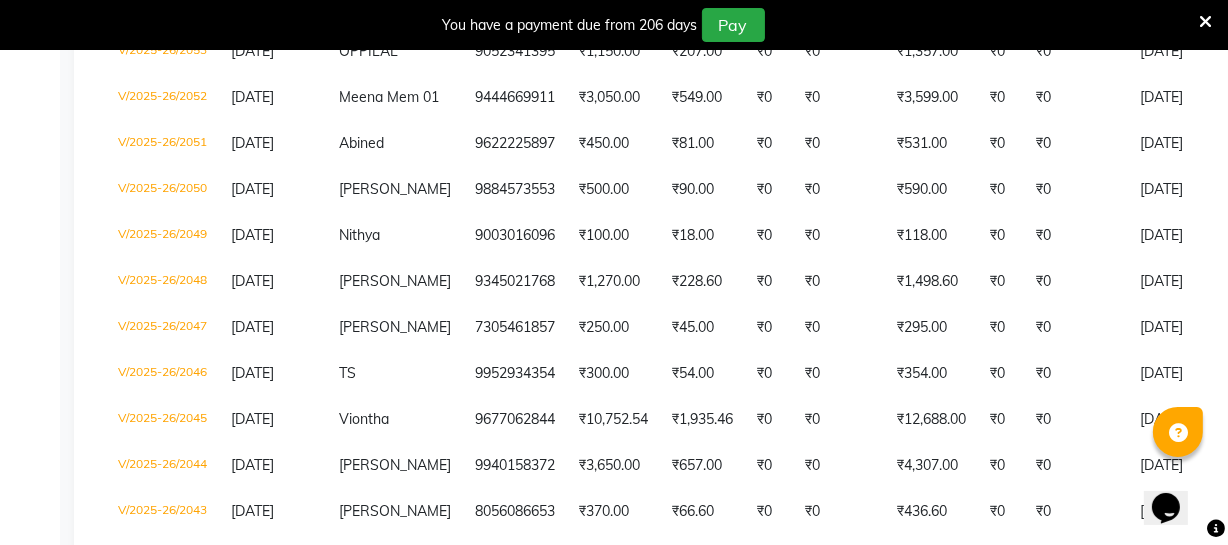 scroll, scrollTop: 545, scrollLeft: 0, axis: vertical 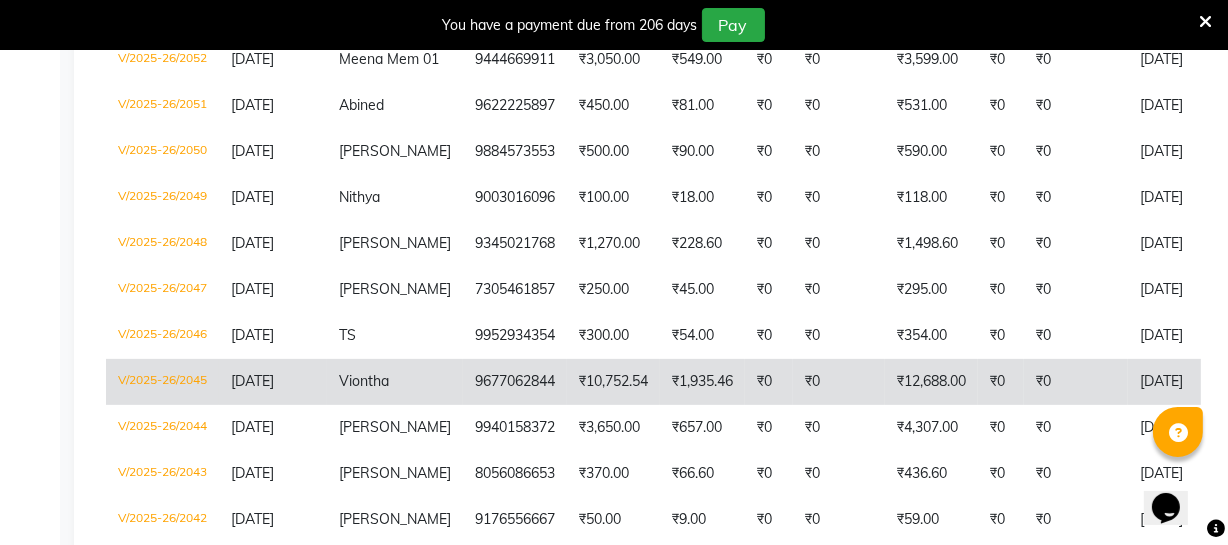click on "Viontha" 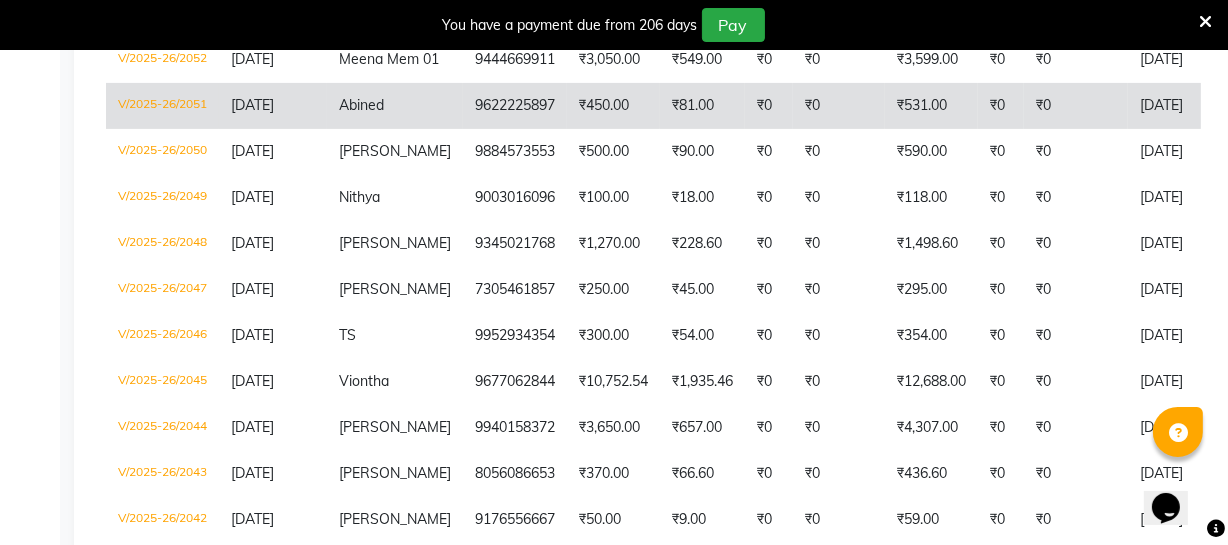 scroll, scrollTop: 0, scrollLeft: 0, axis: both 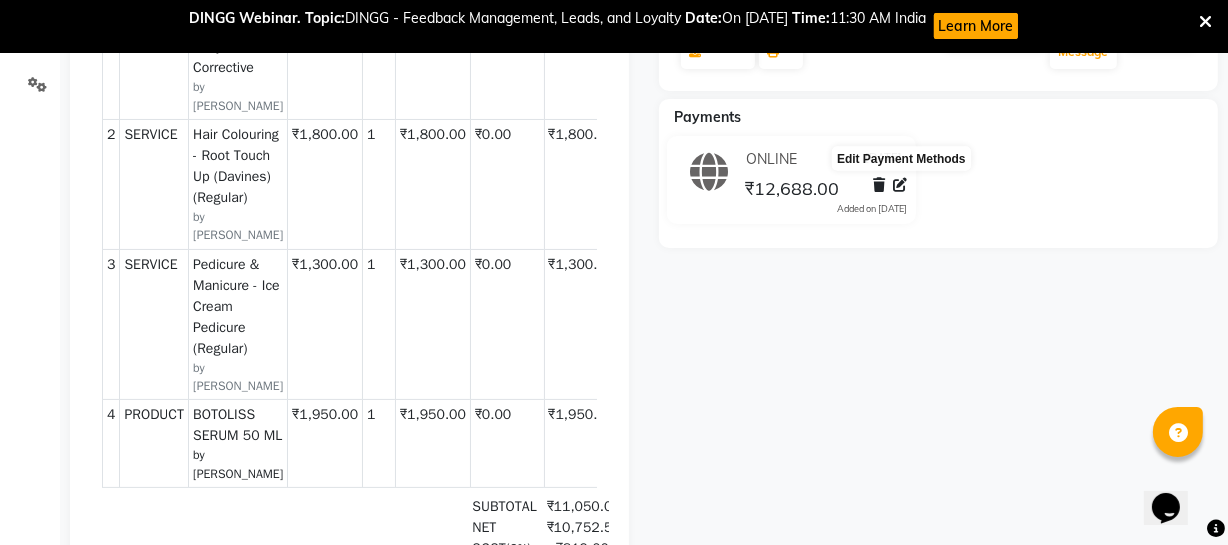 click 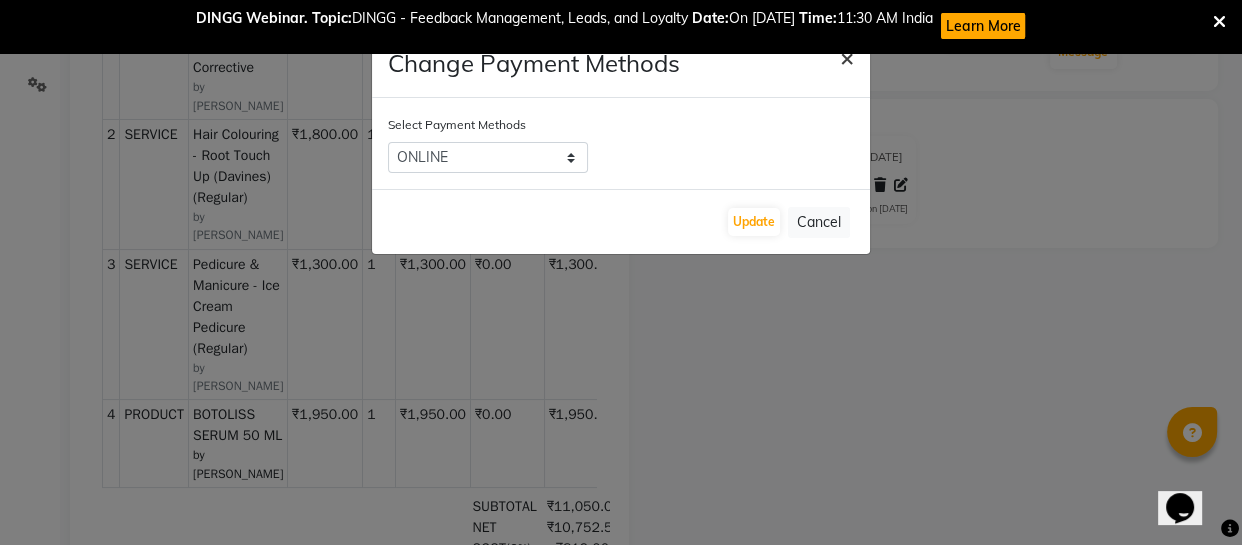click on "×" 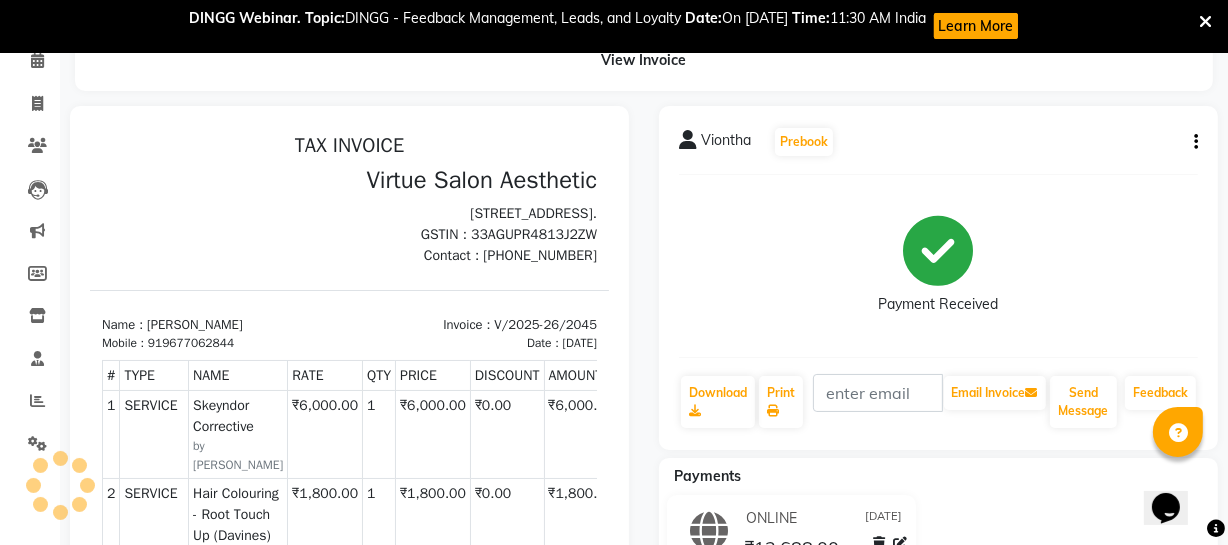 scroll, scrollTop: 90, scrollLeft: 0, axis: vertical 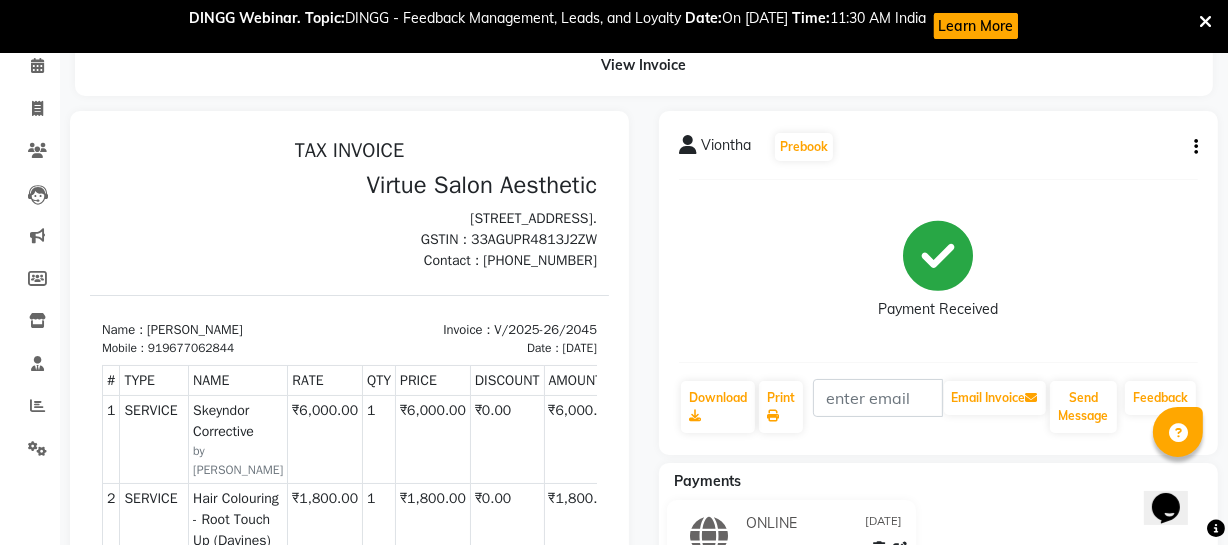 click 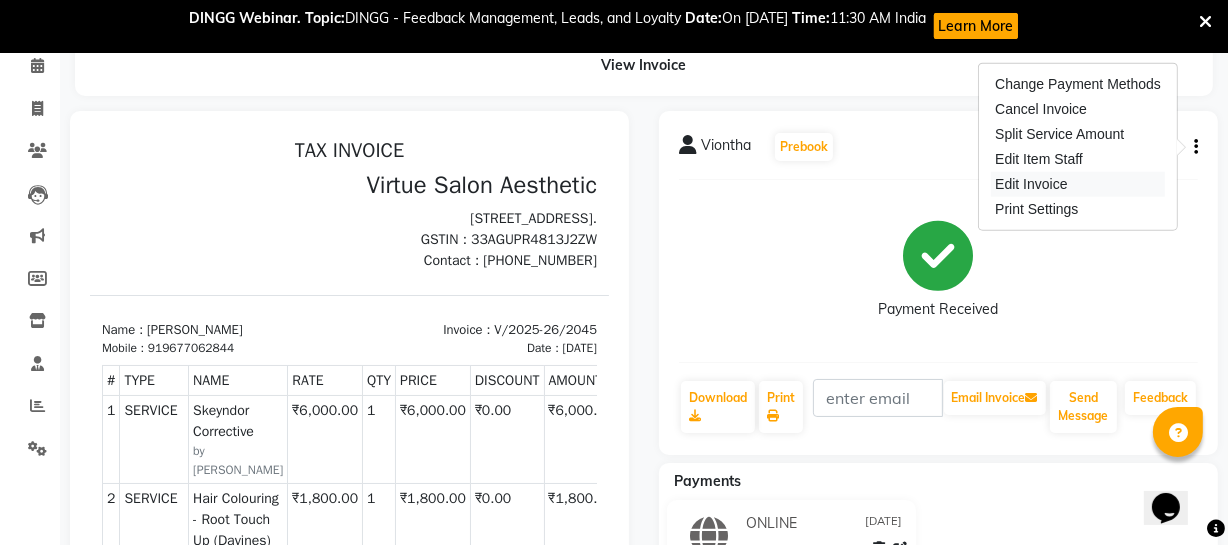 click on "Edit Invoice" at bounding box center [1078, 184] 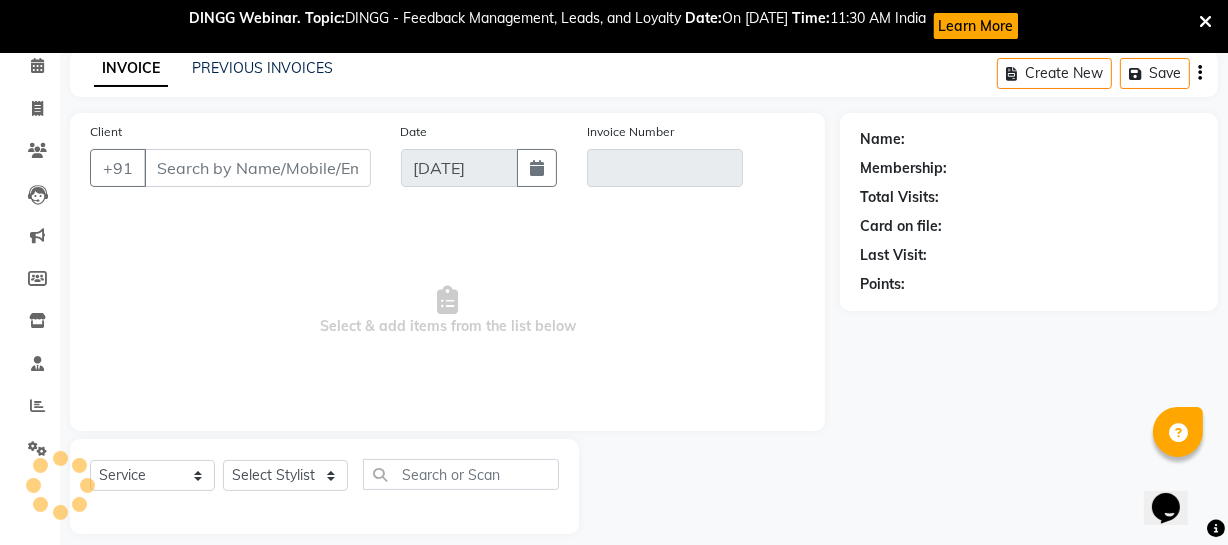 scroll, scrollTop: 110, scrollLeft: 0, axis: vertical 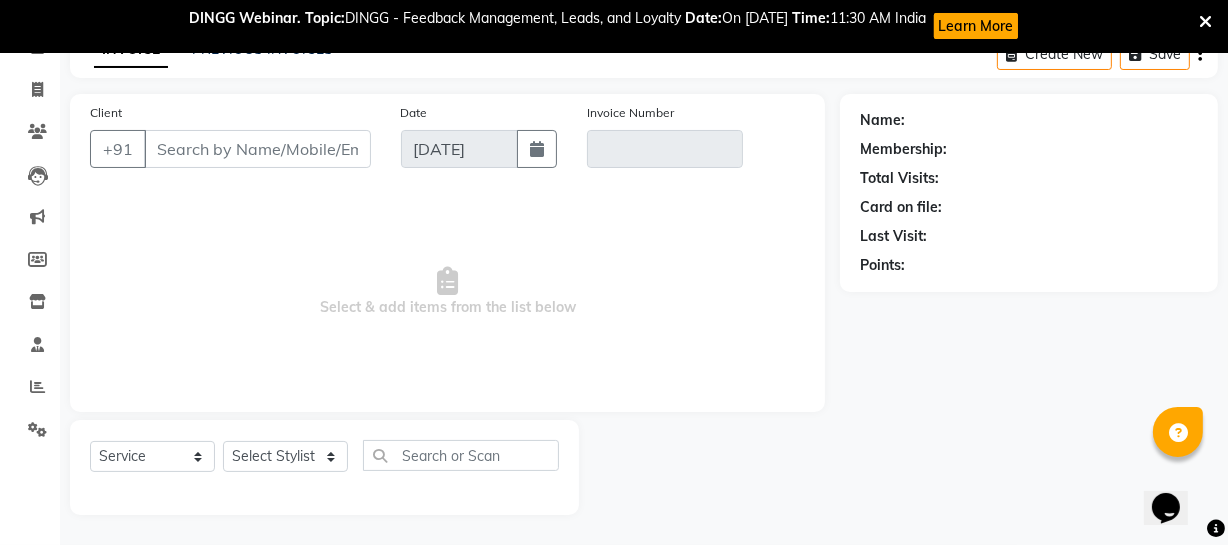 type on "9677062844" 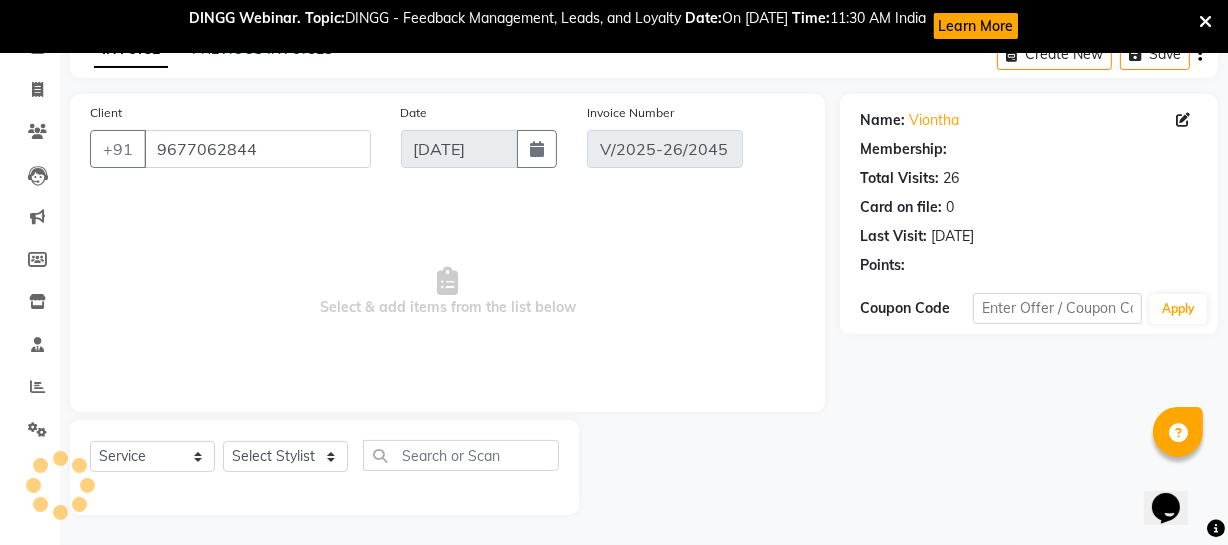 select on "select" 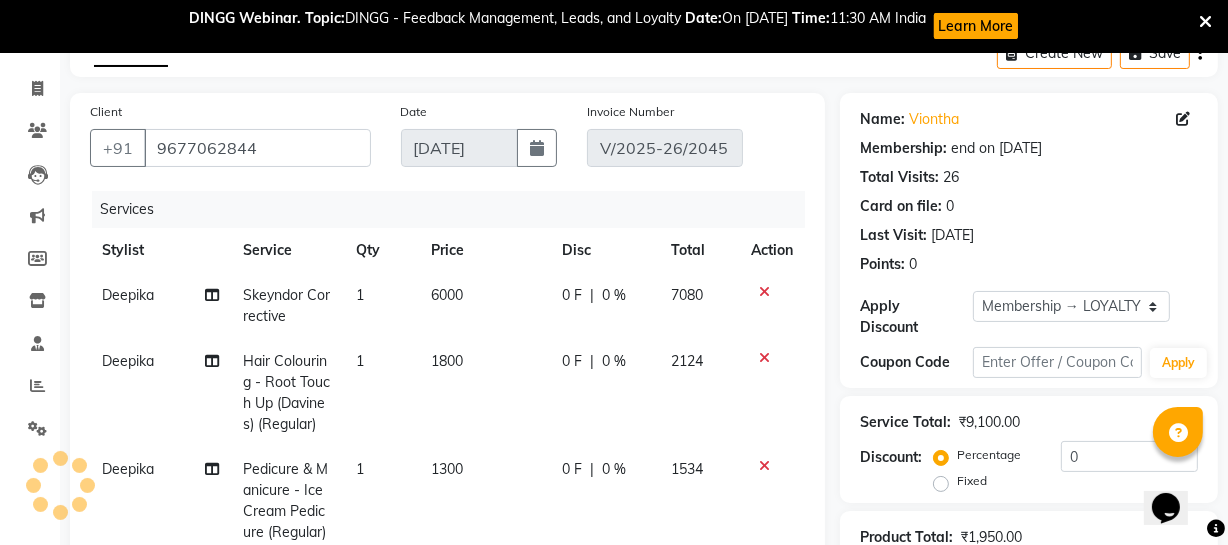 type on "20" 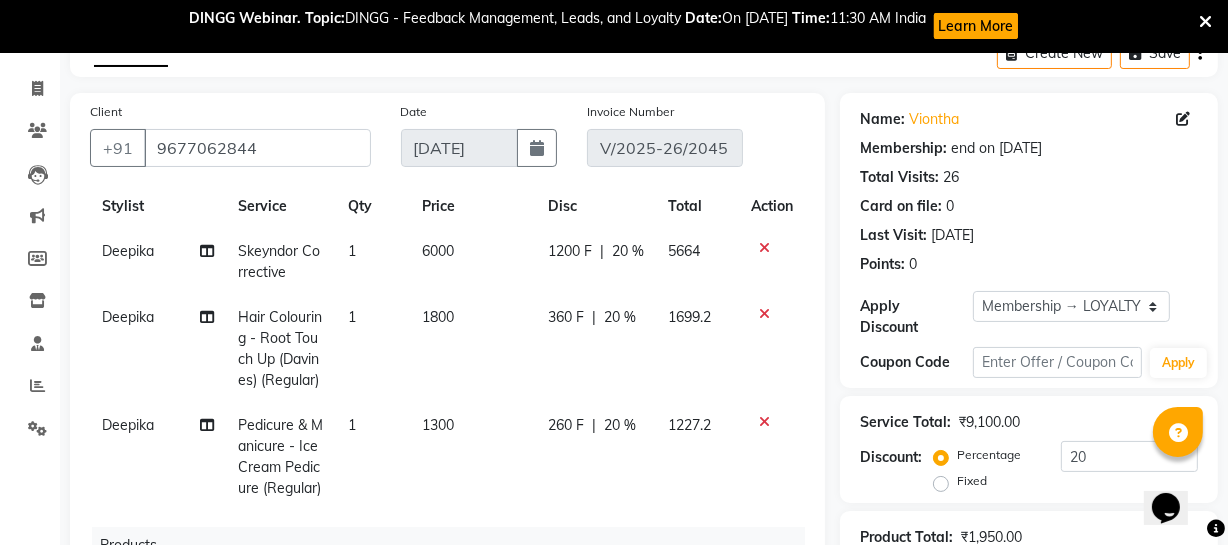 scroll, scrollTop: 99, scrollLeft: 0, axis: vertical 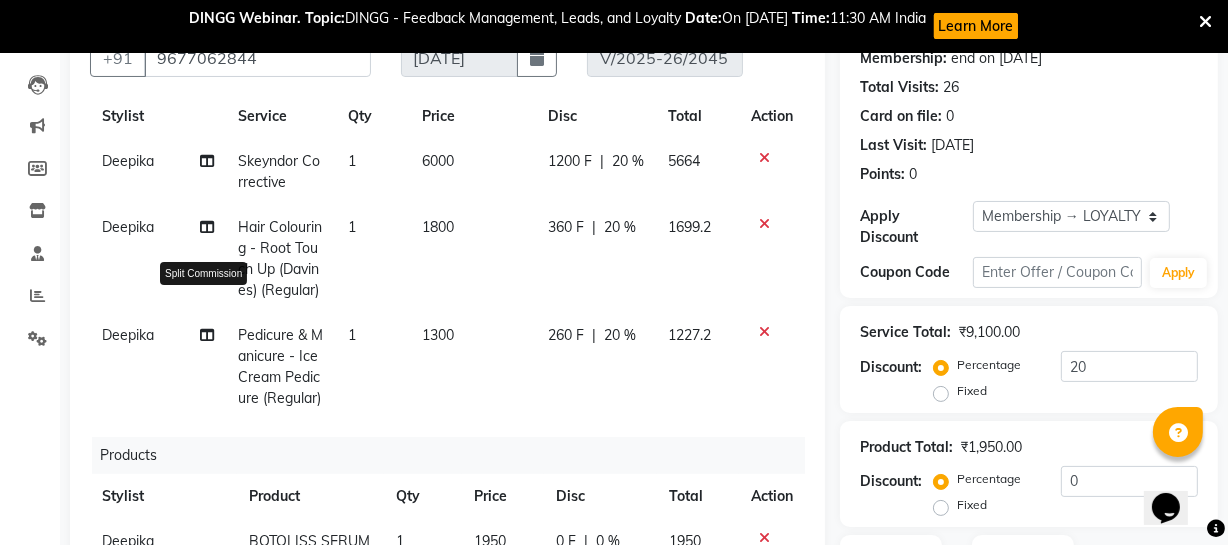 click 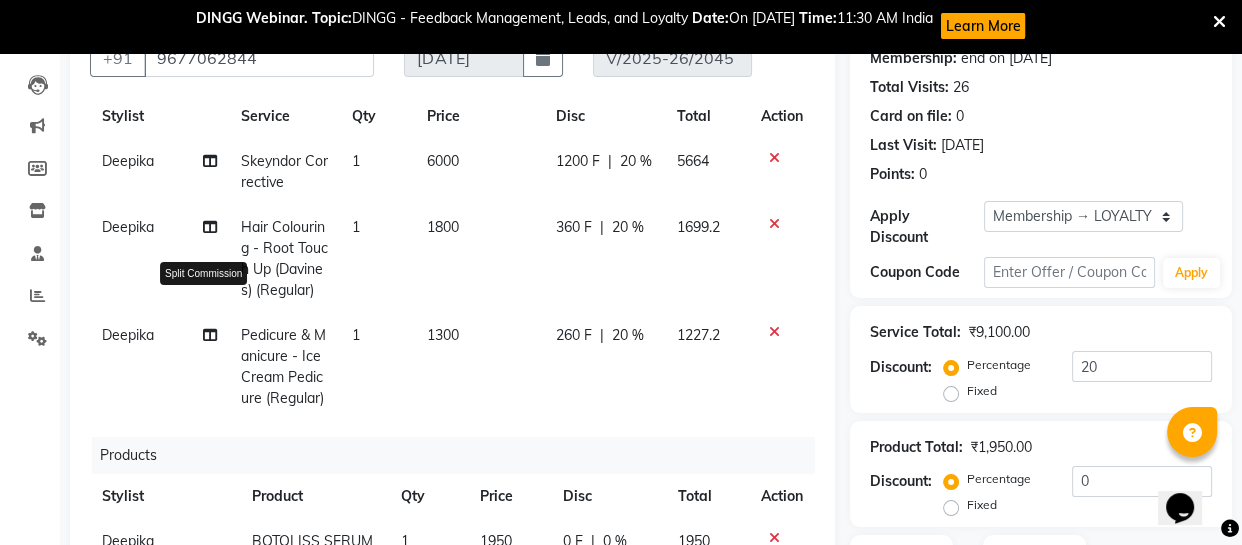 select on "40580" 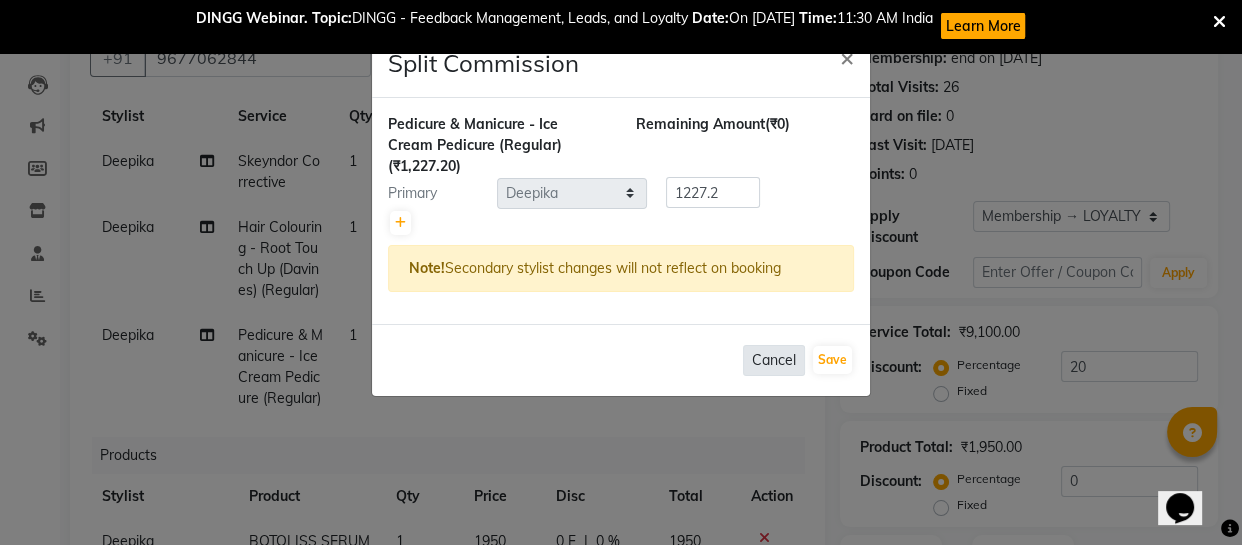 click on "Cancel" 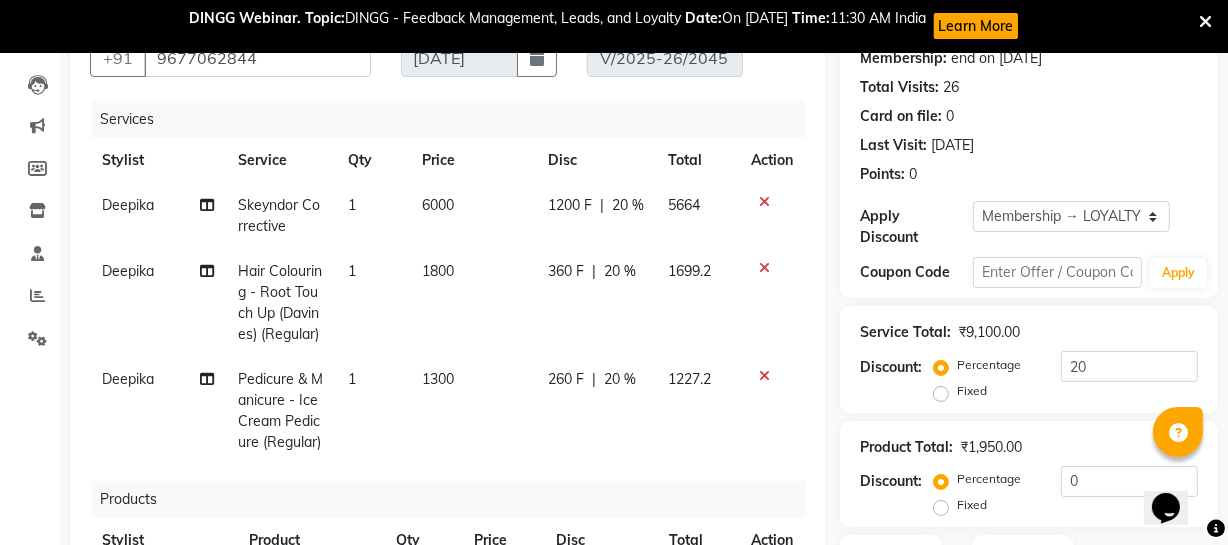 scroll, scrollTop: 90, scrollLeft: 0, axis: vertical 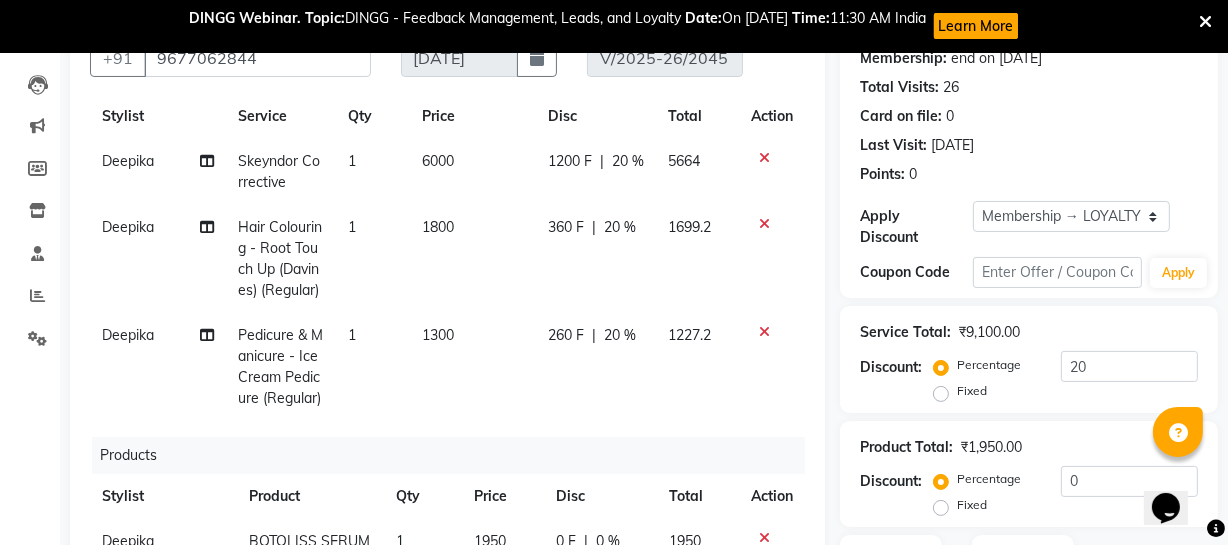 click 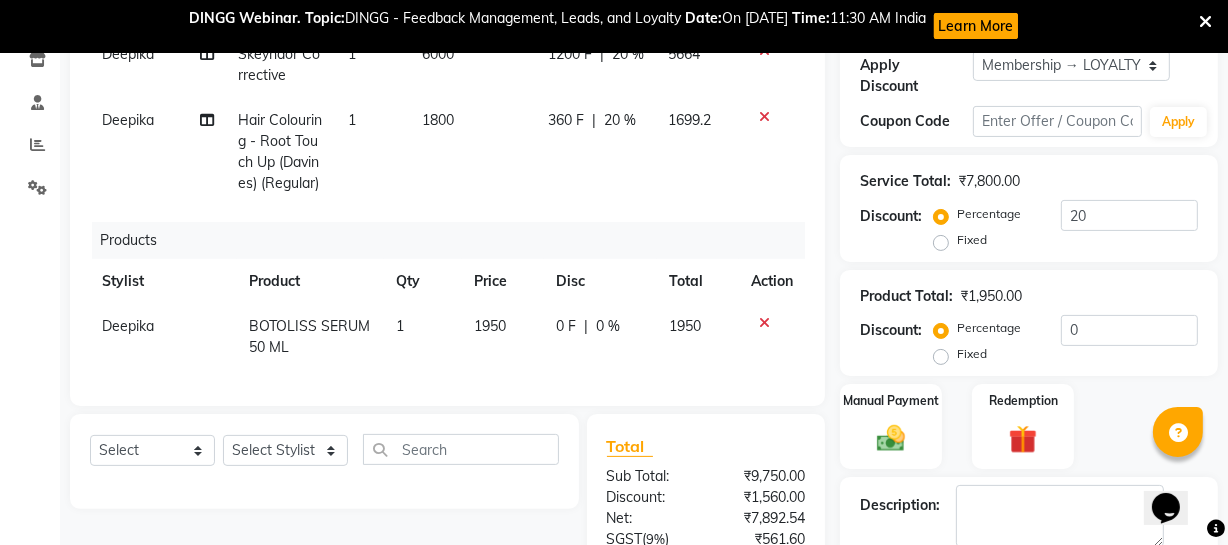scroll, scrollTop: 454, scrollLeft: 0, axis: vertical 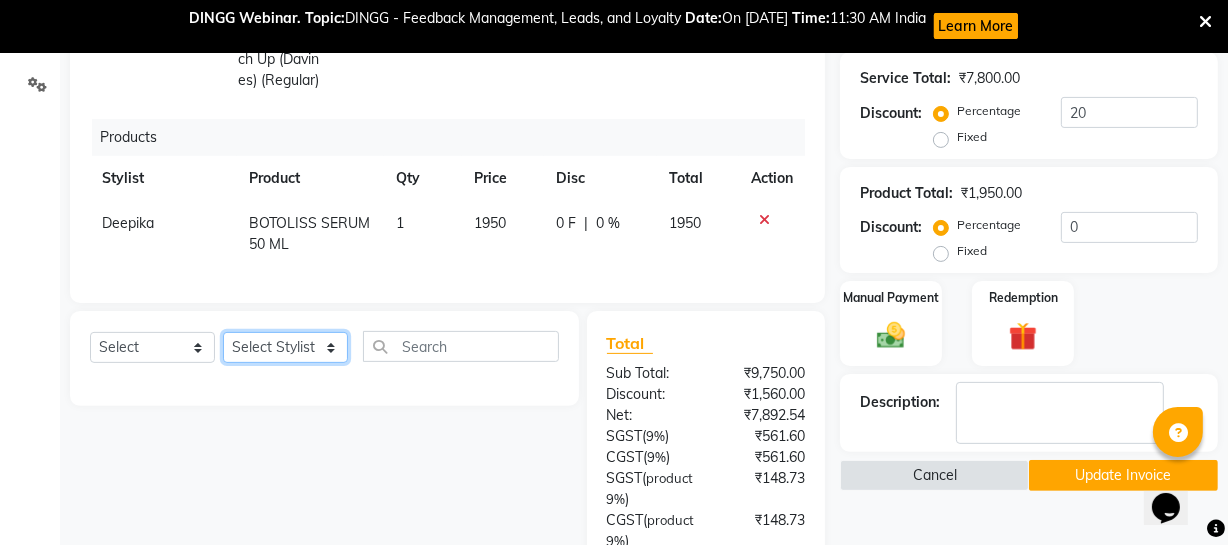 click on "Select Stylist [PERSON_NAME] [PERSON_NAME] [PERSON_NAME] [PERSON_NAME] [PERSON_NAME] [PERSON_NAME] Make up Mani Unisex Stylist [PERSON_NAME] [PERSON_NAME] [PERSON_NAME] Unisex Ramya [PERSON_NAME] Unisex [PERSON_NAME] [PERSON_NAME] [PERSON_NAME] Thiru Virtue Aesthetic Virtue Ambattur" 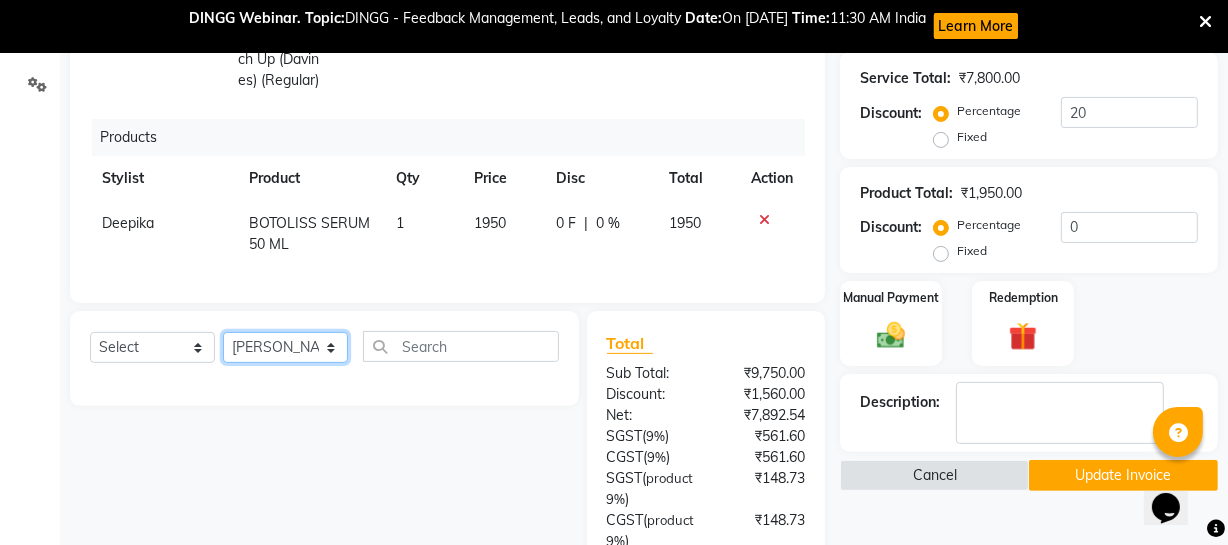 click on "Select Stylist [PERSON_NAME] [PERSON_NAME] [PERSON_NAME] [PERSON_NAME] [PERSON_NAME] [PERSON_NAME] Make up Mani Unisex Stylist [PERSON_NAME] [PERSON_NAME] [PERSON_NAME] Unisex Ramya [PERSON_NAME] Unisex [PERSON_NAME] [PERSON_NAME] [PERSON_NAME] Thiru Virtue Aesthetic Virtue Ambattur" 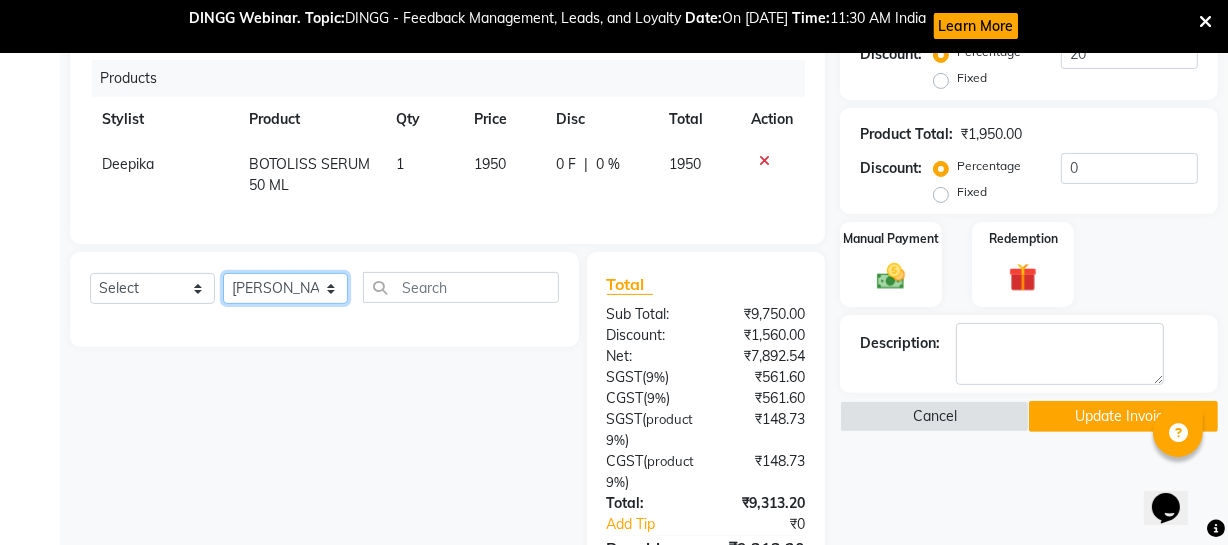scroll, scrollTop: 545, scrollLeft: 0, axis: vertical 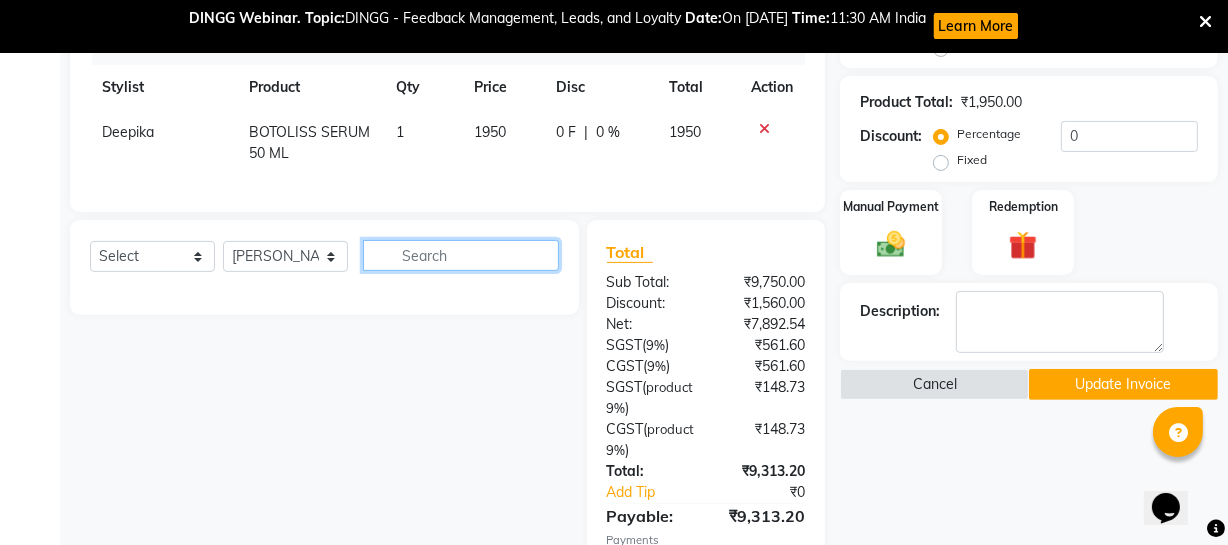 click 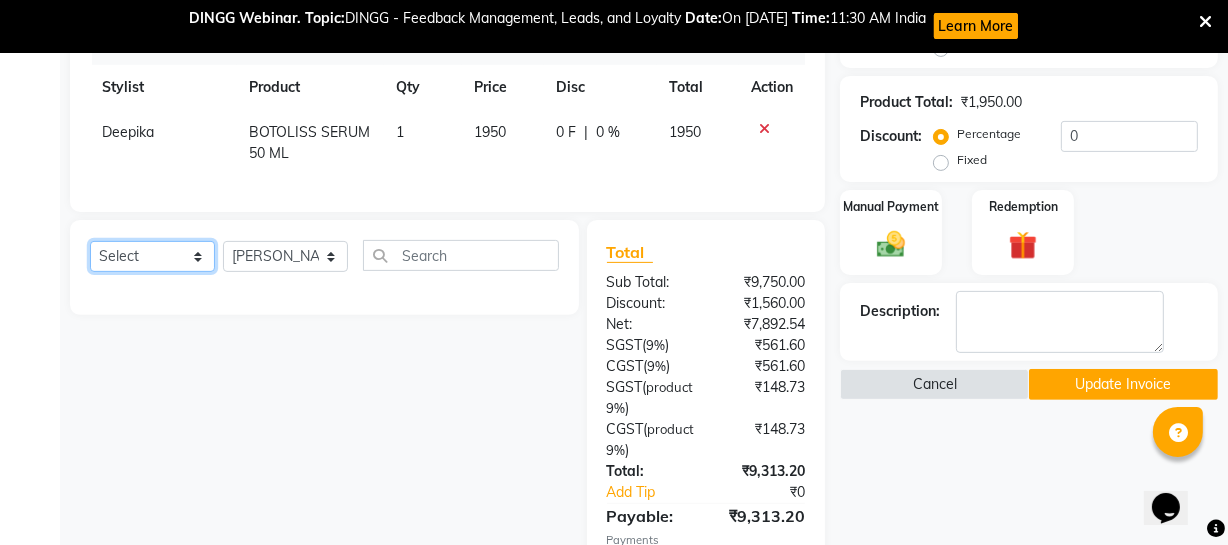 click on "Select  Service  Product  Membership  Package Voucher Prepaid Gift Card" 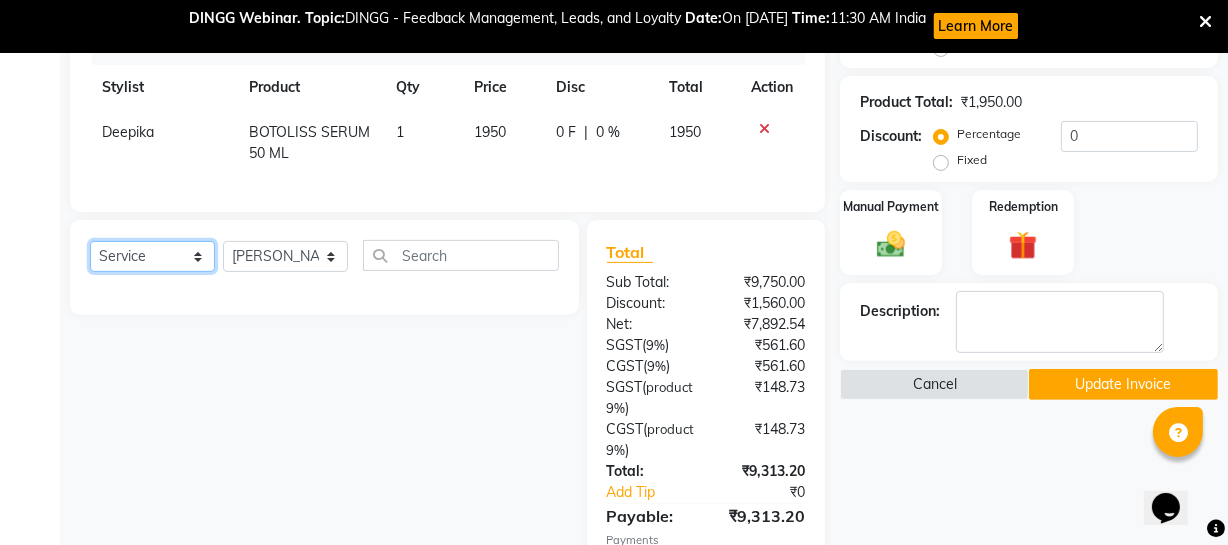 click on "Select  Service  Product  Membership  Package Voucher Prepaid Gift Card" 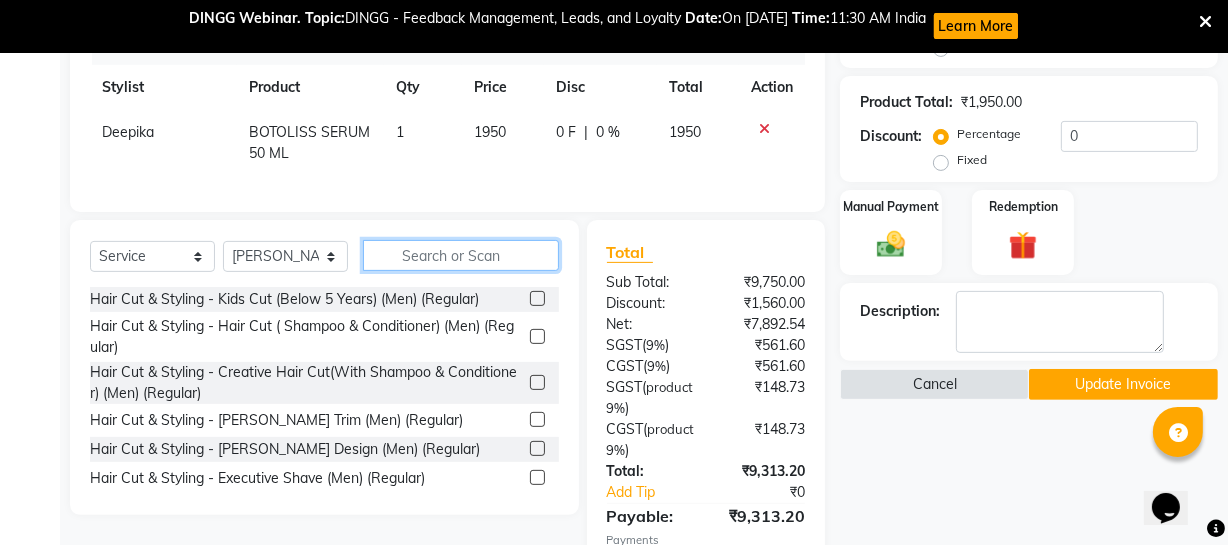 click 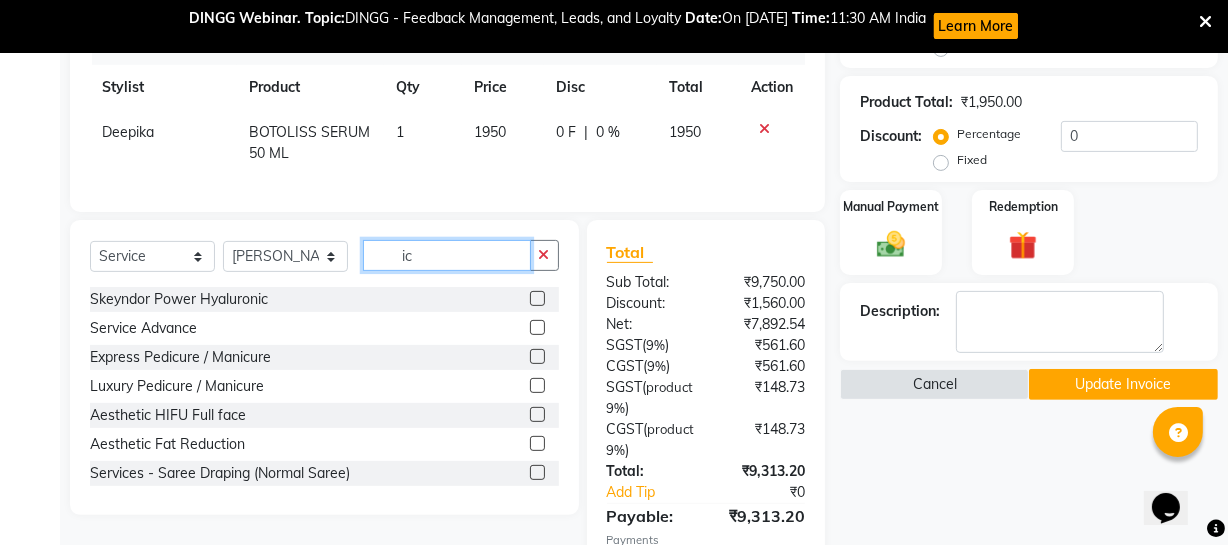 type on "i" 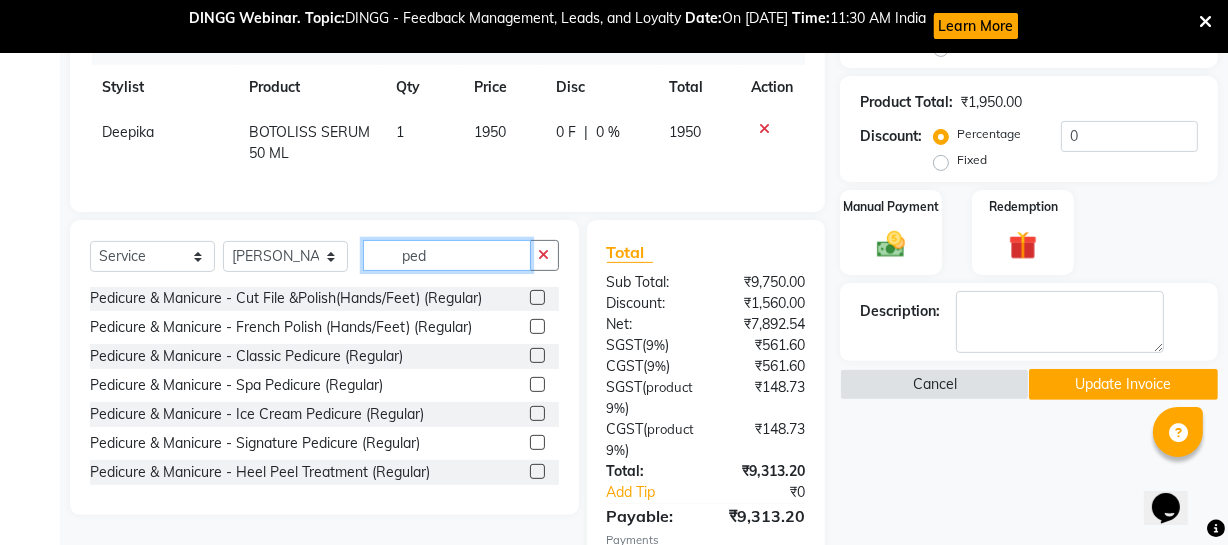 scroll, scrollTop: 90, scrollLeft: 0, axis: vertical 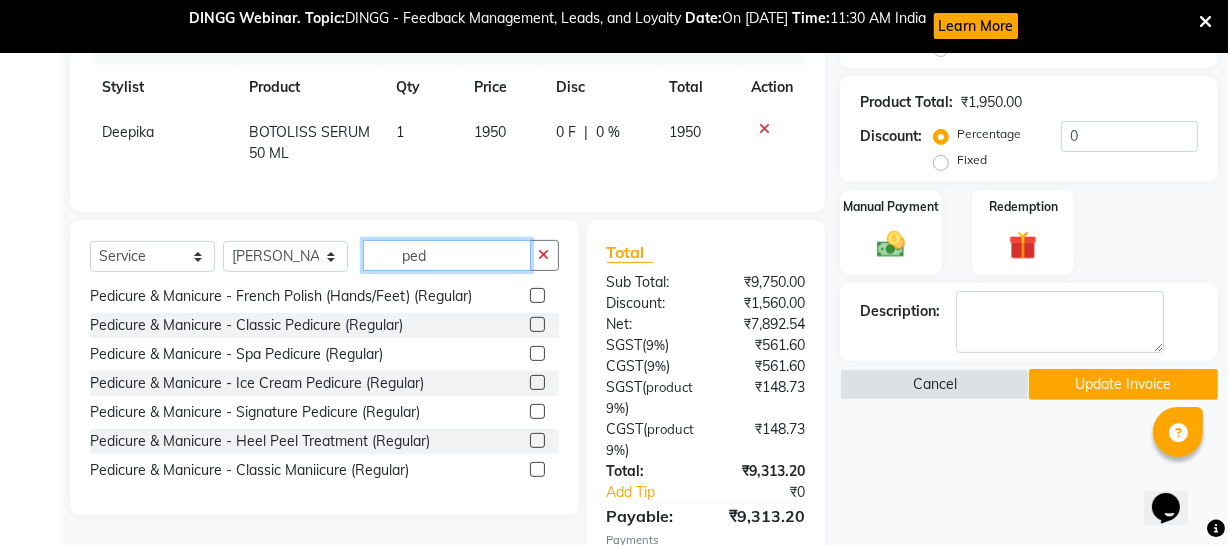 type on "ped" 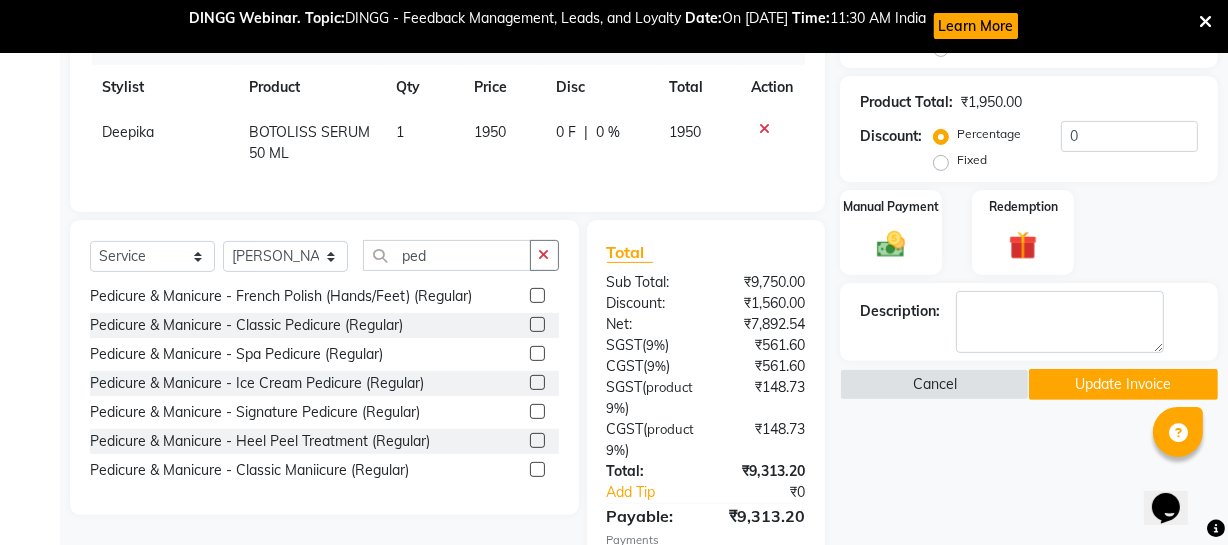 click 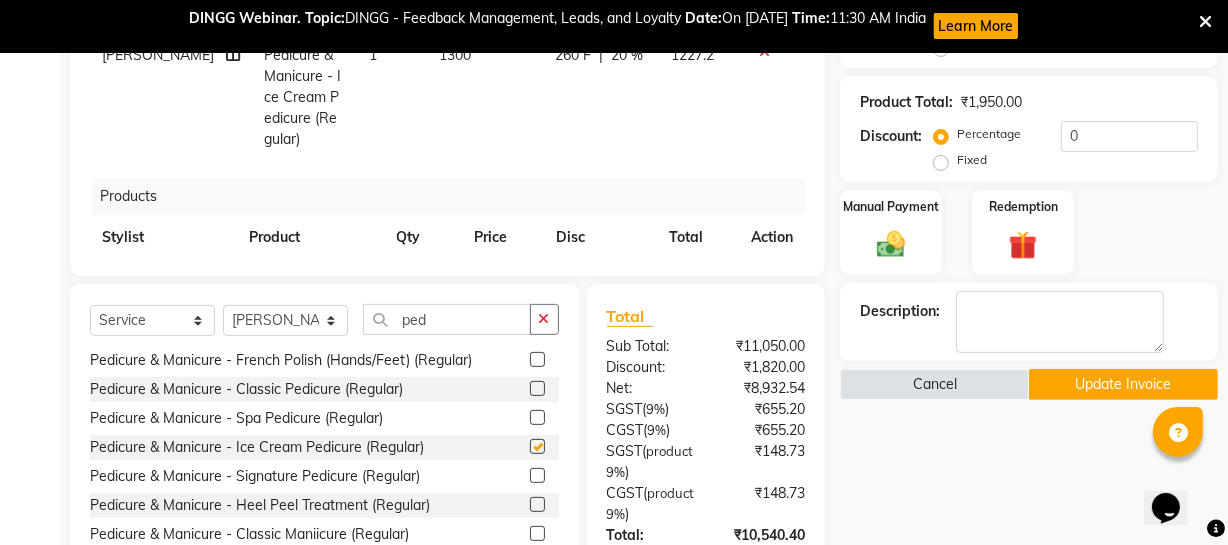 checkbox on "false" 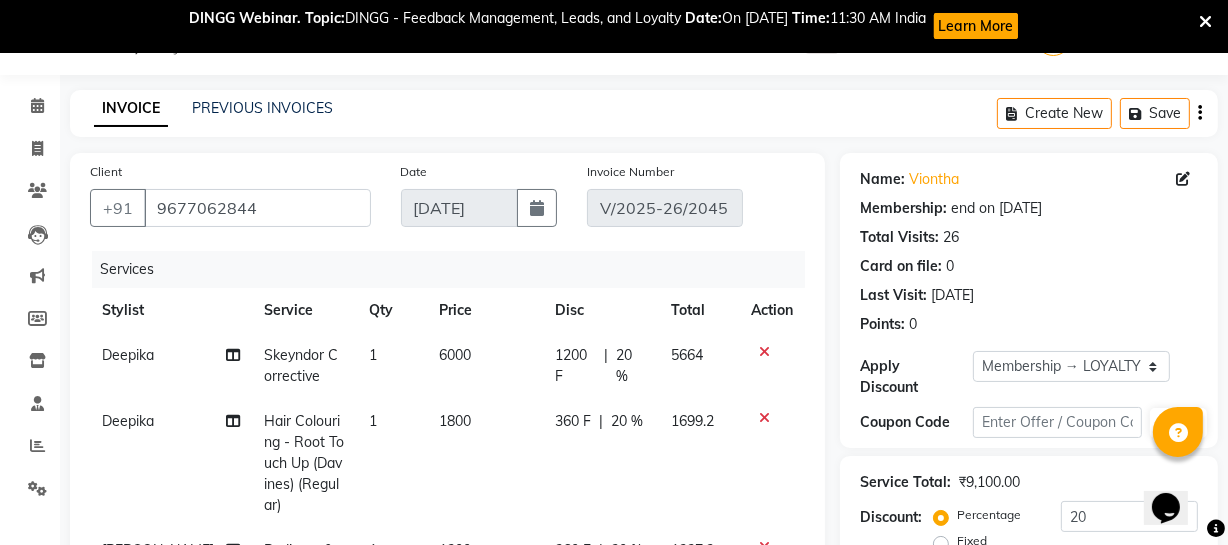 scroll, scrollTop: 0, scrollLeft: 0, axis: both 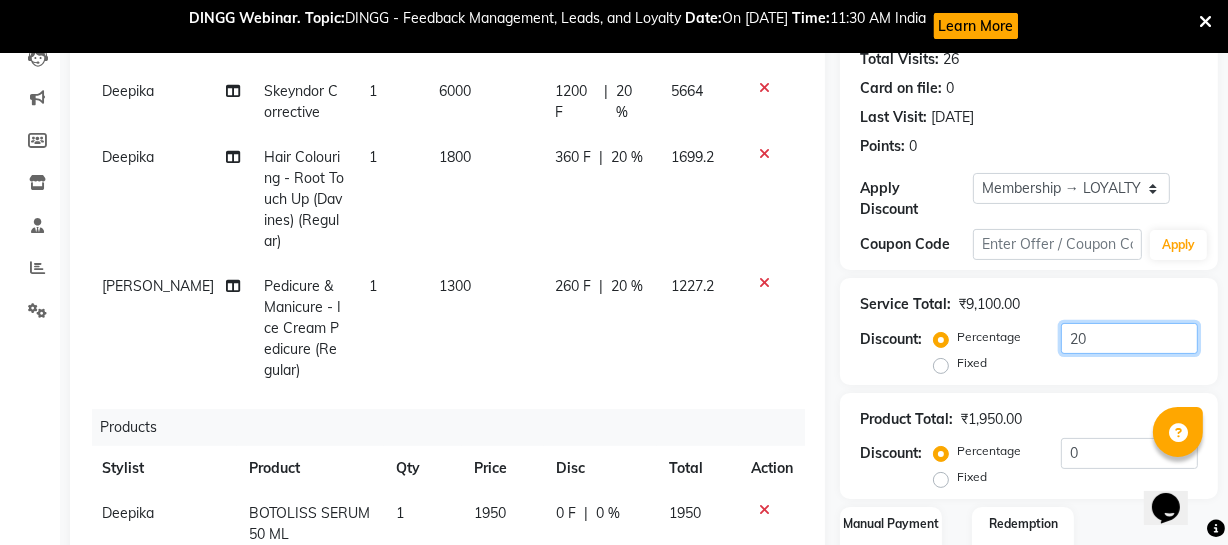click on "20" 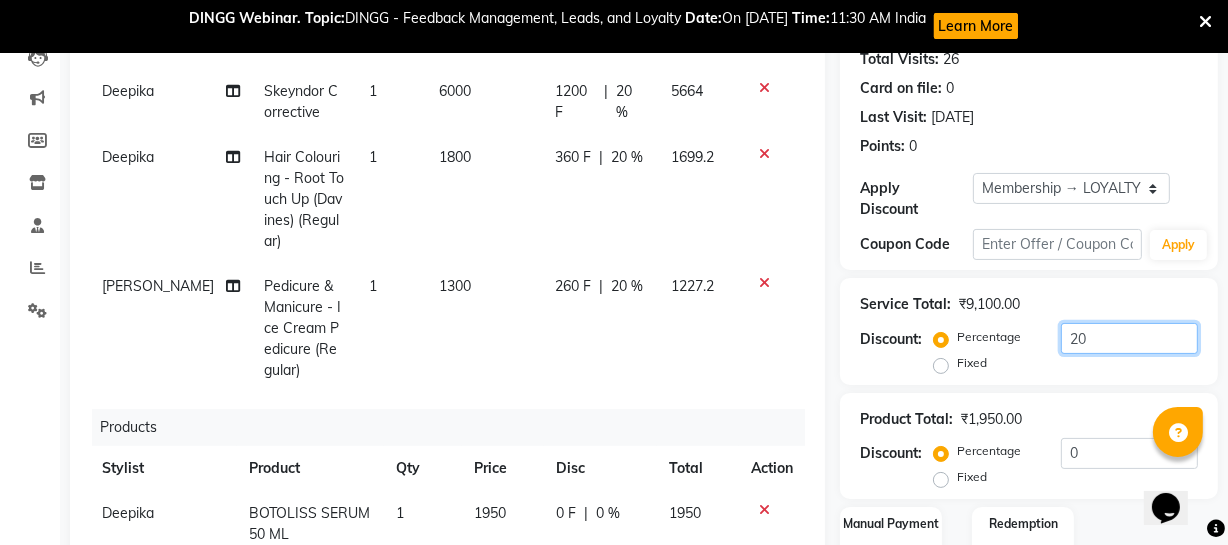type on "2" 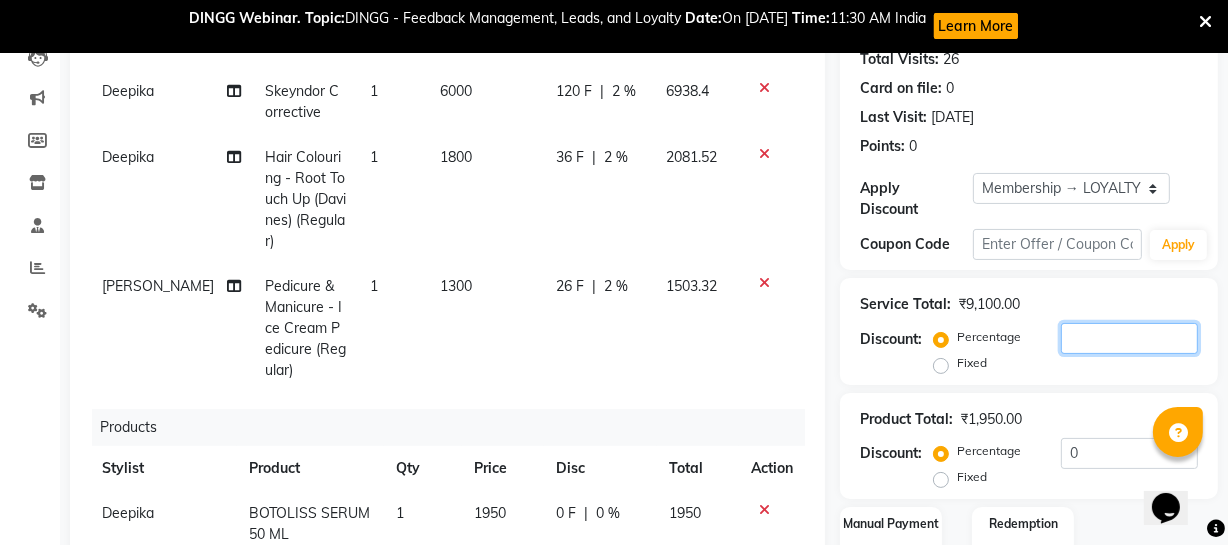scroll, scrollTop: 57, scrollLeft: 0, axis: vertical 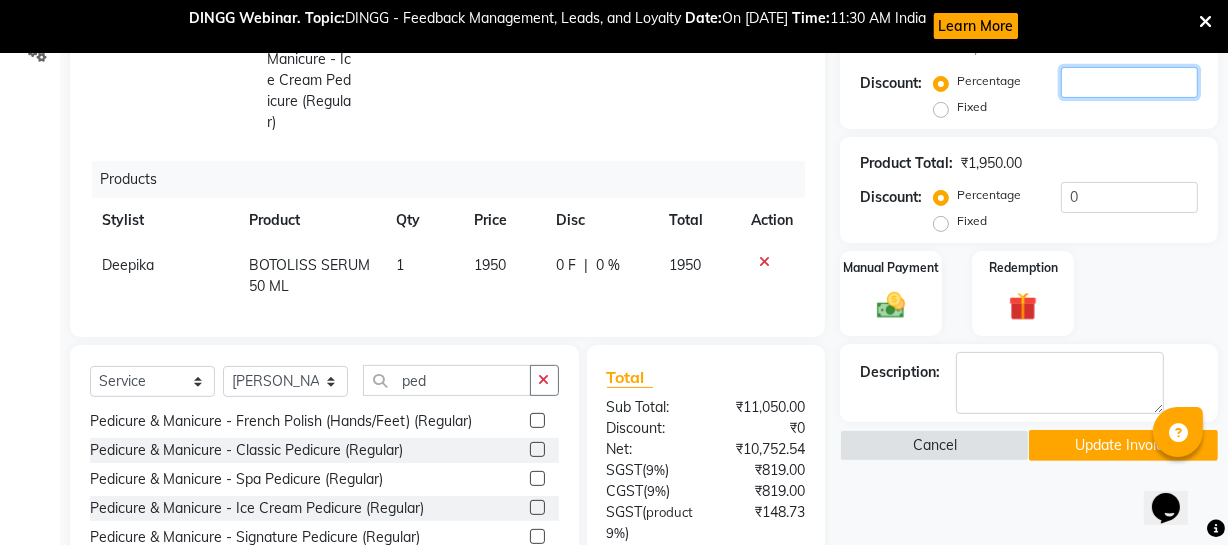type 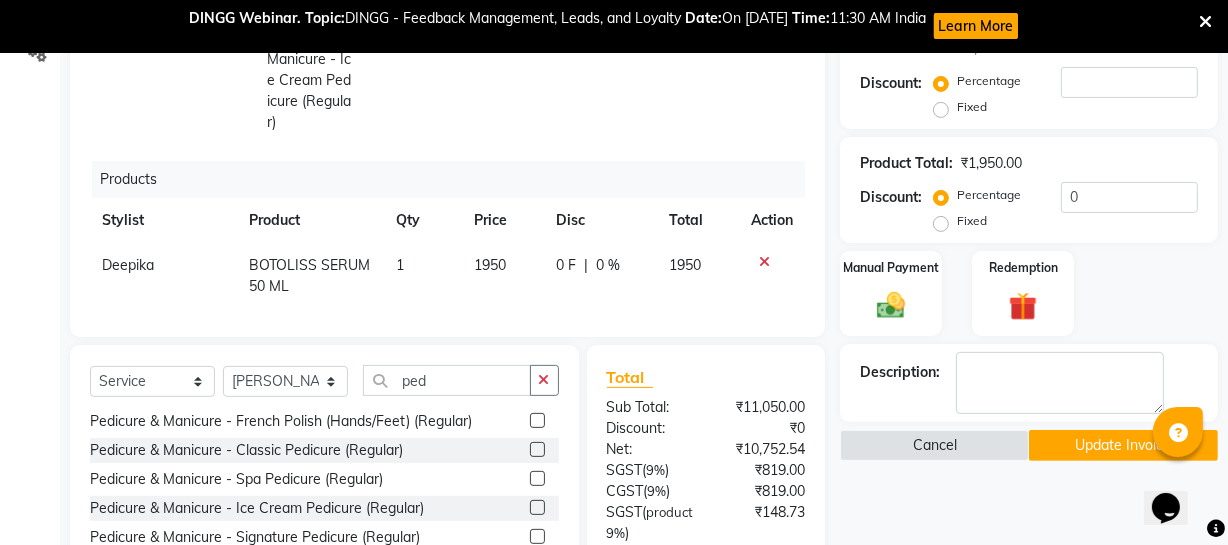 click on "Update Invoice" 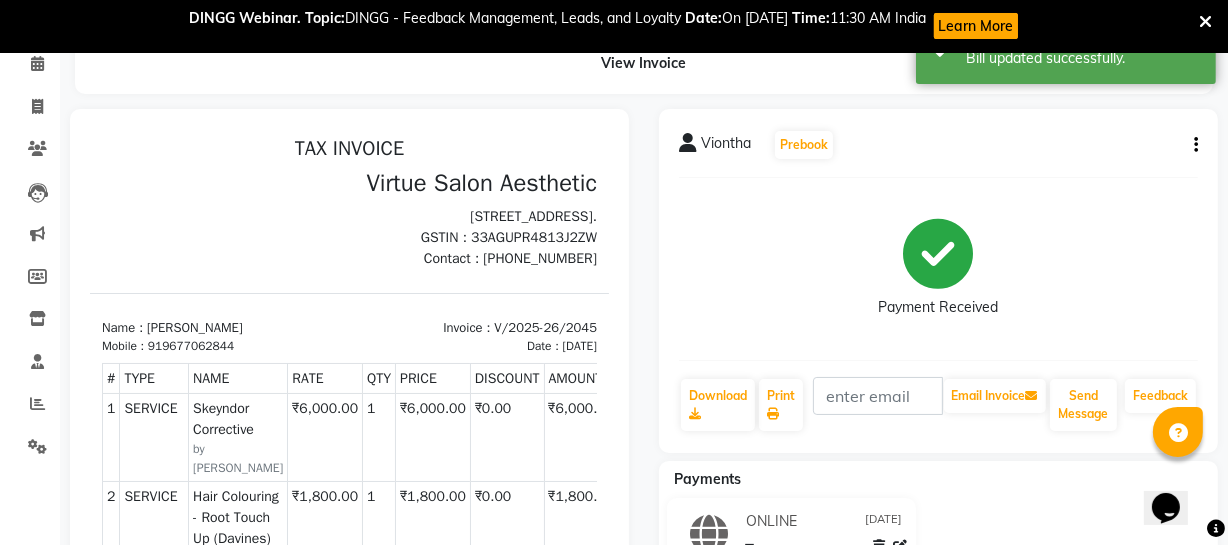 scroll, scrollTop: 0, scrollLeft: 0, axis: both 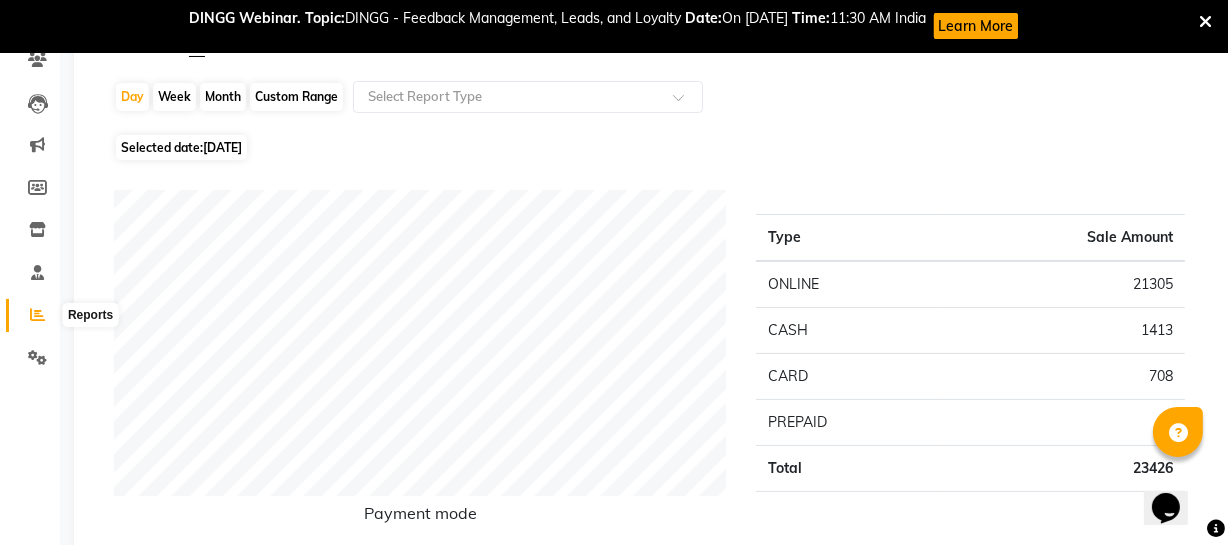 click 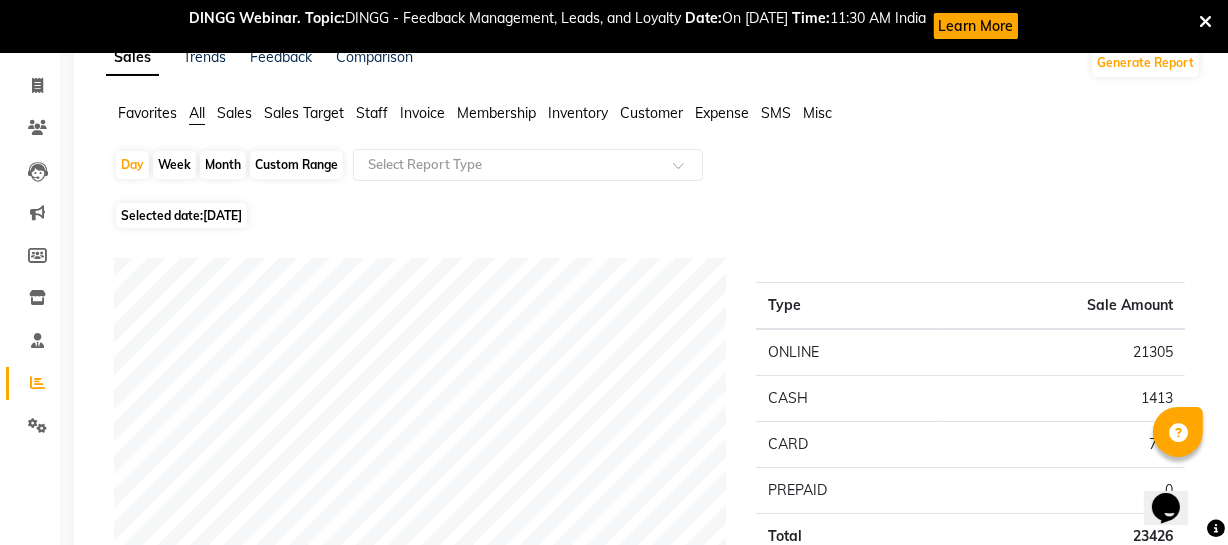 scroll, scrollTop: 0, scrollLeft: 0, axis: both 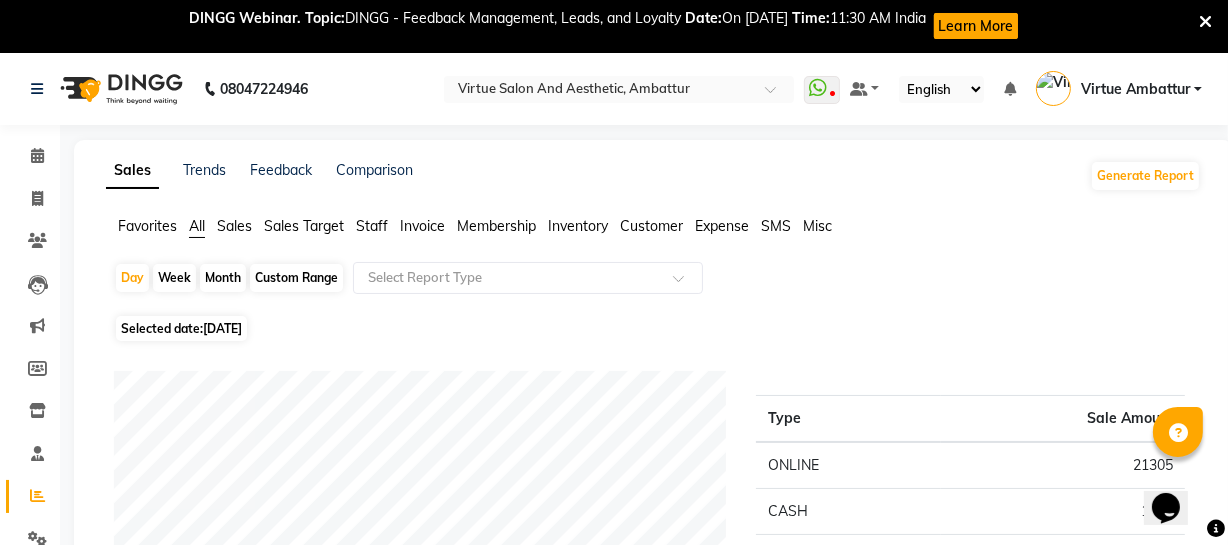 click on "Staff" 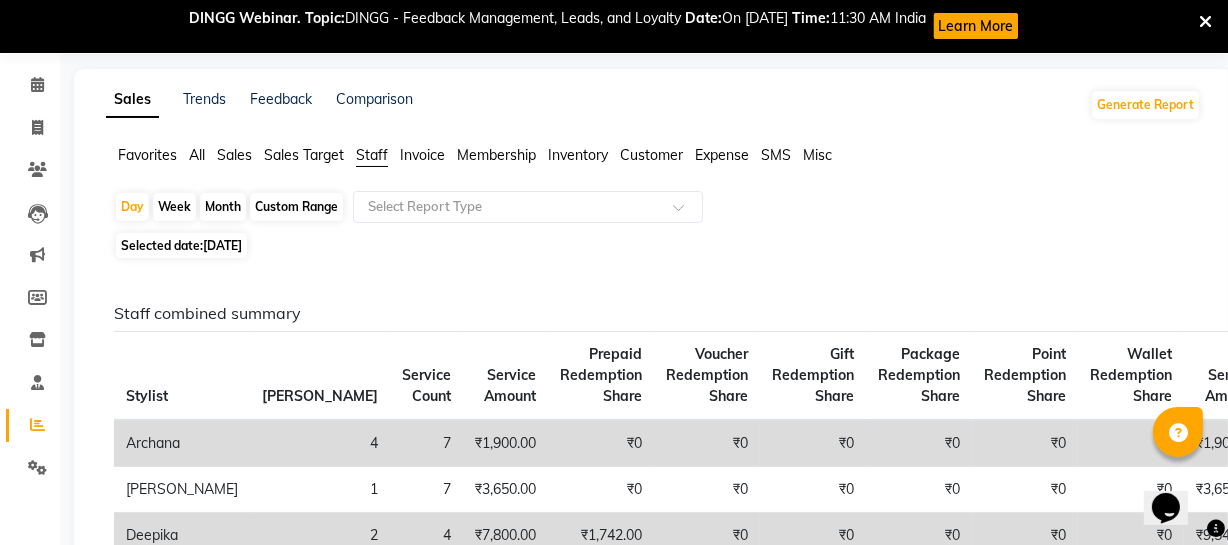 scroll, scrollTop: 0, scrollLeft: 0, axis: both 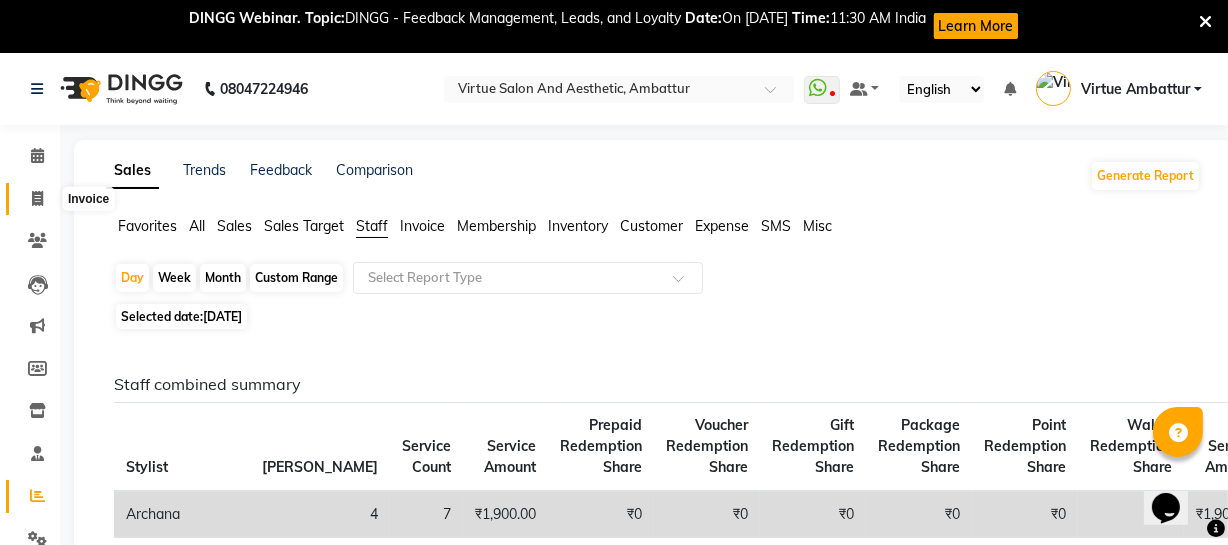click 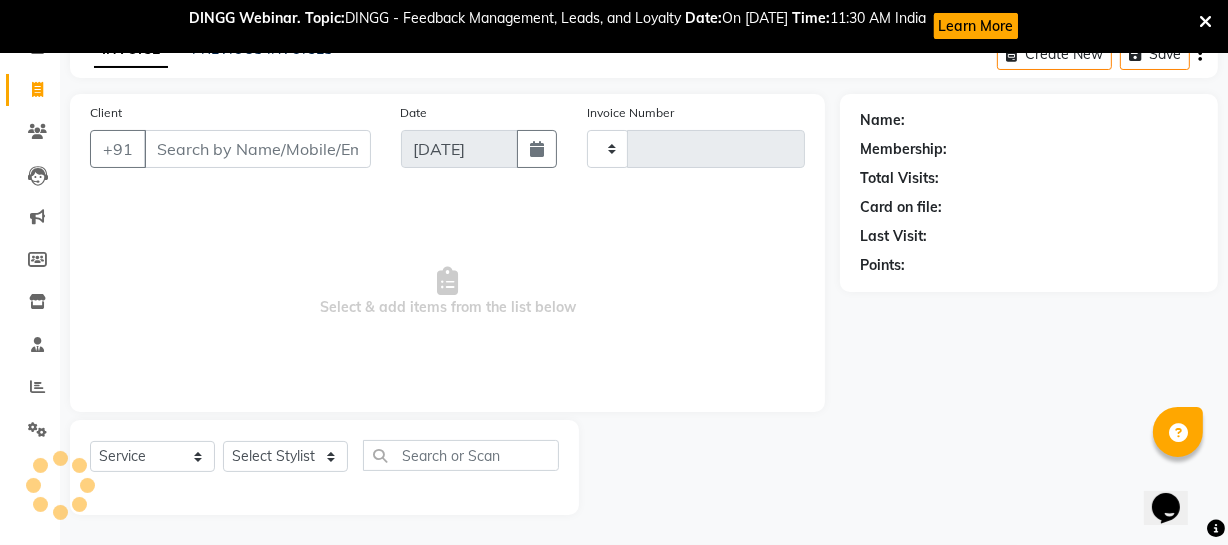 type on "2056" 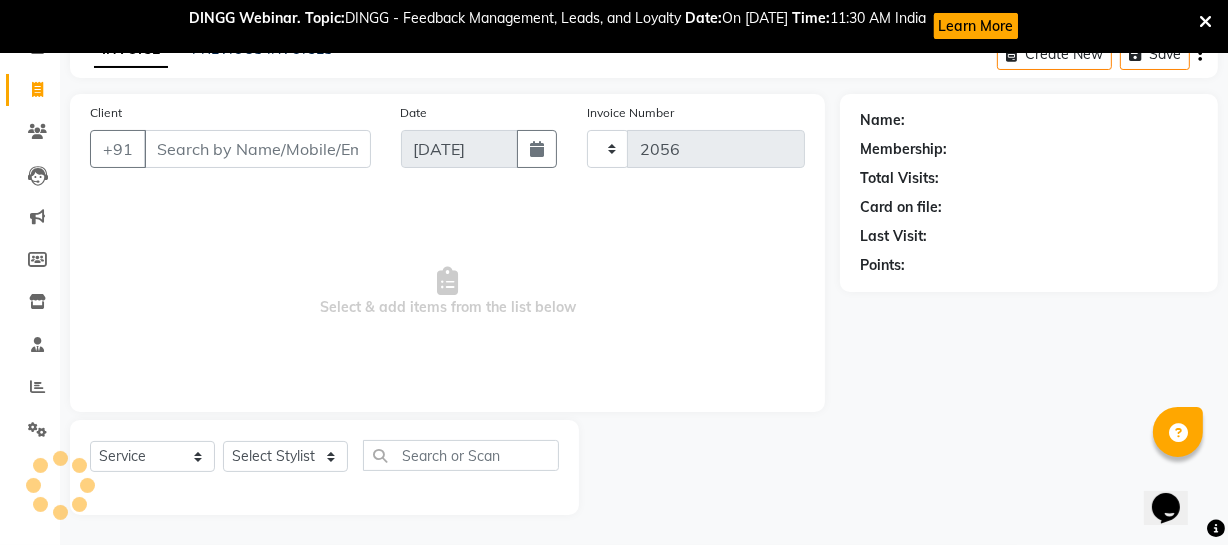 select on "5237" 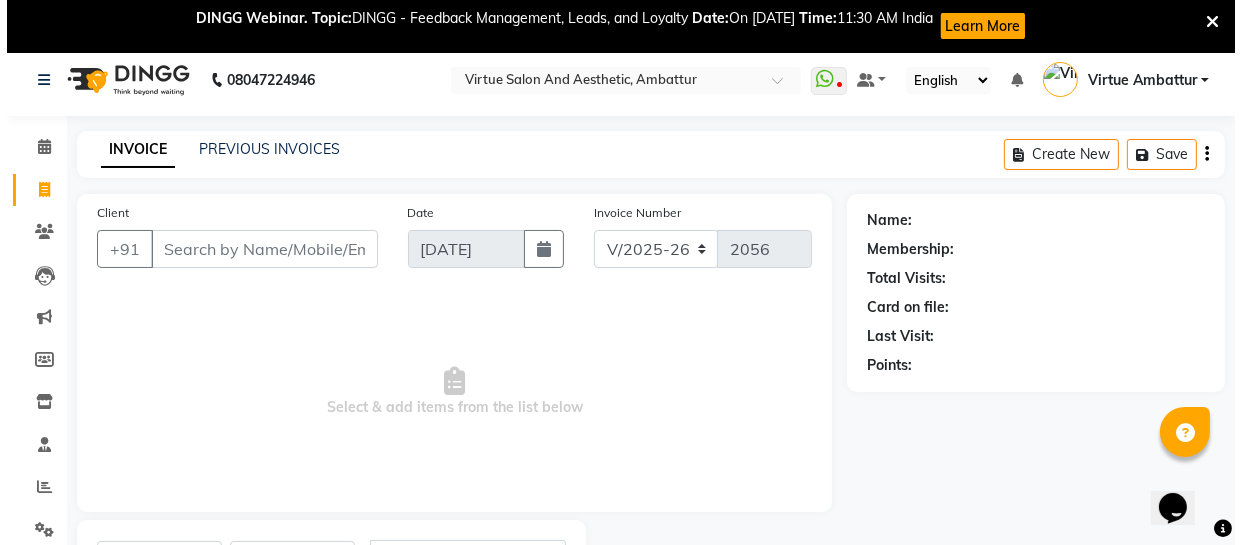 scroll, scrollTop: 0, scrollLeft: 0, axis: both 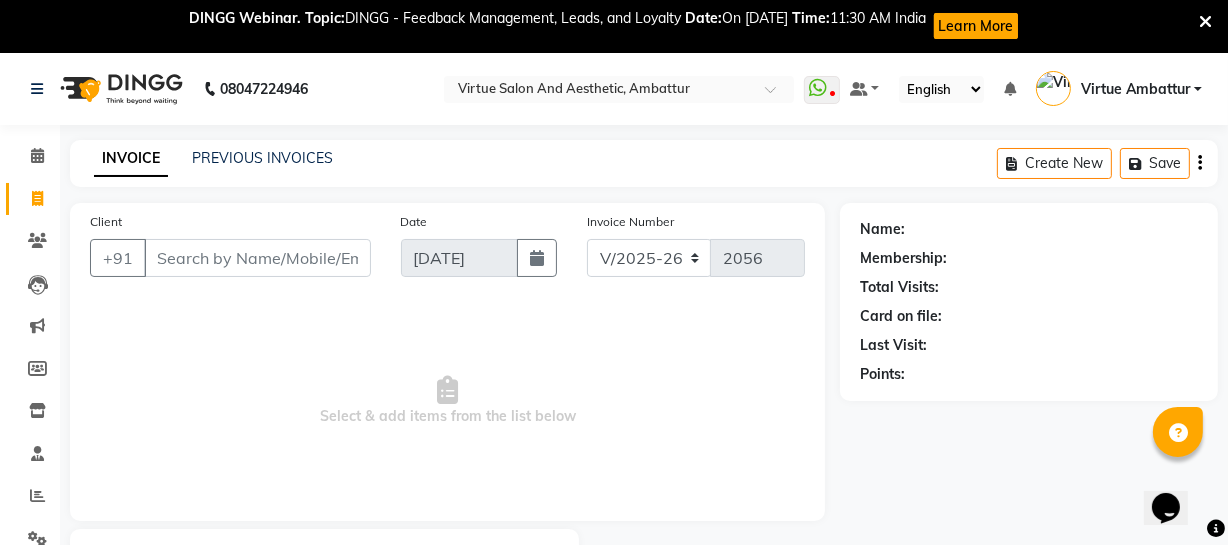 click on "Client" at bounding box center (257, 258) 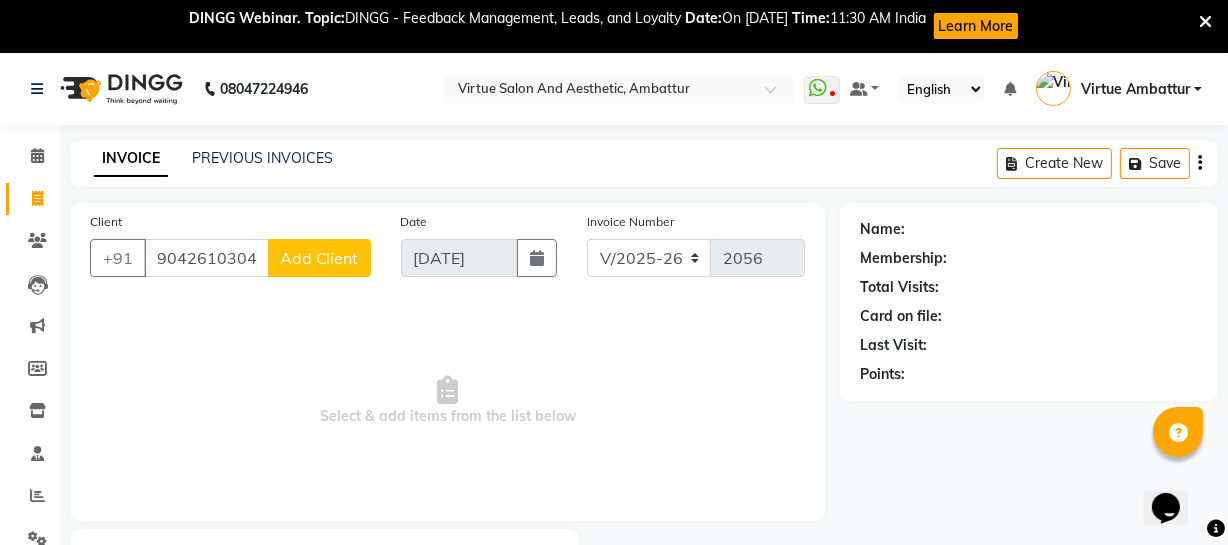 type on "9042610304" 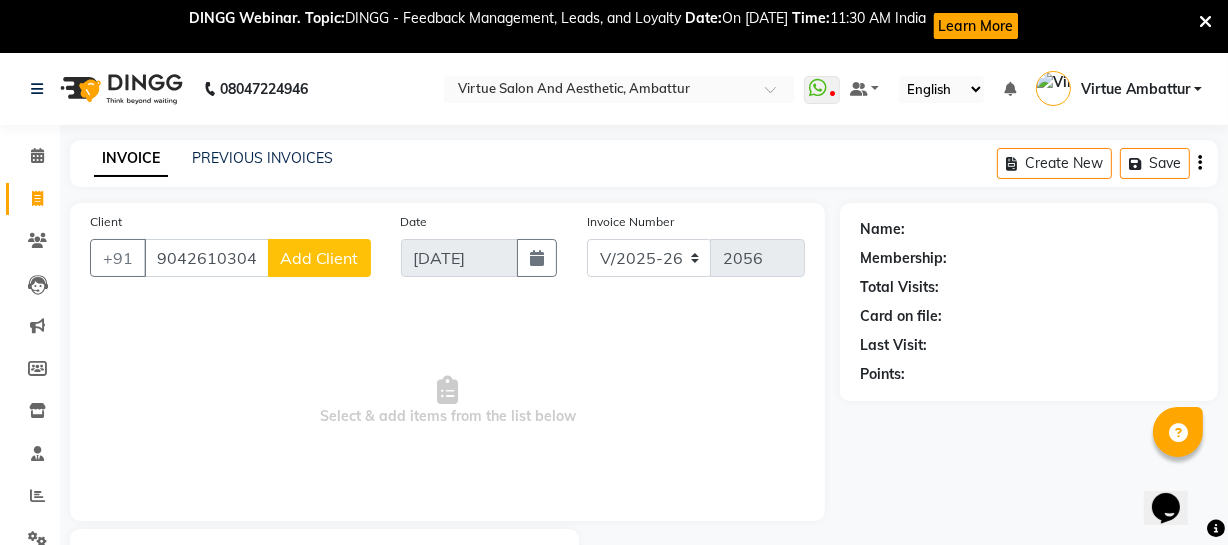 click on "Add Client" 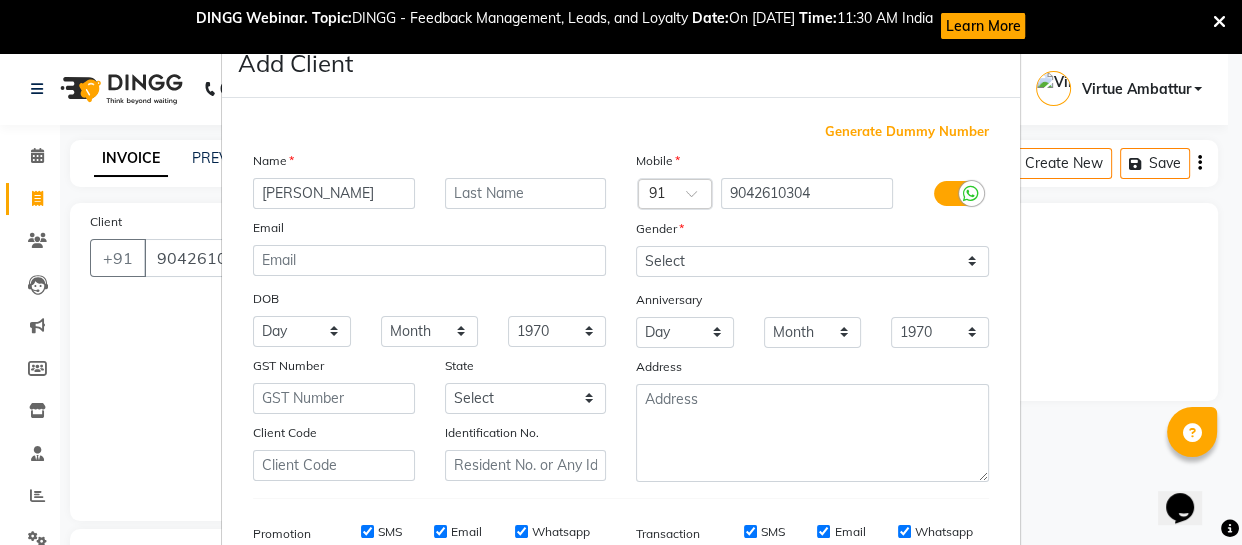 type on "[PERSON_NAME]" 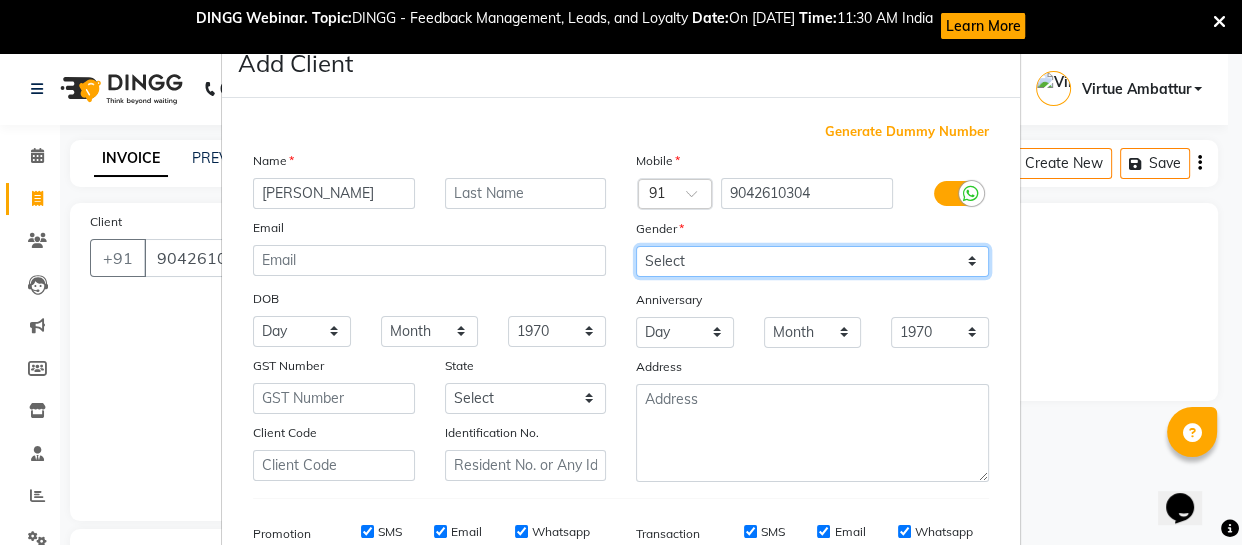 click on "Select [DEMOGRAPHIC_DATA] [DEMOGRAPHIC_DATA] Other Prefer Not To Say" at bounding box center [812, 261] 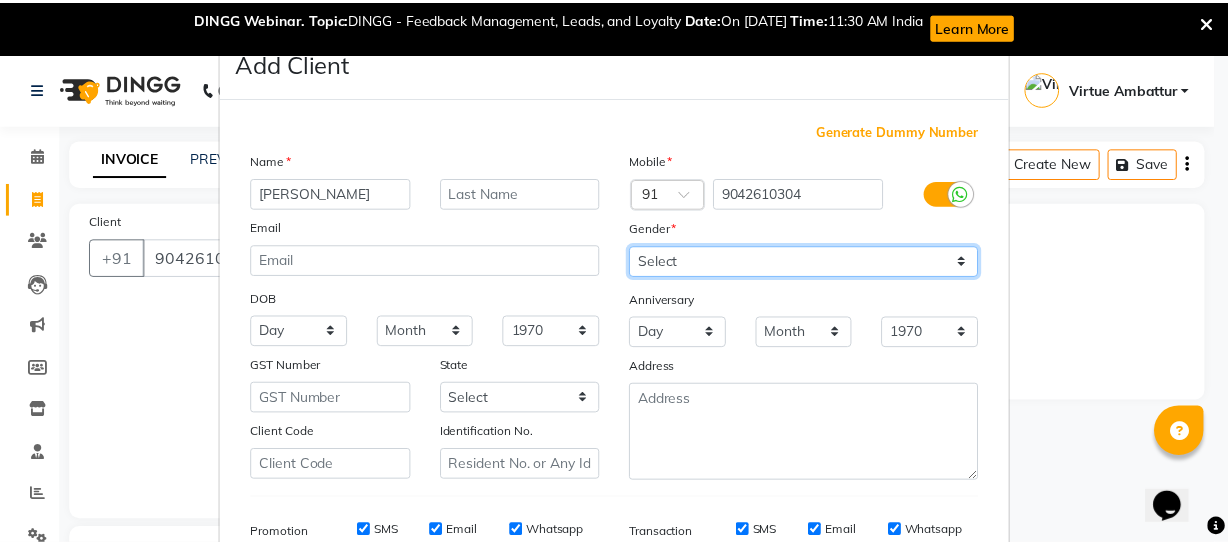 scroll, scrollTop: 309, scrollLeft: 0, axis: vertical 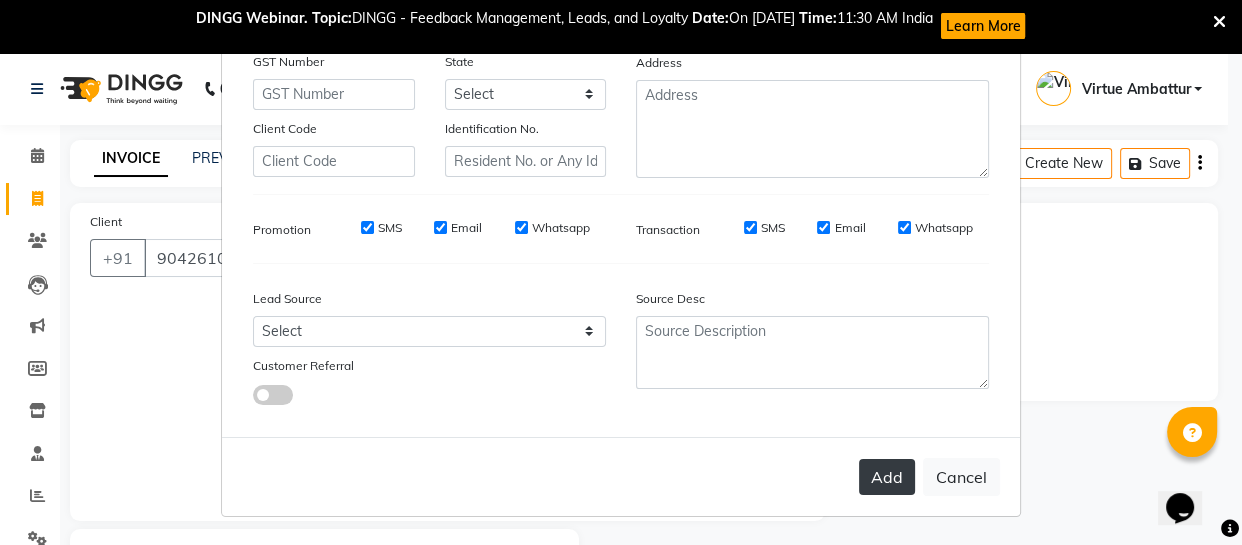 click on "Add" at bounding box center (887, 477) 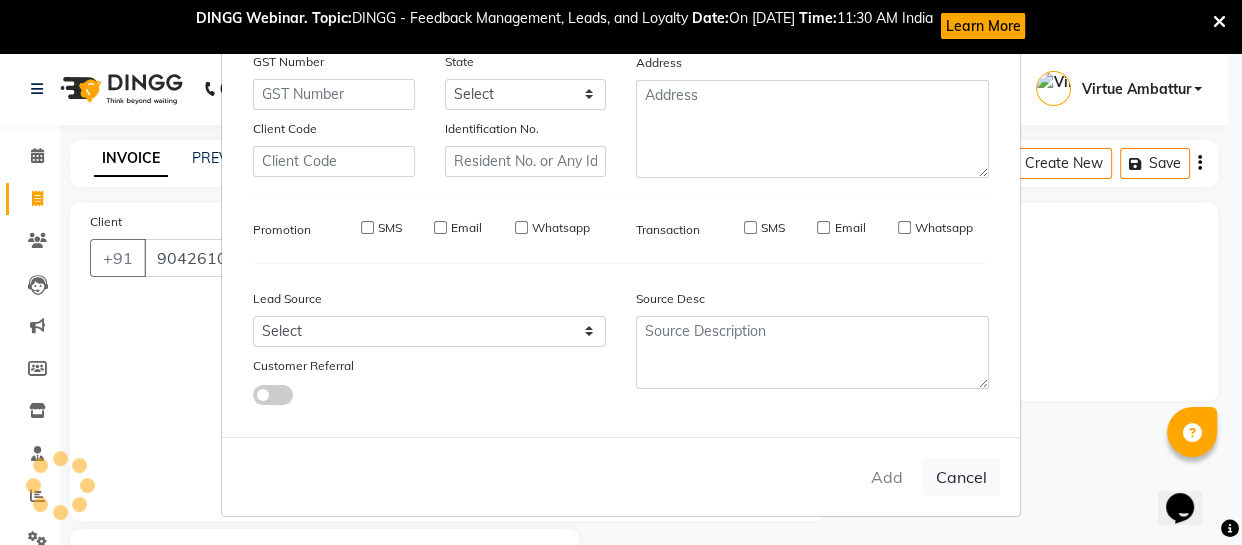 type 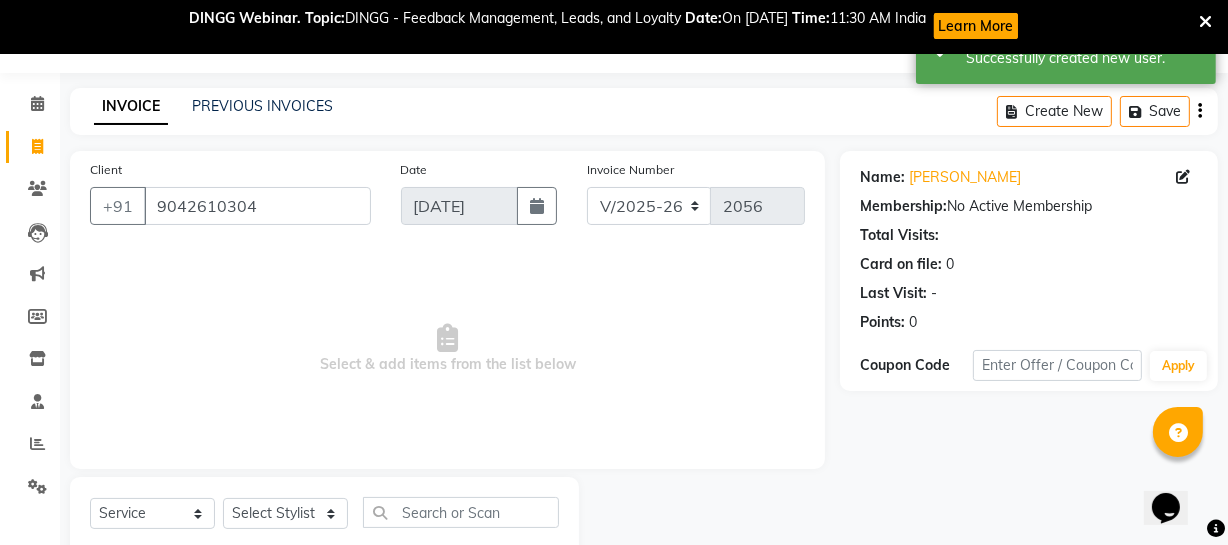 scroll, scrollTop: 110, scrollLeft: 0, axis: vertical 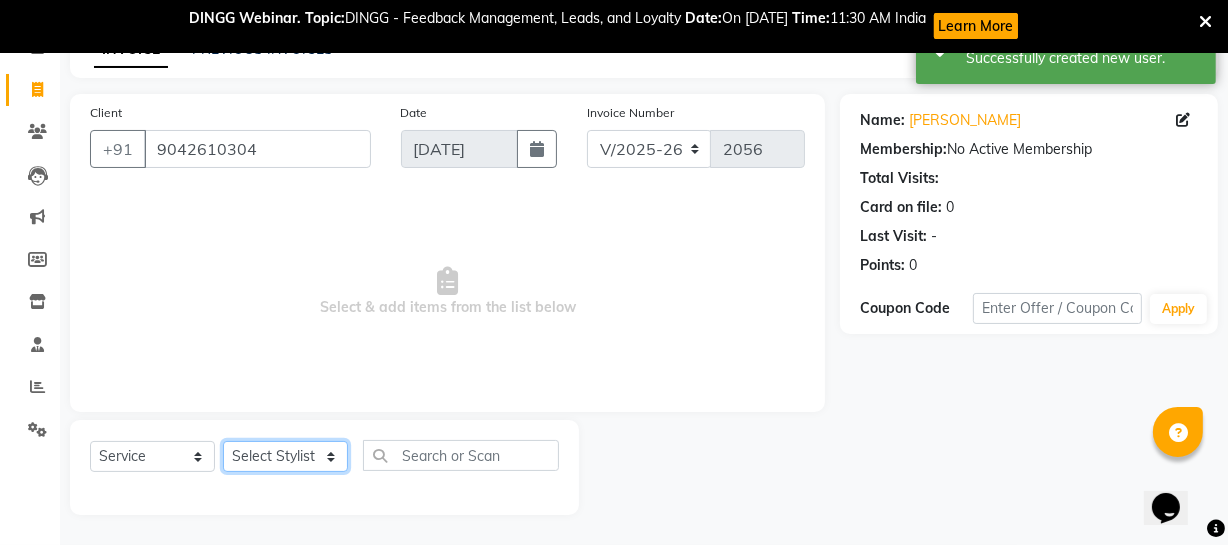 click on "Select Stylist [PERSON_NAME] [PERSON_NAME] [PERSON_NAME] [PERSON_NAME] [PERSON_NAME] [PERSON_NAME] Make up Mani Unisex Stylist [PERSON_NAME] [PERSON_NAME] [PERSON_NAME] Unisex Ramya [PERSON_NAME] Unisex [PERSON_NAME] [PERSON_NAME] [PERSON_NAME] Thiru Virtue Aesthetic Virtue Ambattur" 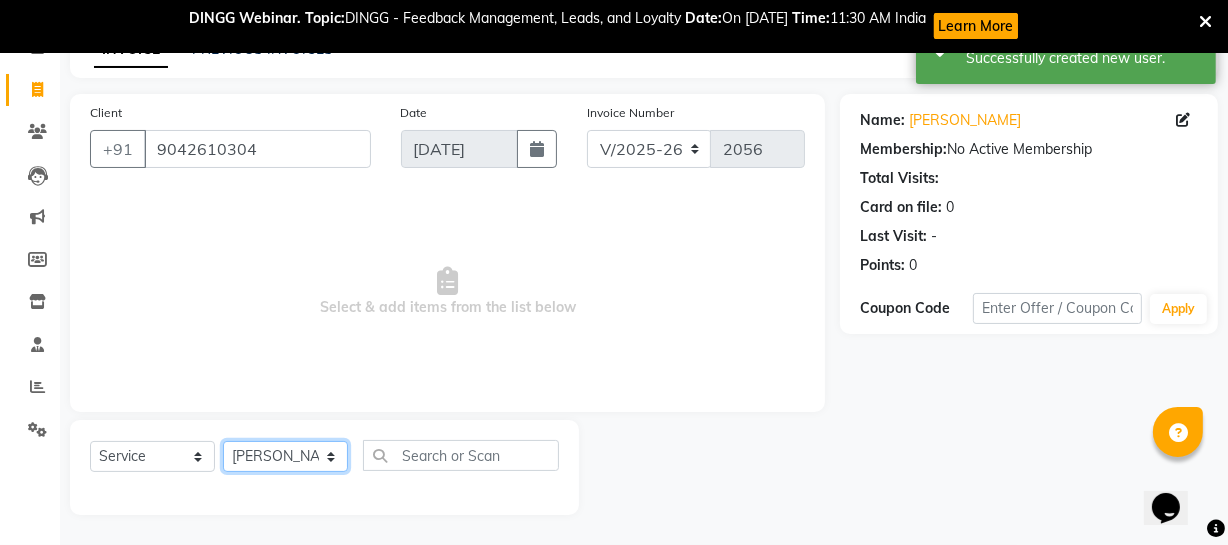 click on "Select Stylist [PERSON_NAME] [PERSON_NAME] [PERSON_NAME] [PERSON_NAME] [PERSON_NAME] [PERSON_NAME] Make up Mani Unisex Stylist [PERSON_NAME] [PERSON_NAME] [PERSON_NAME] Unisex Ramya [PERSON_NAME] Unisex [PERSON_NAME] [PERSON_NAME] [PERSON_NAME] Thiru Virtue Aesthetic Virtue Ambattur" 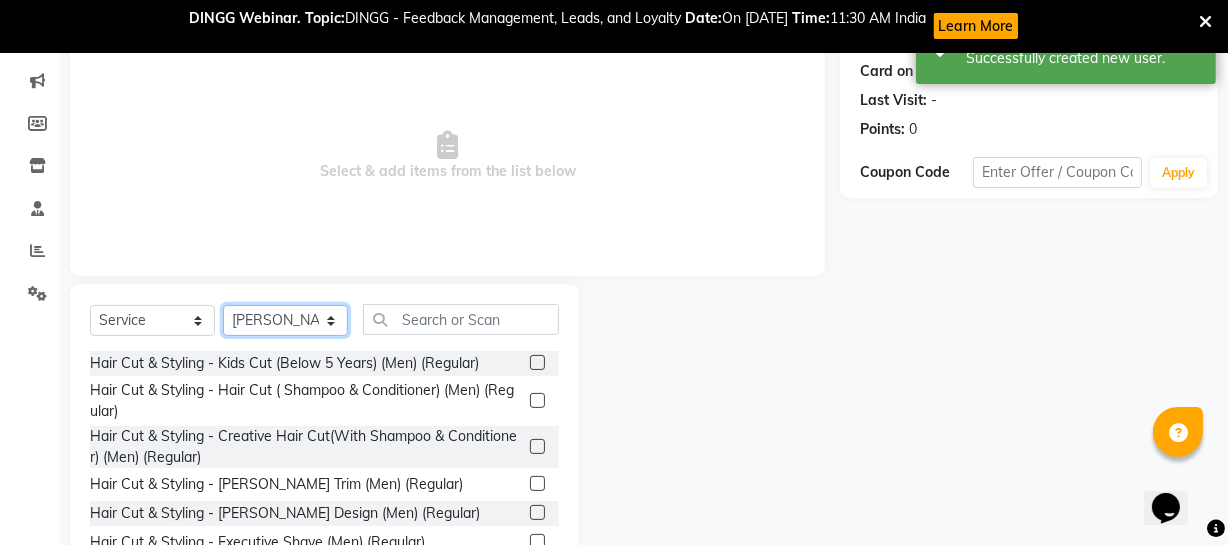 scroll, scrollTop: 291, scrollLeft: 0, axis: vertical 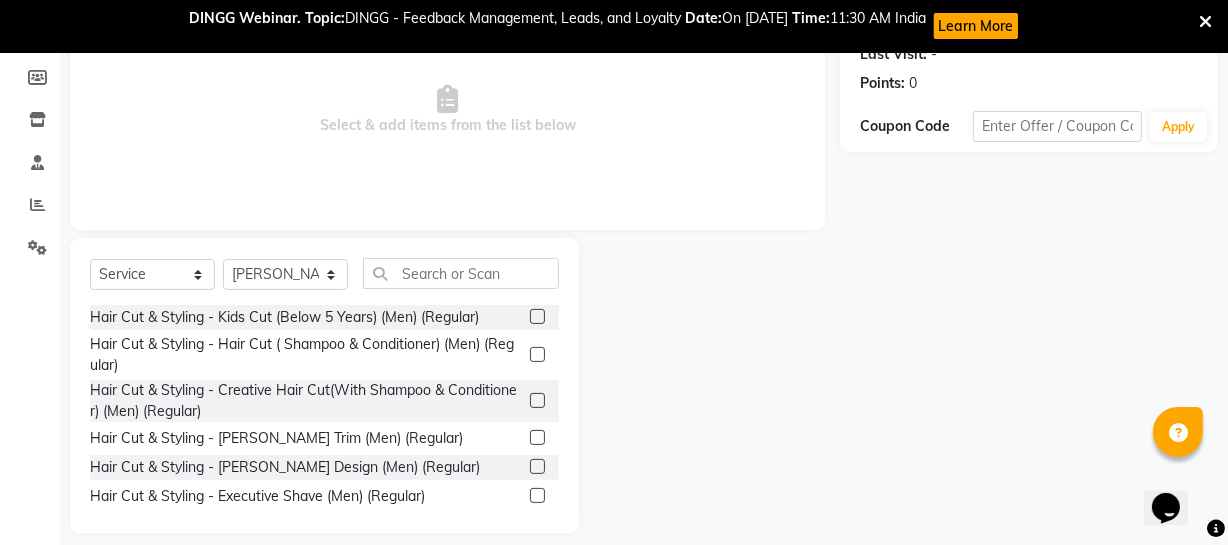 click 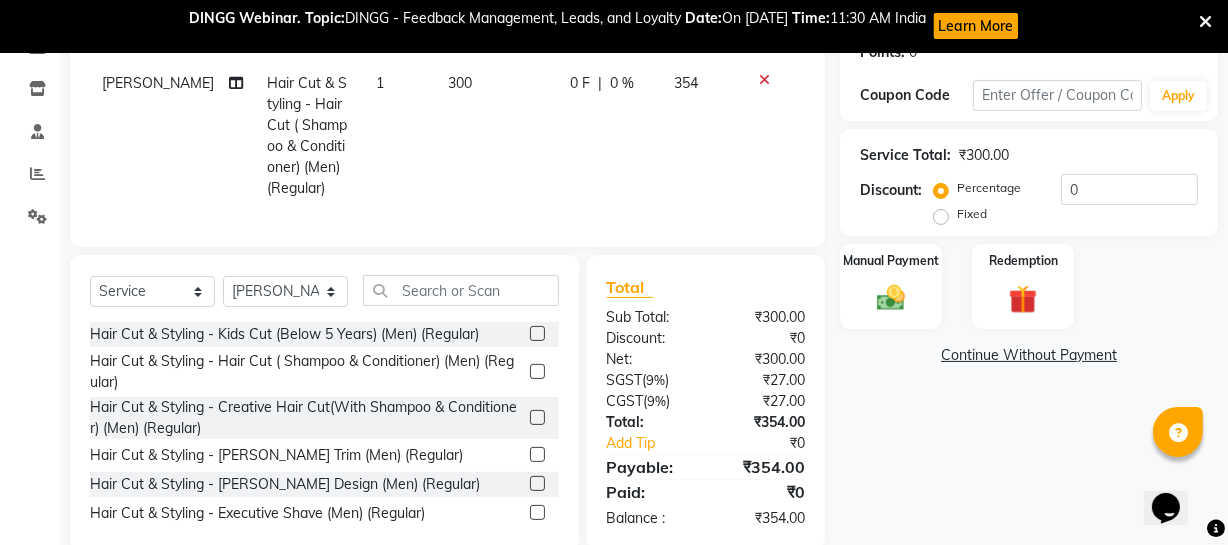 scroll, scrollTop: 371, scrollLeft: 0, axis: vertical 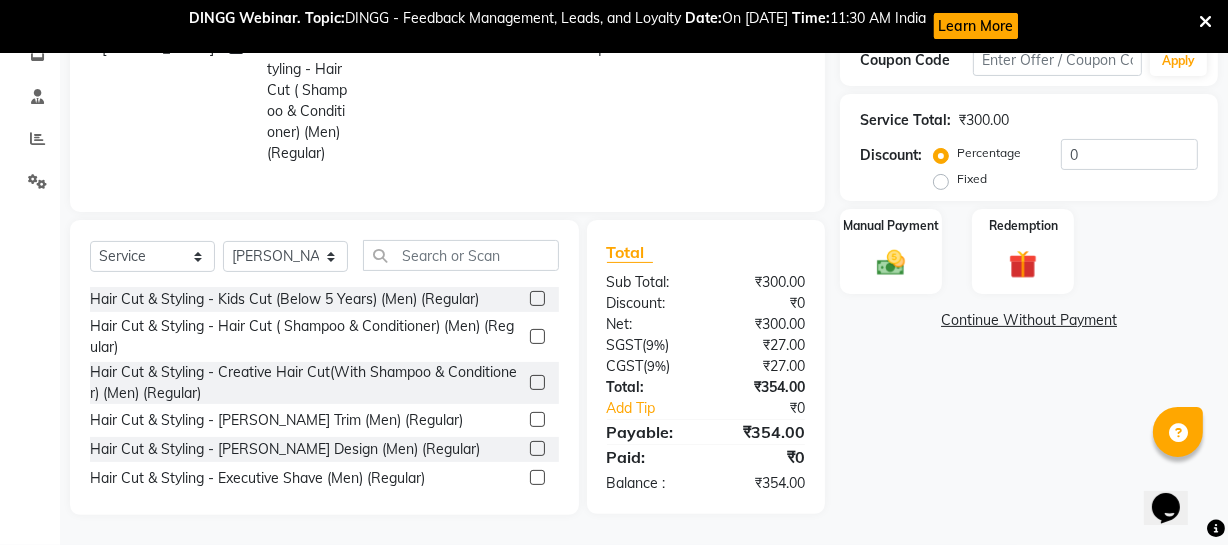 click 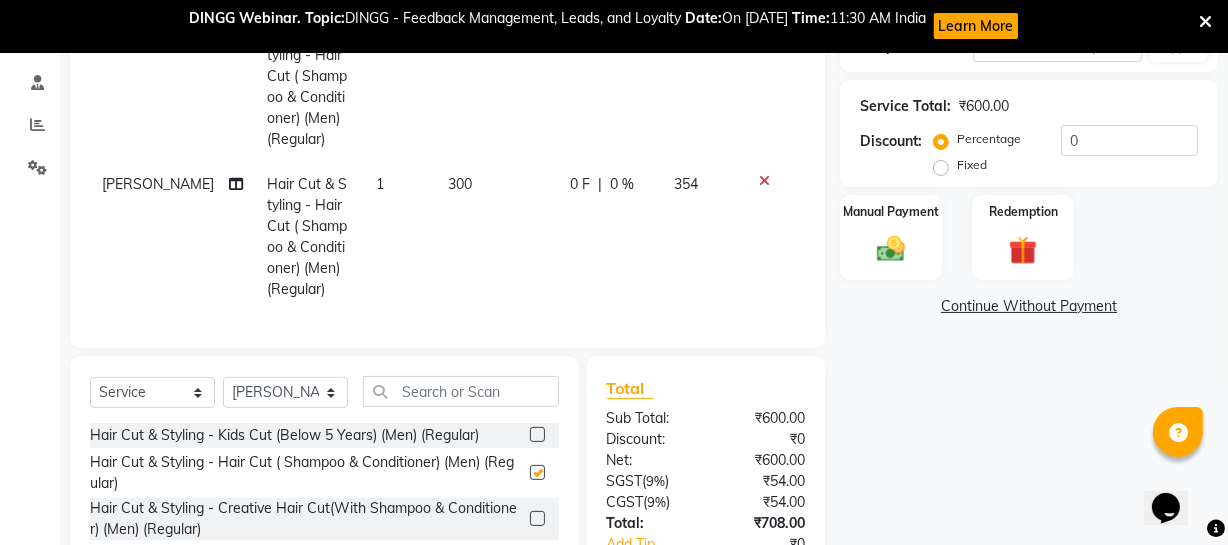checkbox on "false" 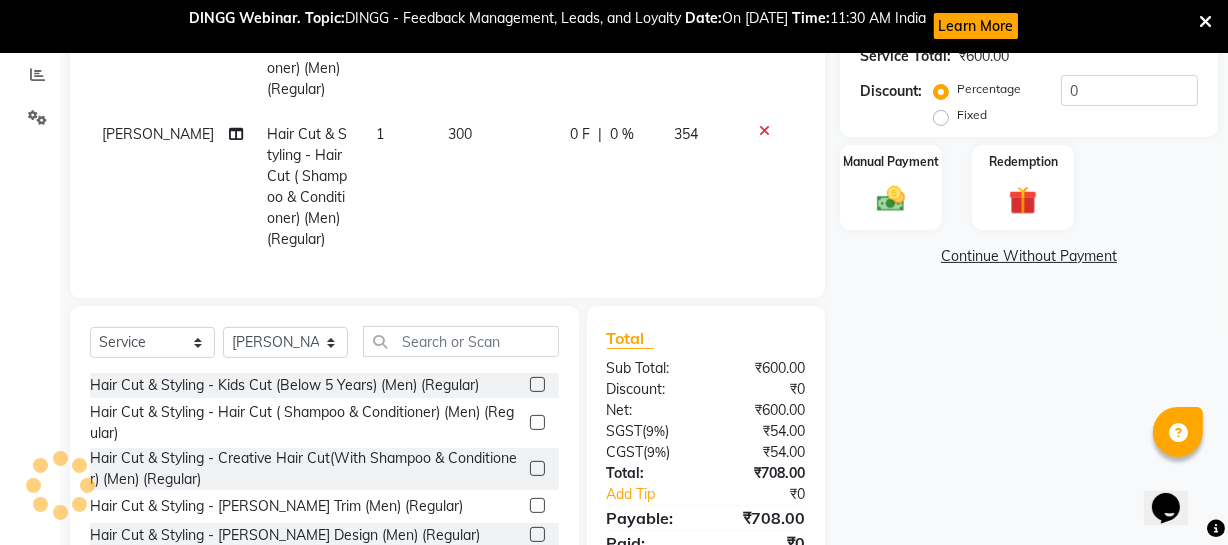 scroll, scrollTop: 462, scrollLeft: 0, axis: vertical 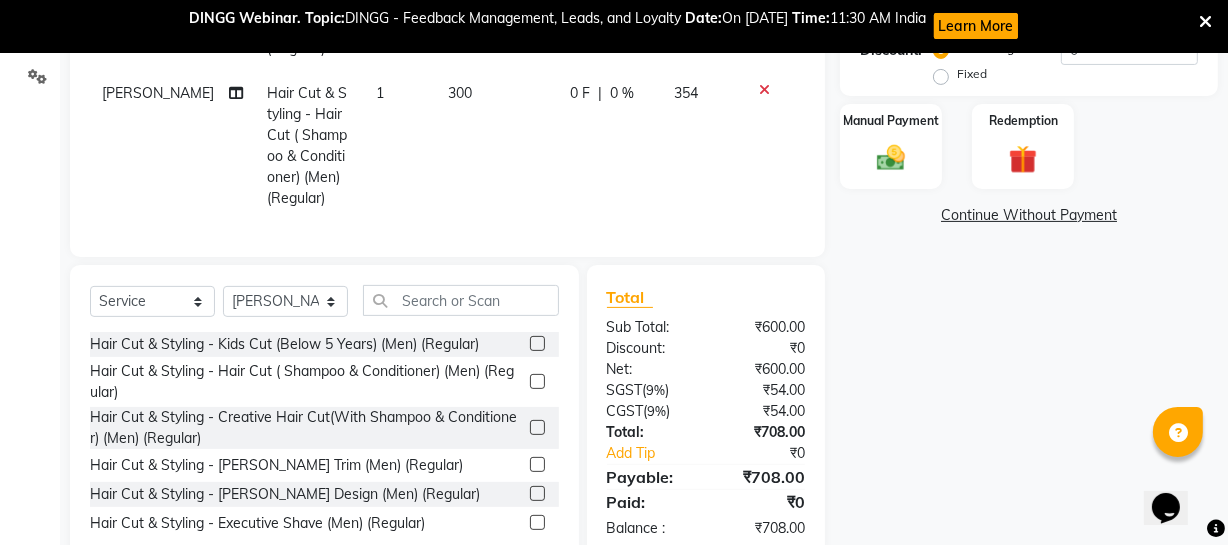 click 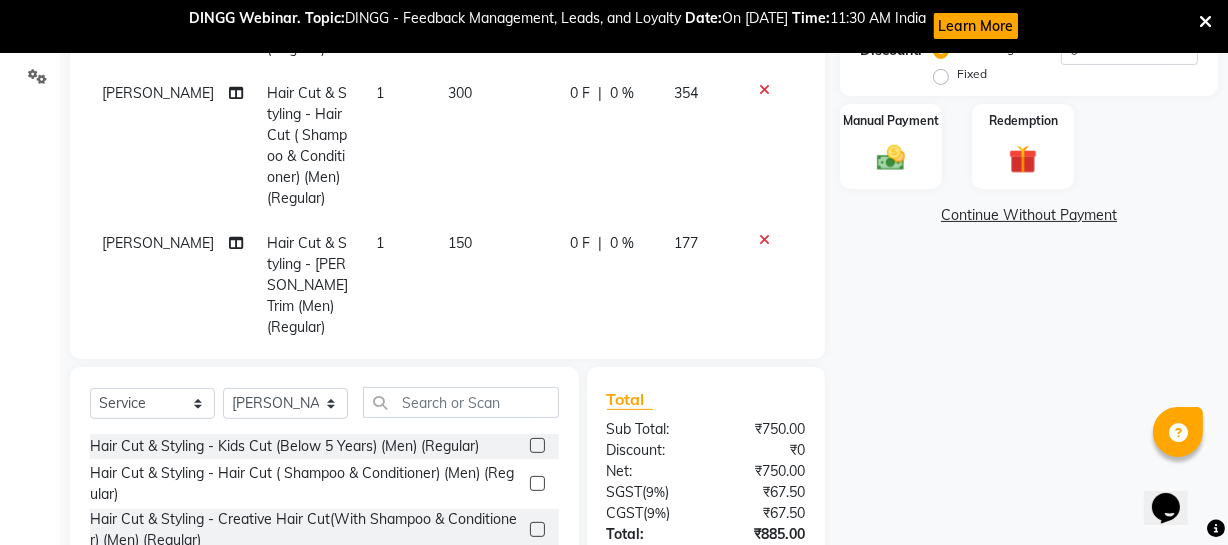 checkbox on "false" 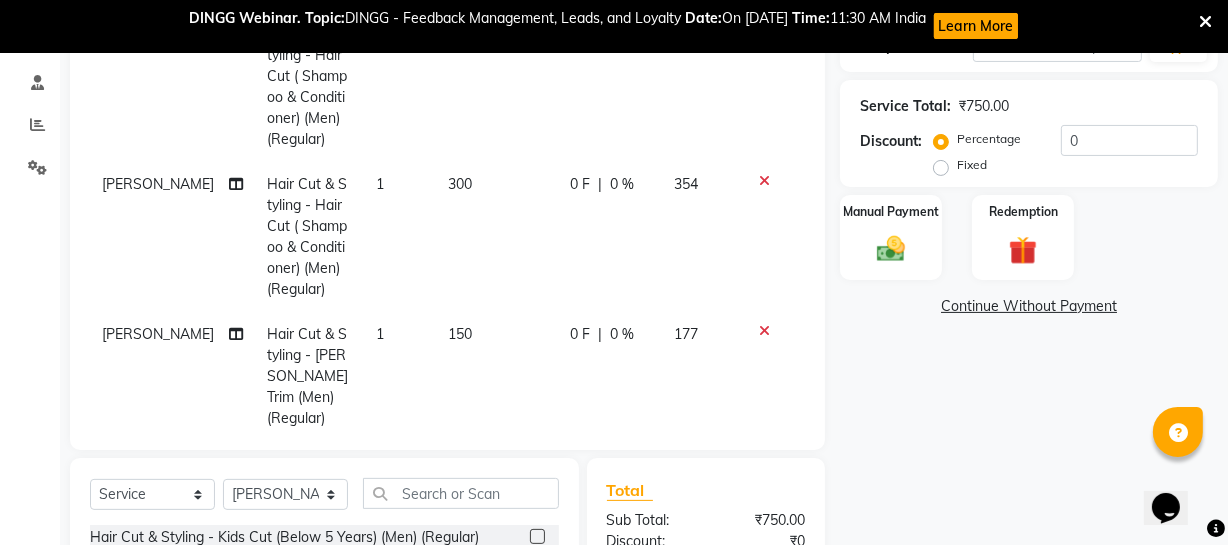 scroll, scrollTop: 280, scrollLeft: 0, axis: vertical 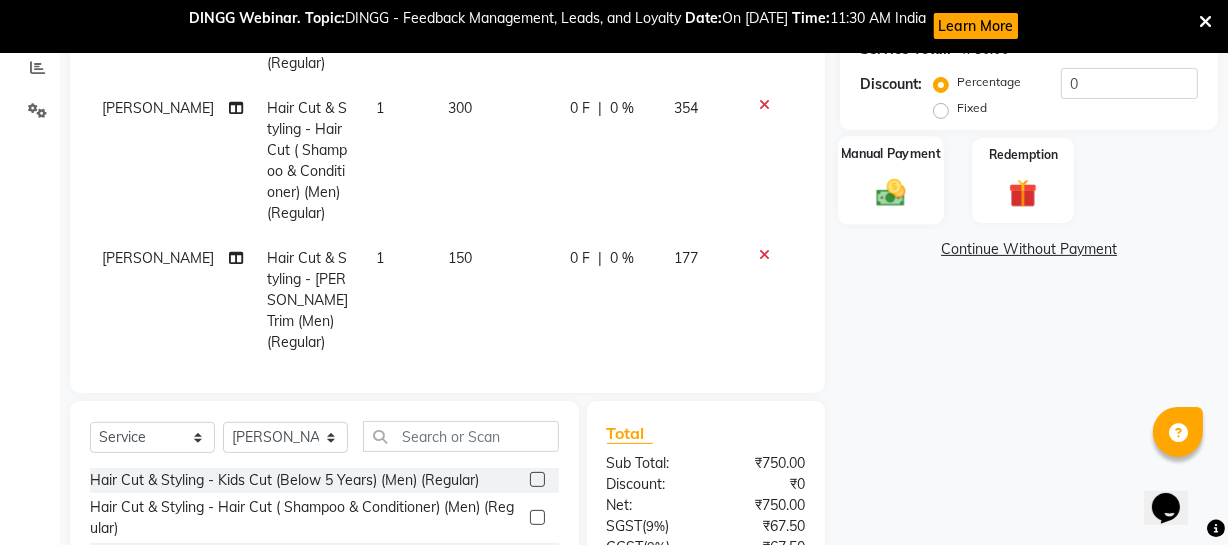 click on "Manual Payment" 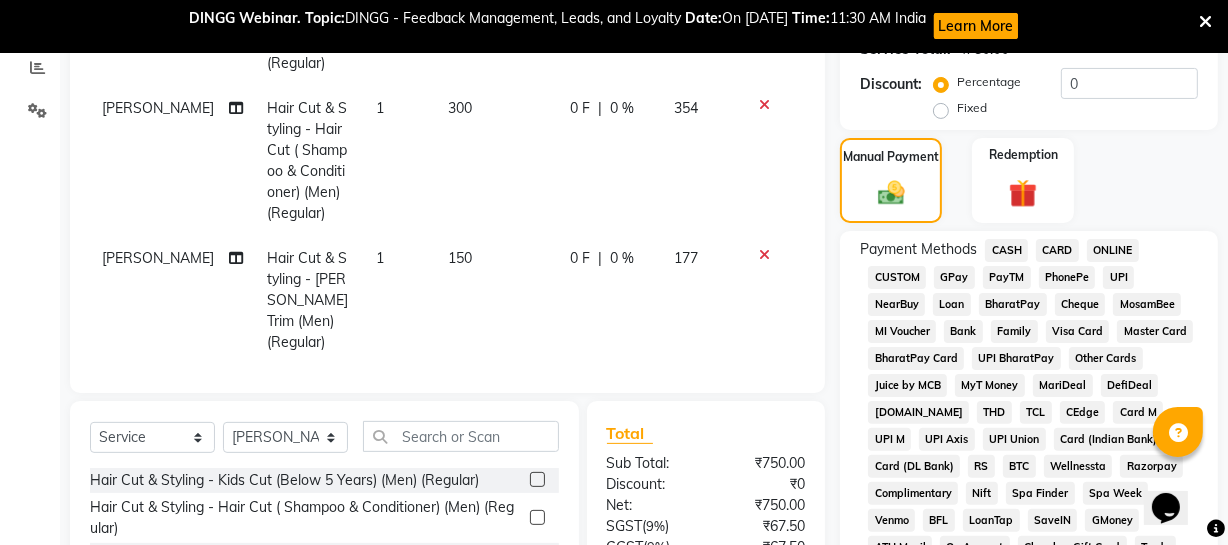 click on "ONLINE" 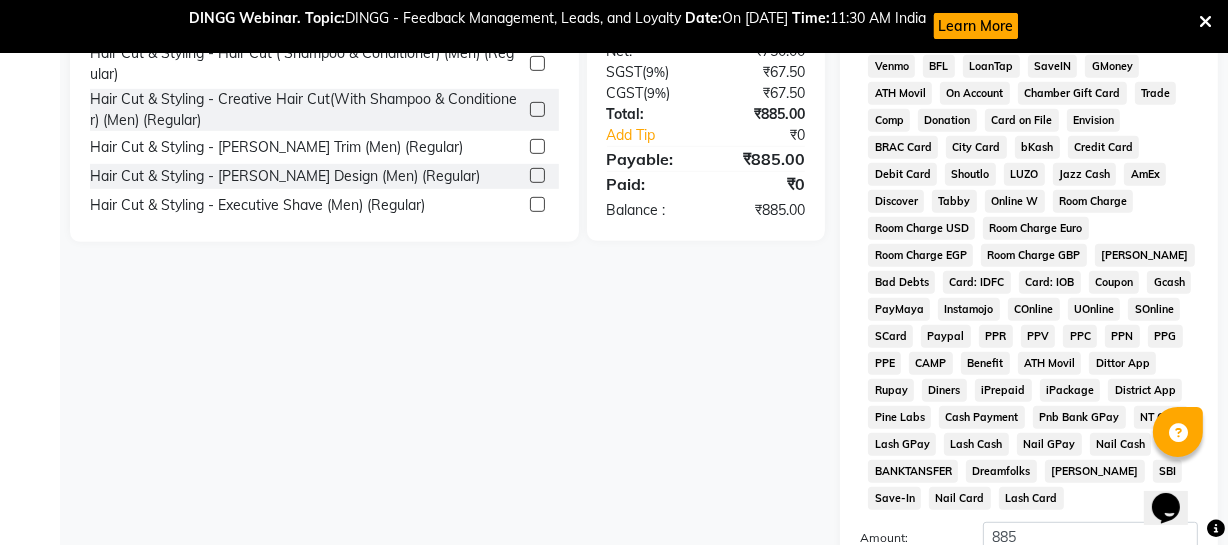 scroll, scrollTop: 1036, scrollLeft: 0, axis: vertical 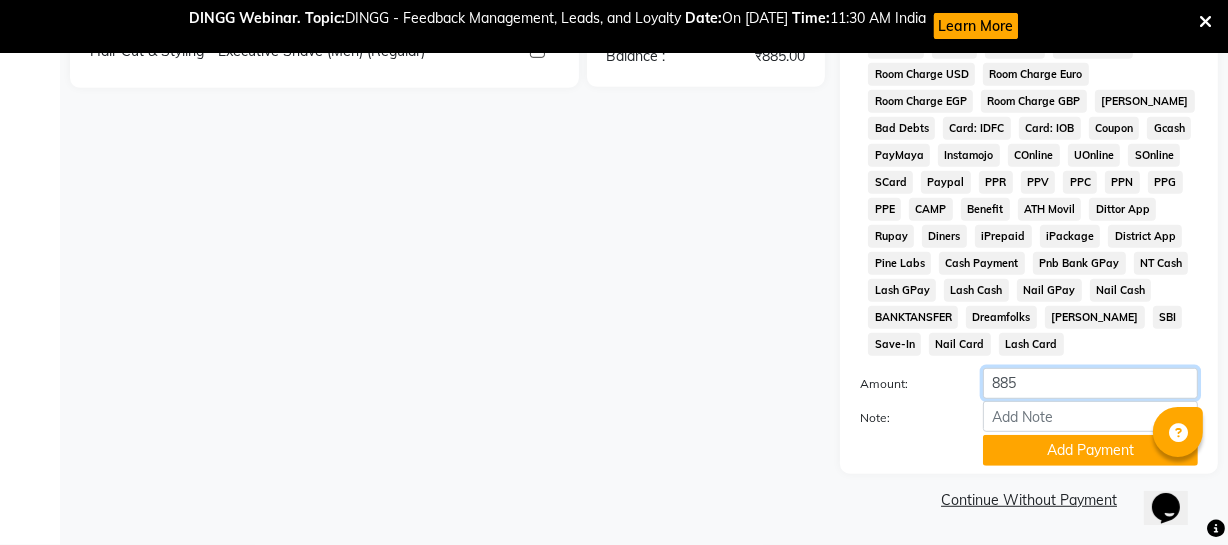 drag, startPoint x: 1039, startPoint y: 395, endPoint x: 933, endPoint y: 337, distance: 120.83046 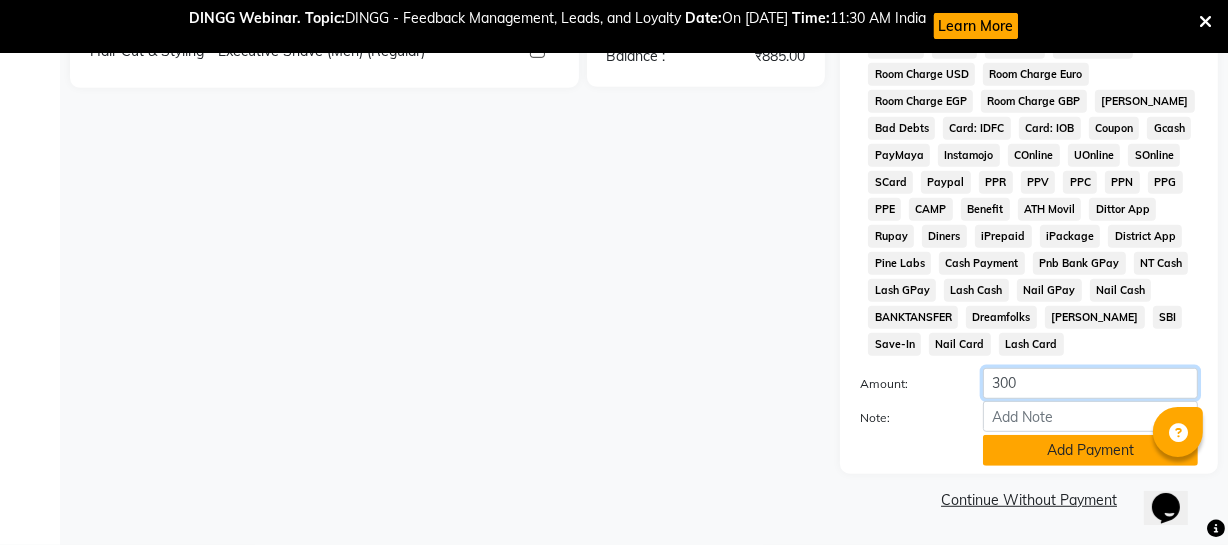 type on "300" 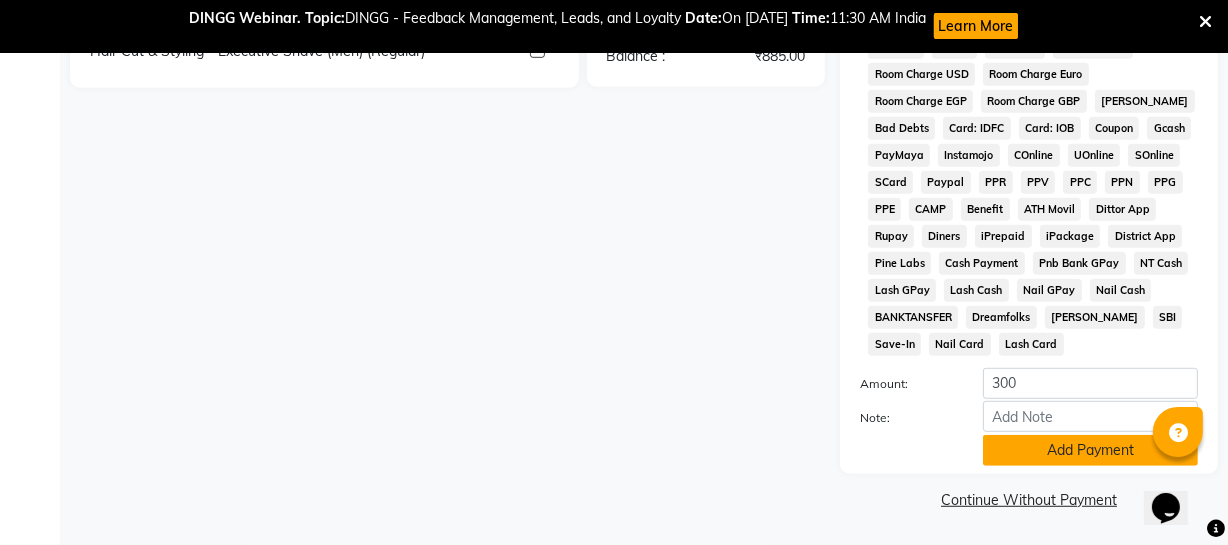 click on "Add Payment" 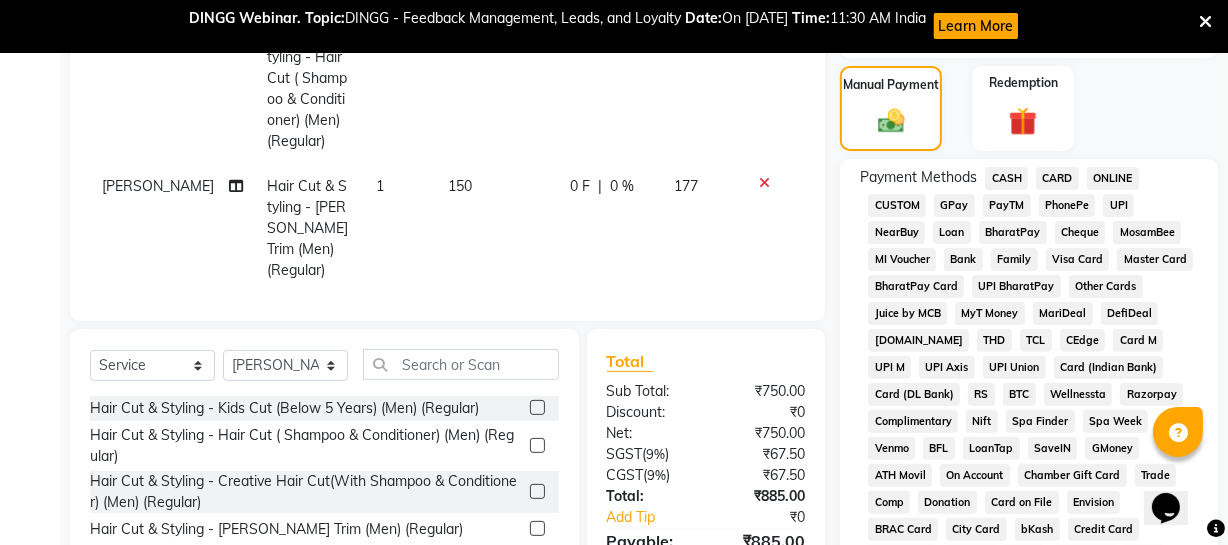 scroll, scrollTop: 490, scrollLeft: 0, axis: vertical 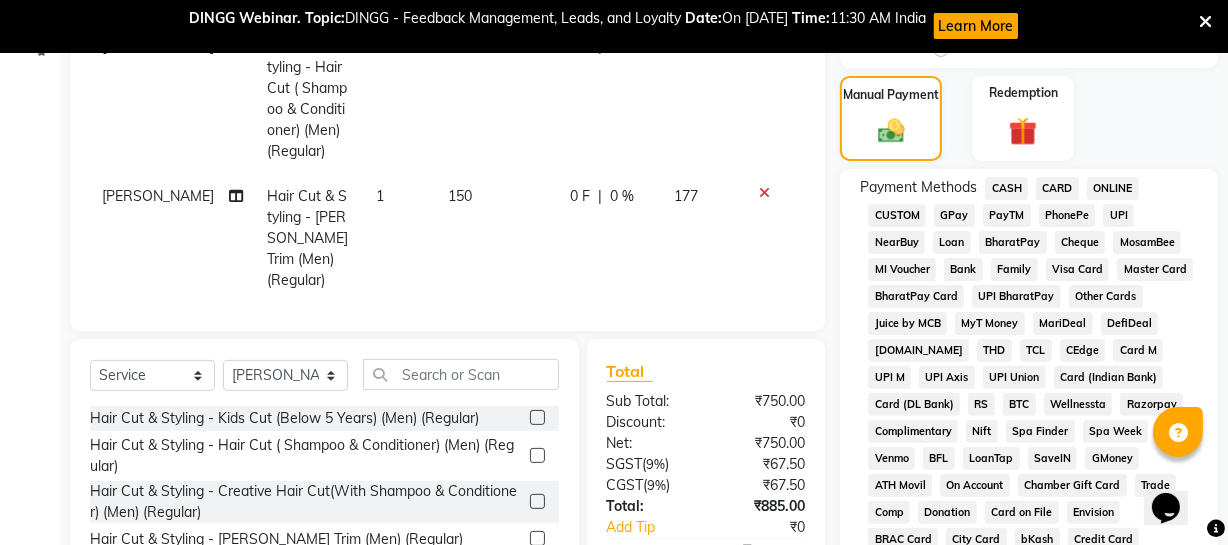 drag, startPoint x: 1066, startPoint y: 186, endPoint x: 1069, endPoint y: 230, distance: 44.102154 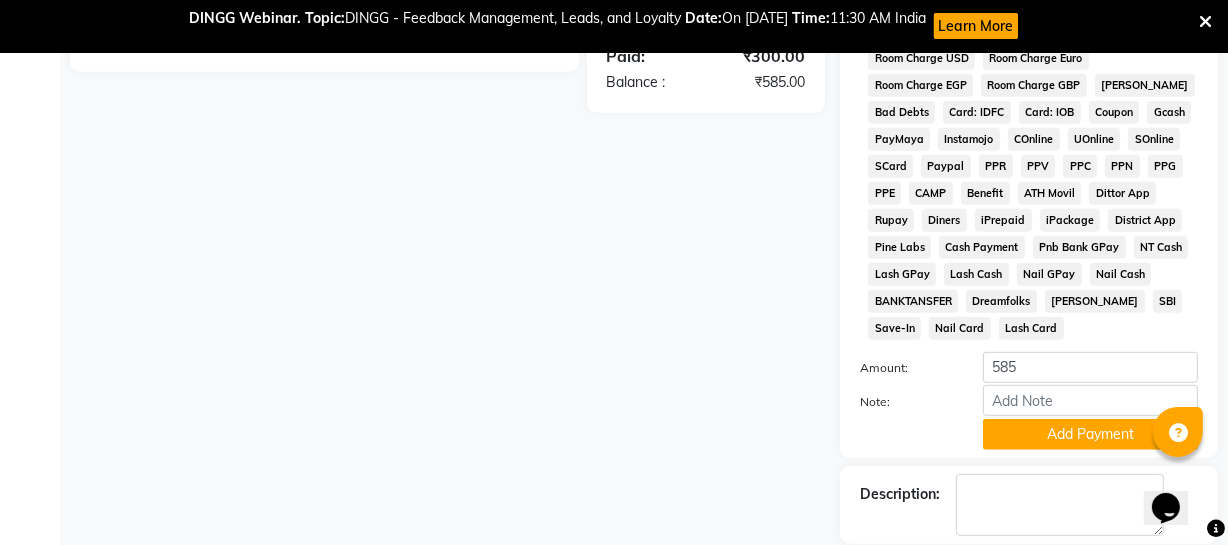 scroll, scrollTop: 1149, scrollLeft: 0, axis: vertical 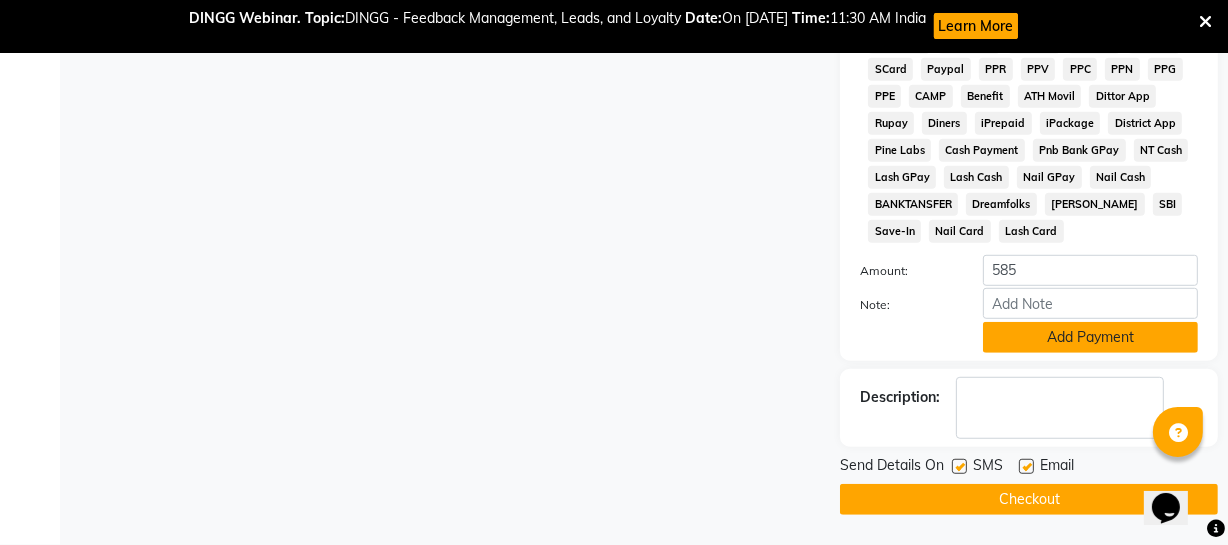 click on "Add Payment" 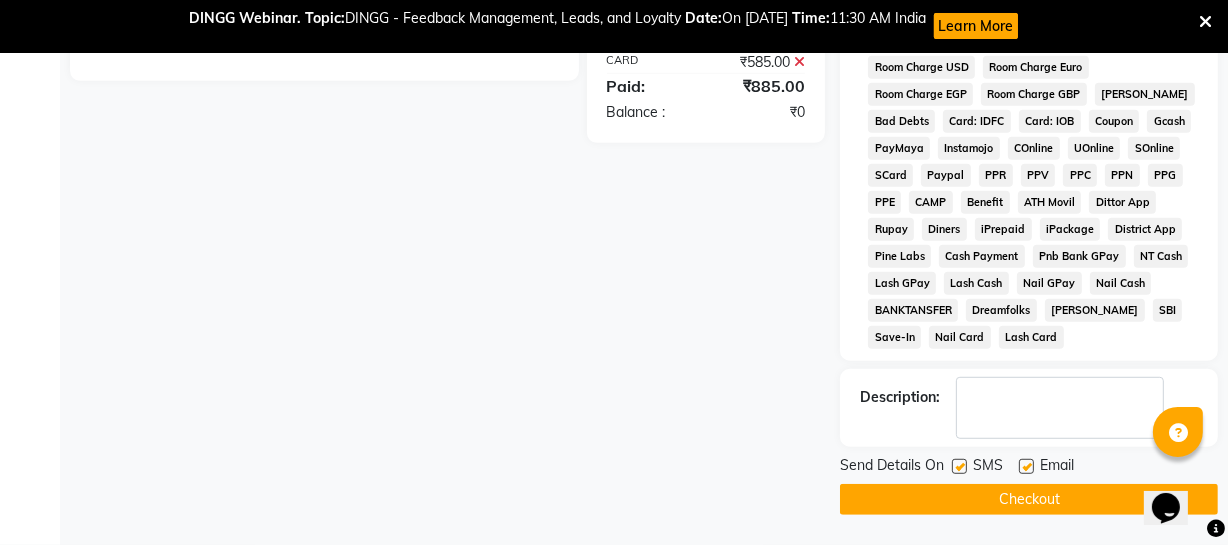 scroll, scrollTop: 1042, scrollLeft: 0, axis: vertical 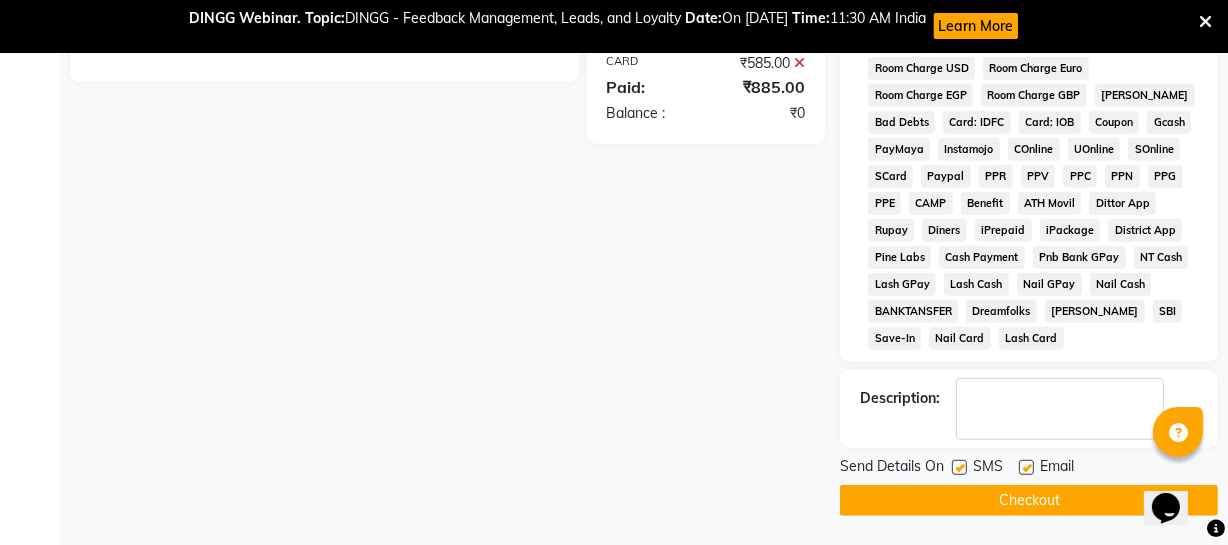 click on "Checkout" 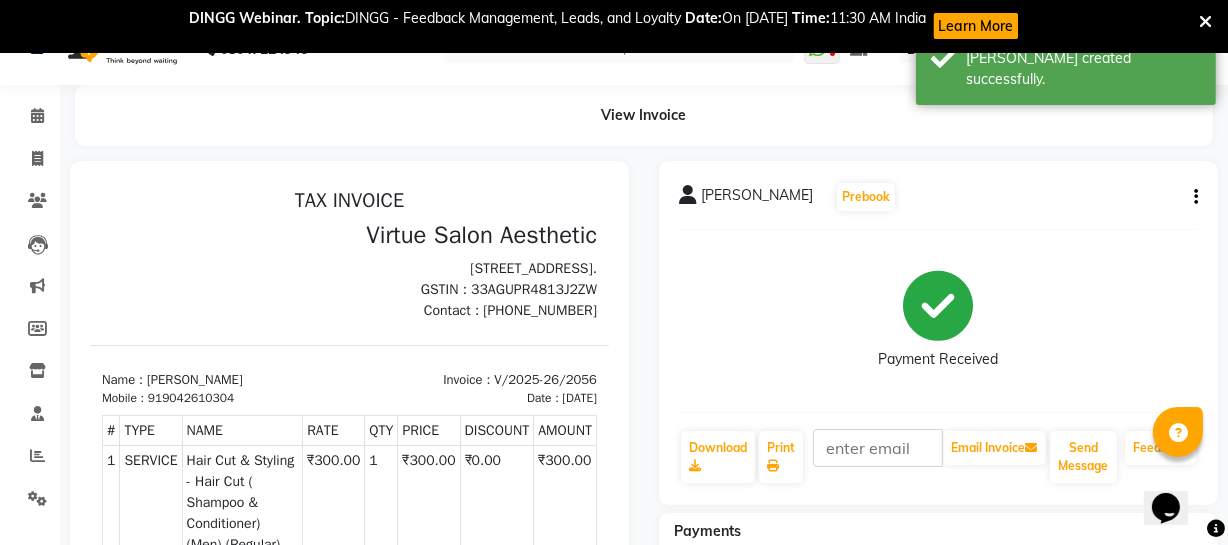 scroll, scrollTop: 0, scrollLeft: 0, axis: both 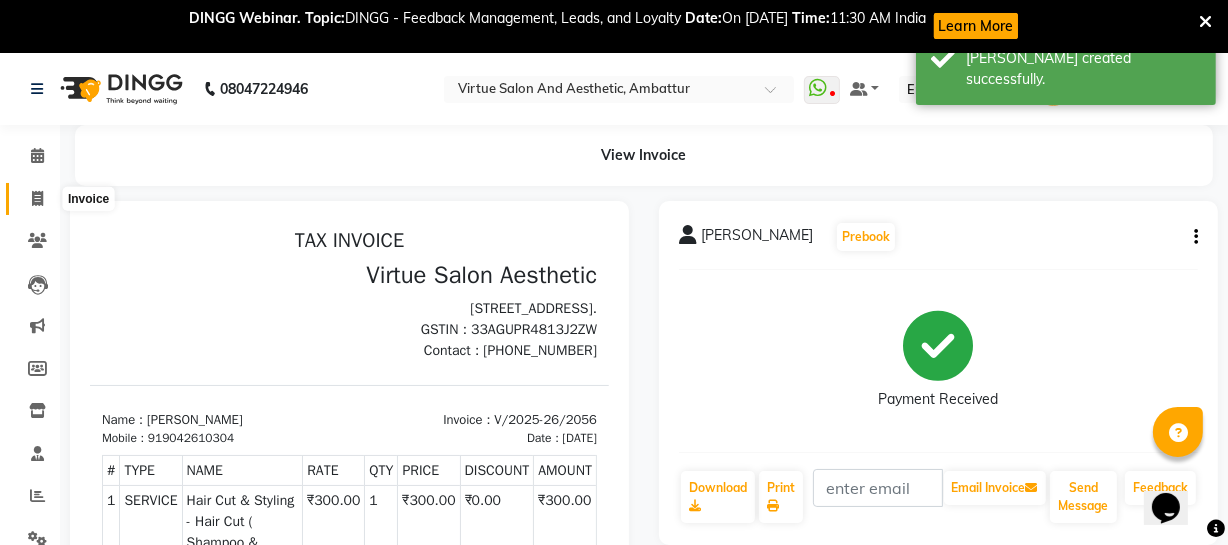click 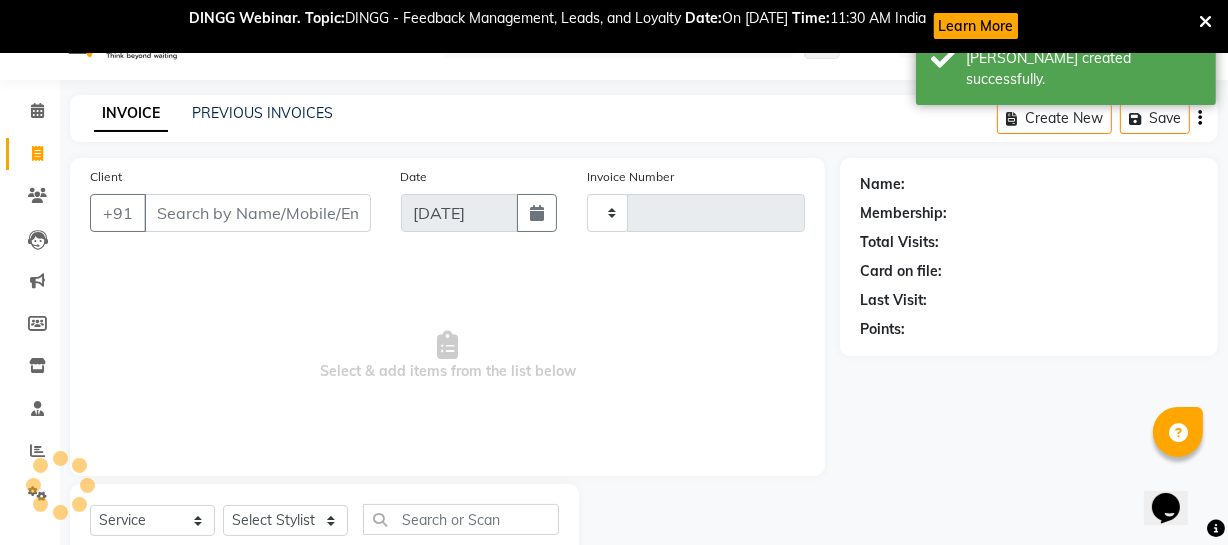 type on "2057" 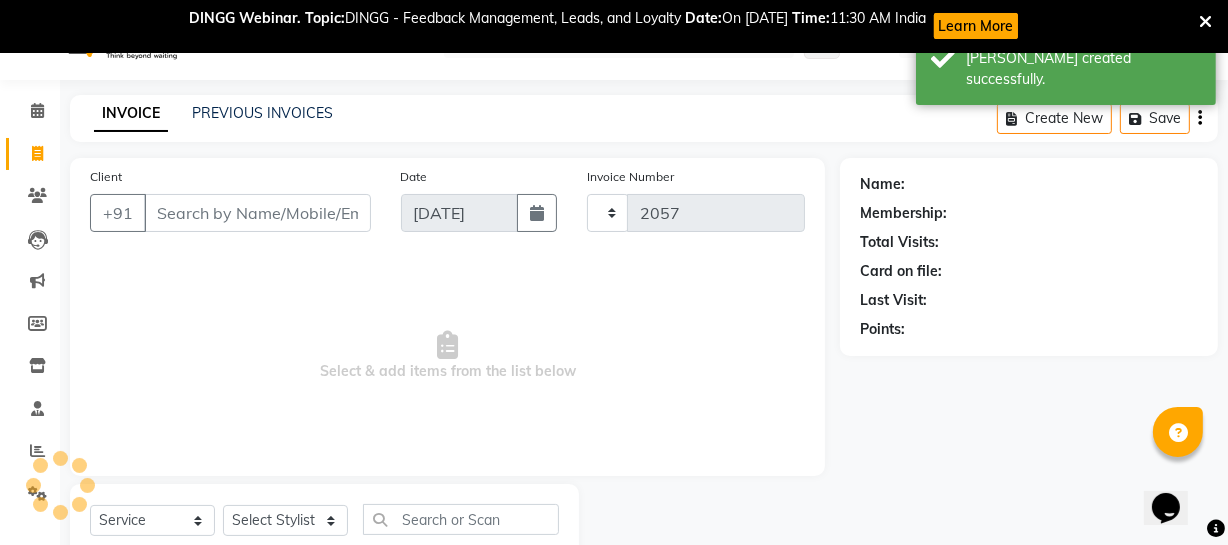 select on "5237" 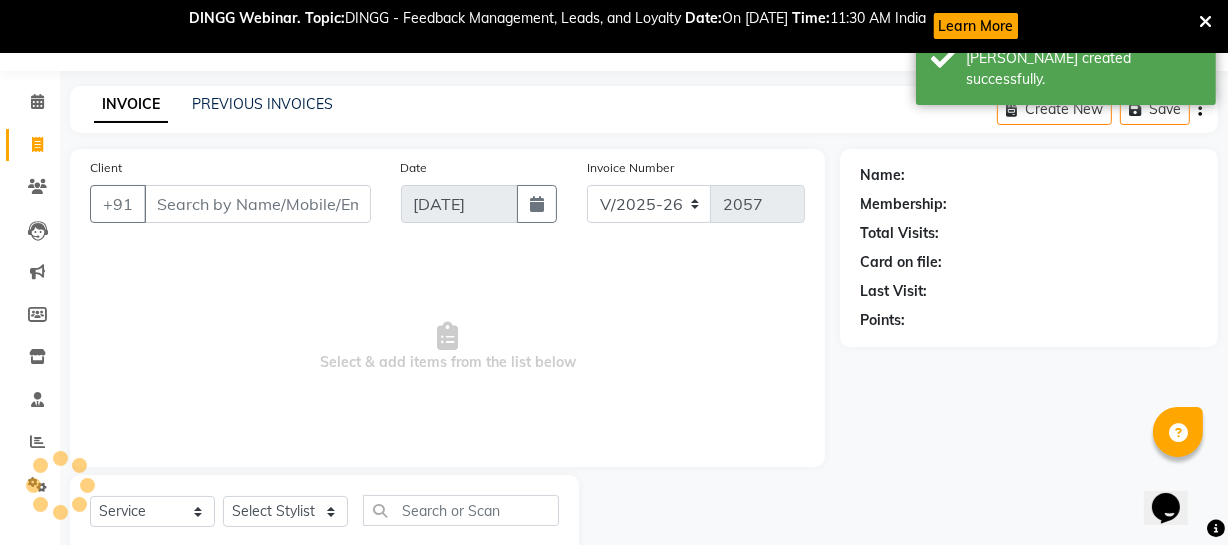 scroll, scrollTop: 0, scrollLeft: 0, axis: both 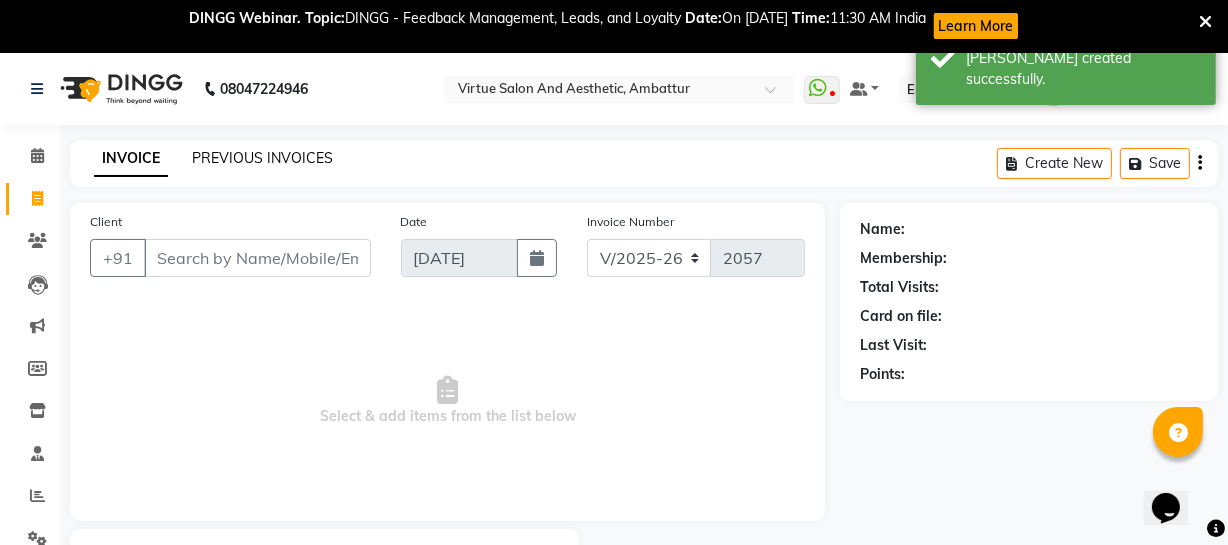 click on "PREVIOUS INVOICES" 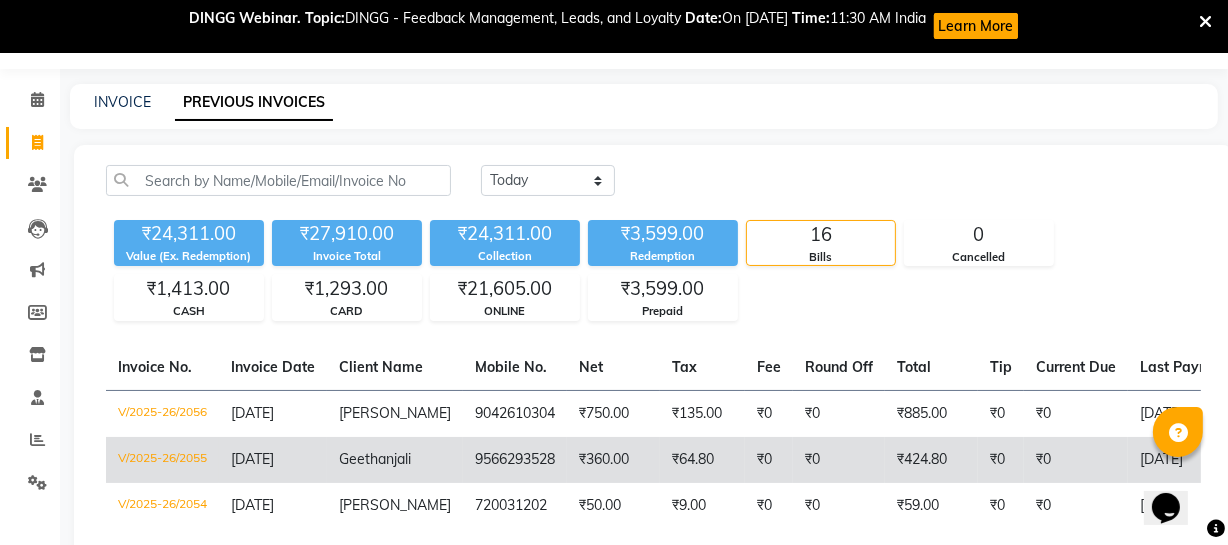 scroll, scrollTop: 0, scrollLeft: 0, axis: both 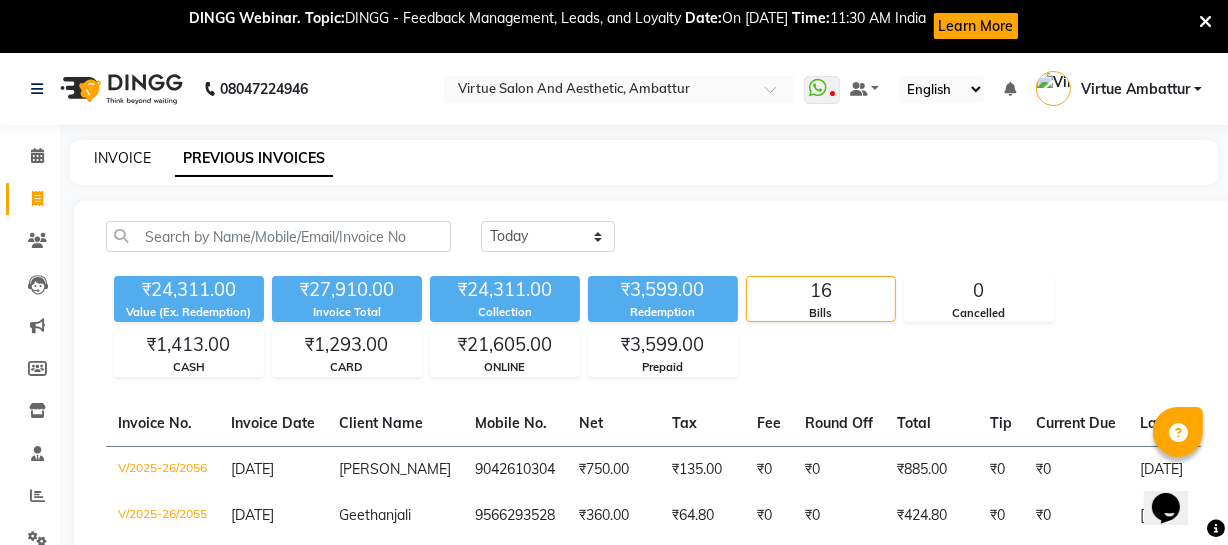 click on "INVOICE" 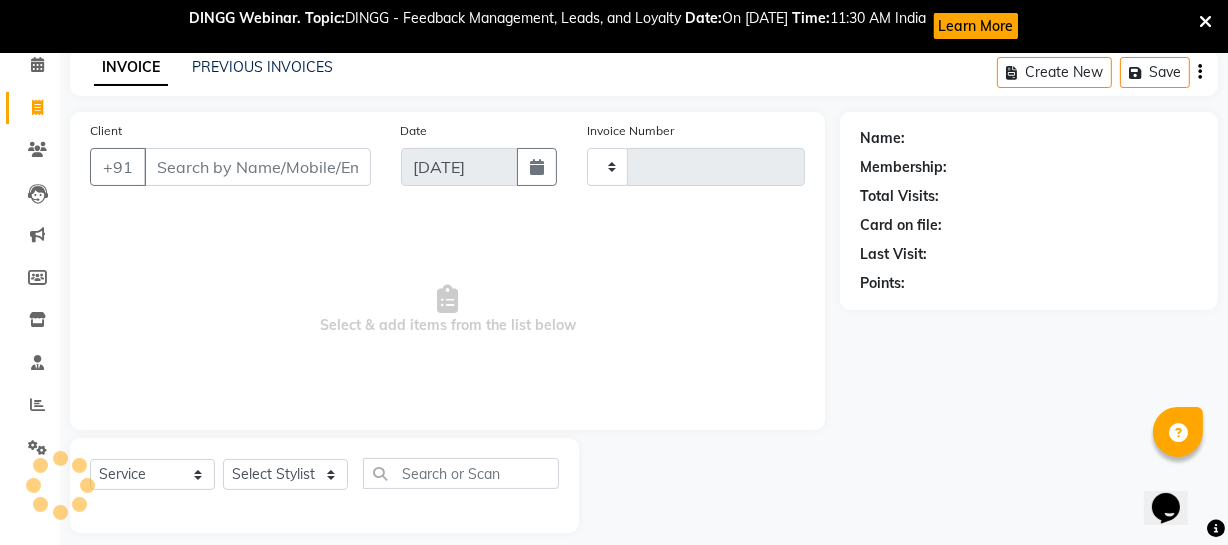 type on "2057" 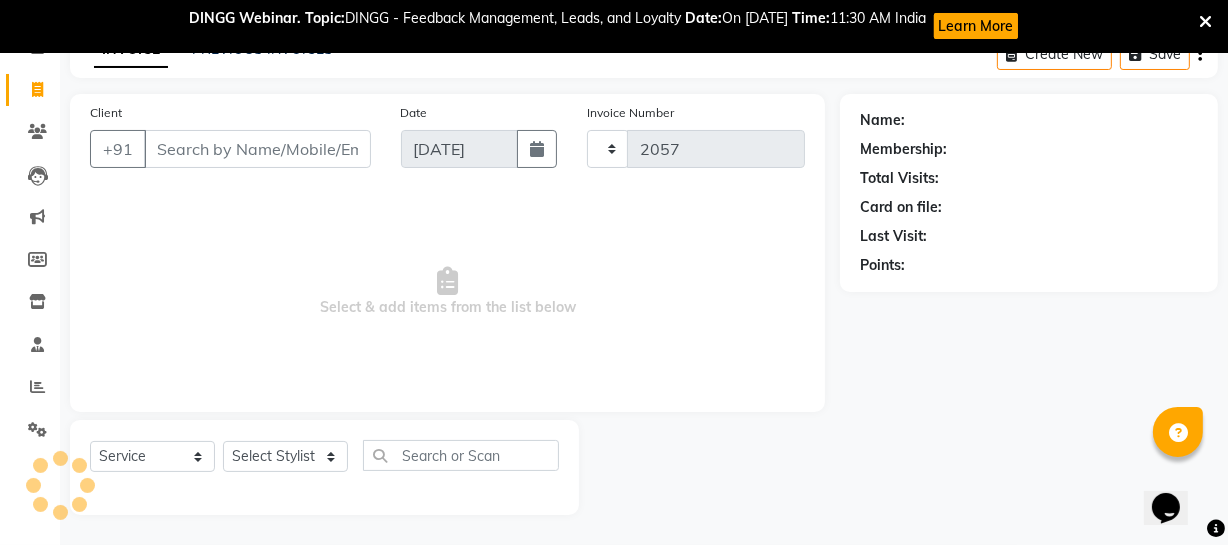 select on "5237" 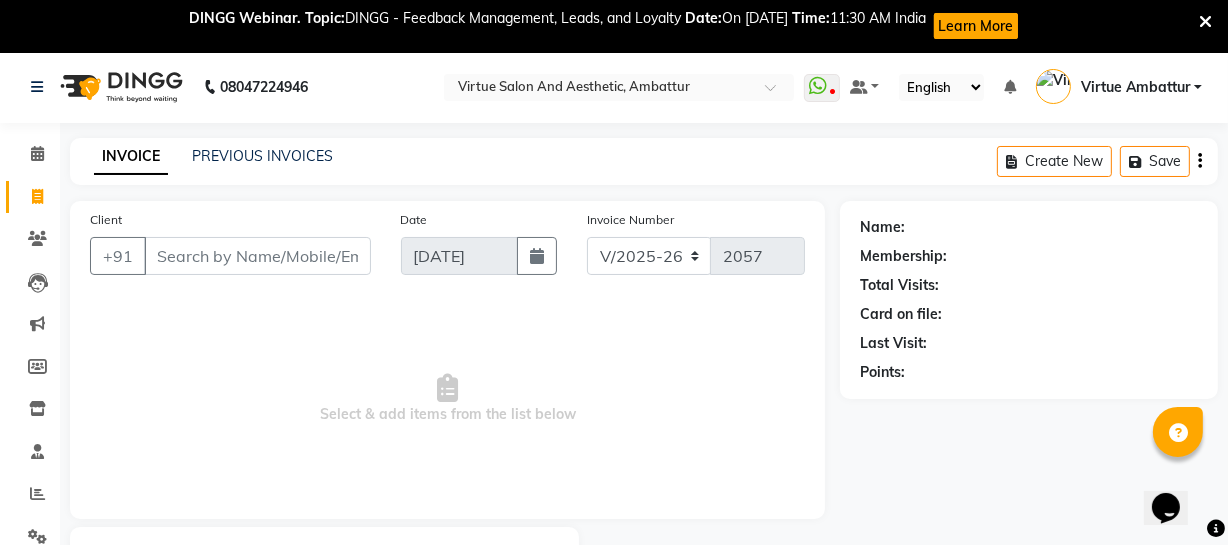 scroll, scrollTop: 0, scrollLeft: 0, axis: both 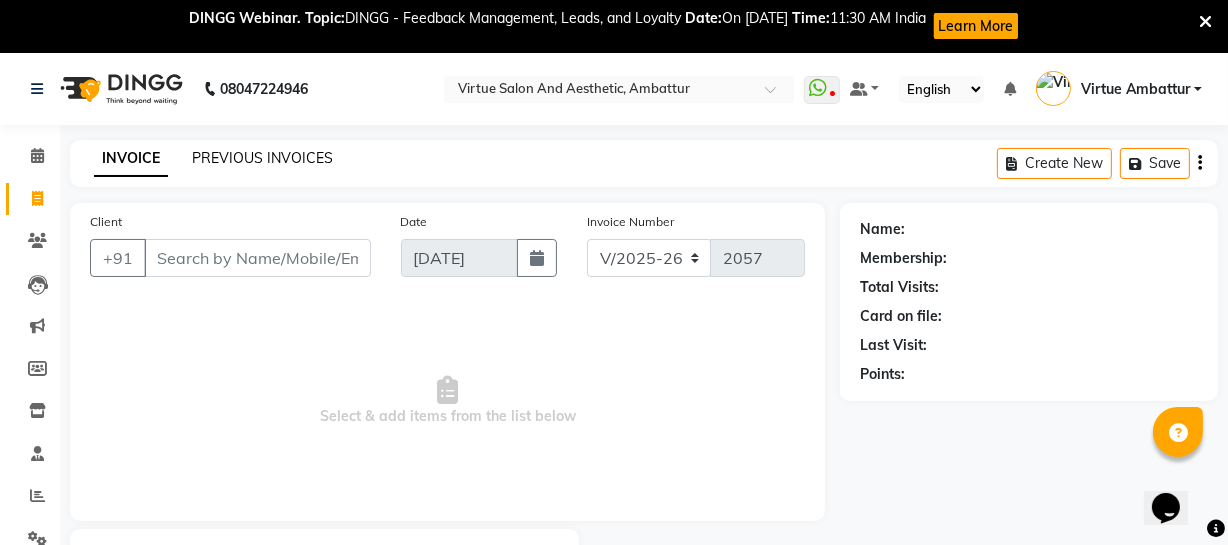 click on "PREVIOUS INVOICES" 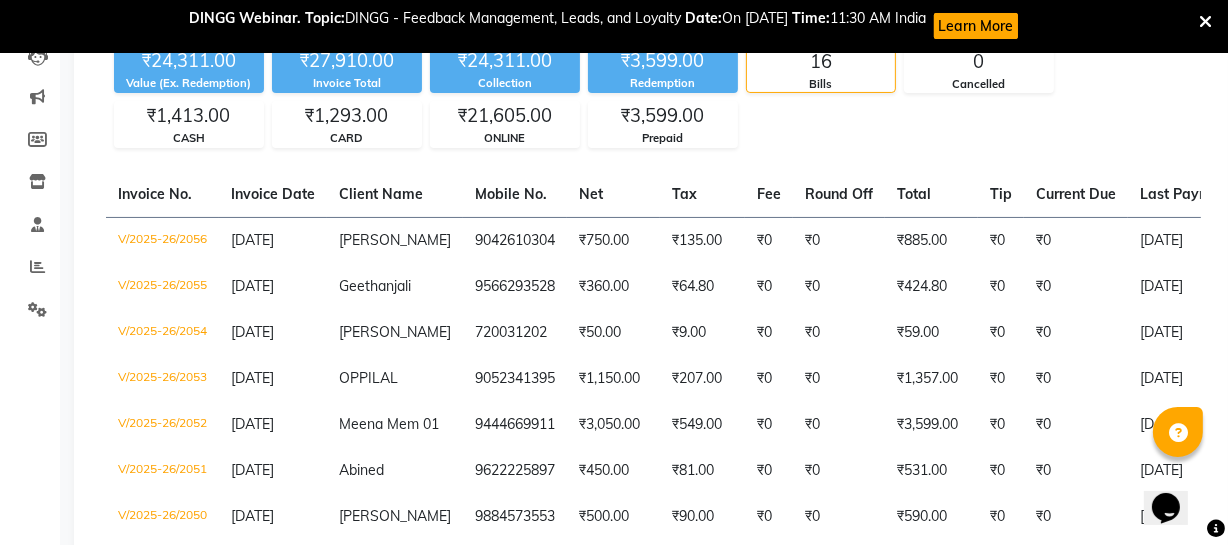scroll, scrollTop: 0, scrollLeft: 0, axis: both 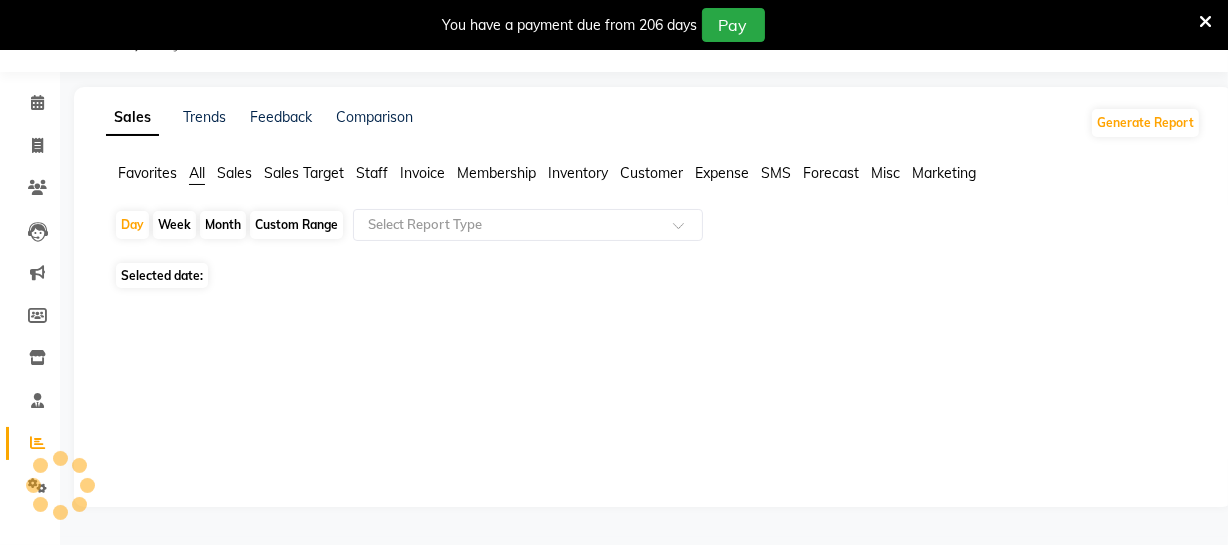 select on "en" 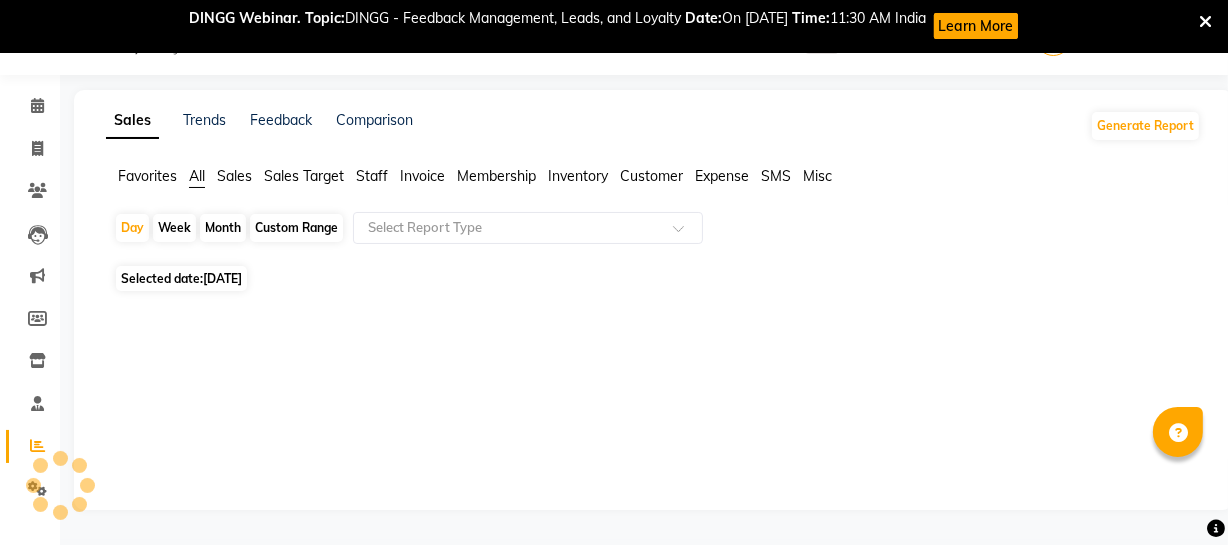 scroll, scrollTop: 52, scrollLeft: 0, axis: vertical 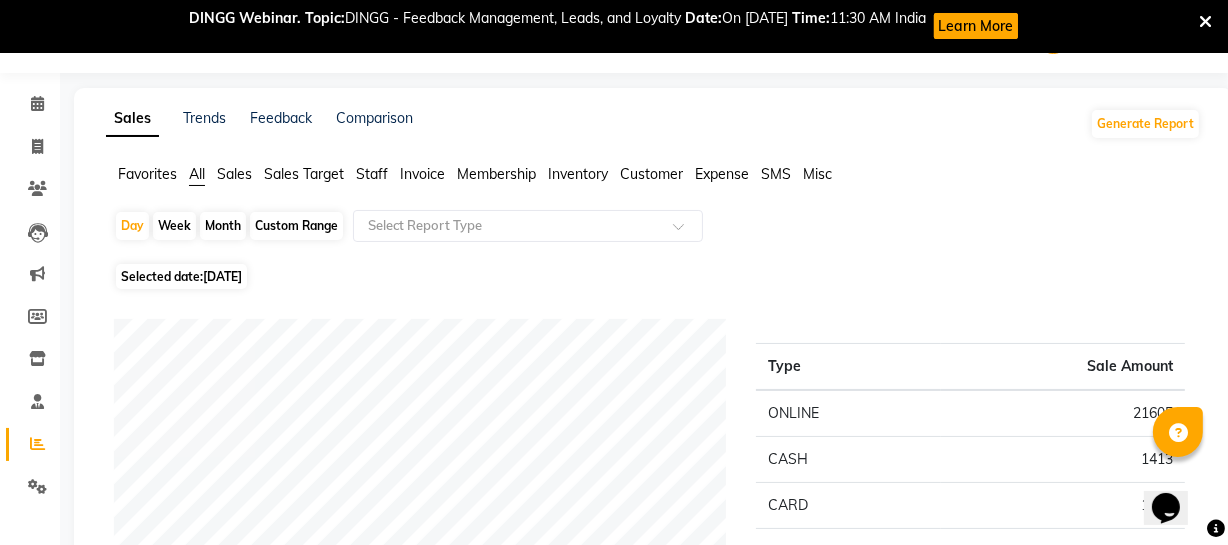 click 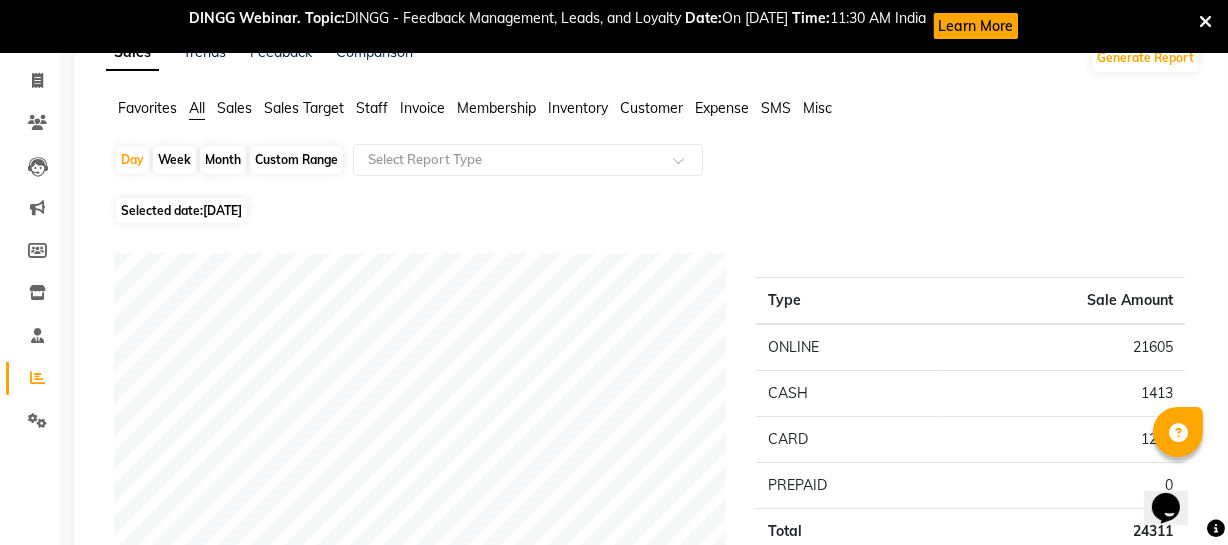 scroll, scrollTop: 234, scrollLeft: 0, axis: vertical 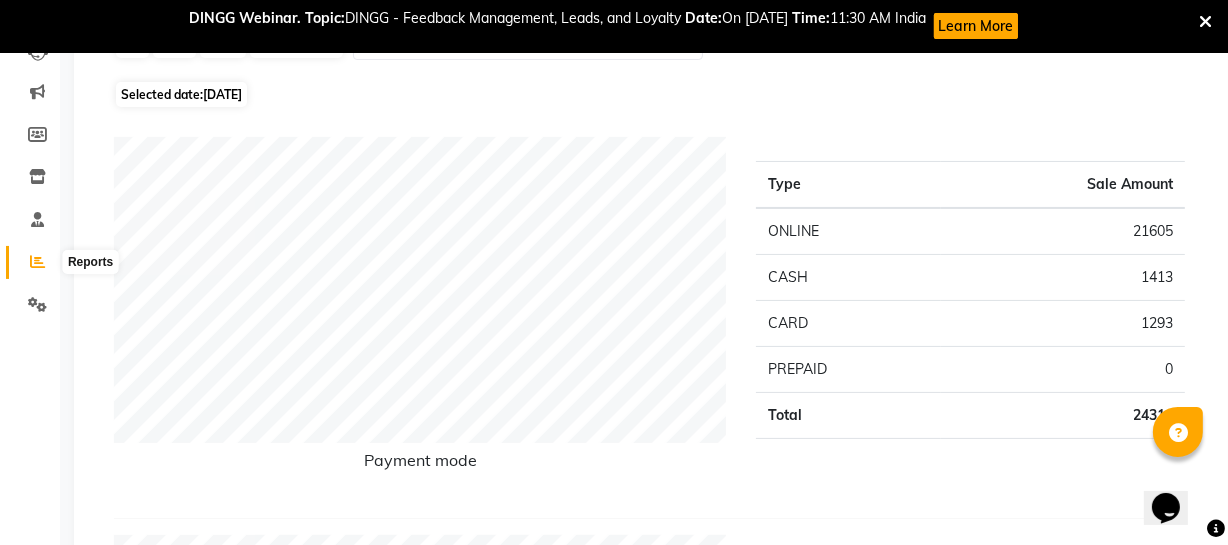 click 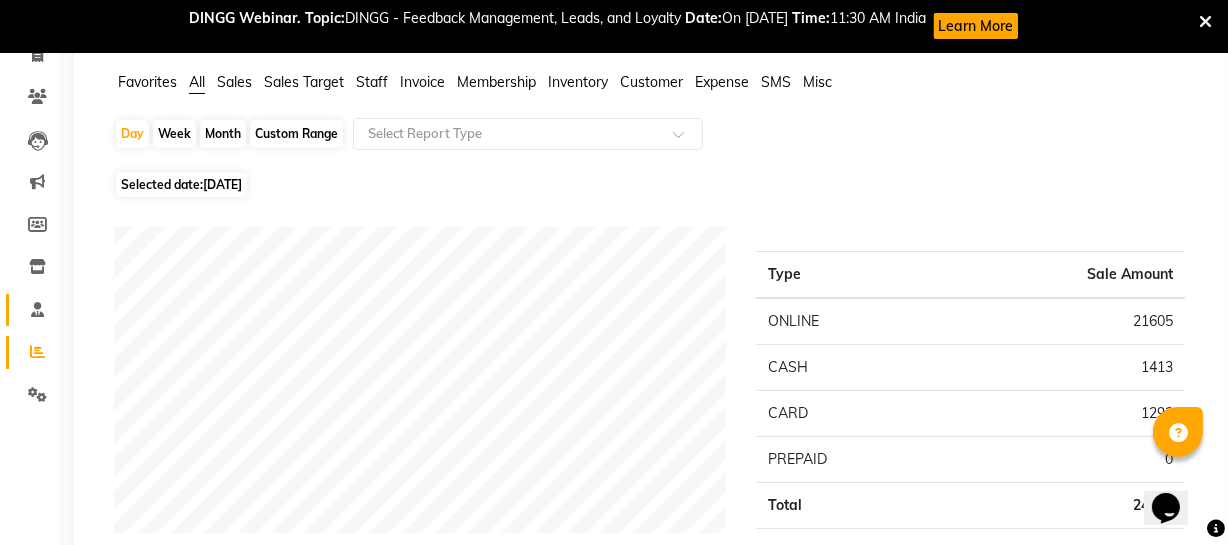 scroll, scrollTop: 143, scrollLeft: 0, axis: vertical 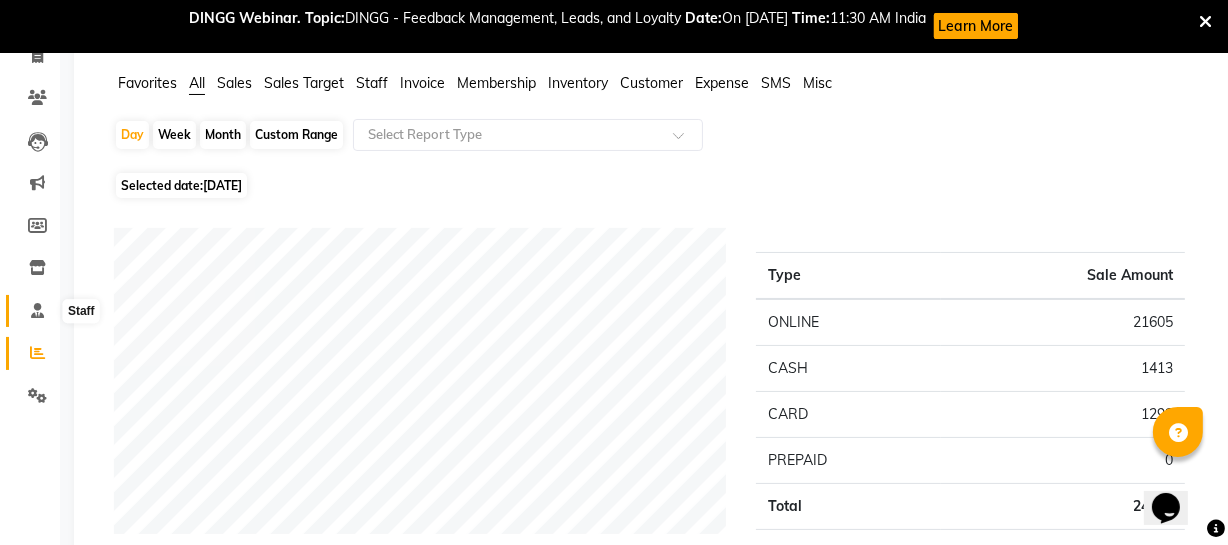 click 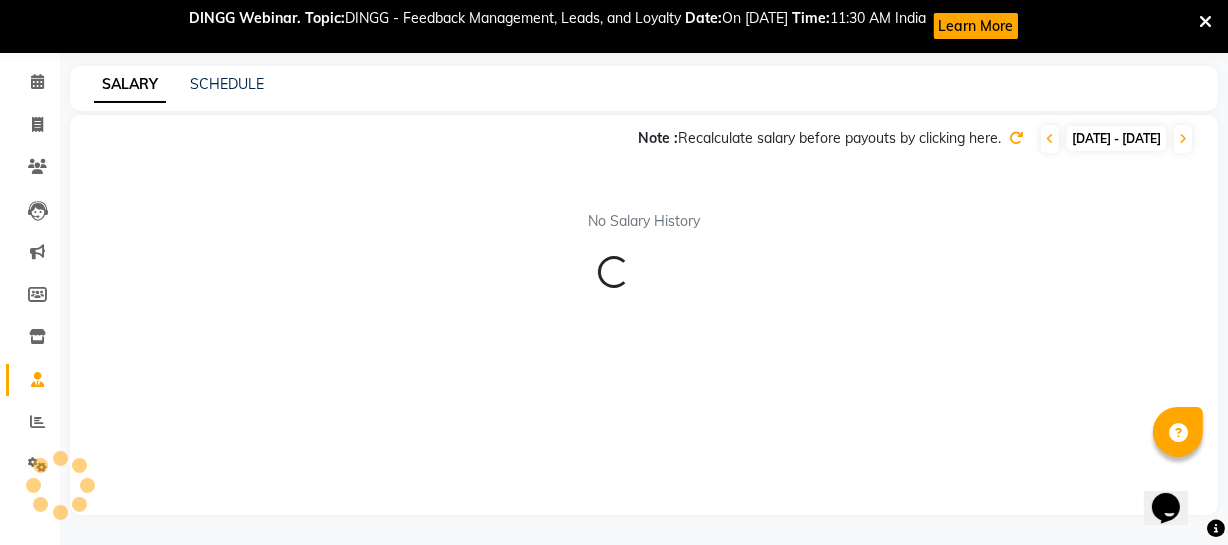 scroll, scrollTop: 0, scrollLeft: 0, axis: both 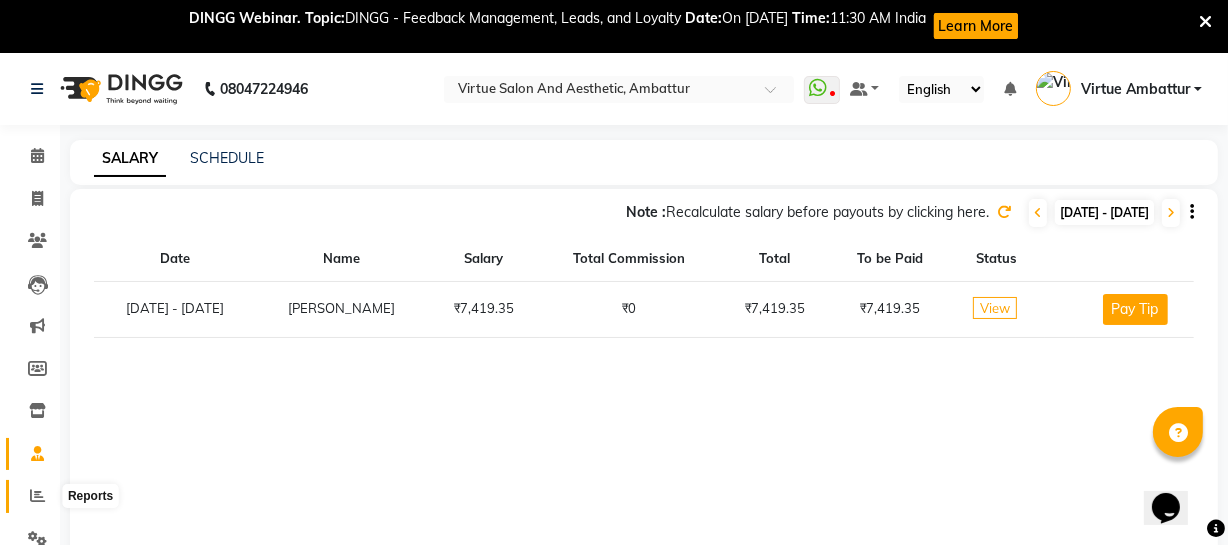 click 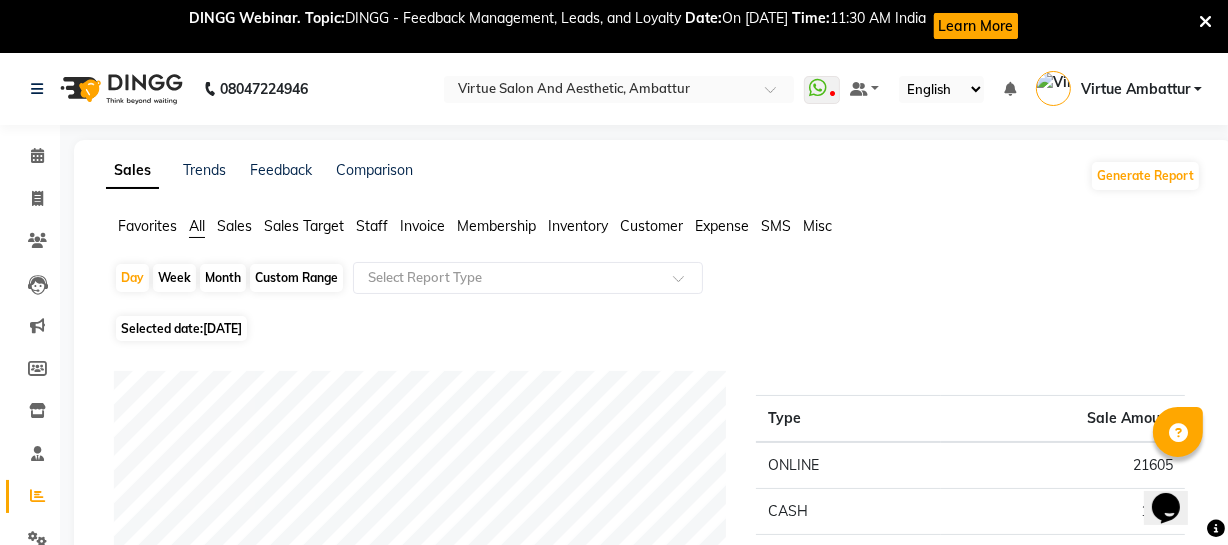 click on "Staff" 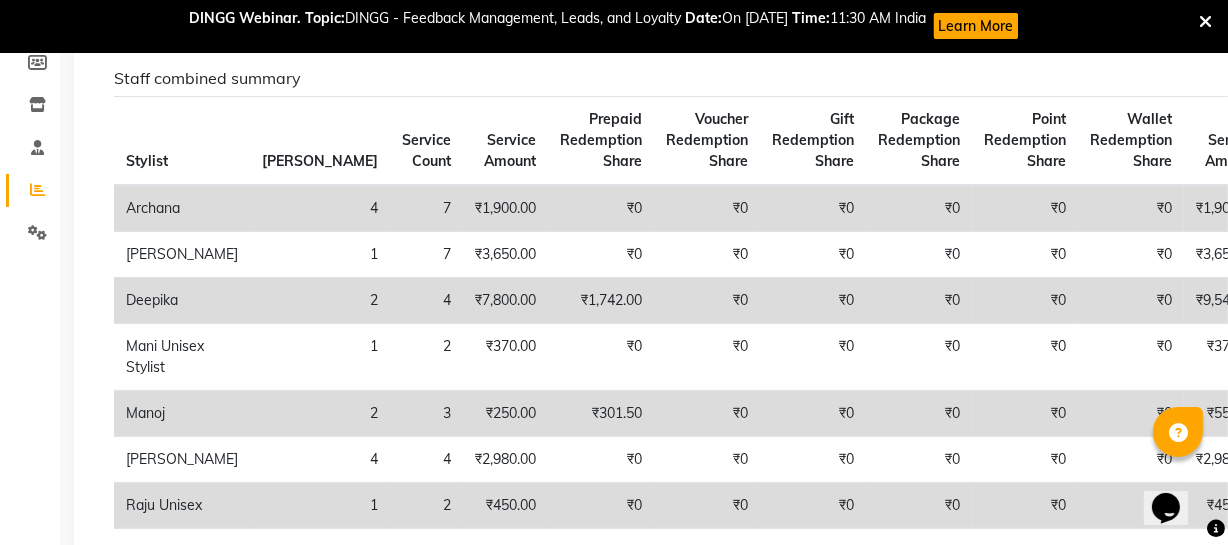 scroll, scrollTop: 0, scrollLeft: 0, axis: both 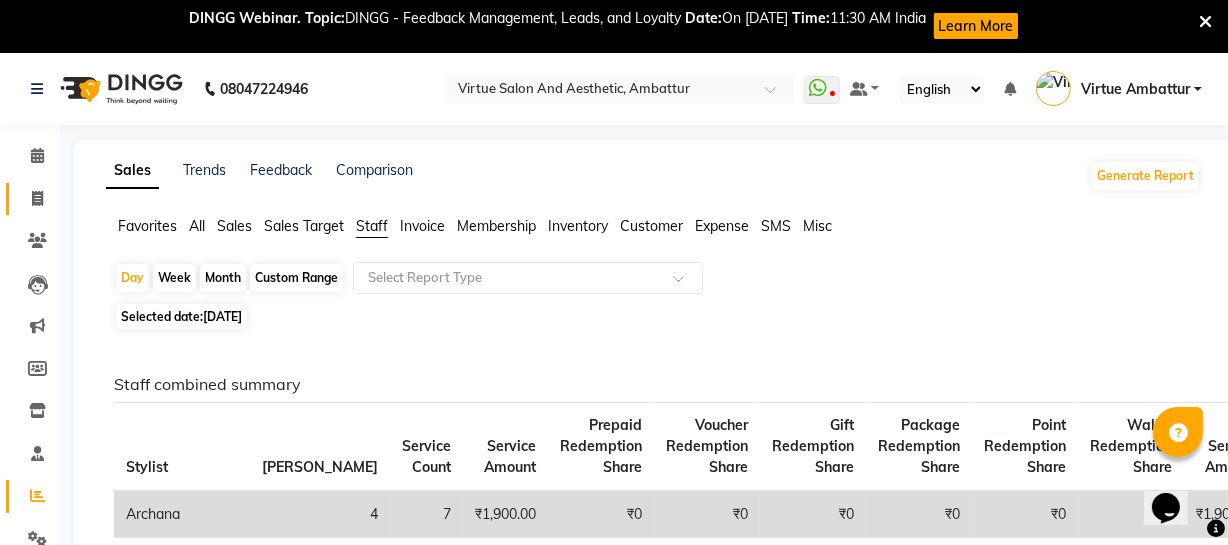 click 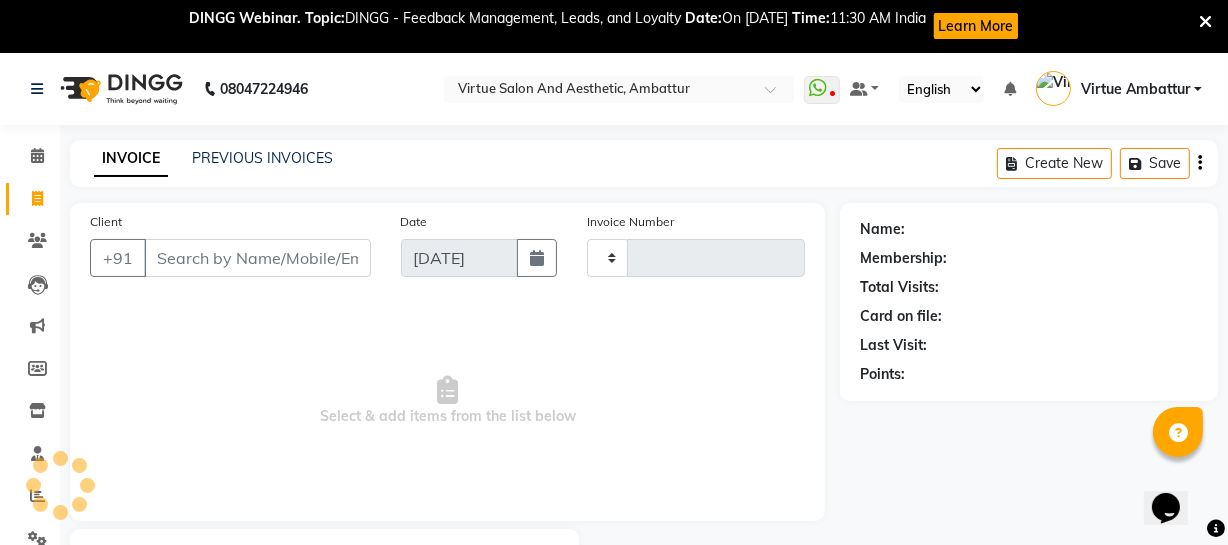 scroll, scrollTop: 110, scrollLeft: 0, axis: vertical 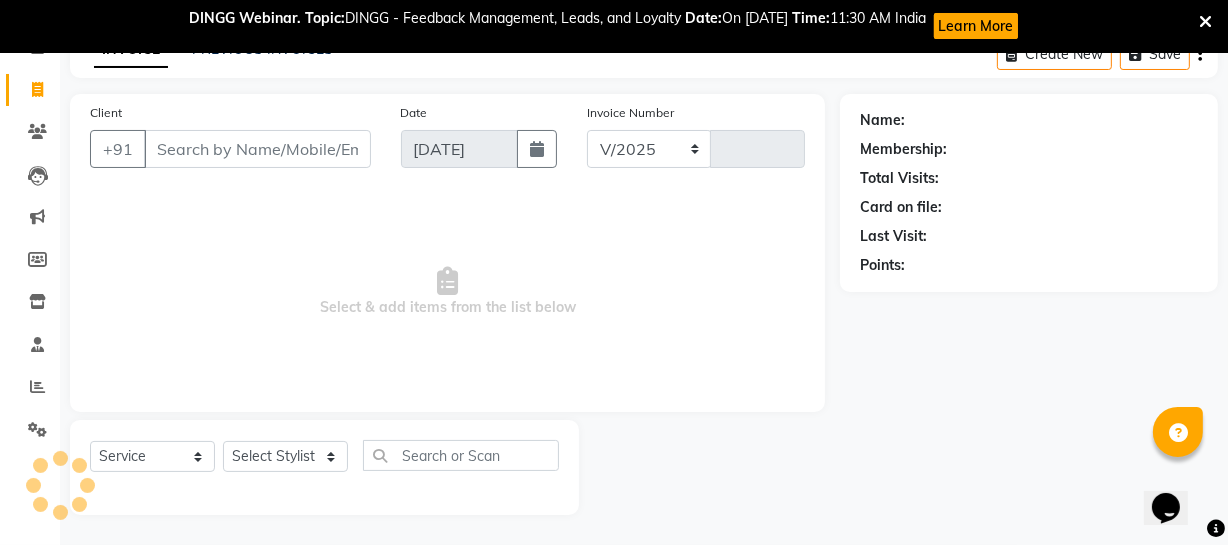 select on "5237" 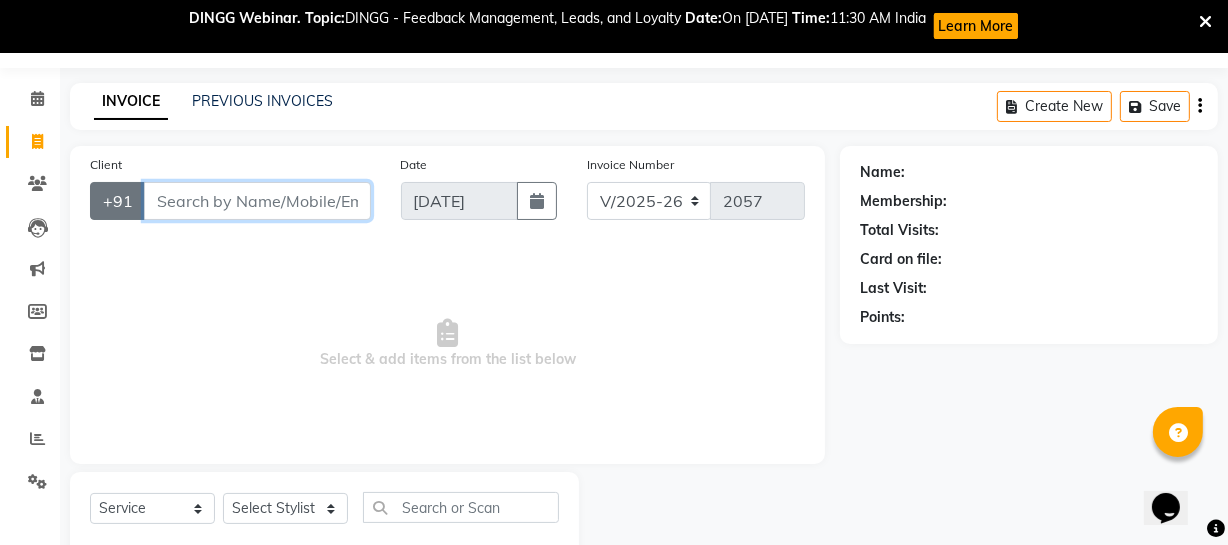 scroll, scrollTop: 0, scrollLeft: 0, axis: both 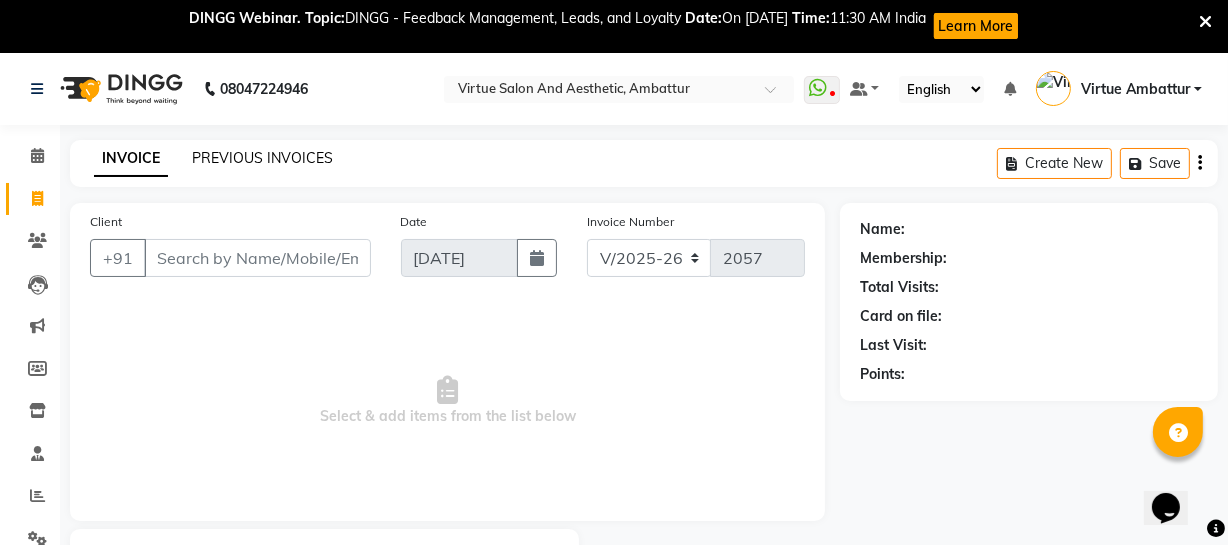 click on "PREVIOUS INVOICES" 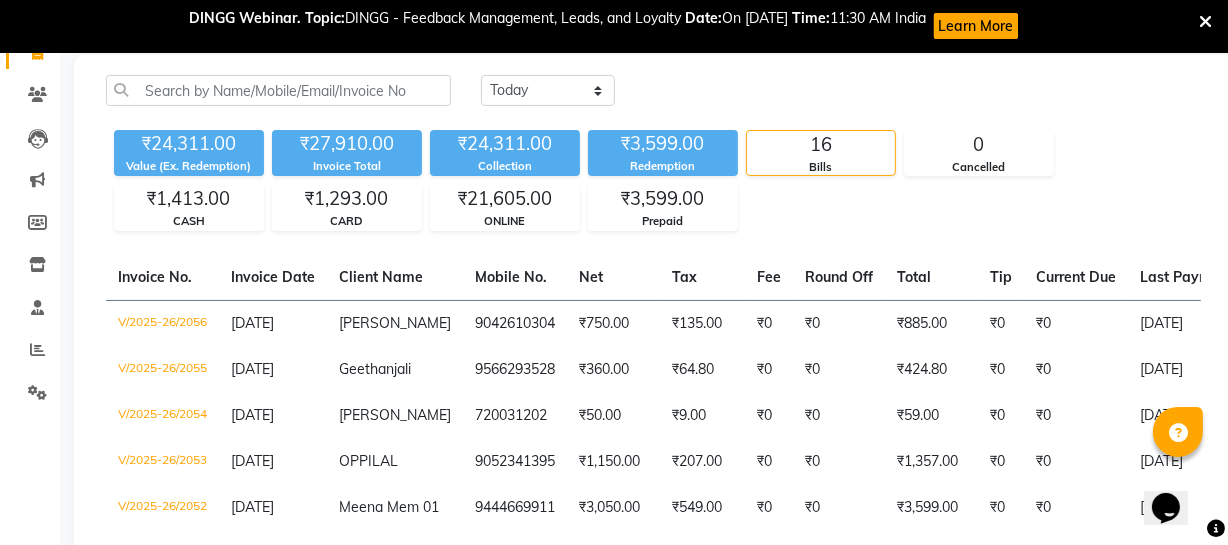 scroll, scrollTop: 0, scrollLeft: 0, axis: both 